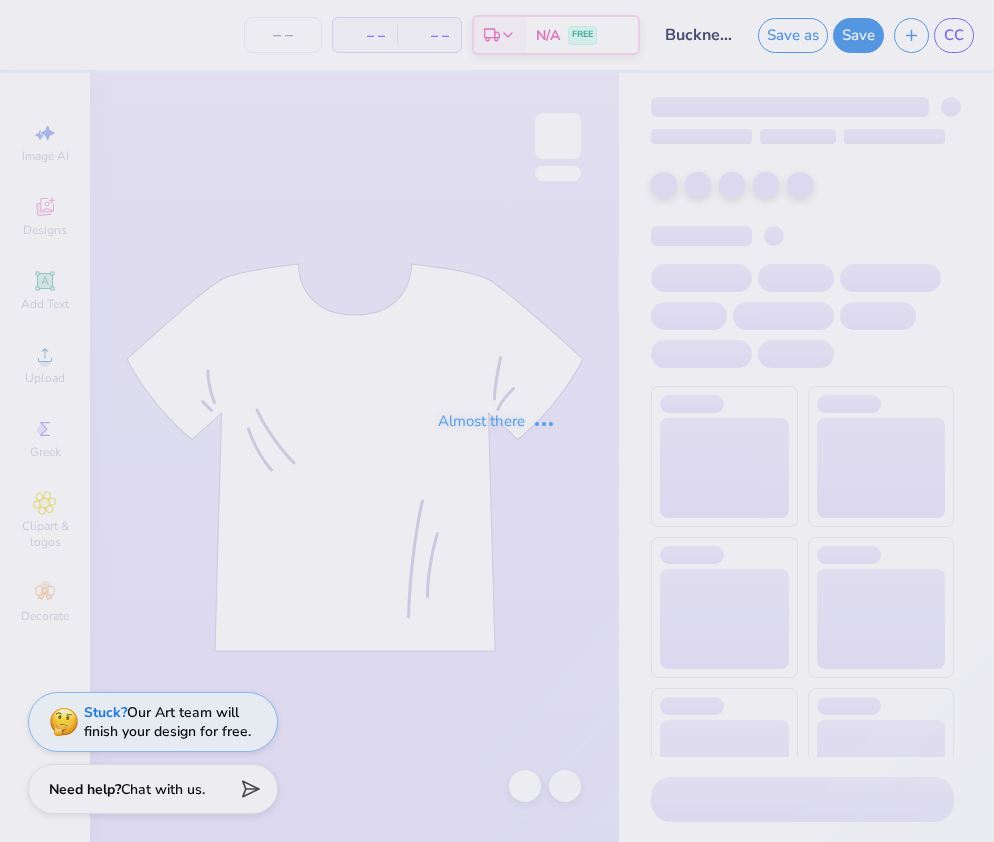 scroll, scrollTop: 0, scrollLeft: 0, axis: both 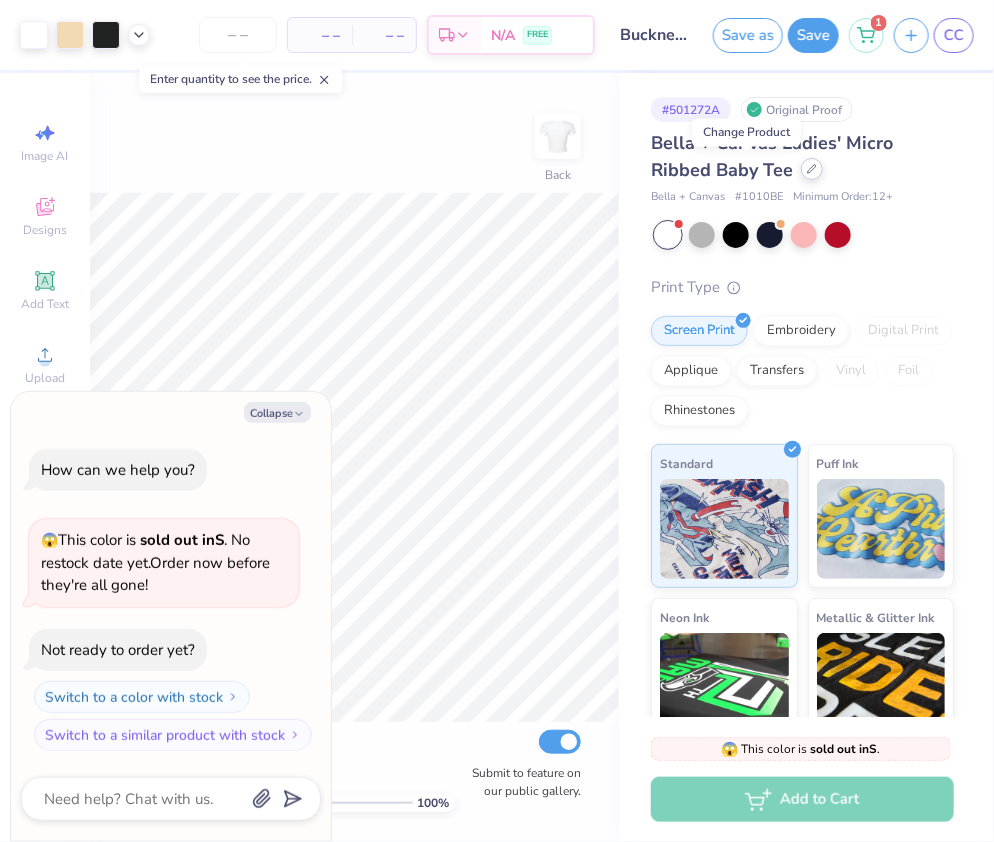 click 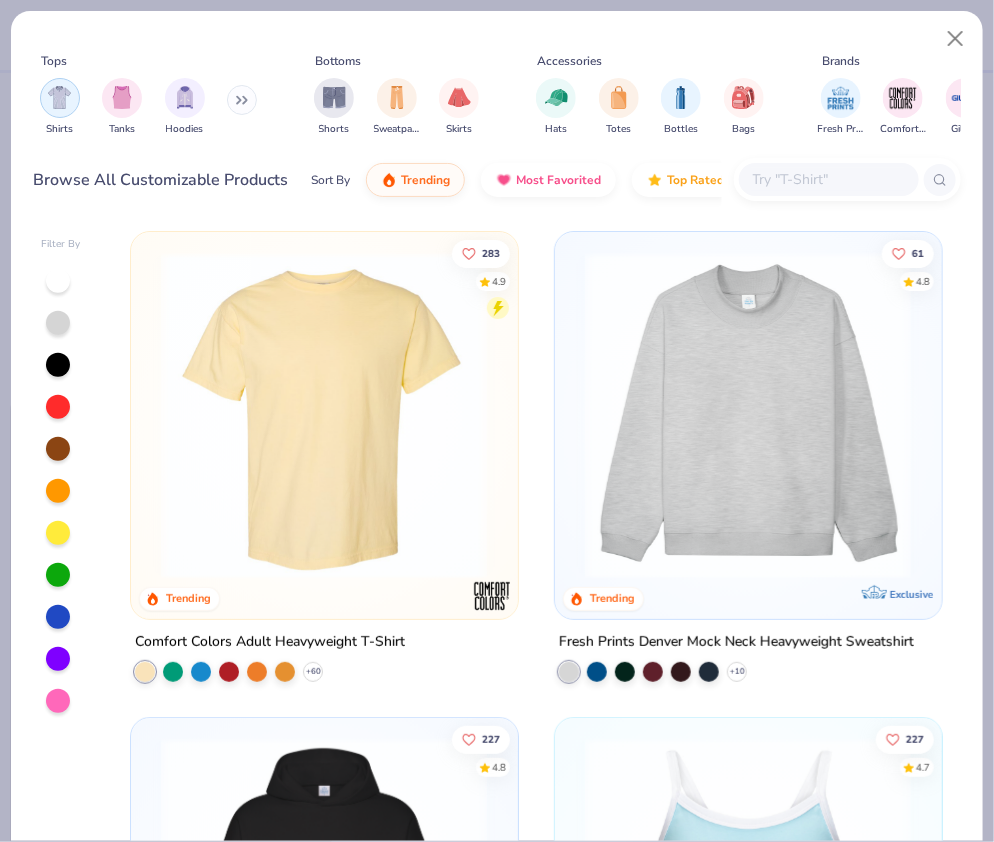 click at bounding box center [60, 98] 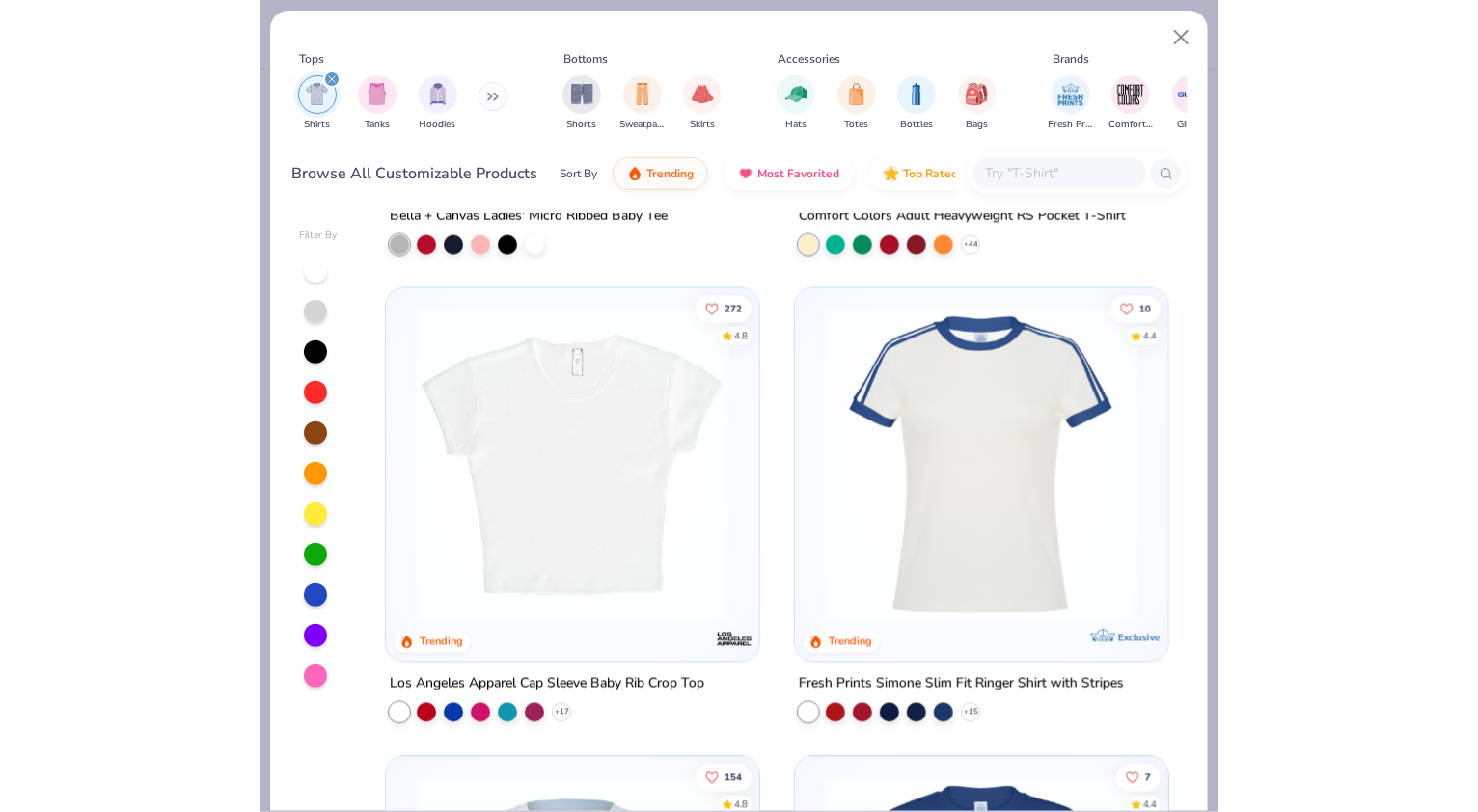 scroll, scrollTop: 875, scrollLeft: 0, axis: vertical 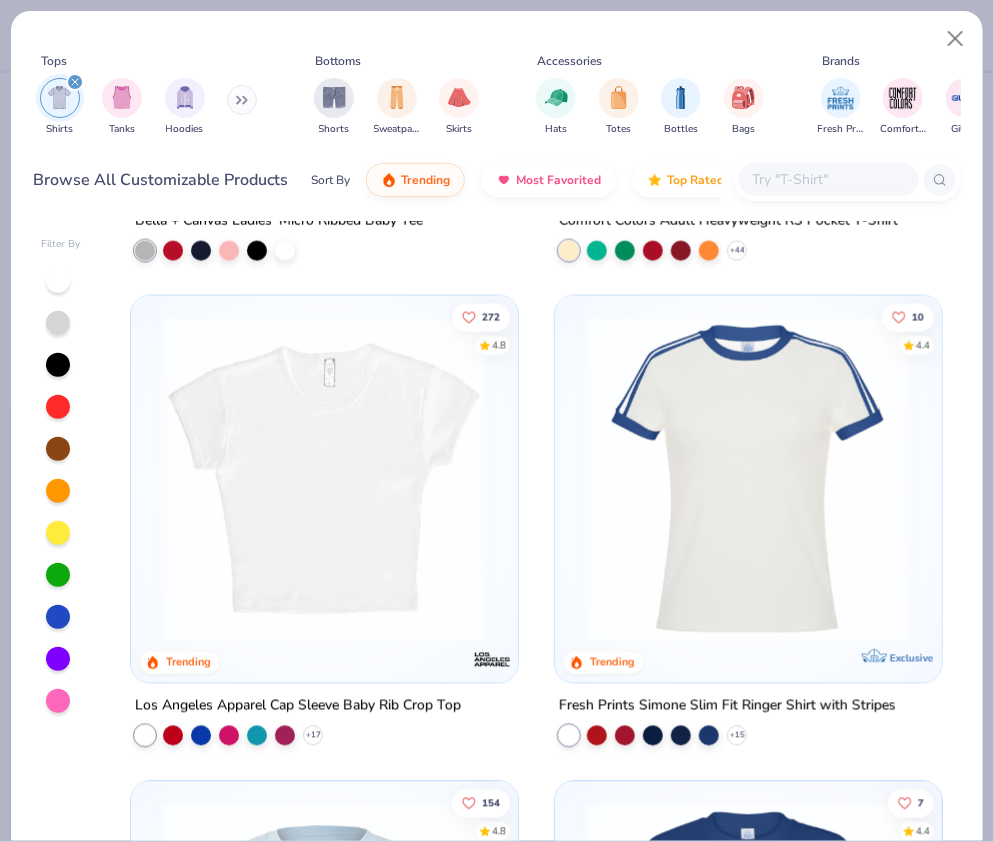 click at bounding box center [324, 479] 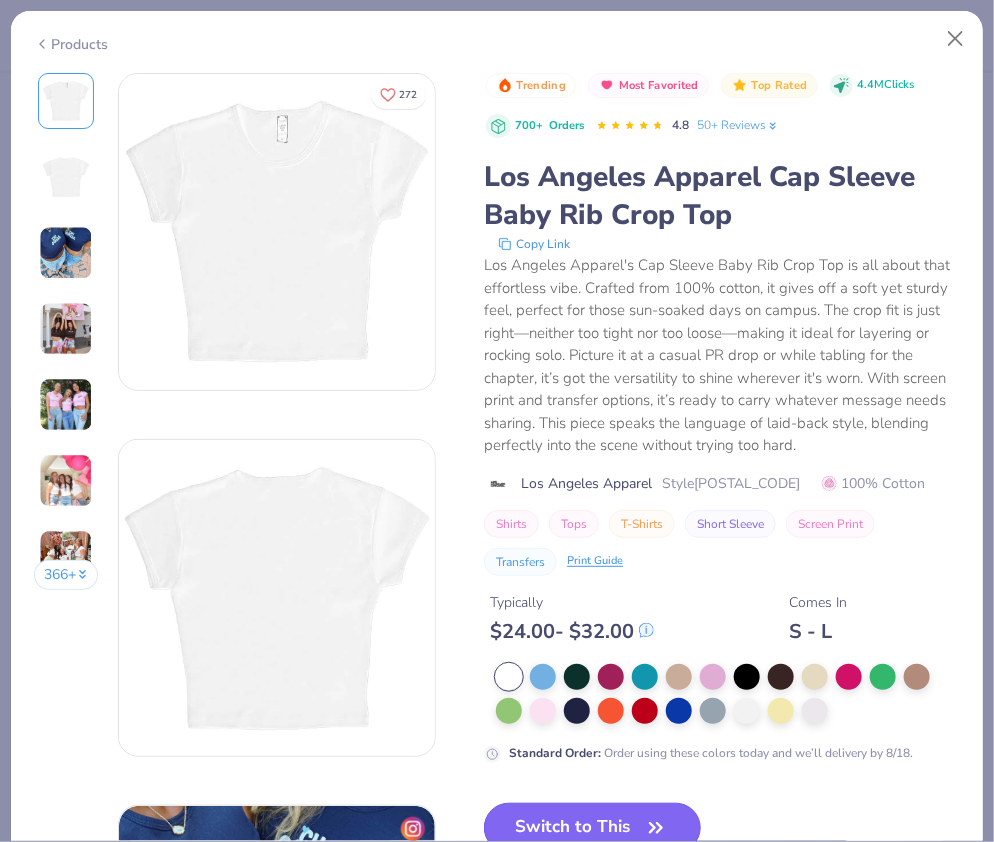 click on "Switch to This" at bounding box center [592, 828] 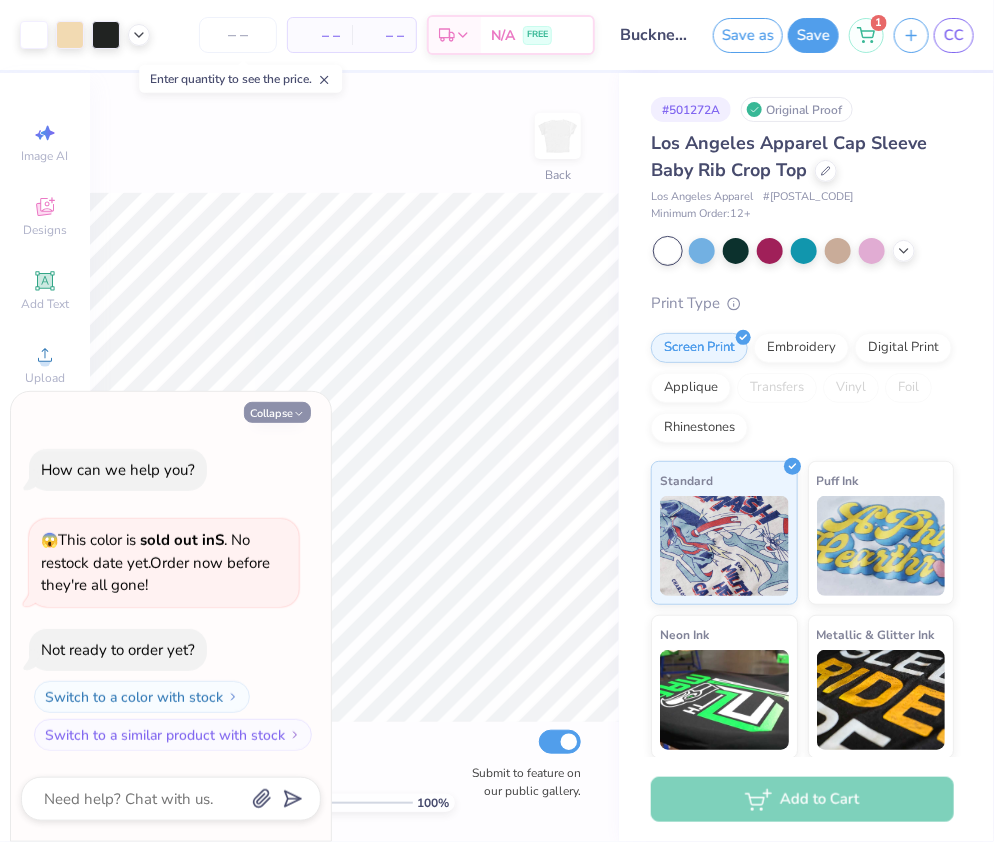 click 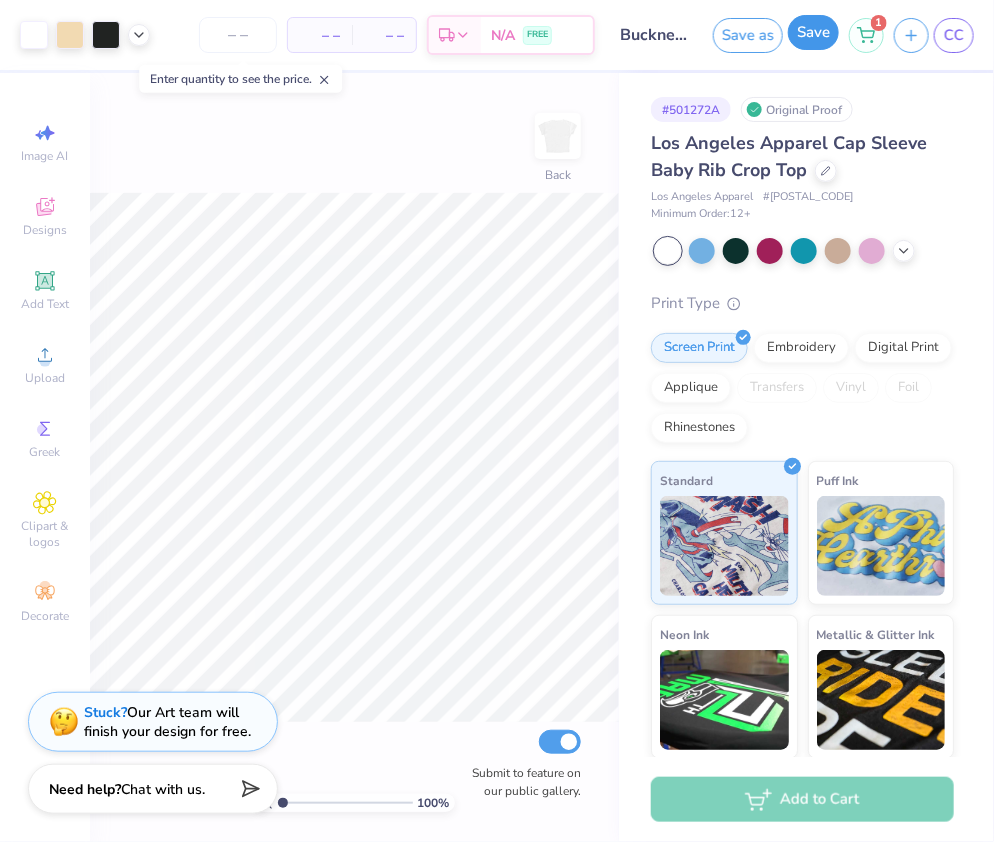 click on "Save" at bounding box center (813, 32) 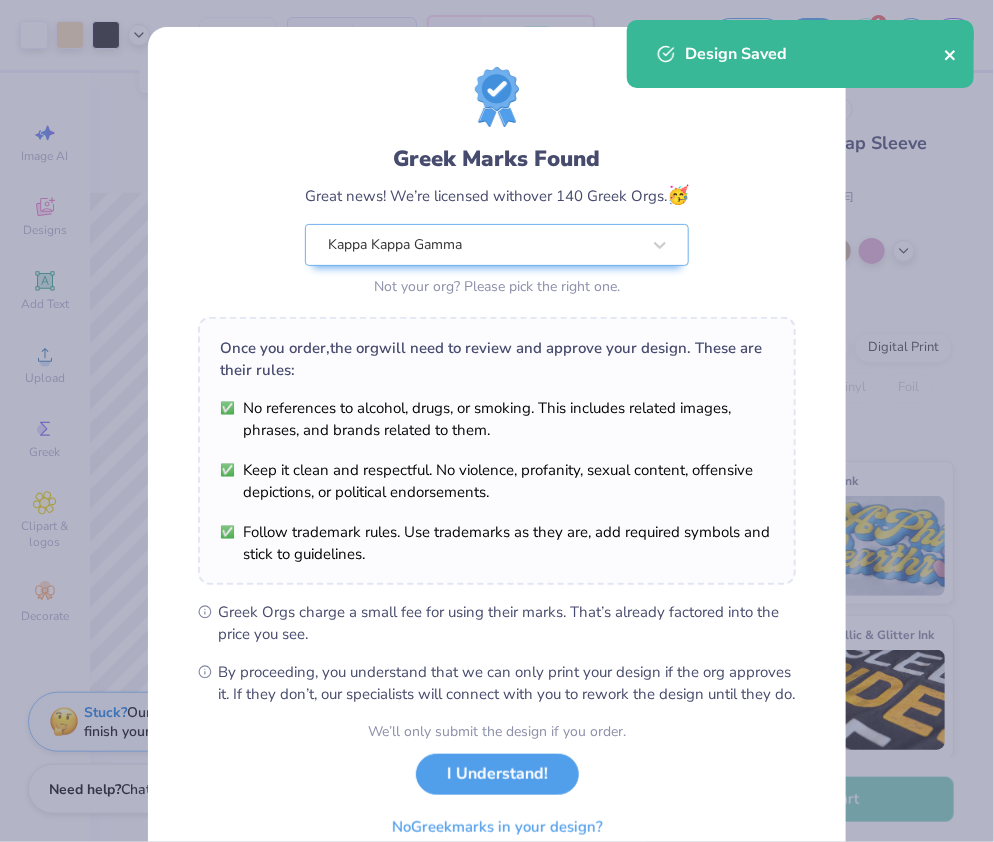 click 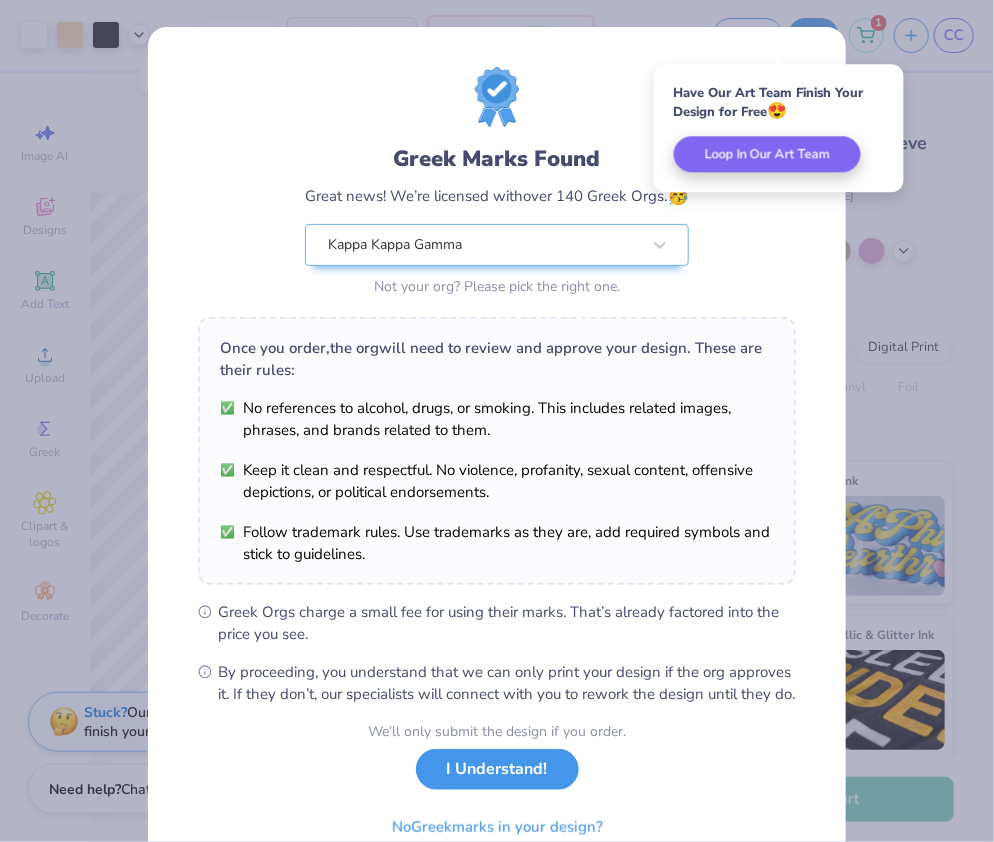 click on "I Understand!" at bounding box center [497, 769] 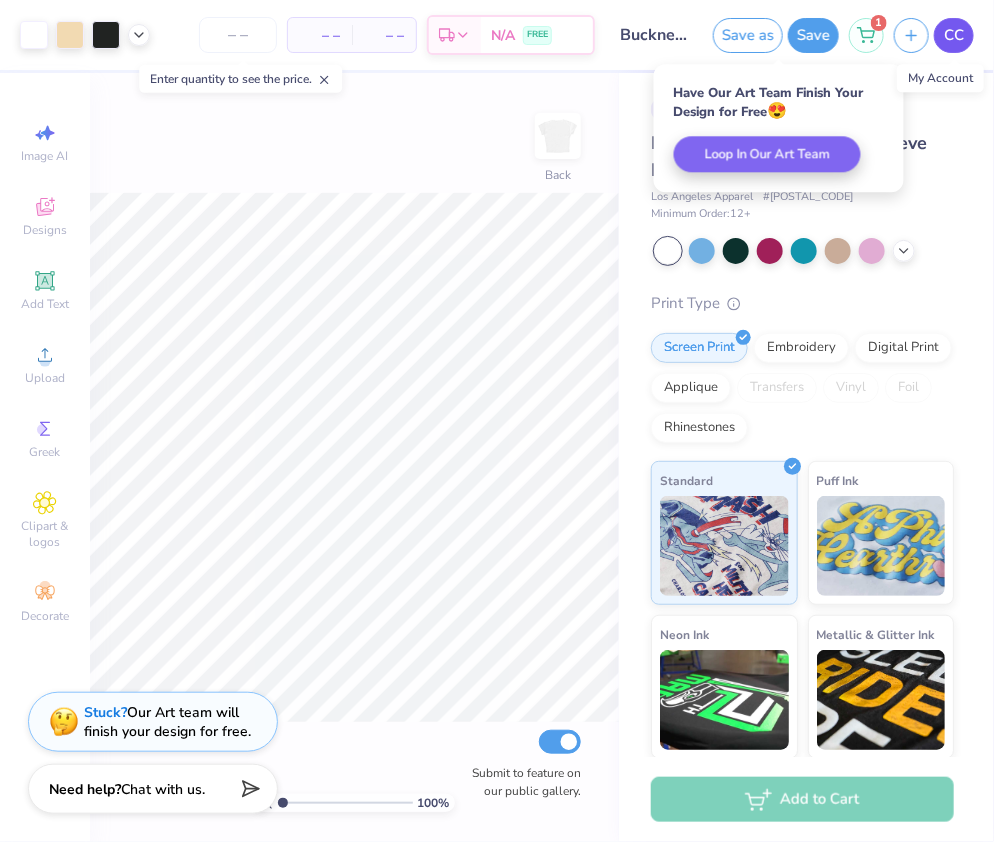 click on "CC" at bounding box center (954, 35) 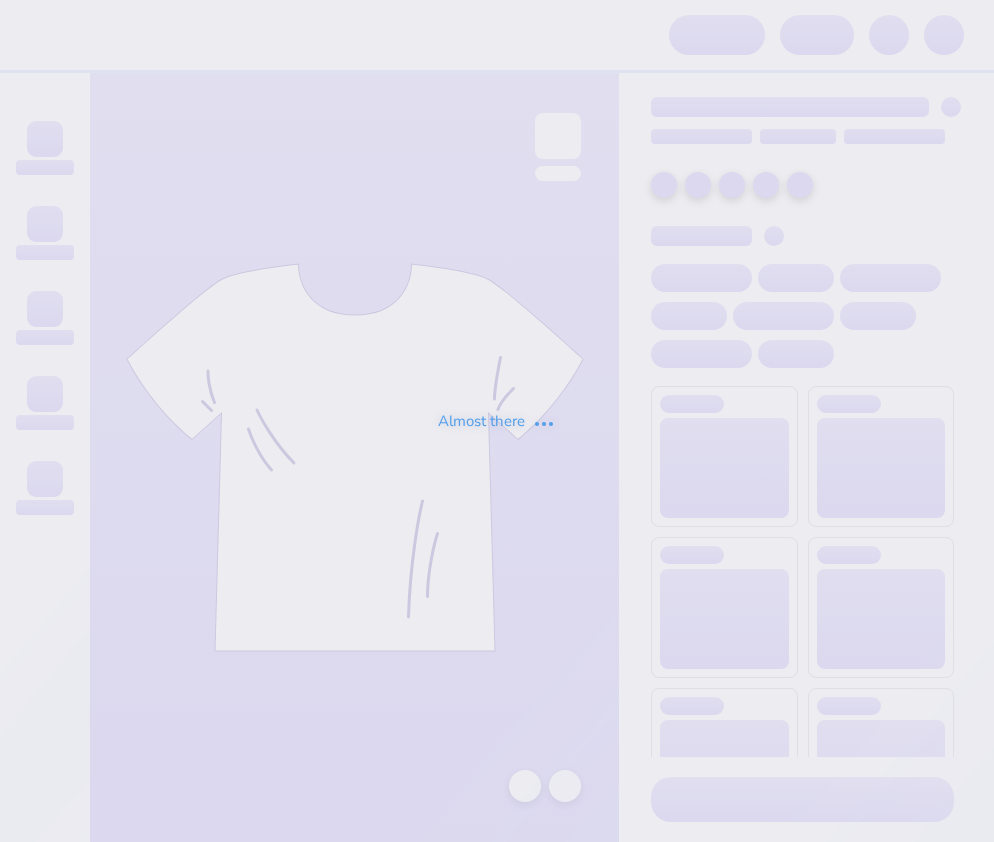 scroll, scrollTop: 0, scrollLeft: 0, axis: both 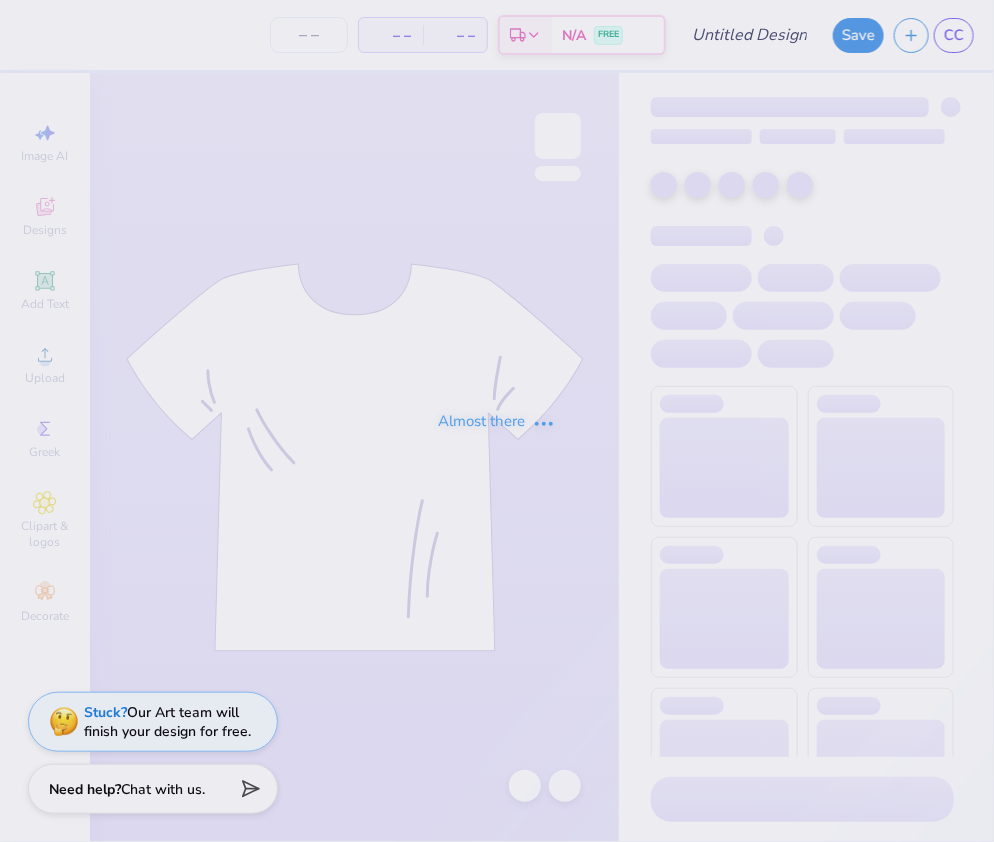 type on "Bucknell KKG Summer Merch" 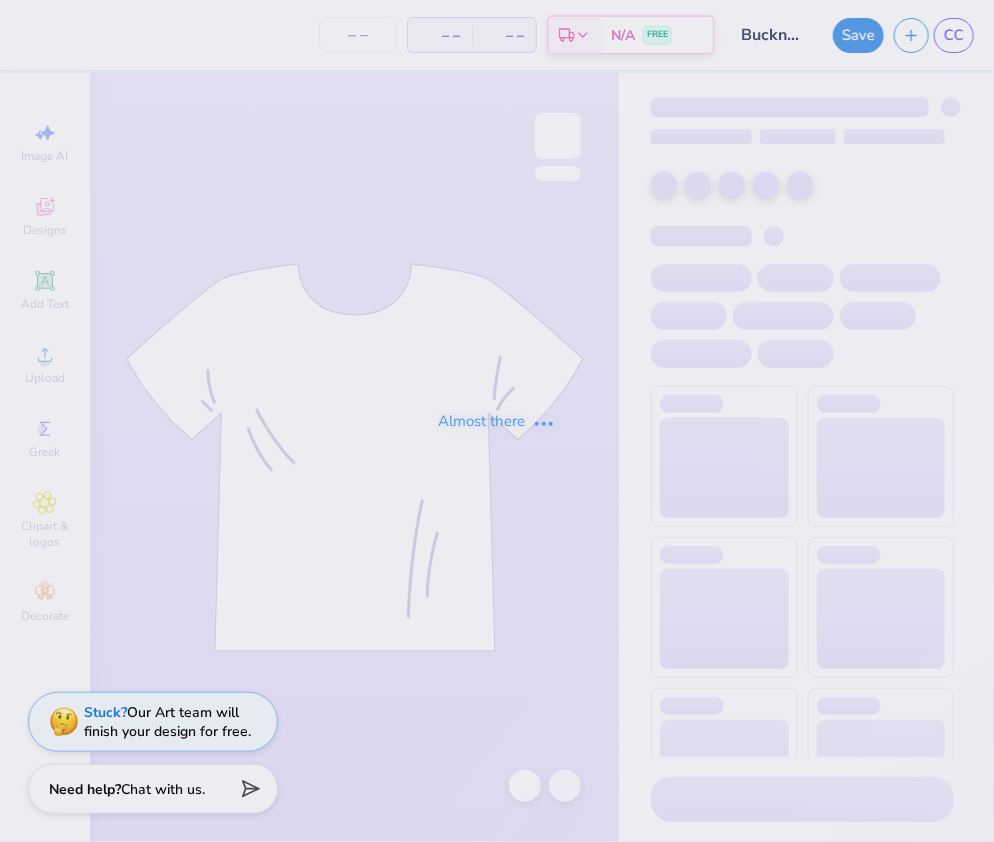 type on "24" 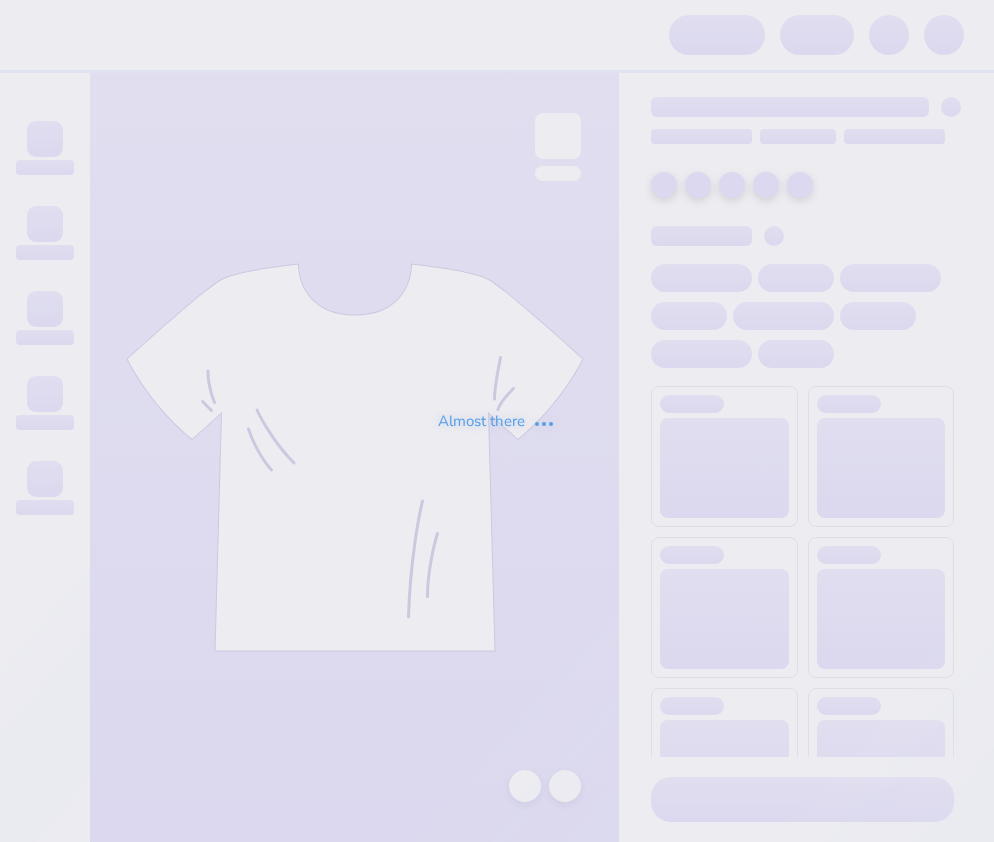 scroll, scrollTop: 0, scrollLeft: 0, axis: both 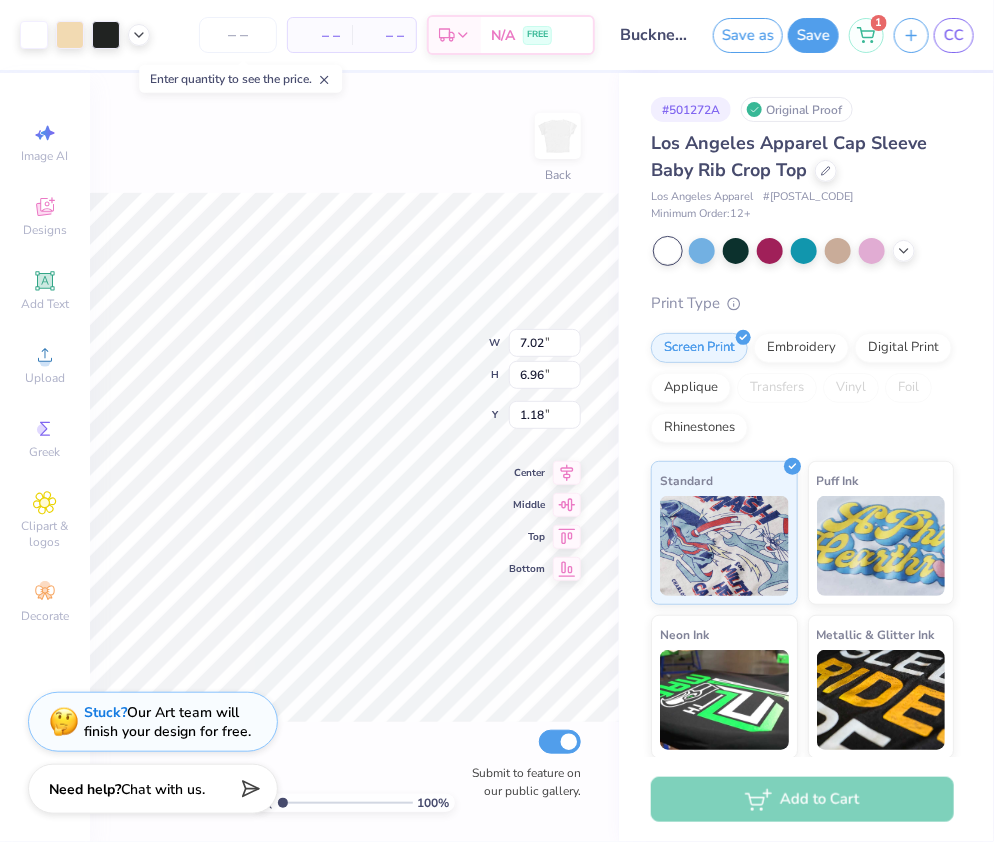 type on "1.19" 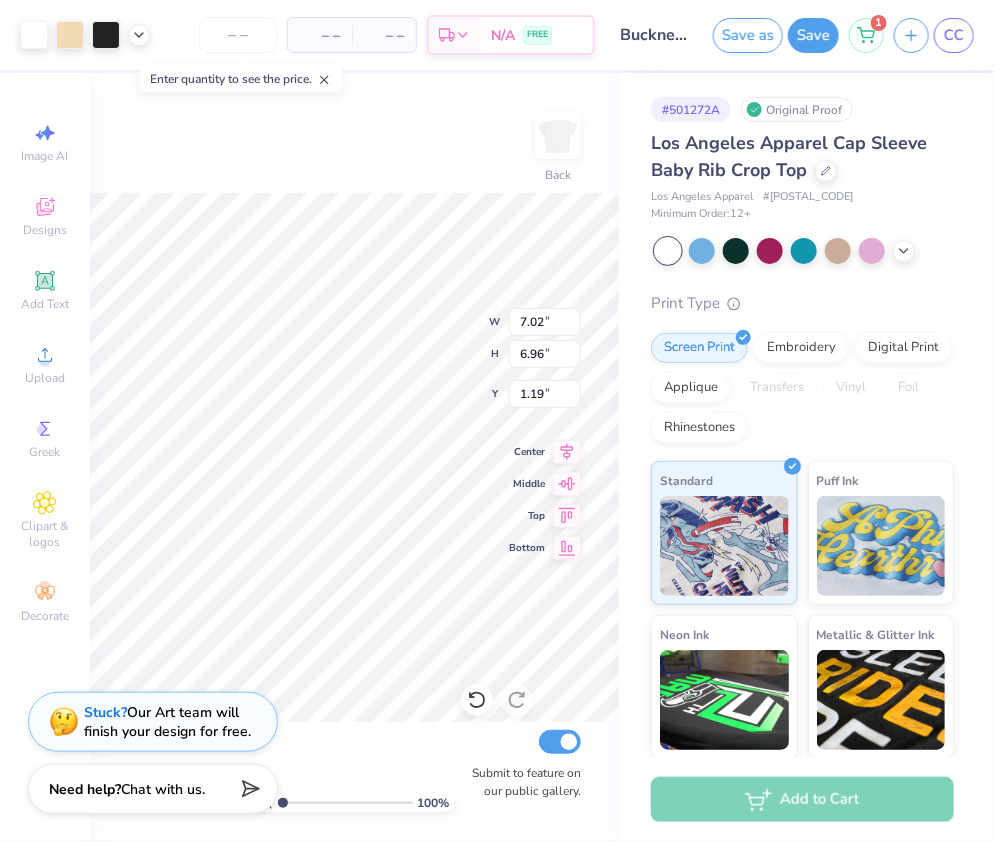 type on "6.57" 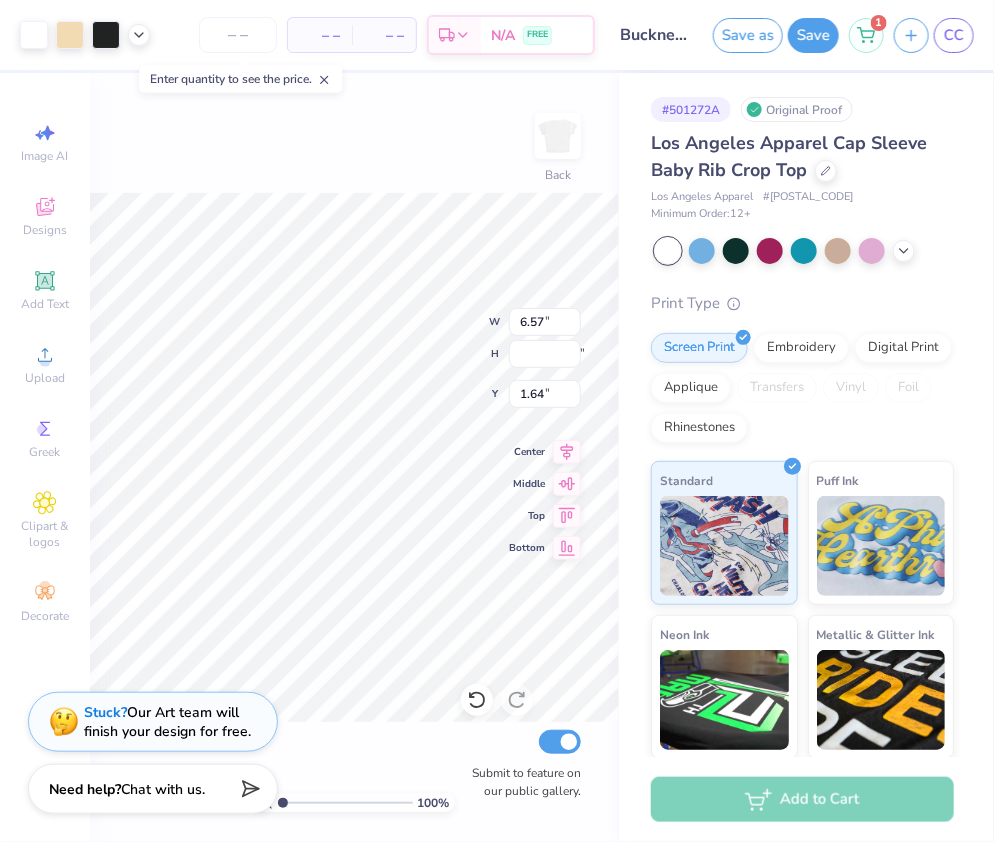 type on "1.57" 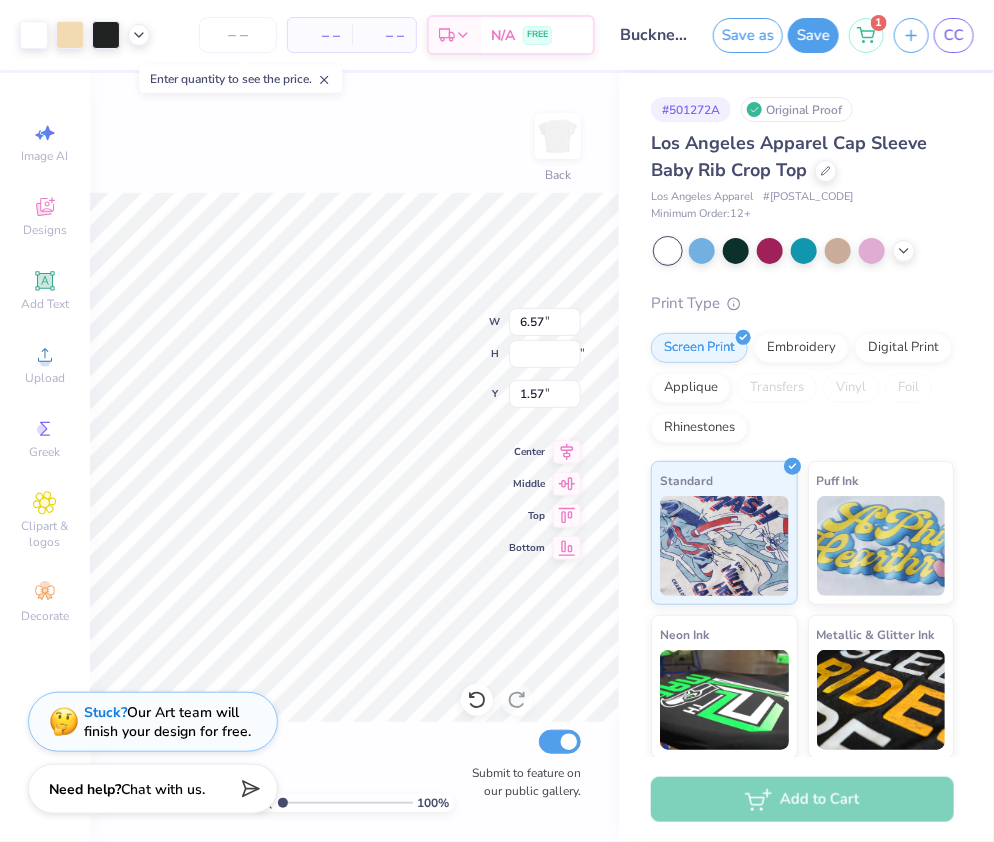 type on "5.76" 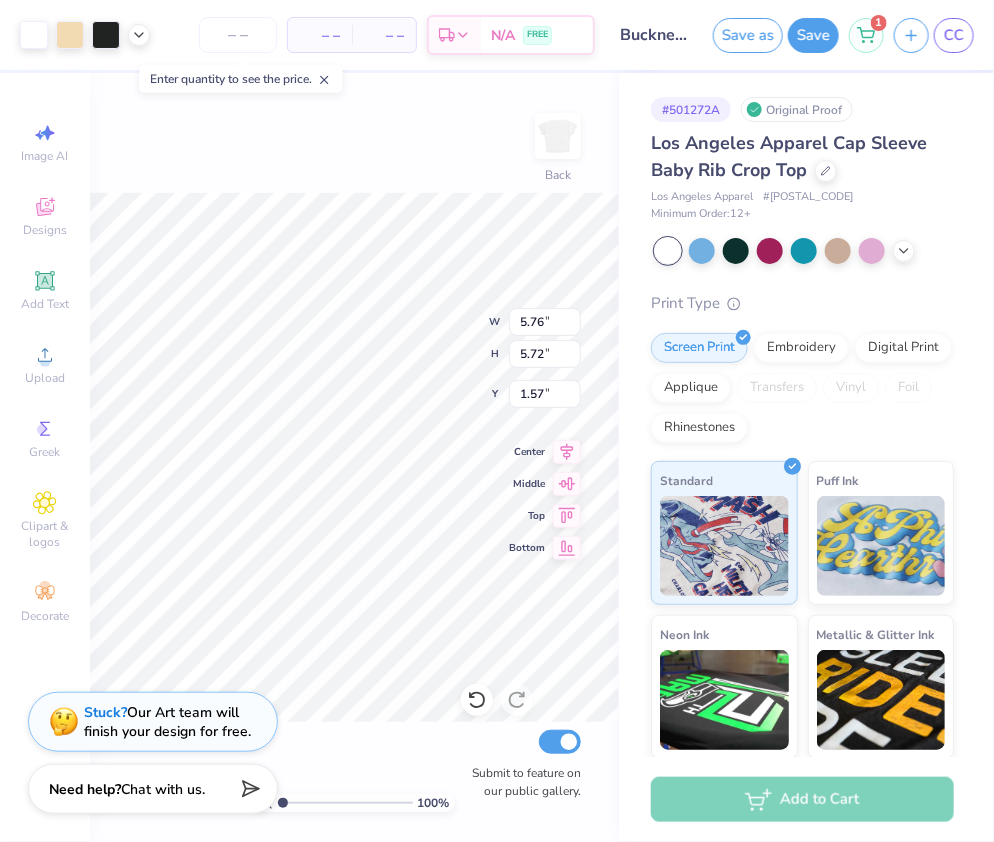 type on "1.03" 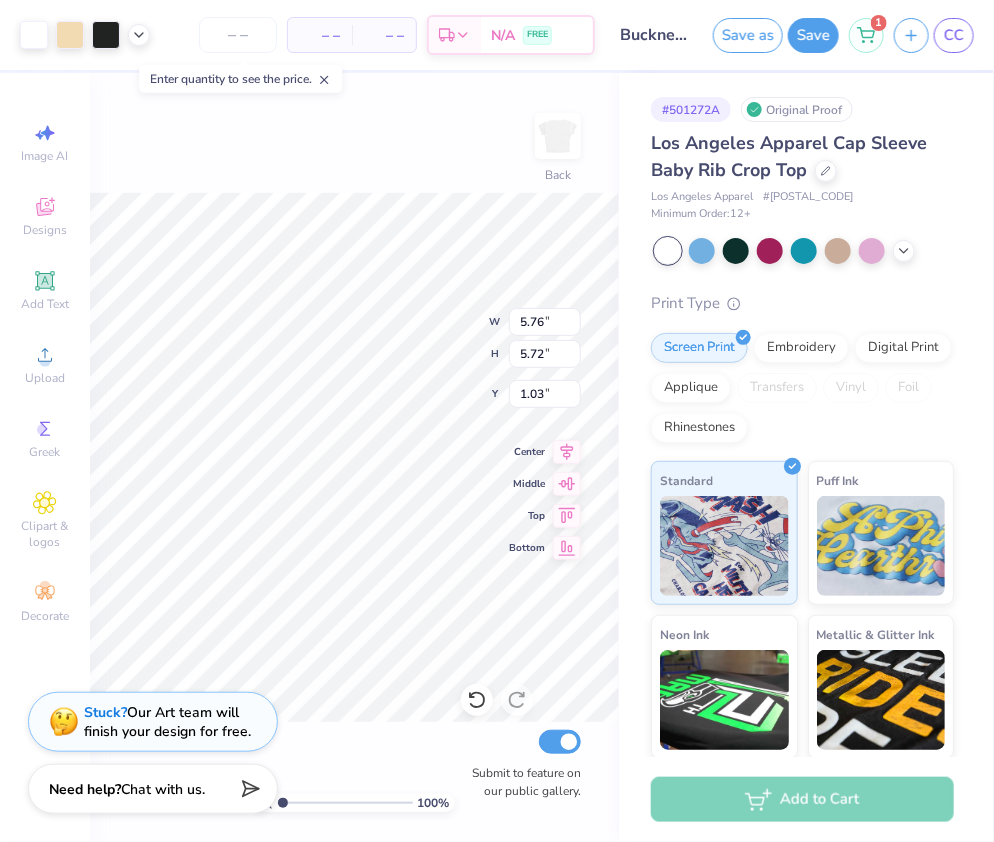 type on "0.50" 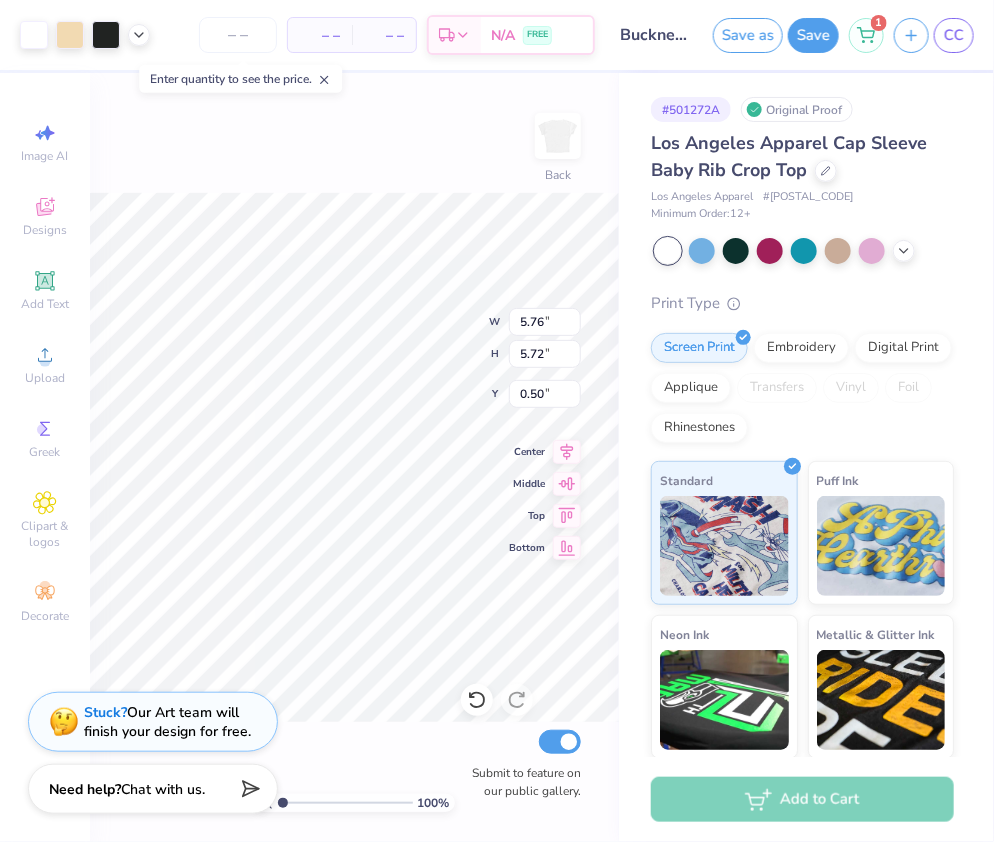 type on "0.78" 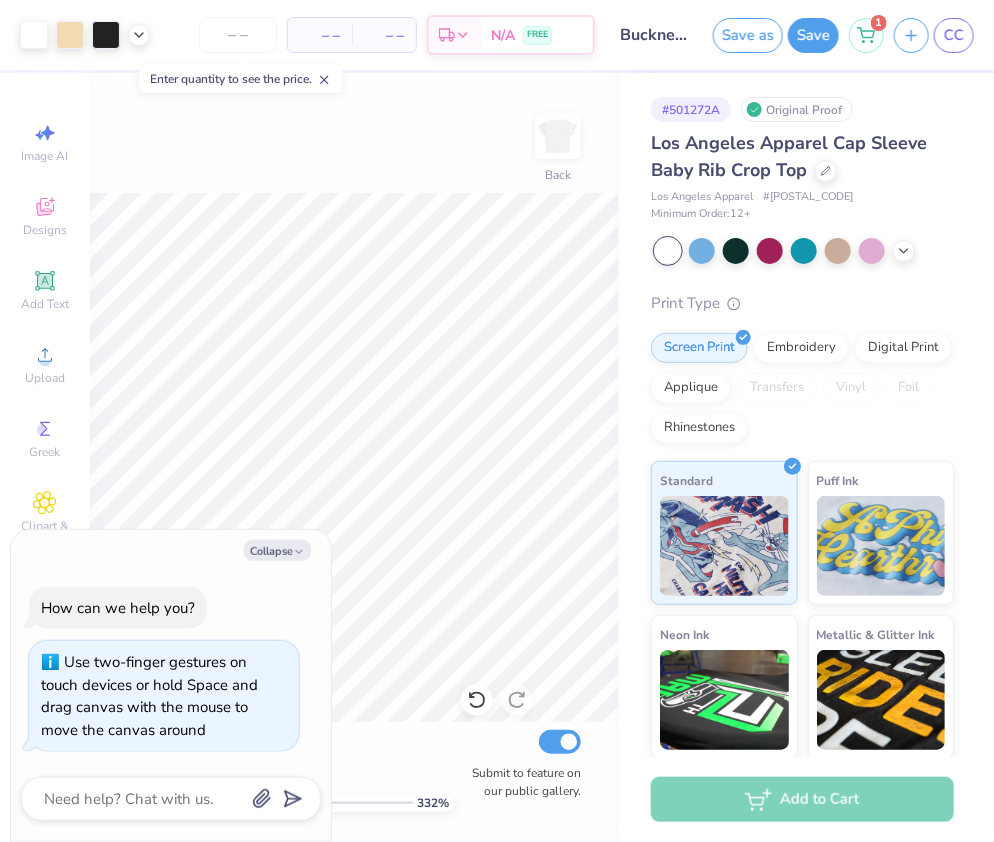 type on "3.32" 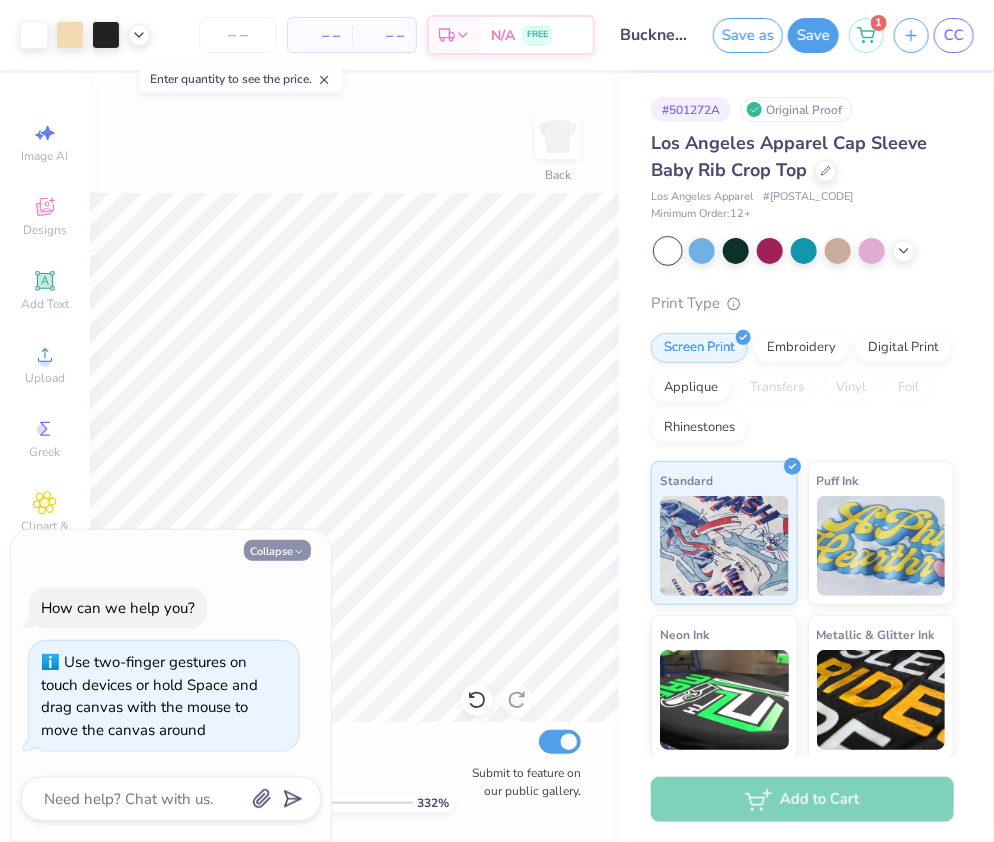click on "Collapse" at bounding box center [277, 550] 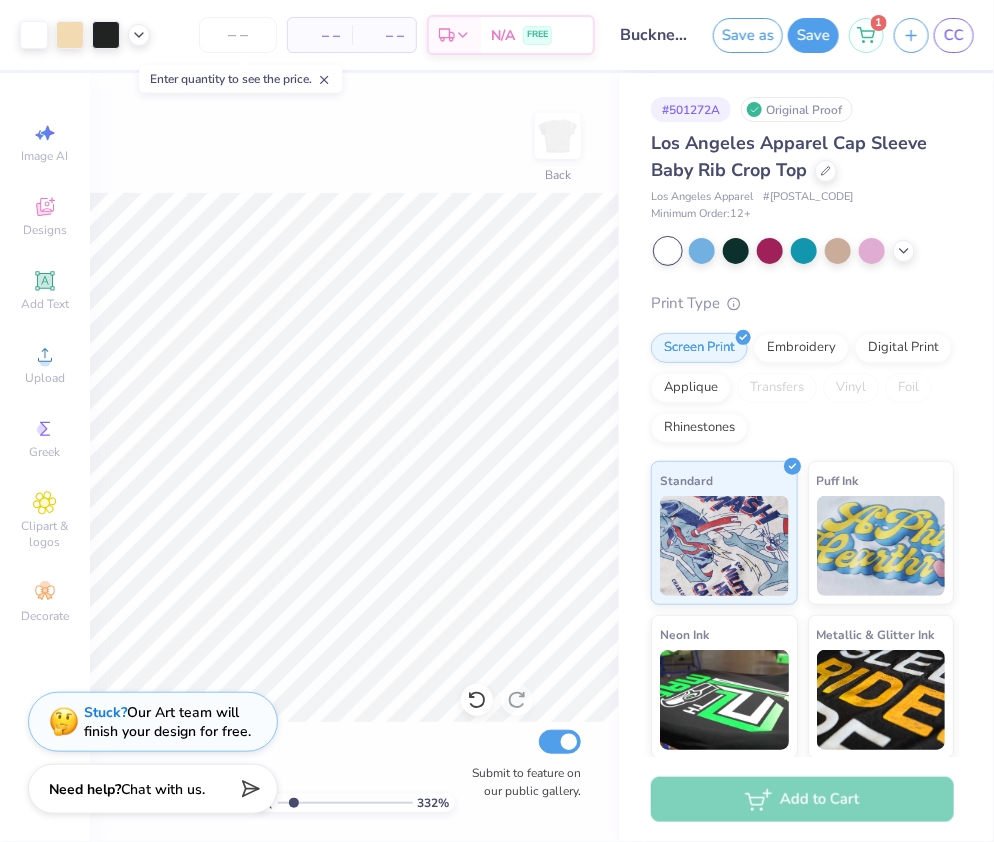 click at bounding box center (345, 803) 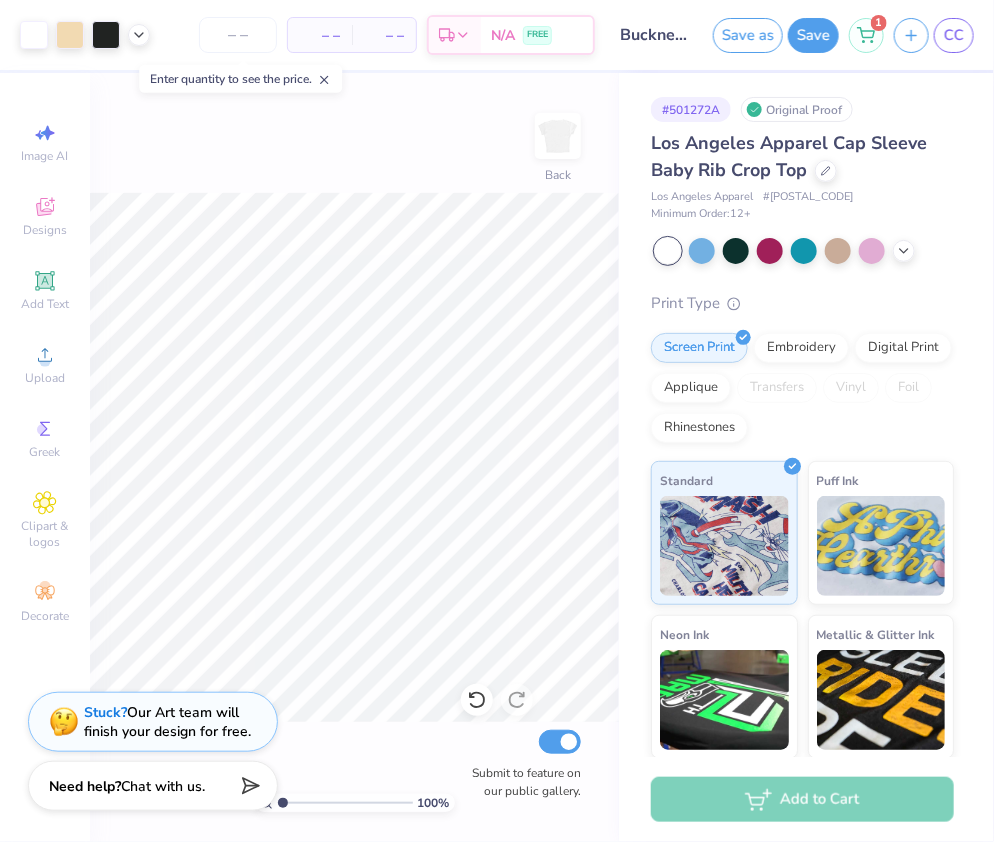 drag, startPoint x: 295, startPoint y: 803, endPoint x: 257, endPoint y: 803, distance: 38 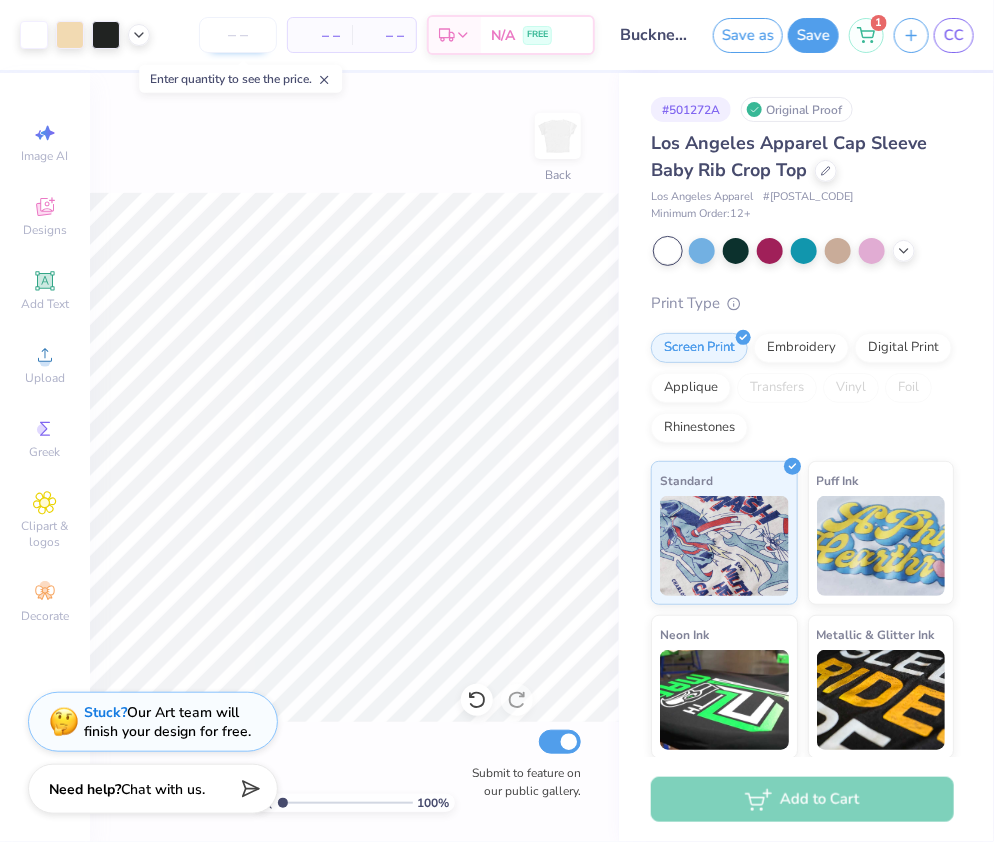 click at bounding box center [238, 35] 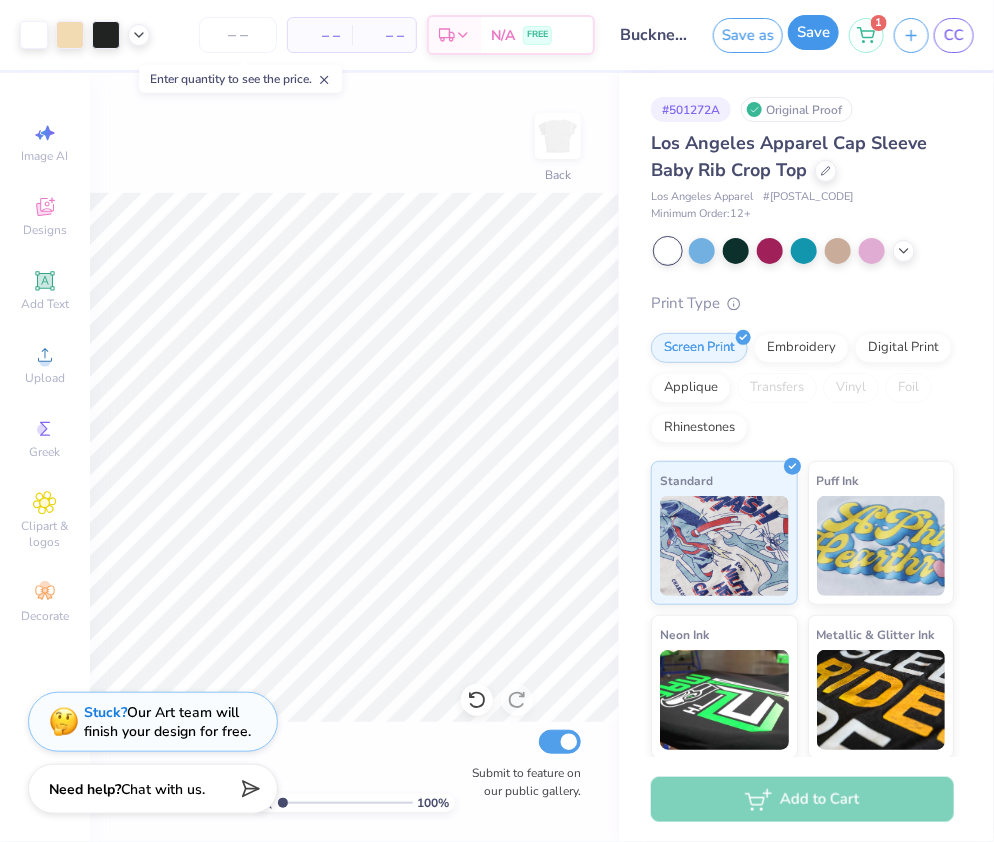 click on "Save" at bounding box center (813, 32) 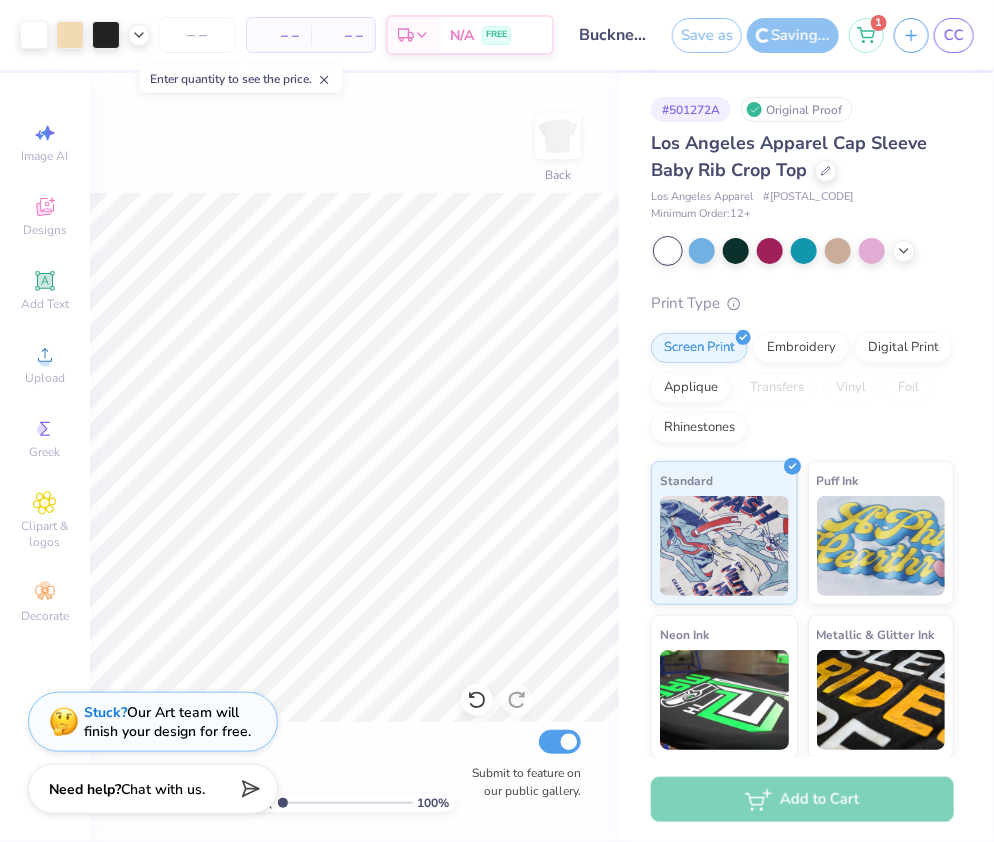 click at bounding box center (804, 251) 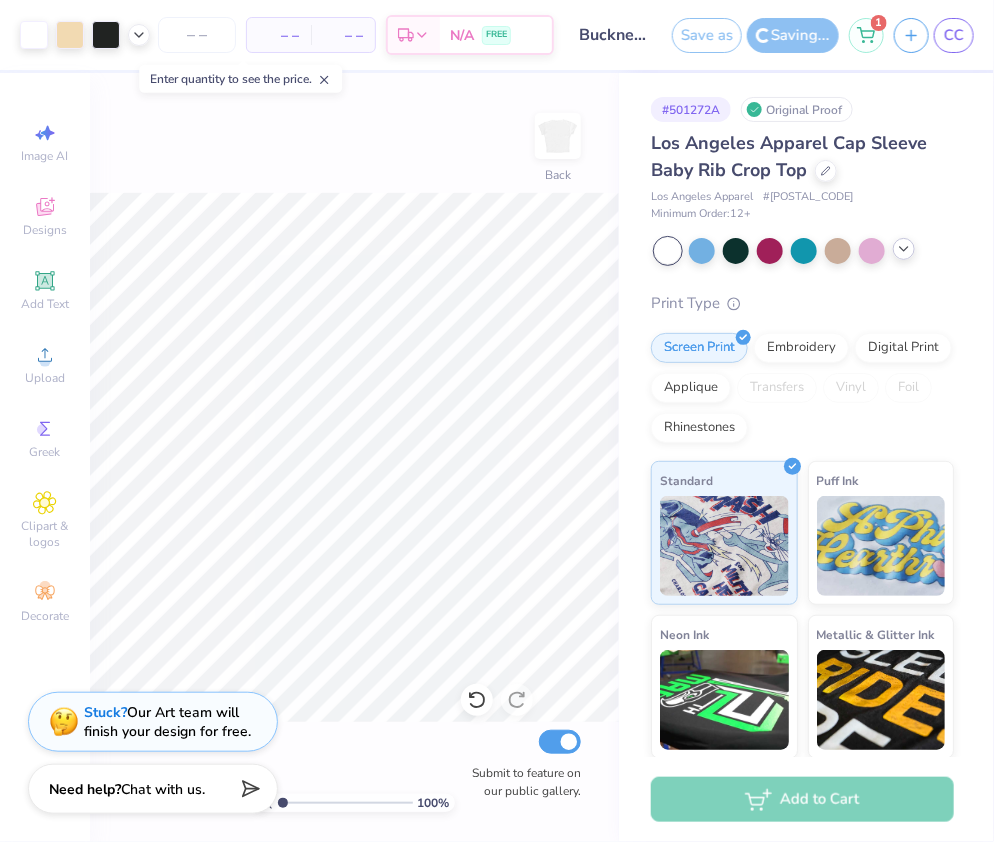 click at bounding box center (804, 251) 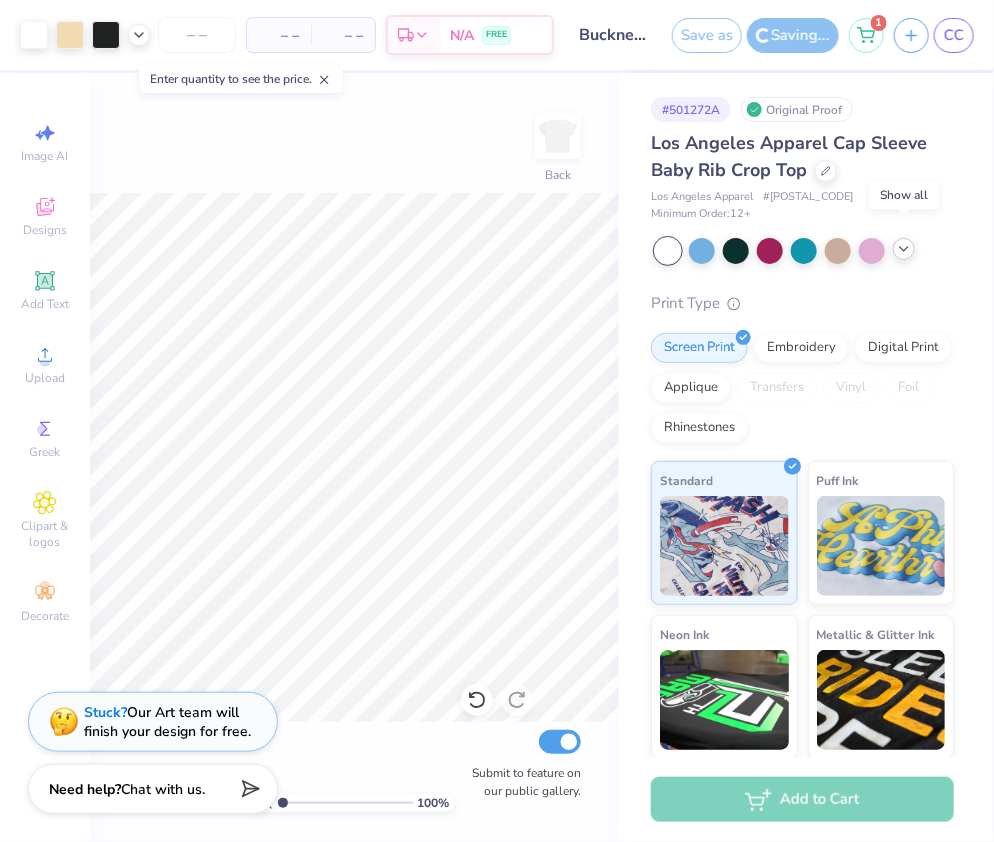 click 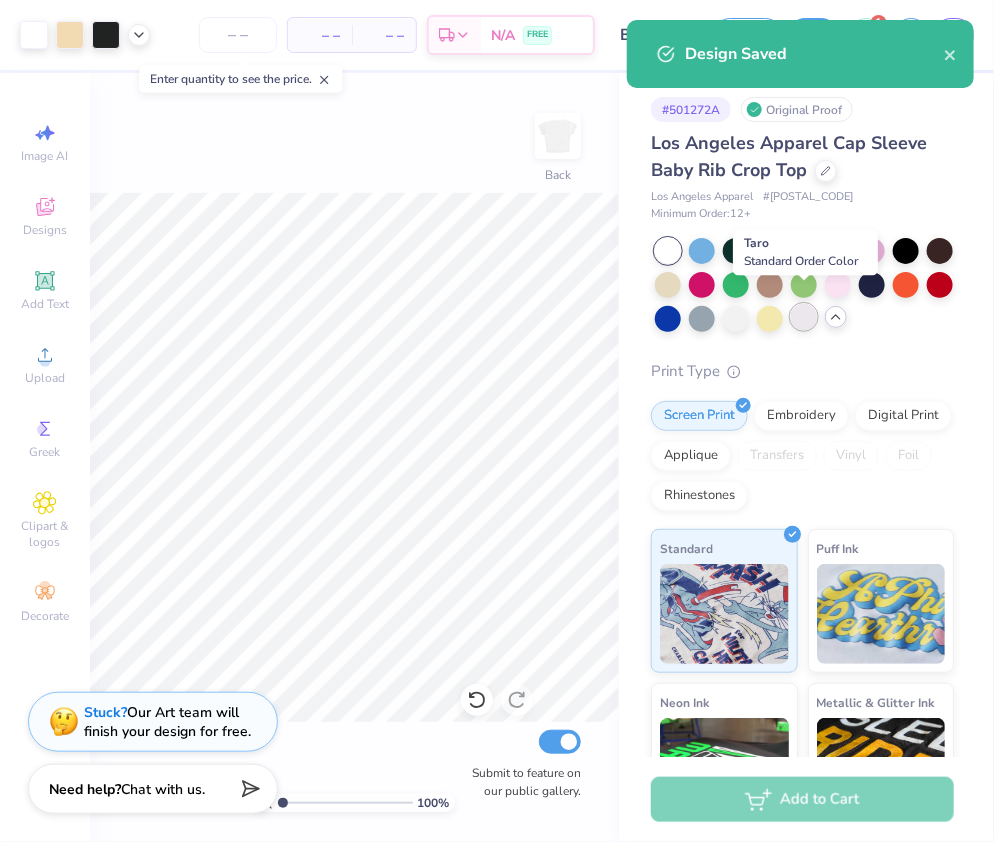 click at bounding box center [804, 317] 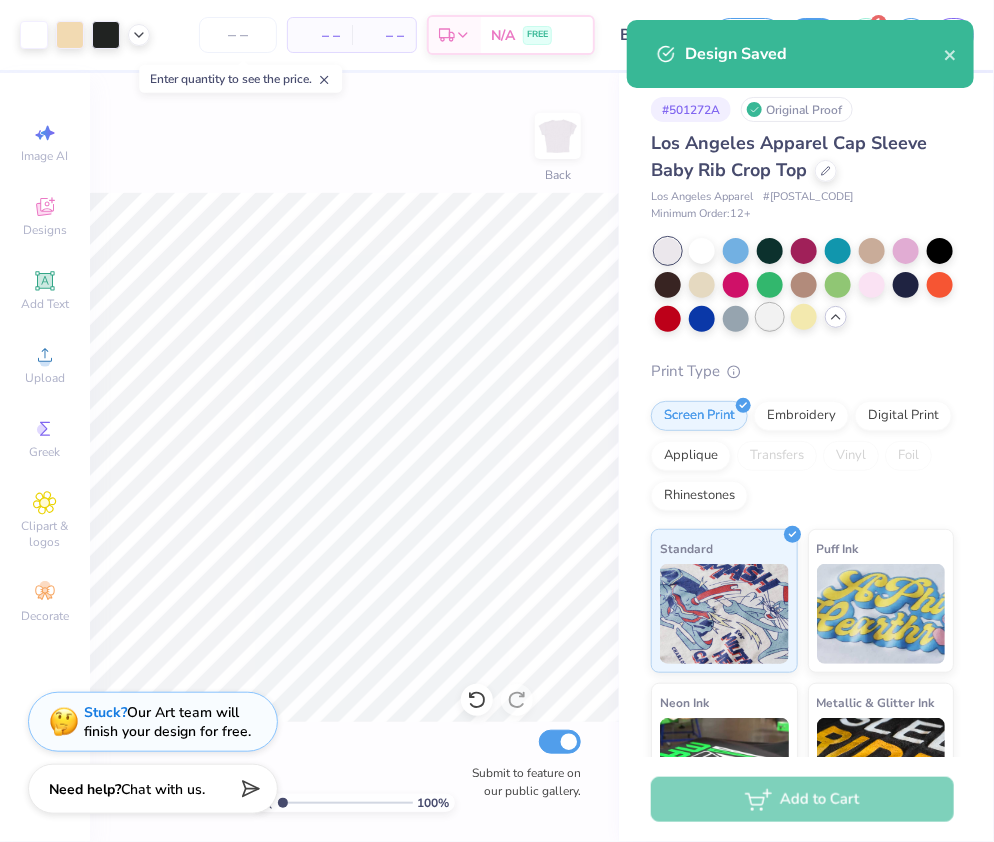 click on "Art colors – – Per Item – – Total Est.  Delivery N/A FREE Design Title Bucknell KKG Summer Merch 25 Save as Save 1 CC Image AI Designs Add Text Upload Greek Clipart & logos Decorate 100  % Back Submit to feature on our public gallery. # 501272A Original Proof Los Angeles Apparel Cap Sleeve Baby Rib Crop Top Los Angeles Apparel # 43035 Minimum Order:  12 +   Print Type Screen Print Embroidery Digital Print Applique Transfers Vinyl Foil Rhinestones Standard Puff Ink Neon Ink Metallic & Glitter Ink Glow in the Dark Ink Water based Ink Add to Cart Stuck?  Our Art team will finish your design for free. Need help?  Chat with us. Design Saved" at bounding box center [497, 421] 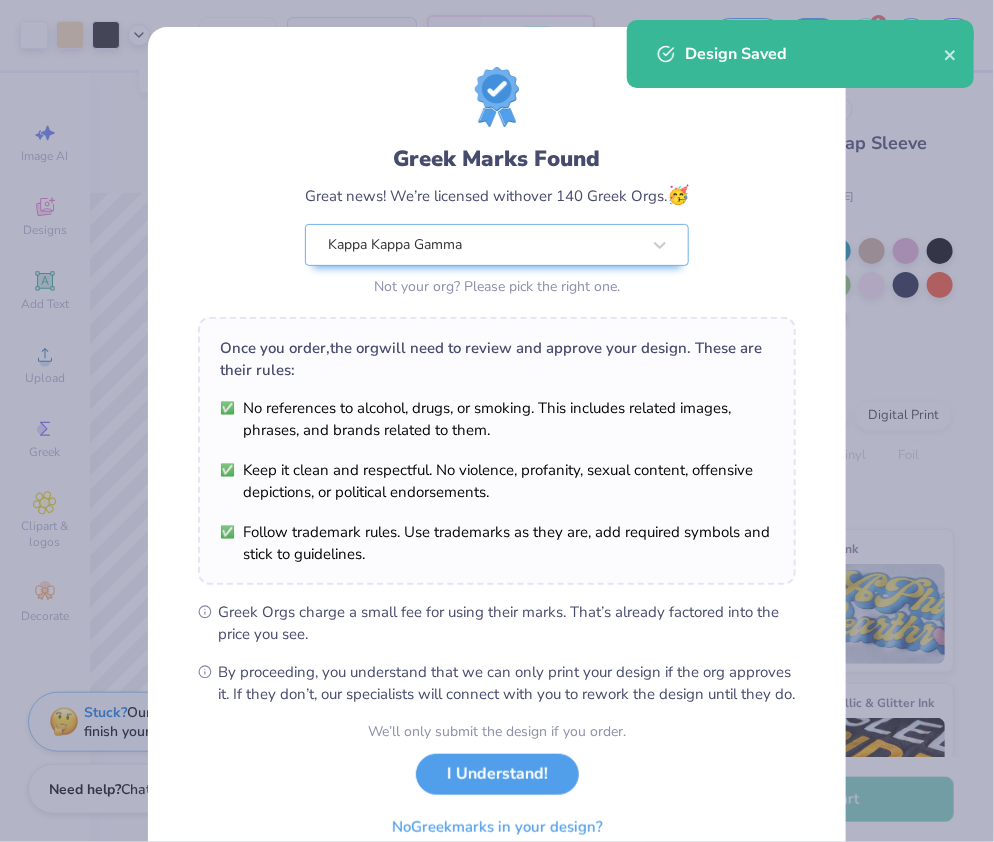 click on "We’ll only submit the design if you order. I Understand! No  Greek  marks in your design?" at bounding box center [497, 784] 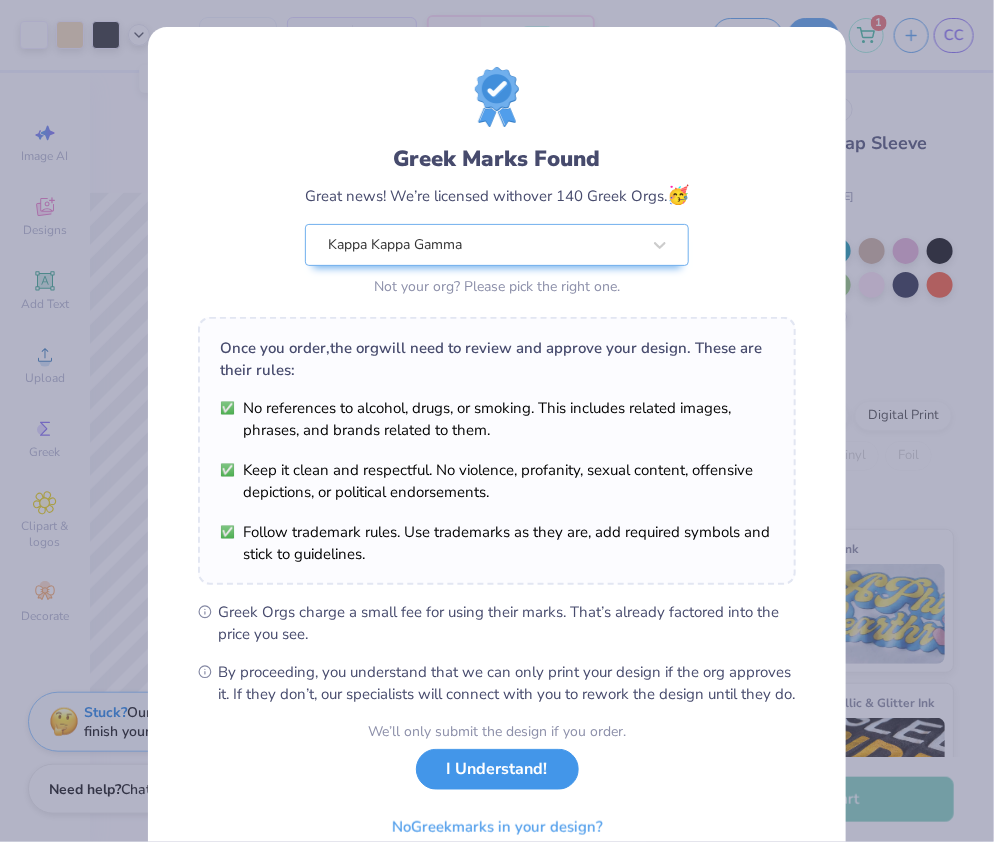click on "I Understand!" at bounding box center [497, 769] 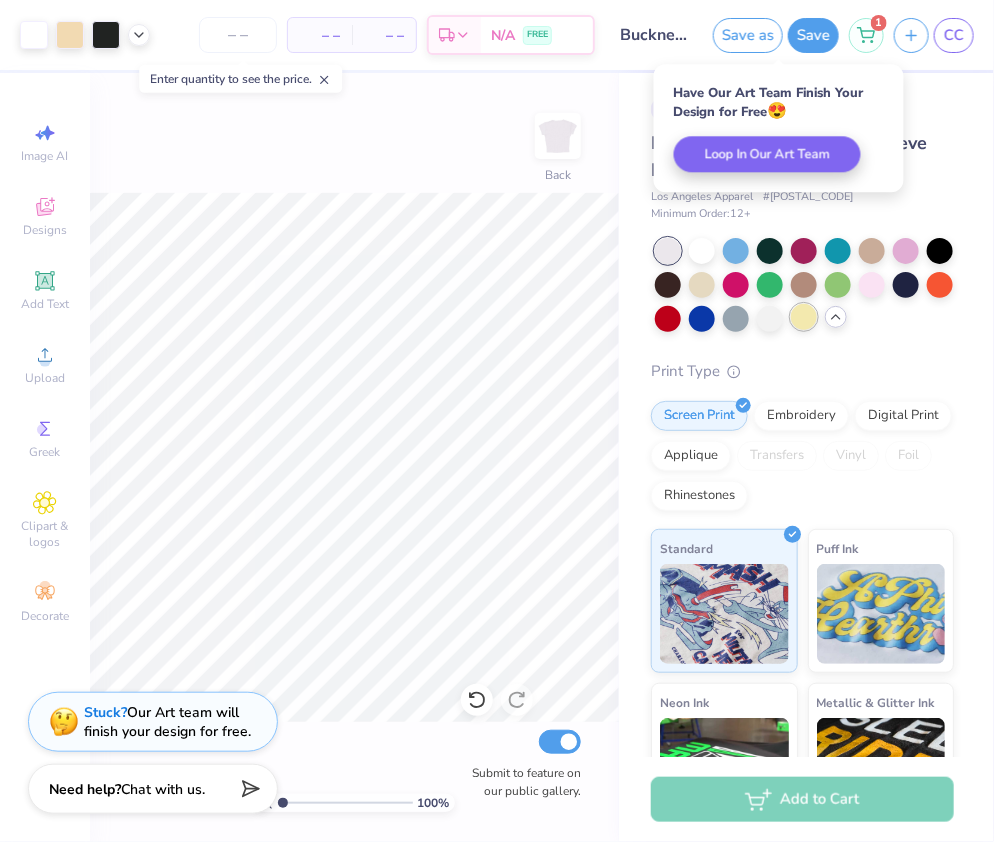 click at bounding box center (804, 317) 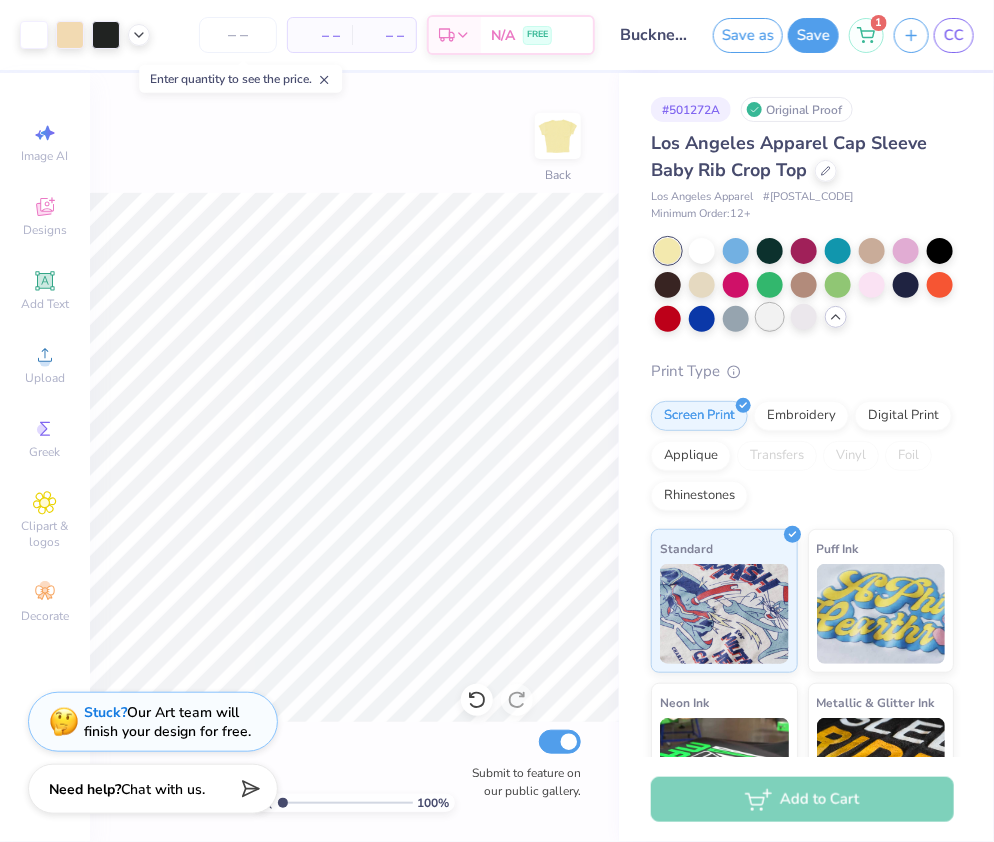 click at bounding box center (770, 317) 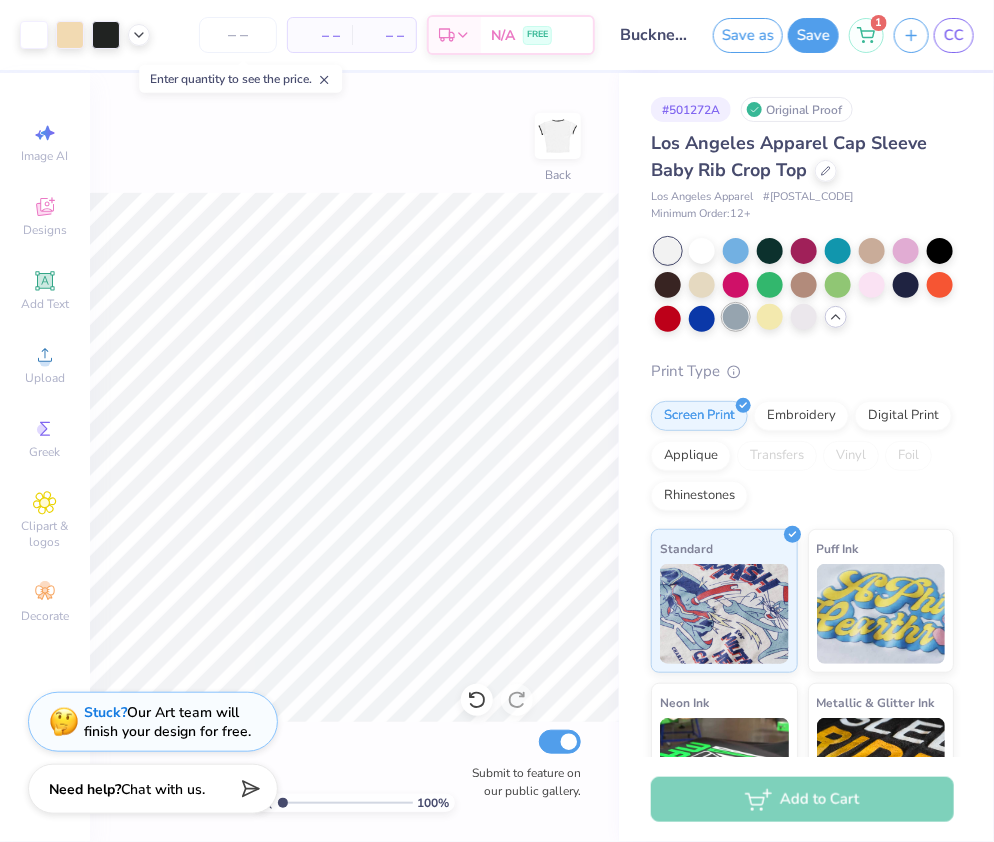 click at bounding box center (736, 317) 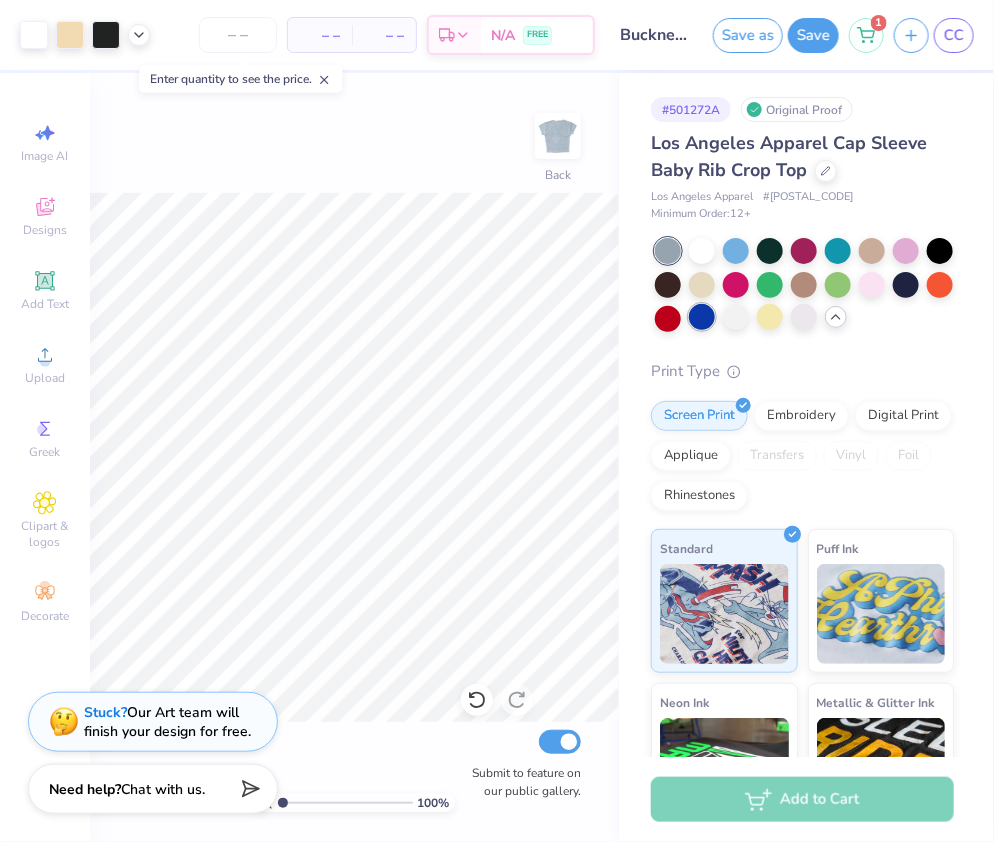 click at bounding box center (702, 317) 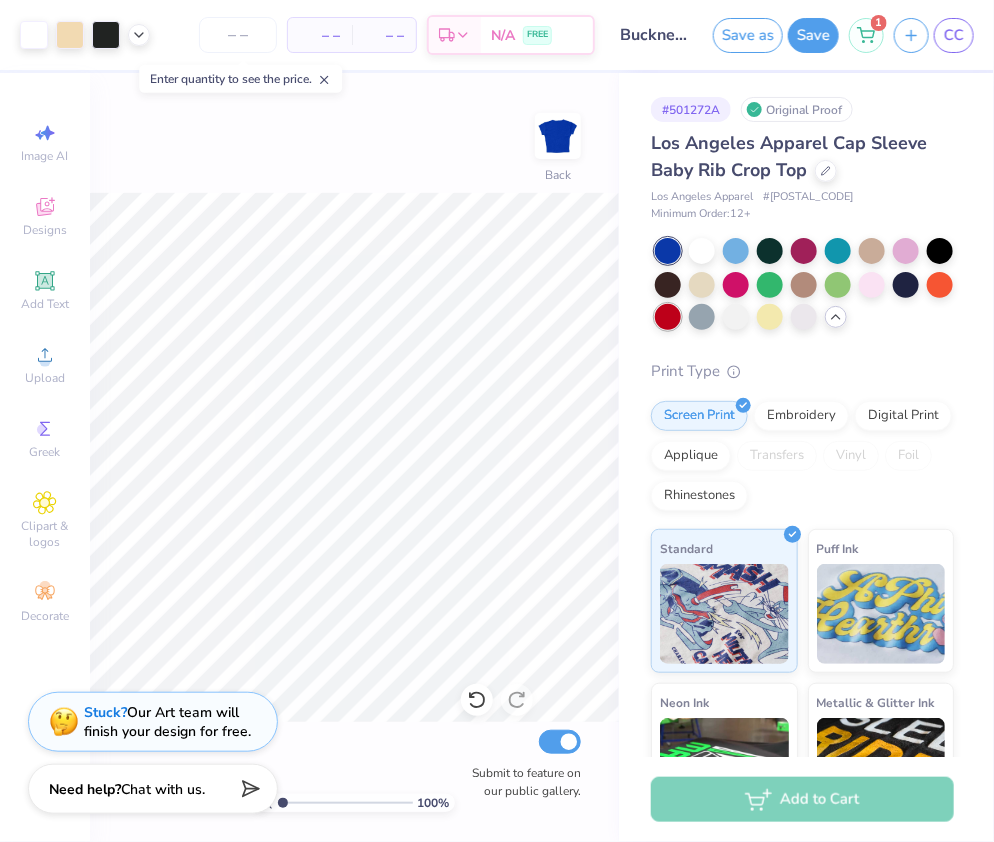 click at bounding box center (668, 317) 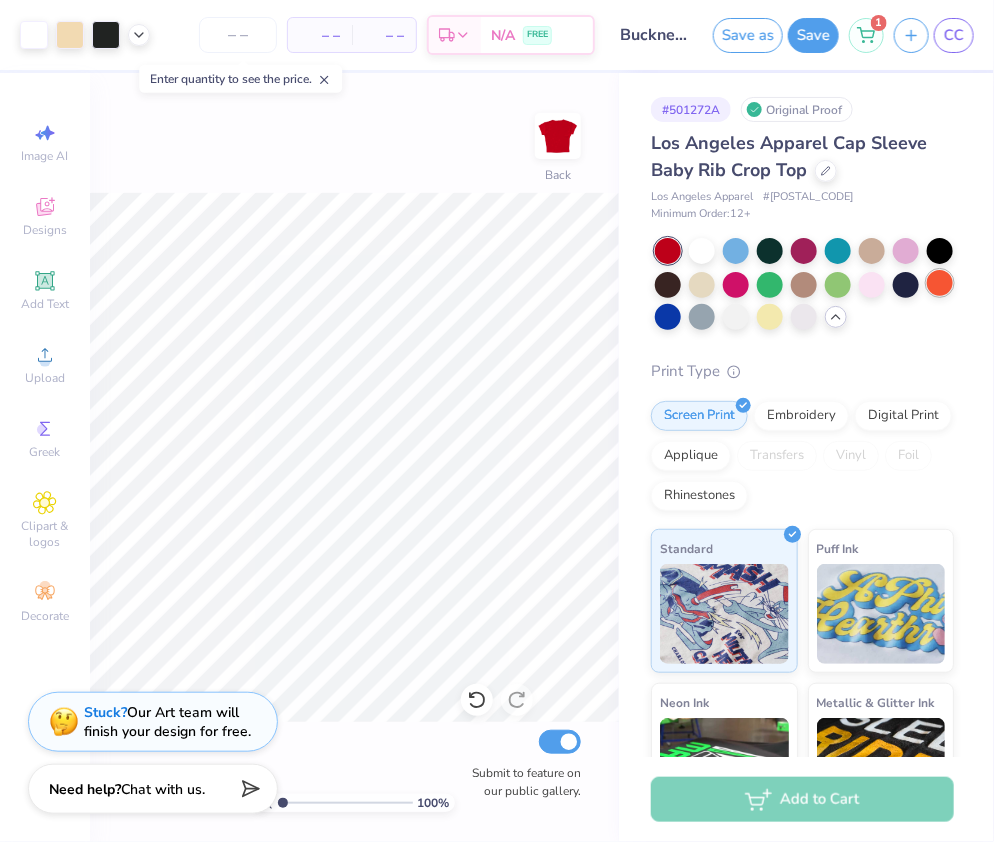 click at bounding box center [940, 283] 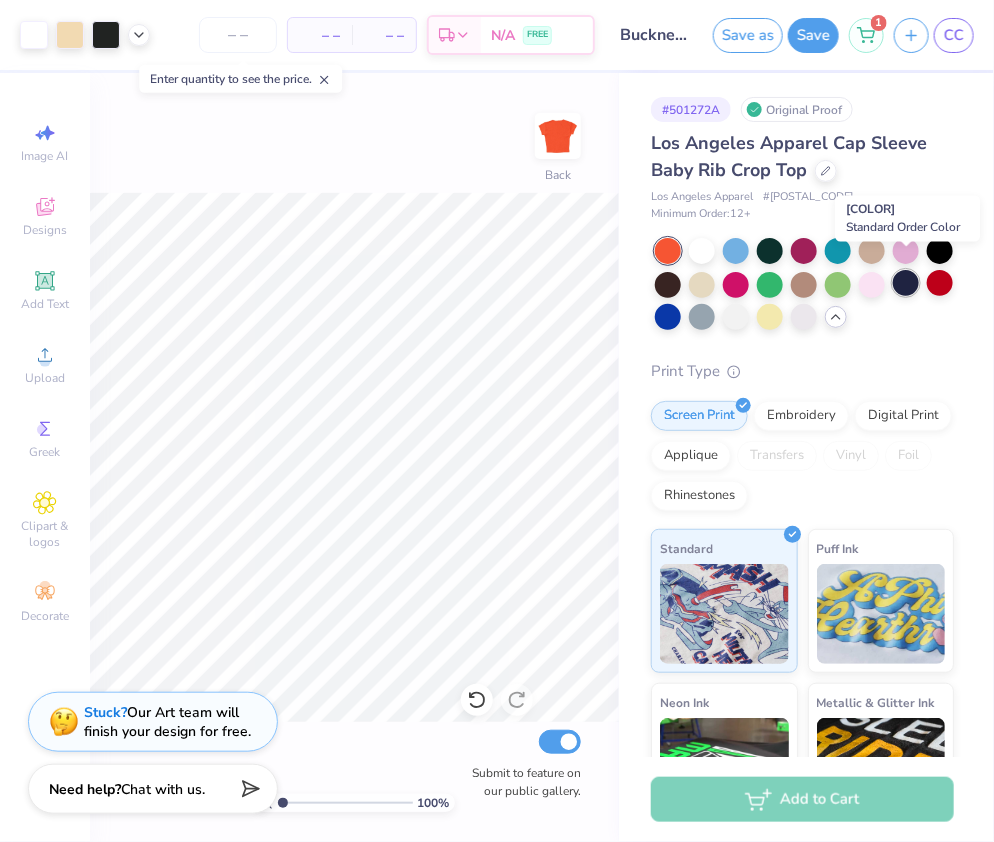 click at bounding box center (906, 283) 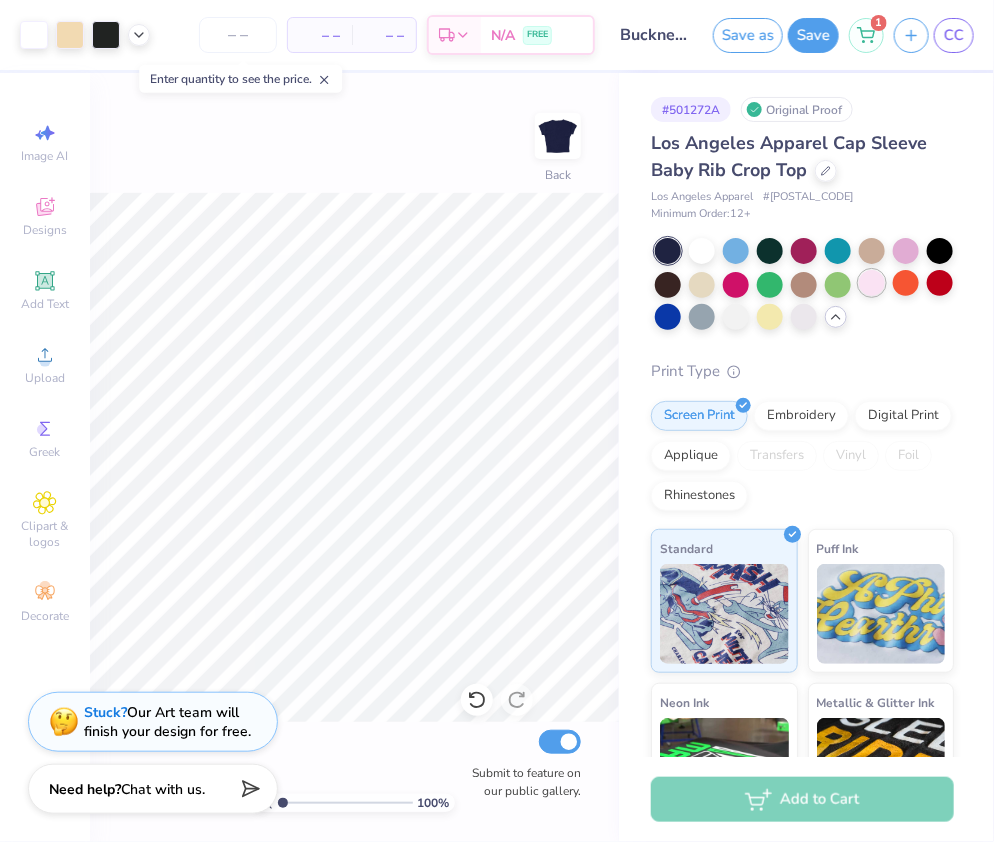 click at bounding box center [872, 283] 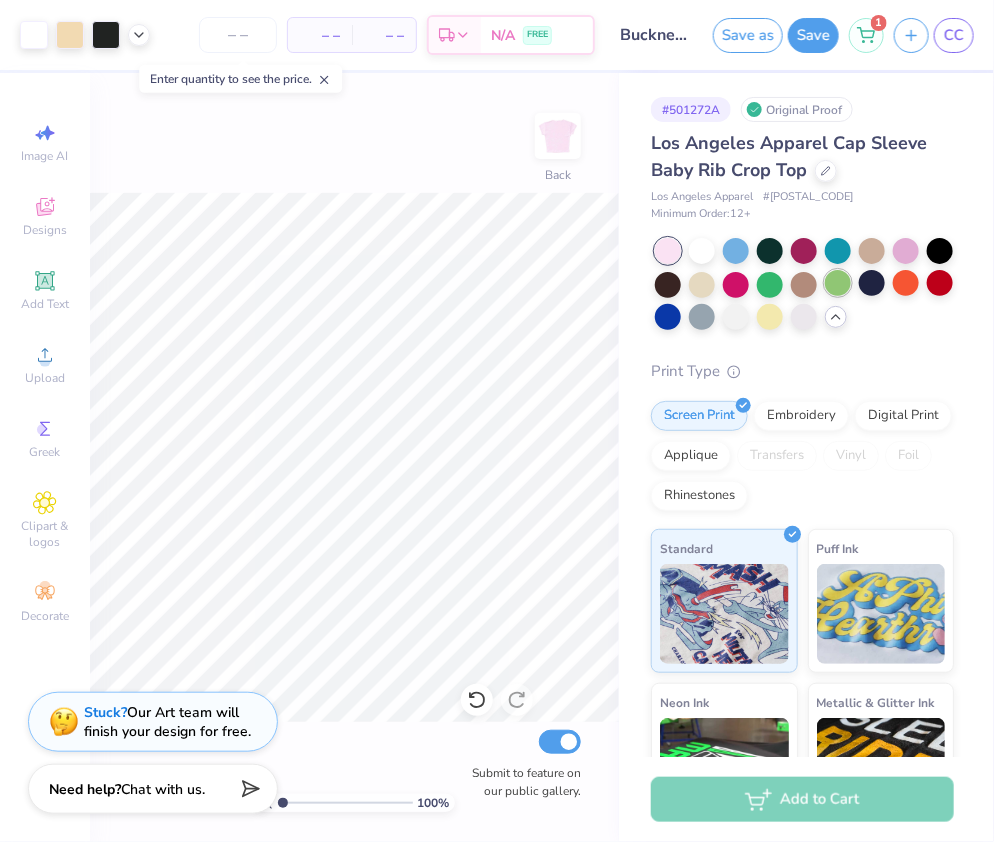 click at bounding box center (838, 283) 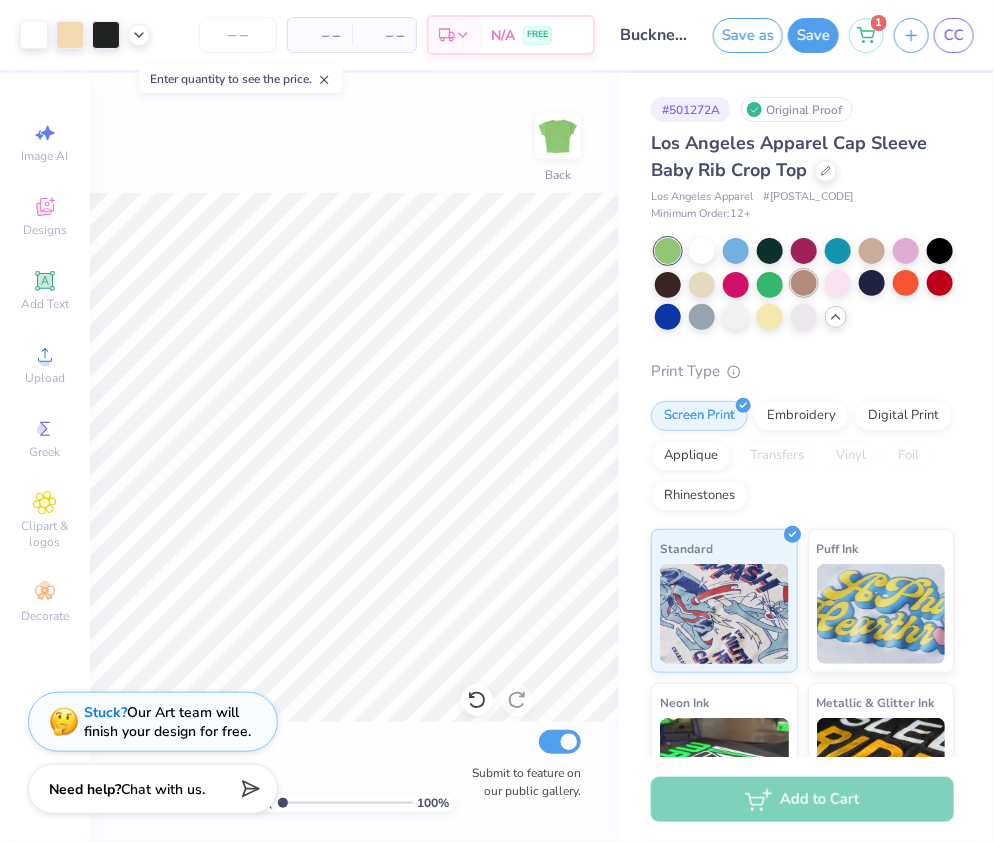 click at bounding box center (804, 283) 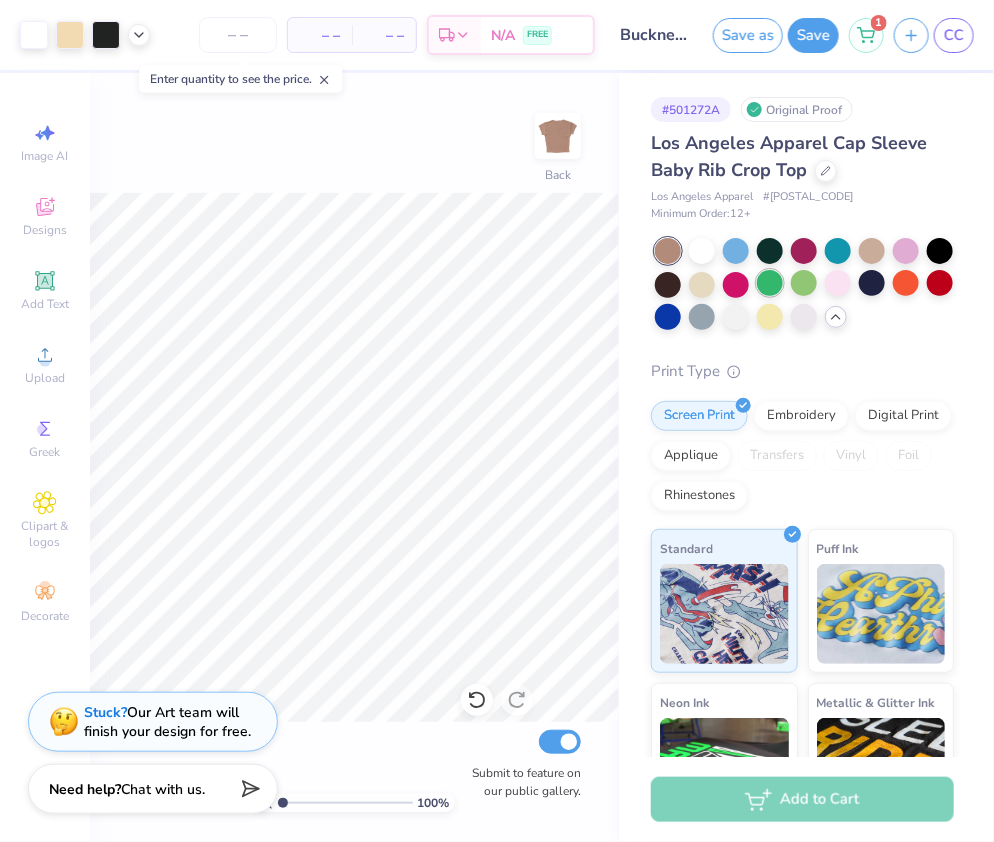 click at bounding box center (770, 283) 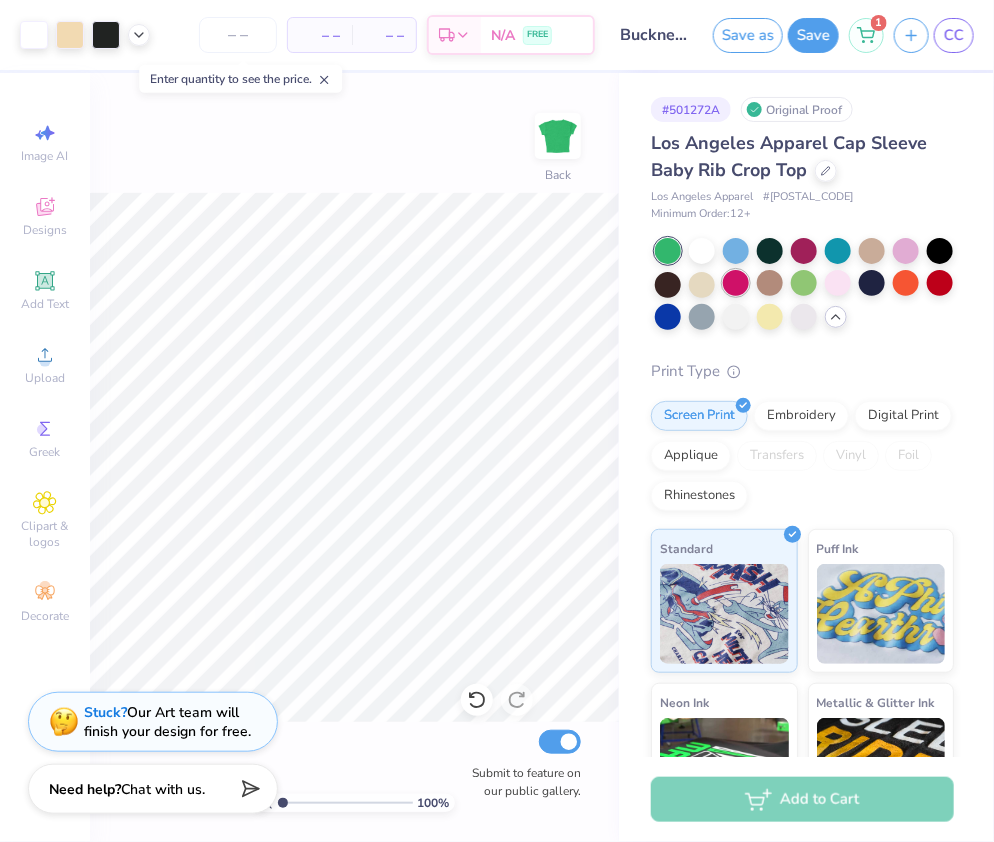 click at bounding box center [736, 283] 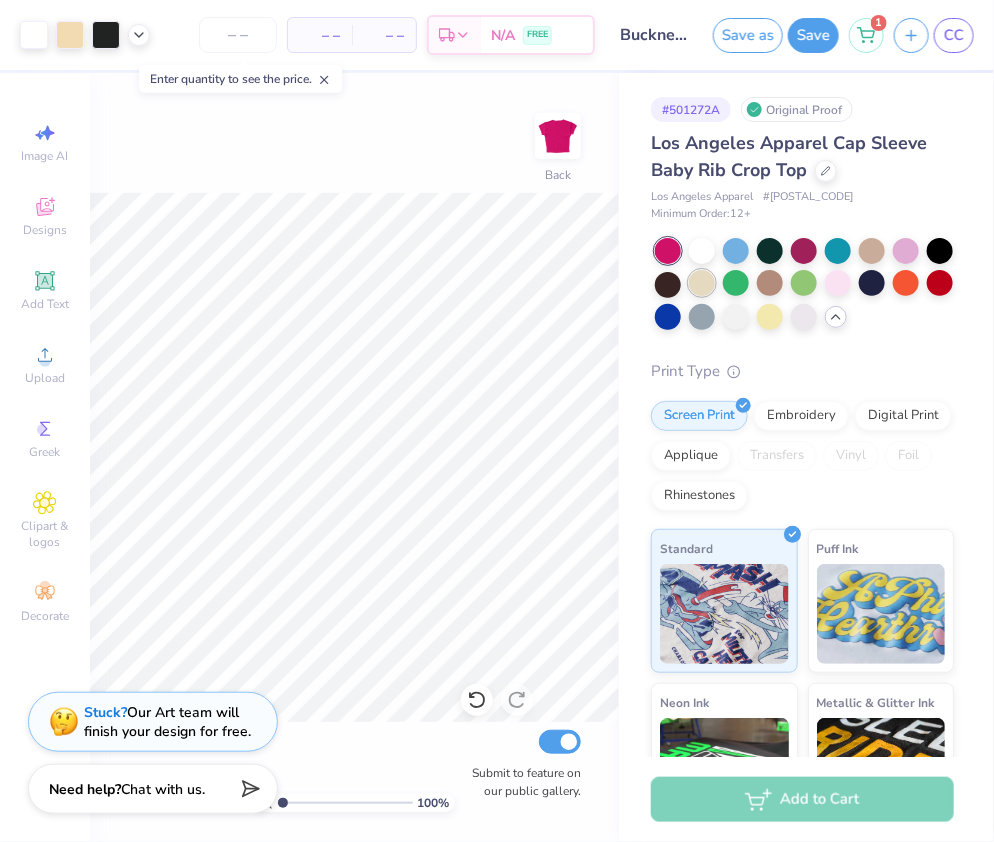 click at bounding box center (702, 283) 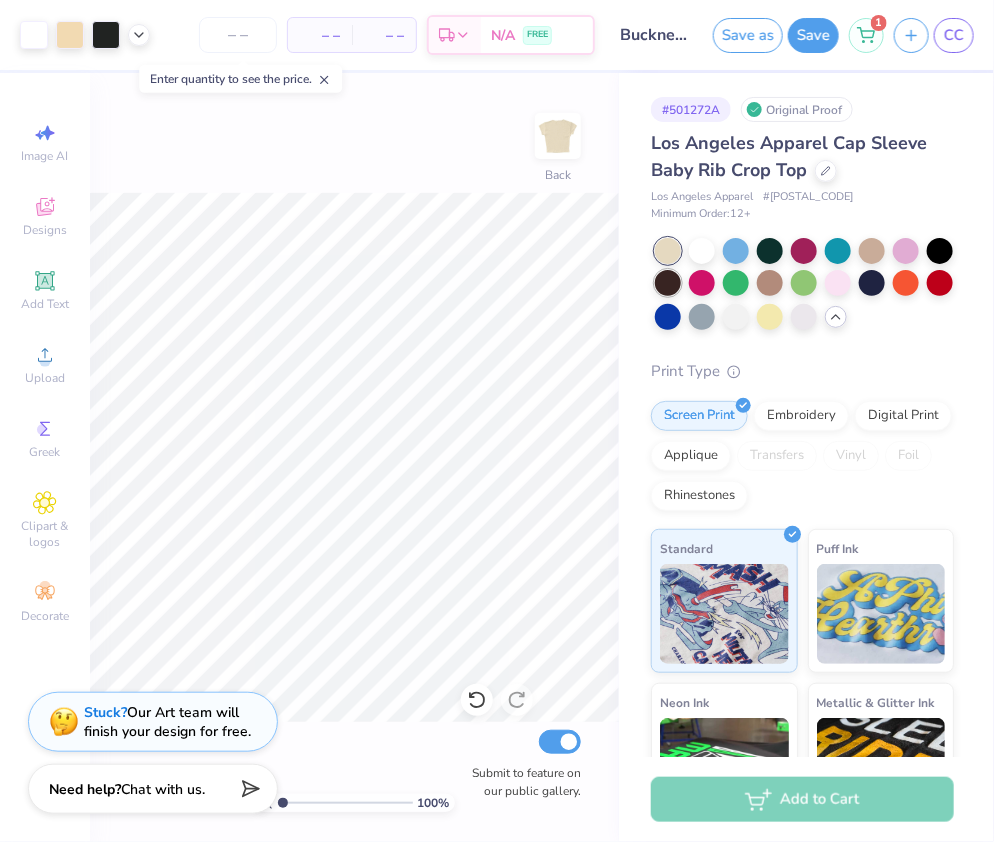 click at bounding box center [668, 283] 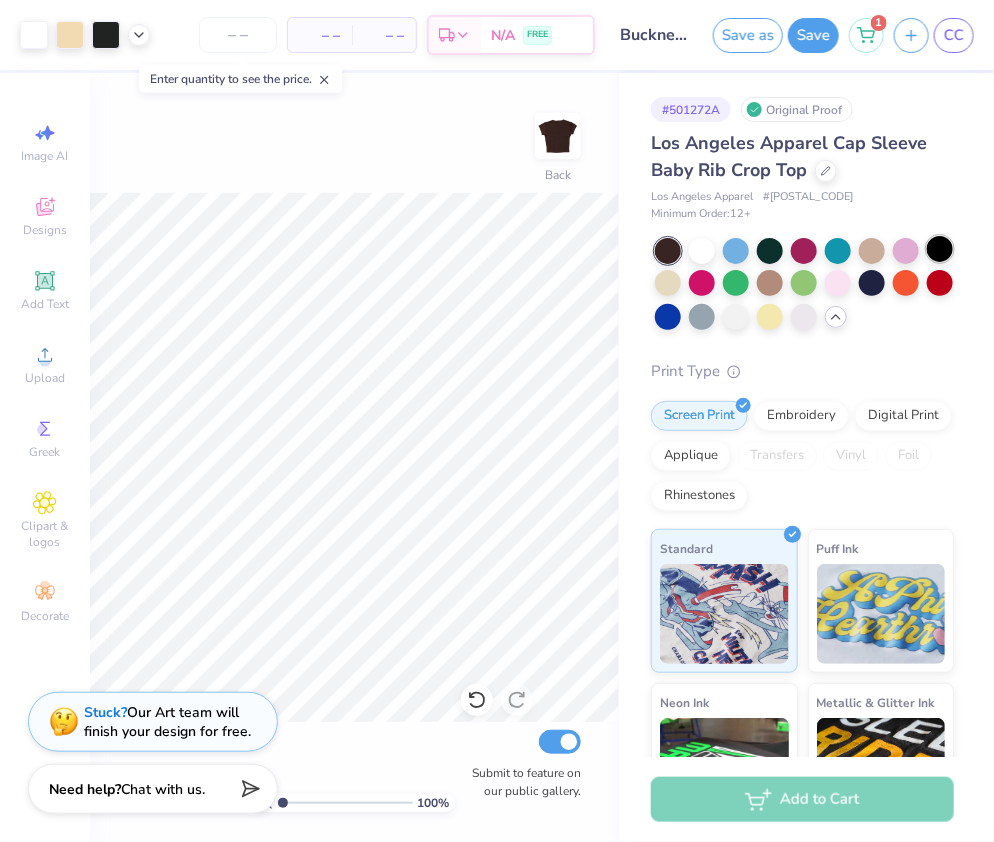 click at bounding box center (940, 249) 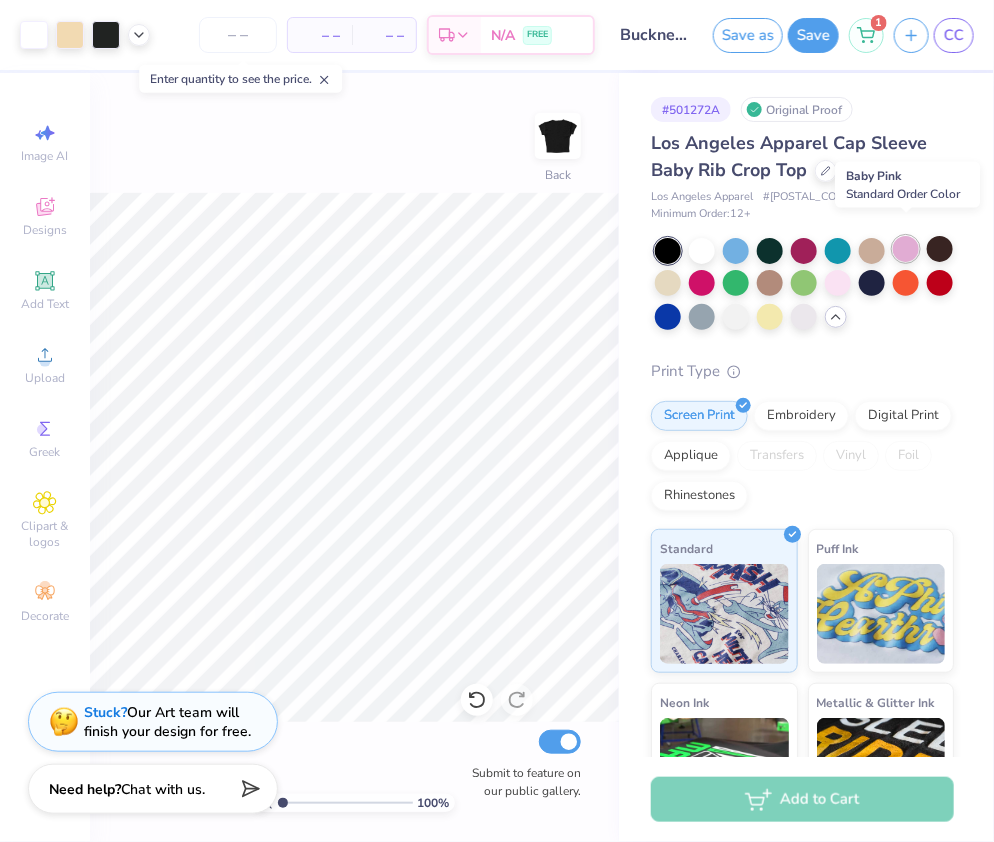 click at bounding box center [906, 249] 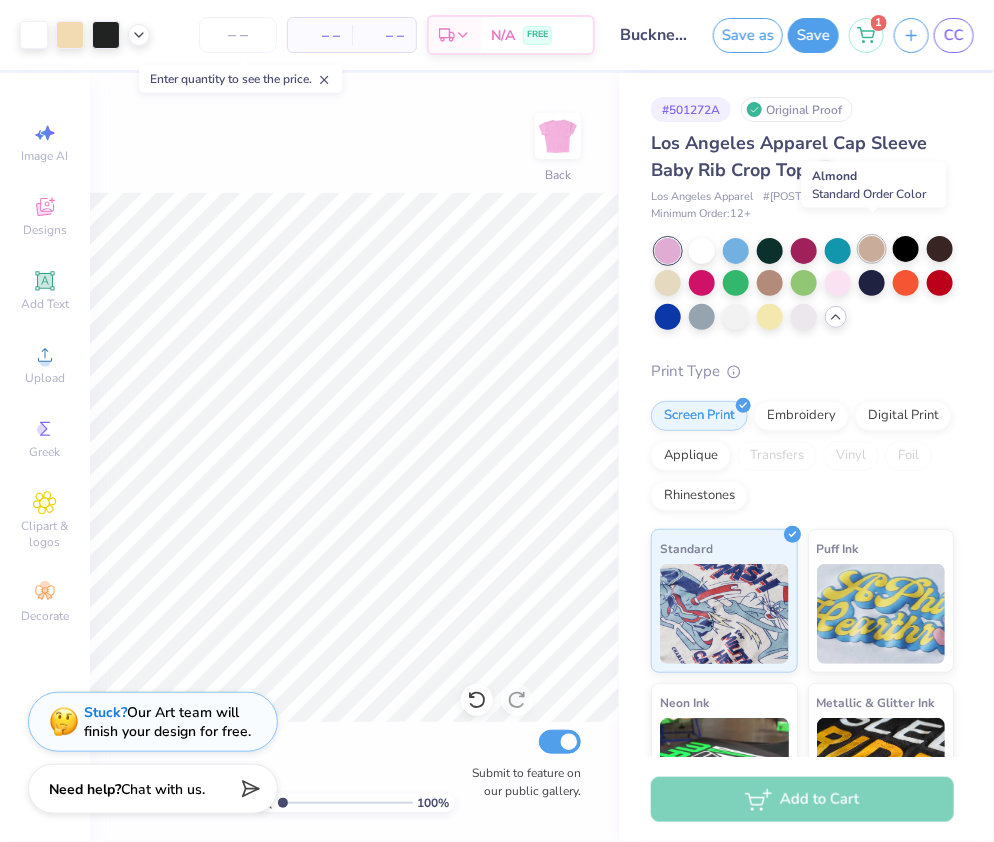 click at bounding box center (872, 249) 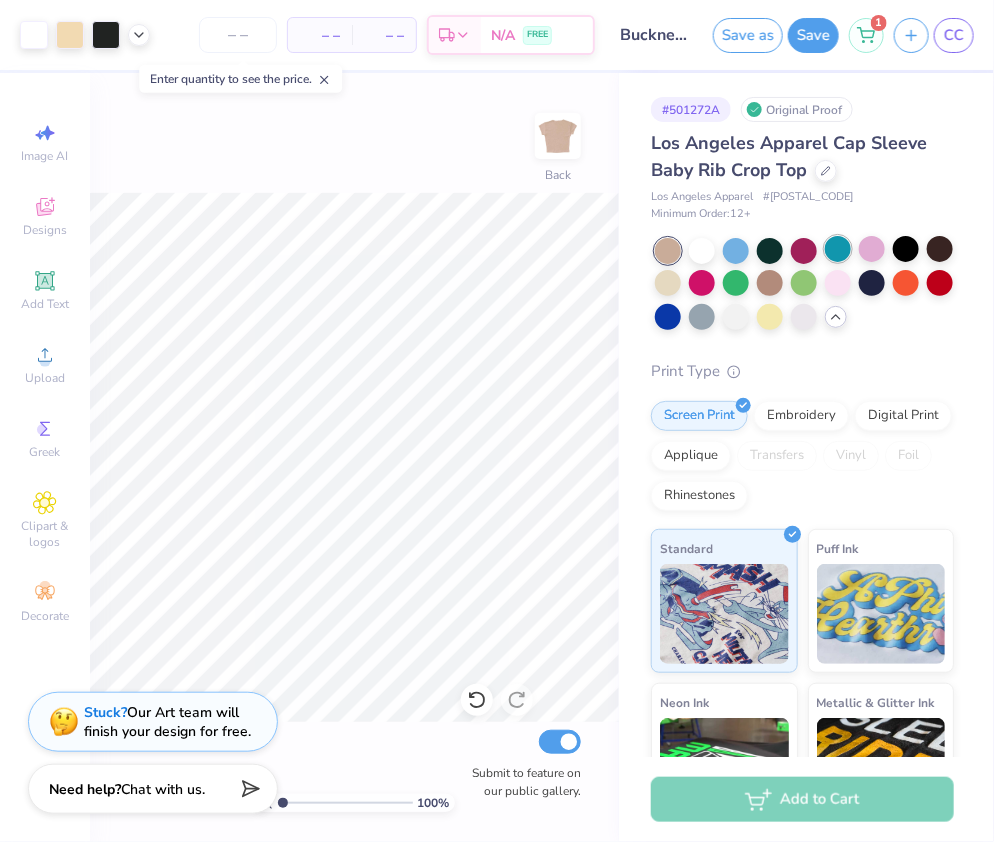 click at bounding box center (838, 249) 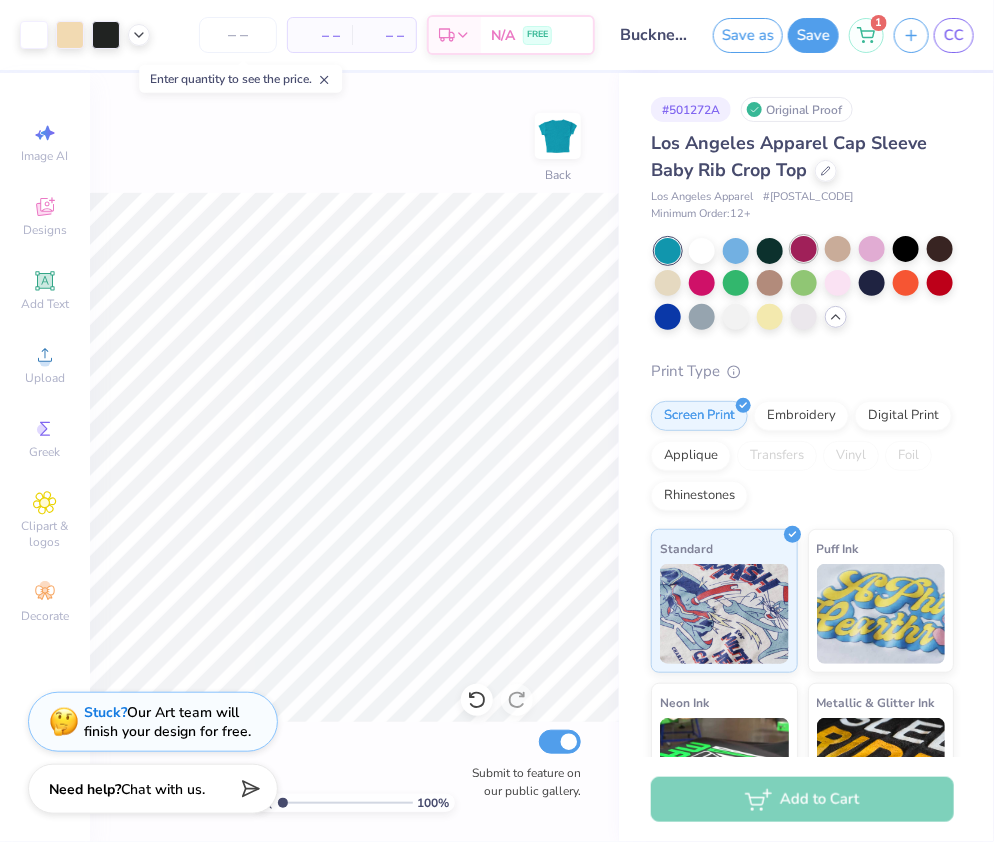 click at bounding box center (804, 249) 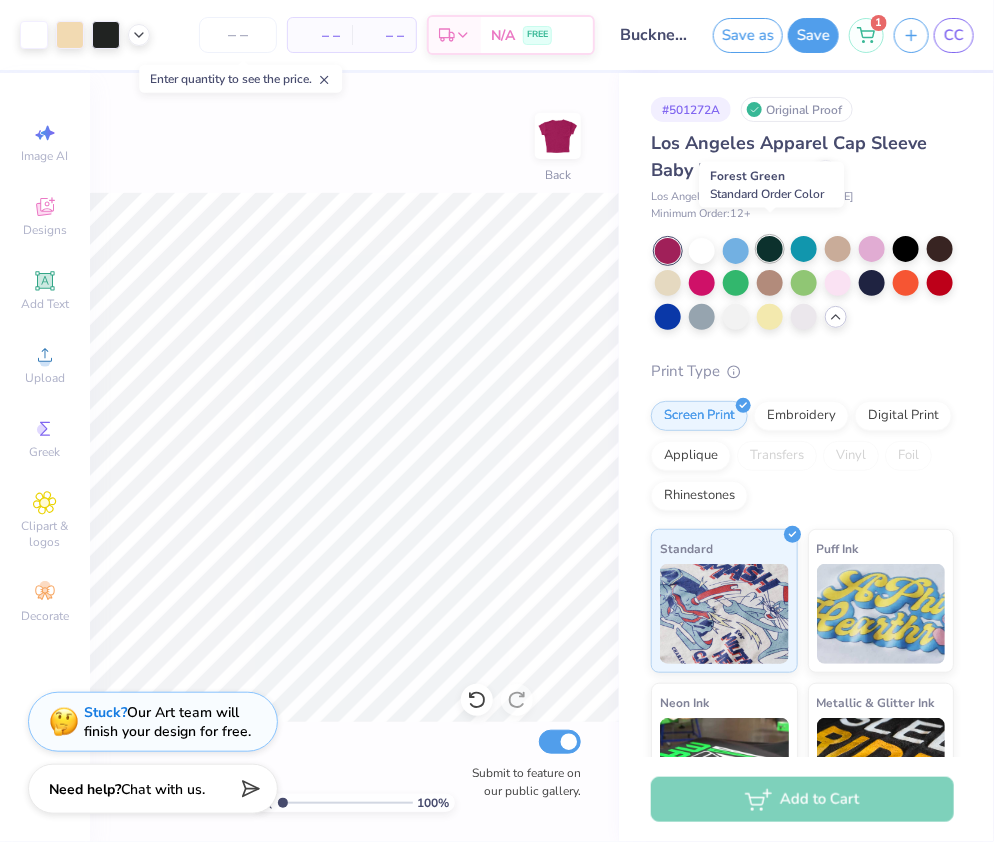 click at bounding box center (770, 249) 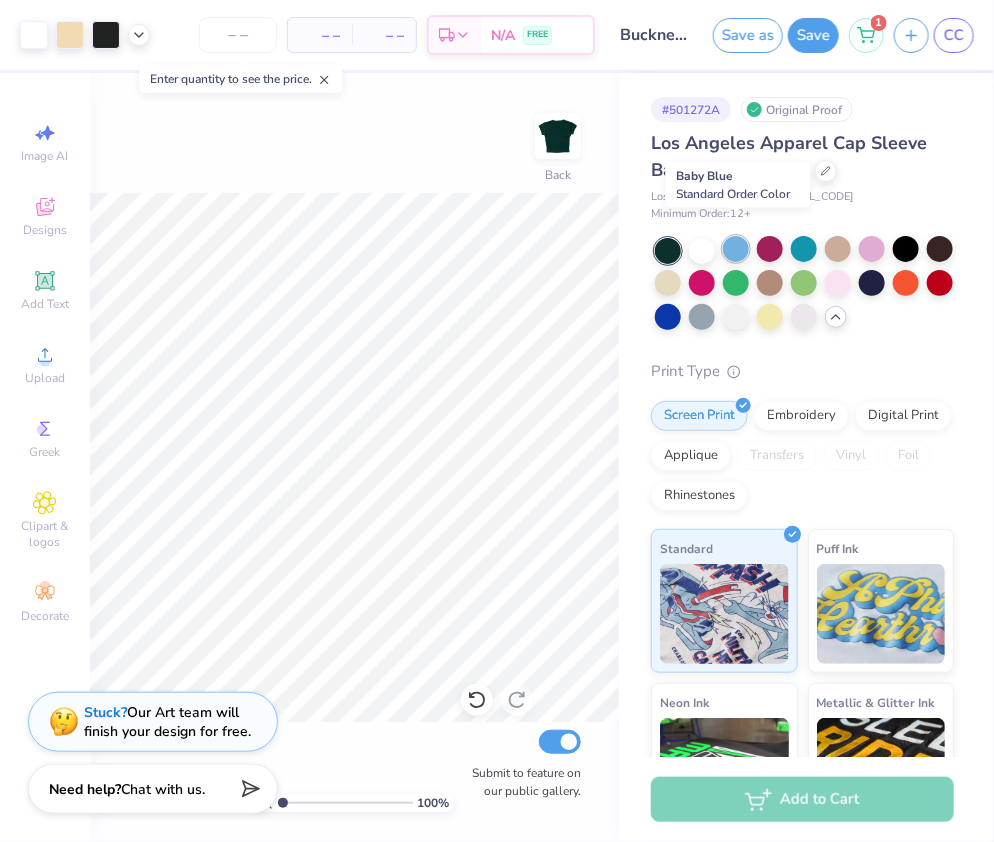 click at bounding box center (736, 249) 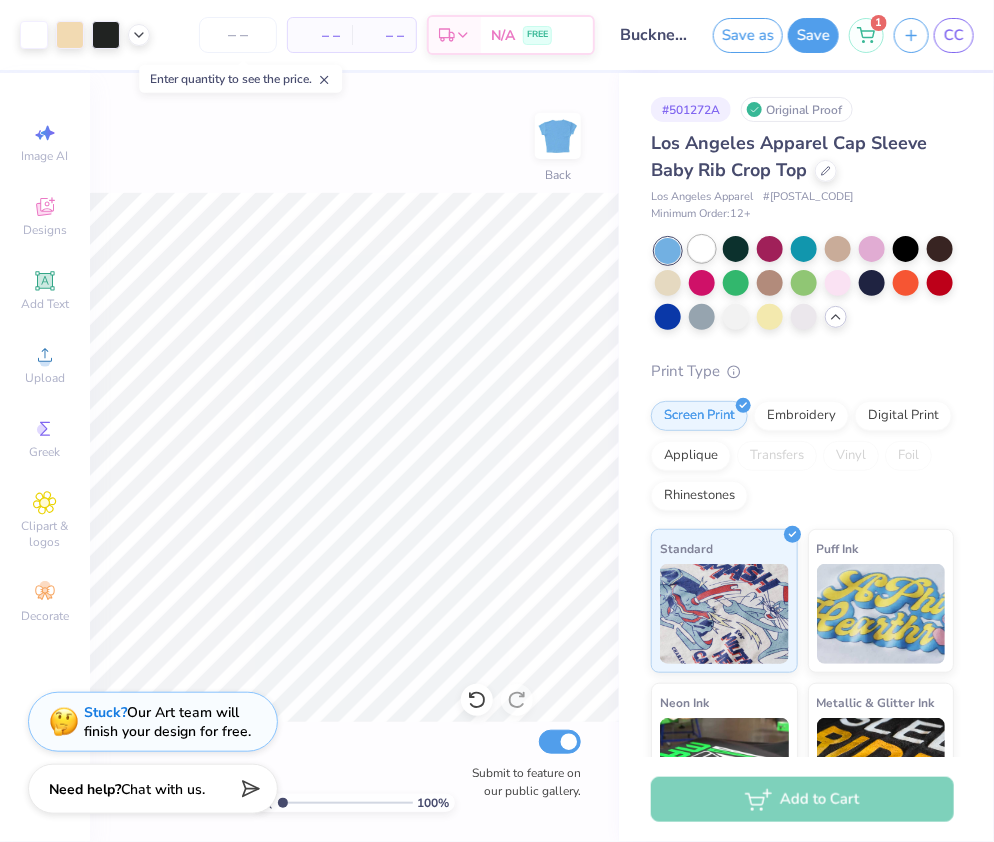 click at bounding box center (702, 249) 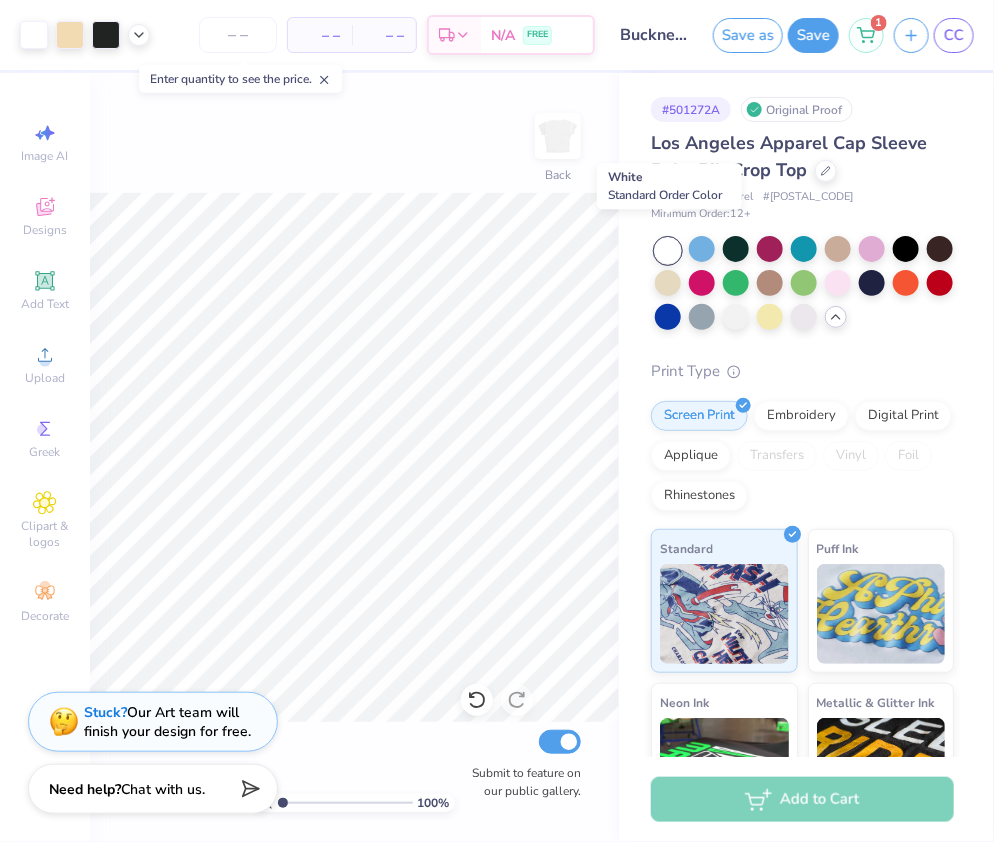 click at bounding box center (668, 251) 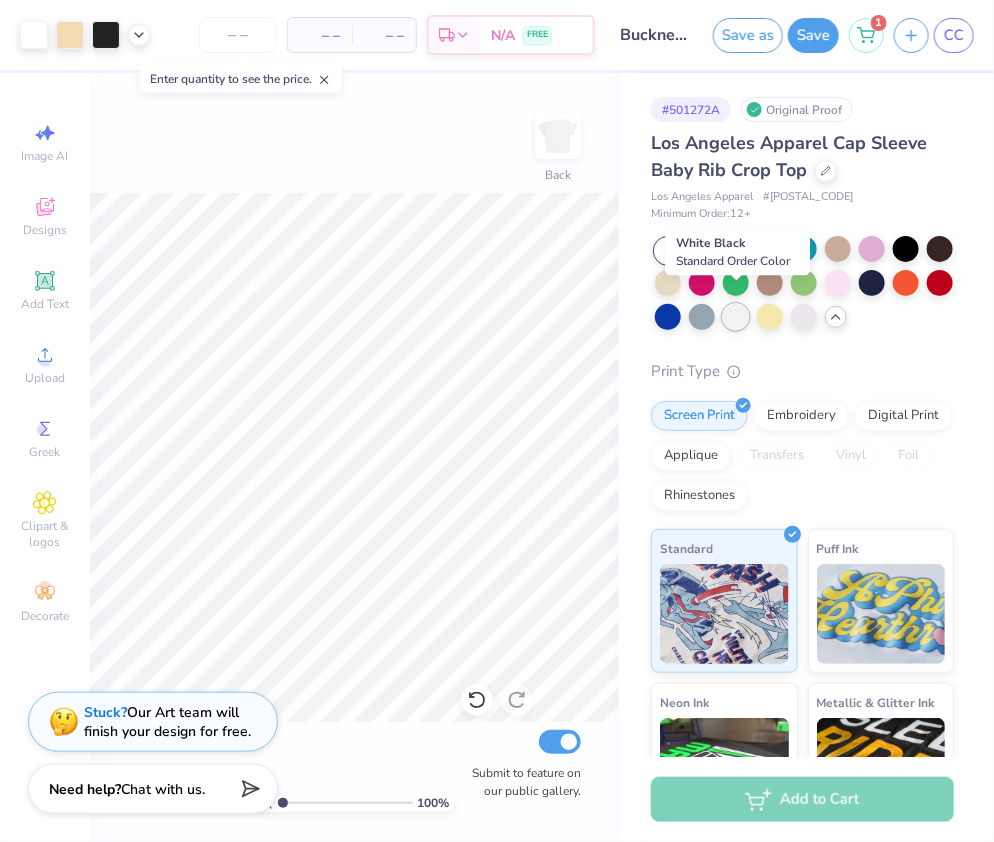 click at bounding box center [736, 317] 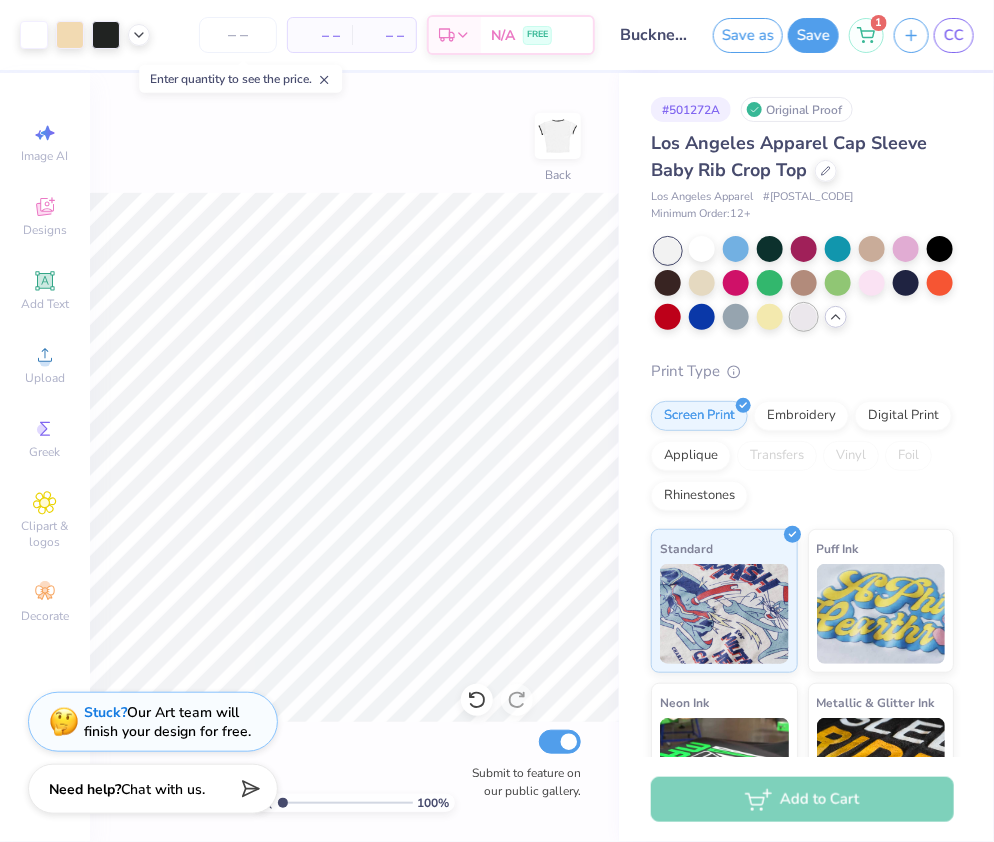 click at bounding box center (804, 285) 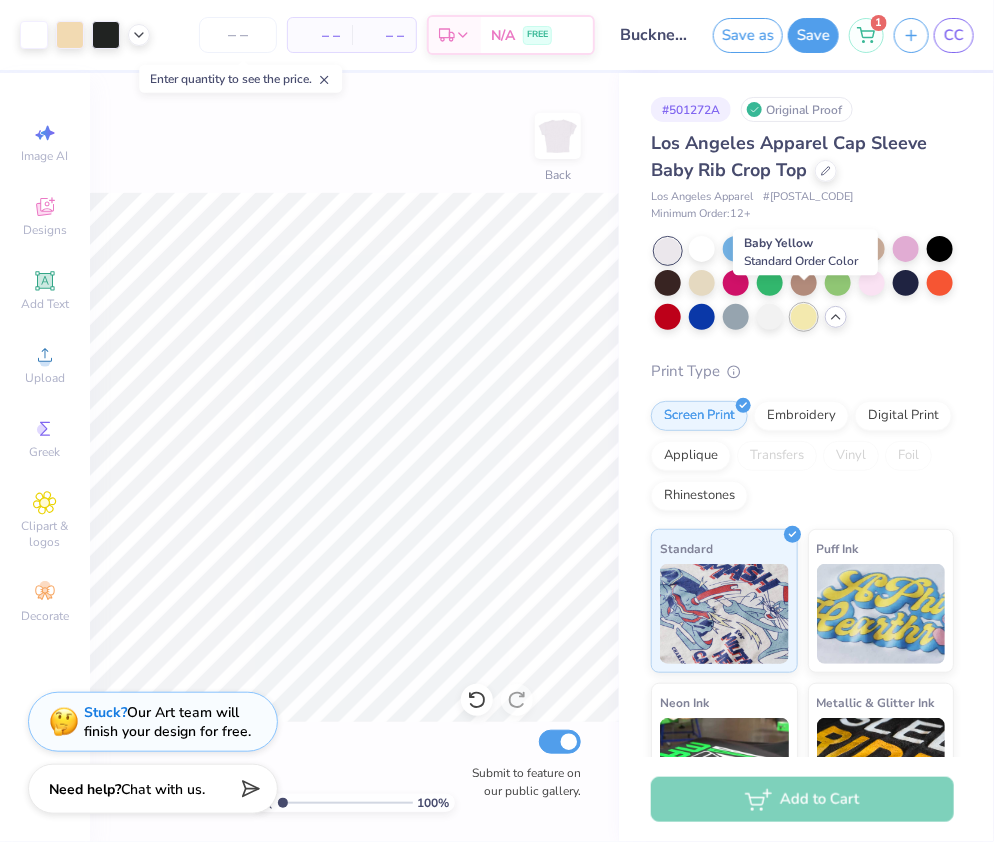 click at bounding box center (804, 317) 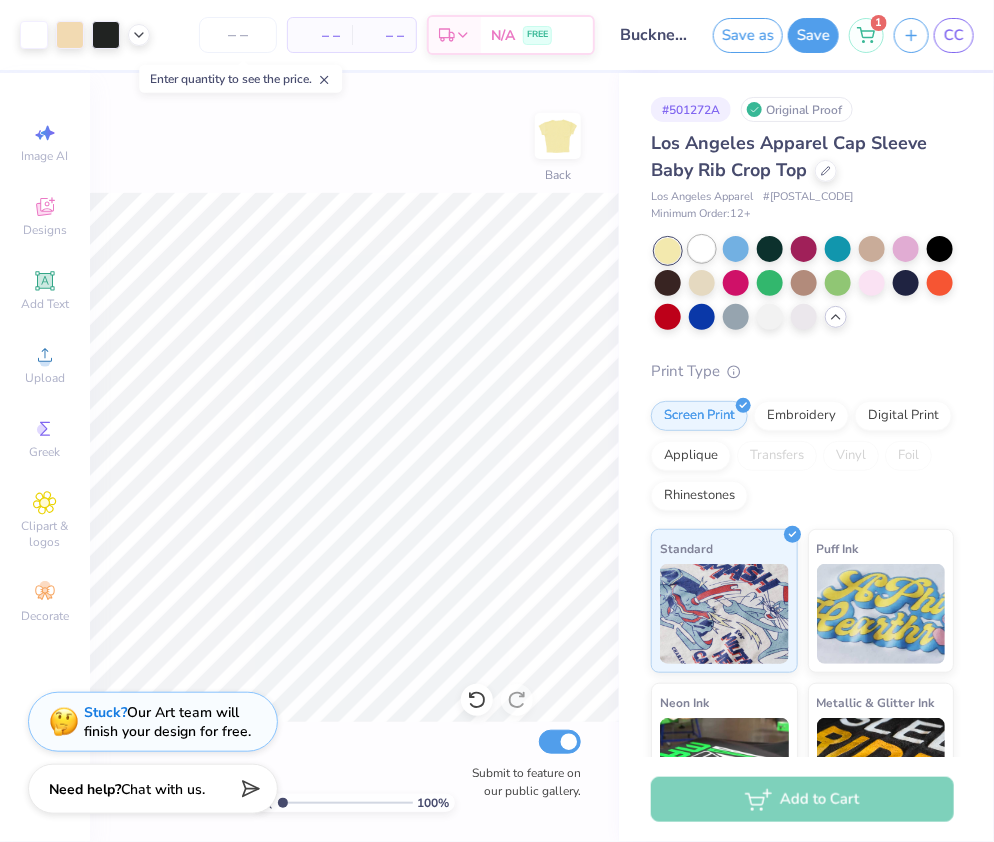 click at bounding box center [702, 249] 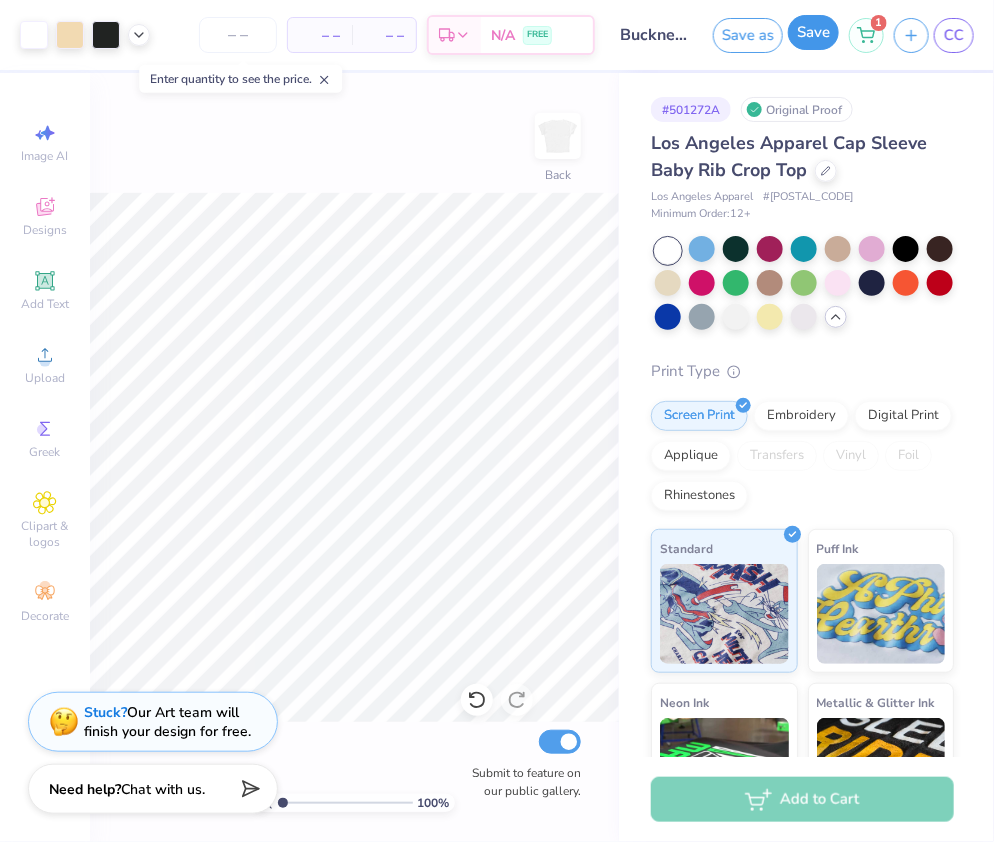 click on "Save" at bounding box center (813, 32) 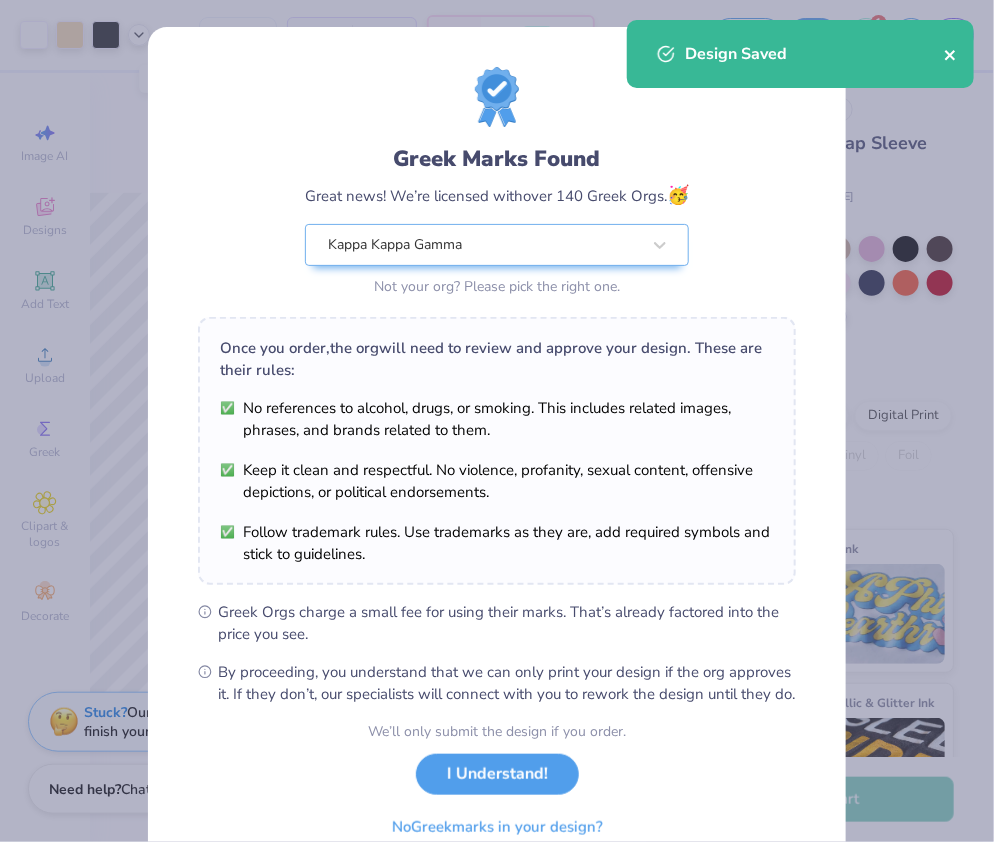 click 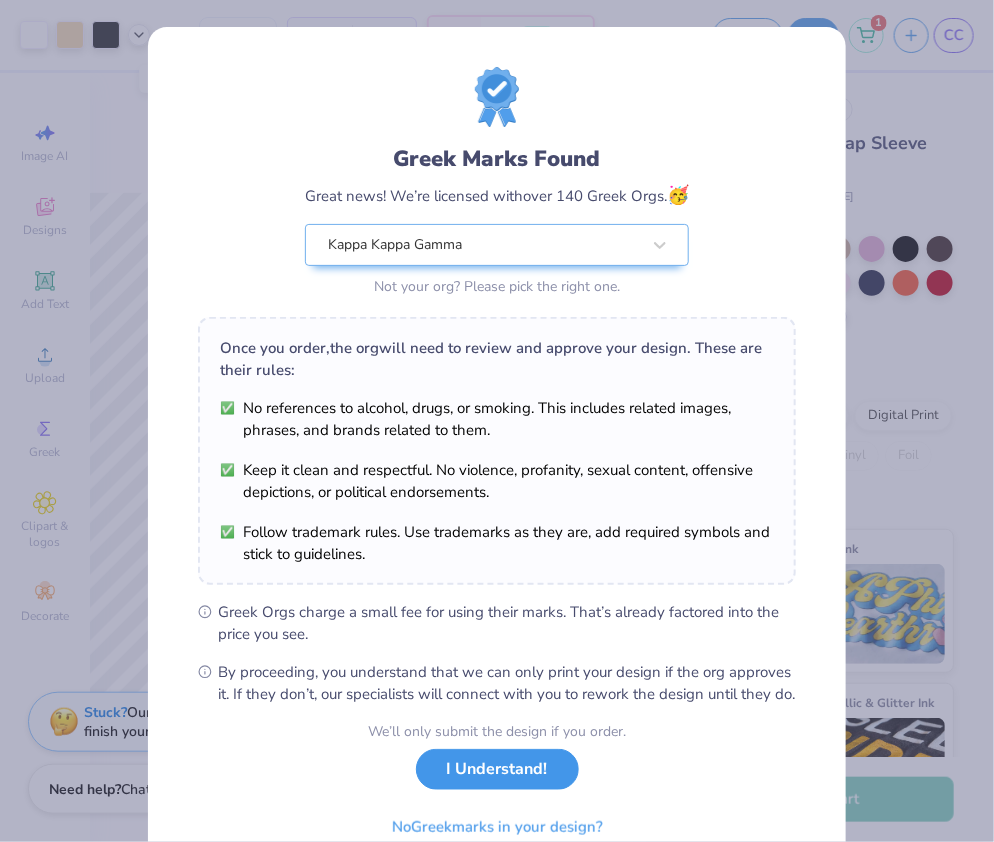 click on "I Understand!" at bounding box center (497, 769) 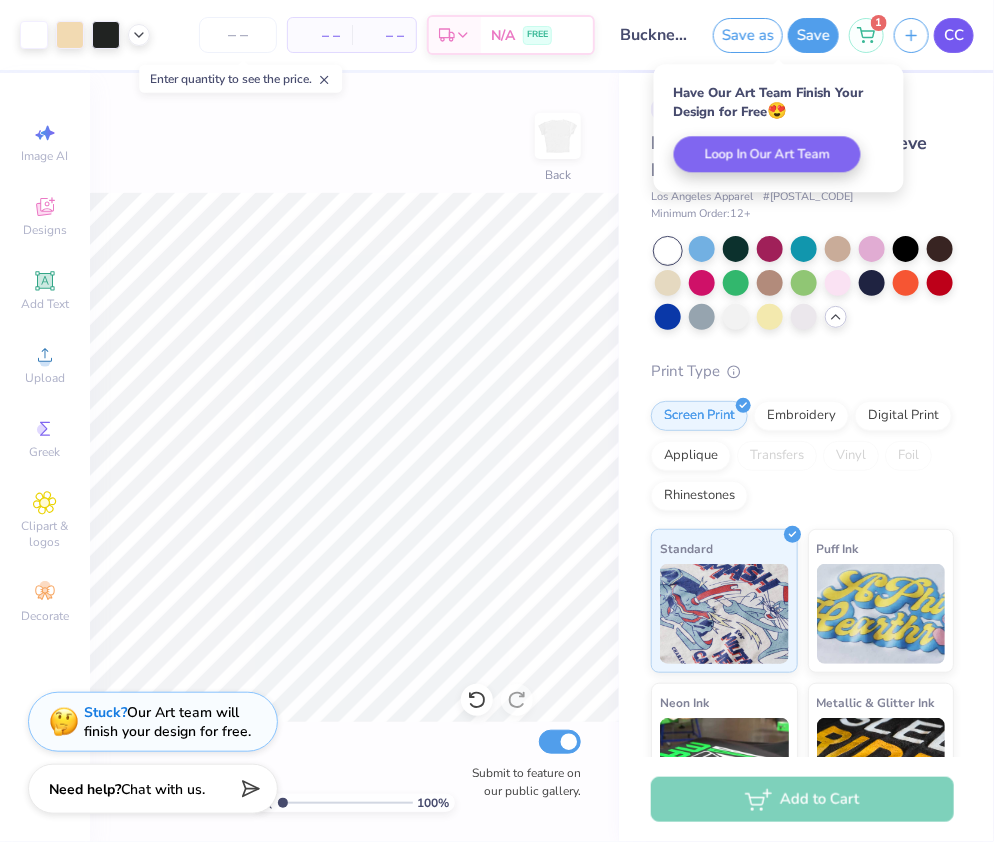 click on "CC" at bounding box center (954, 35) 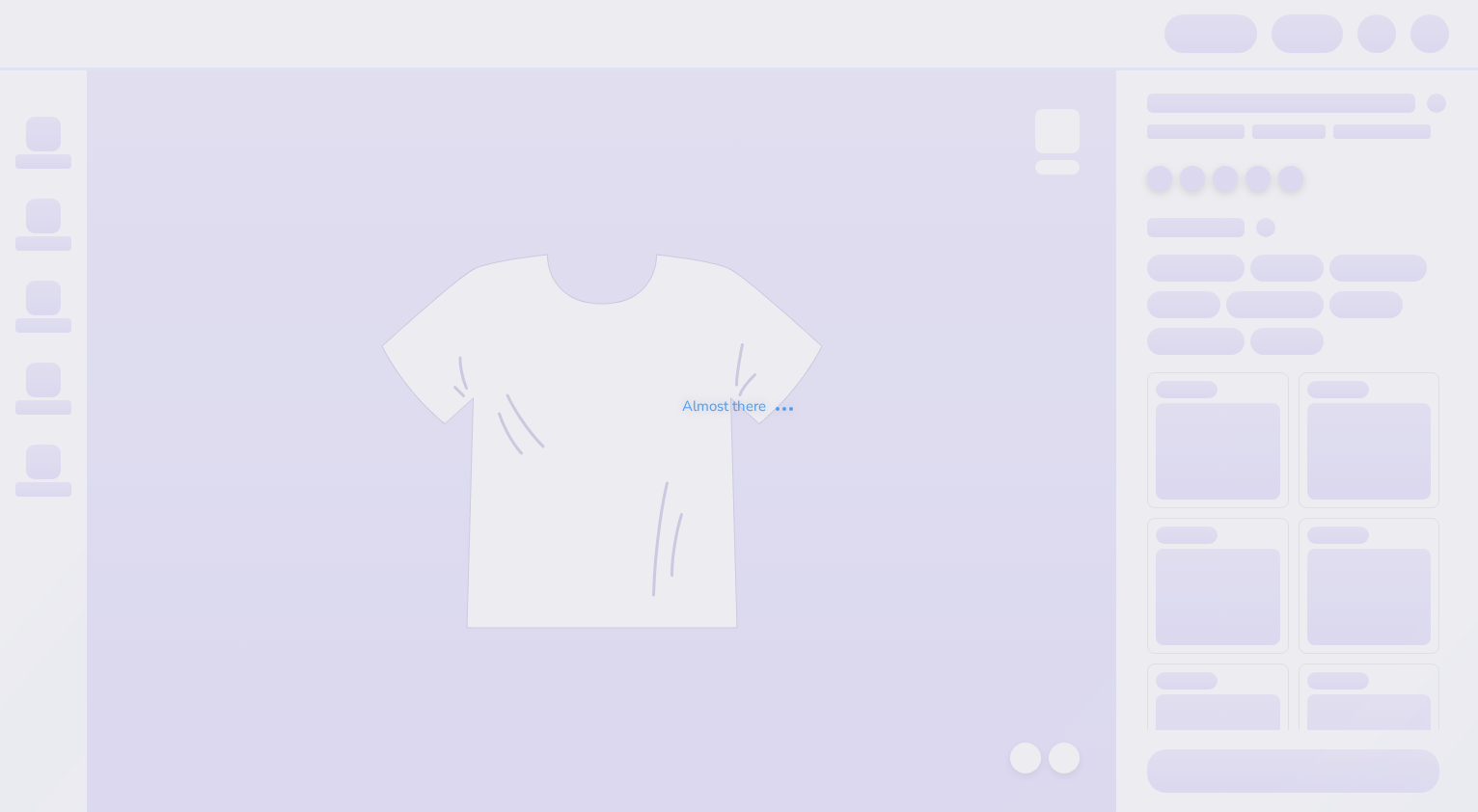 scroll, scrollTop: 0, scrollLeft: 0, axis: both 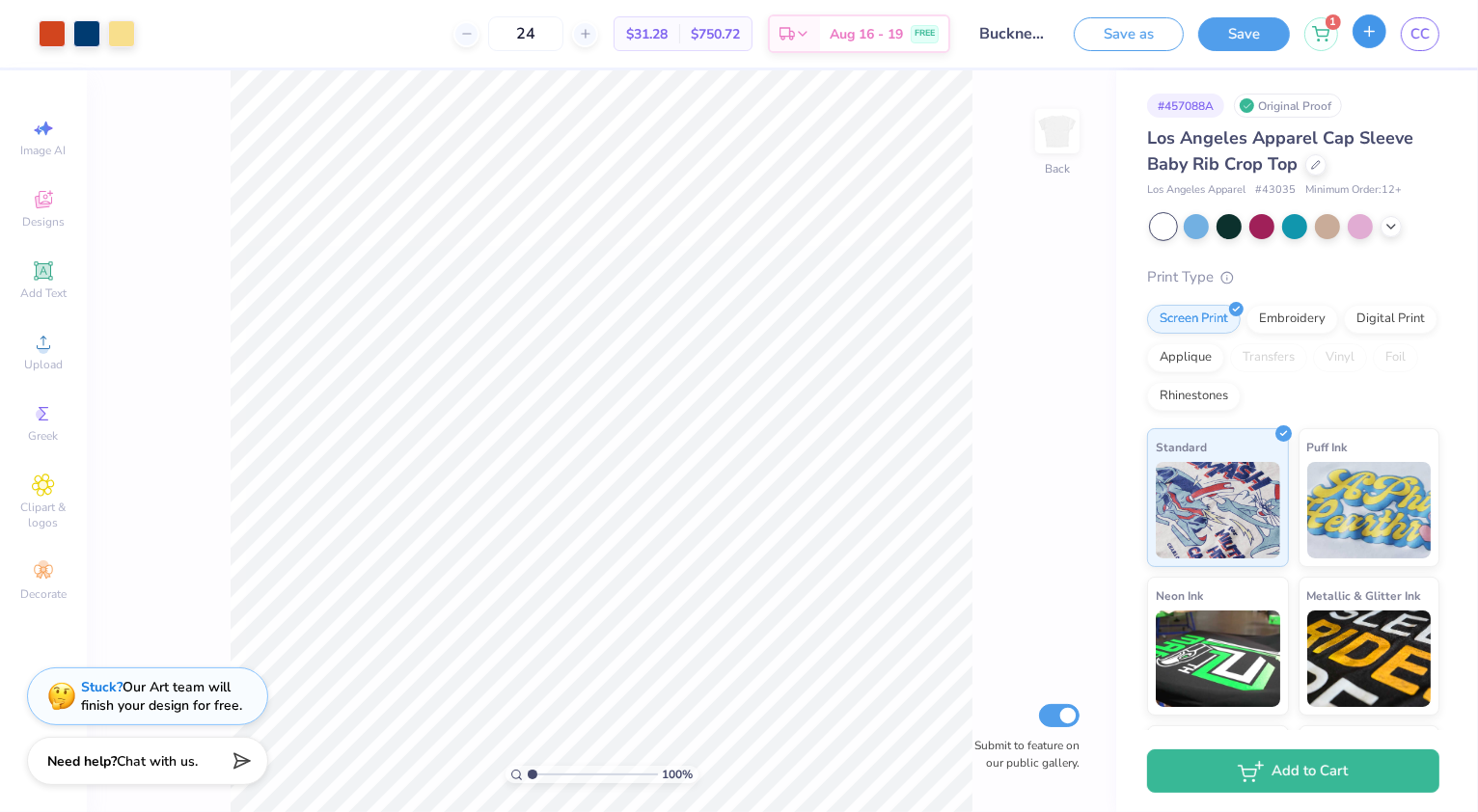 click 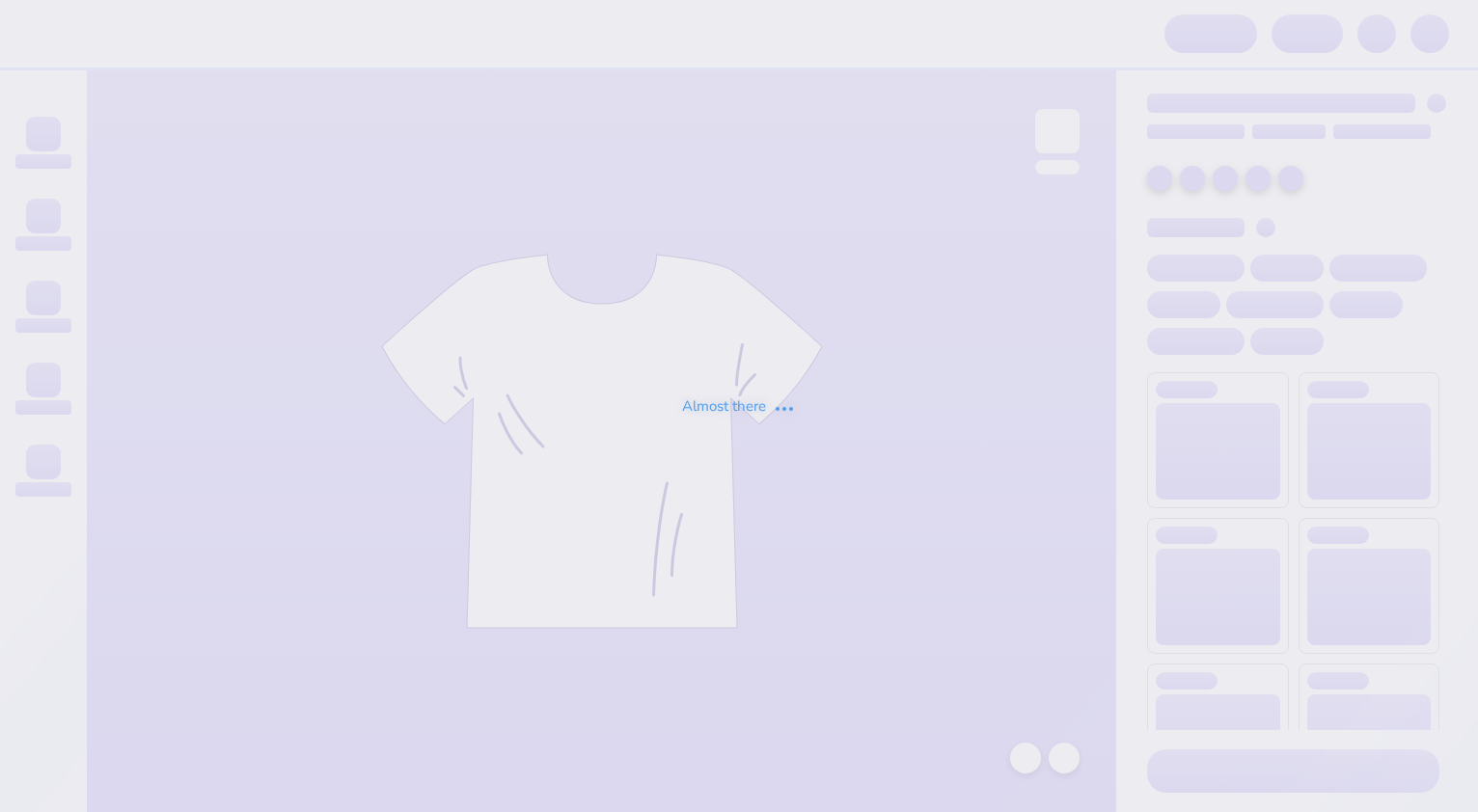 scroll, scrollTop: 0, scrollLeft: 0, axis: both 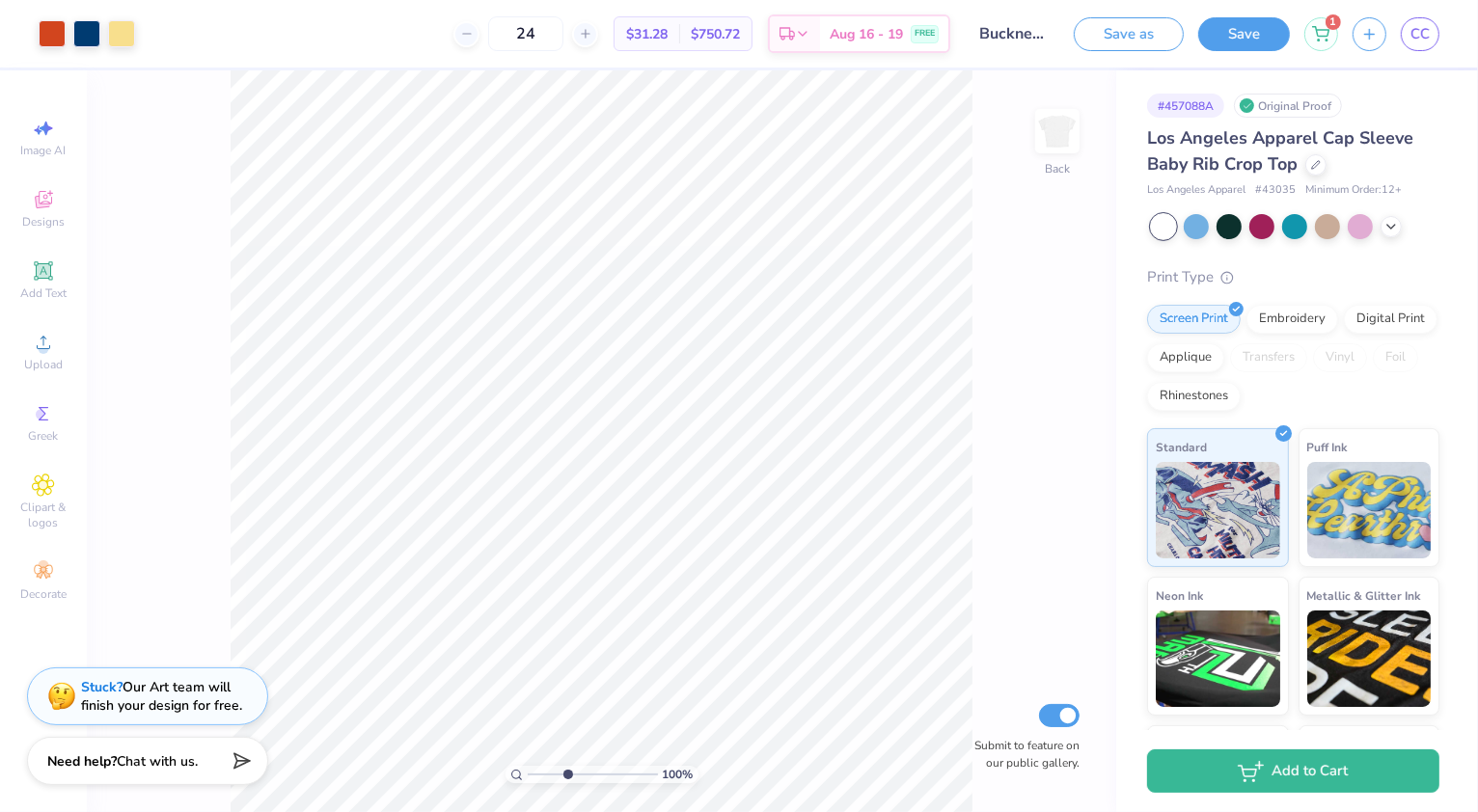click at bounding box center [592, 774] 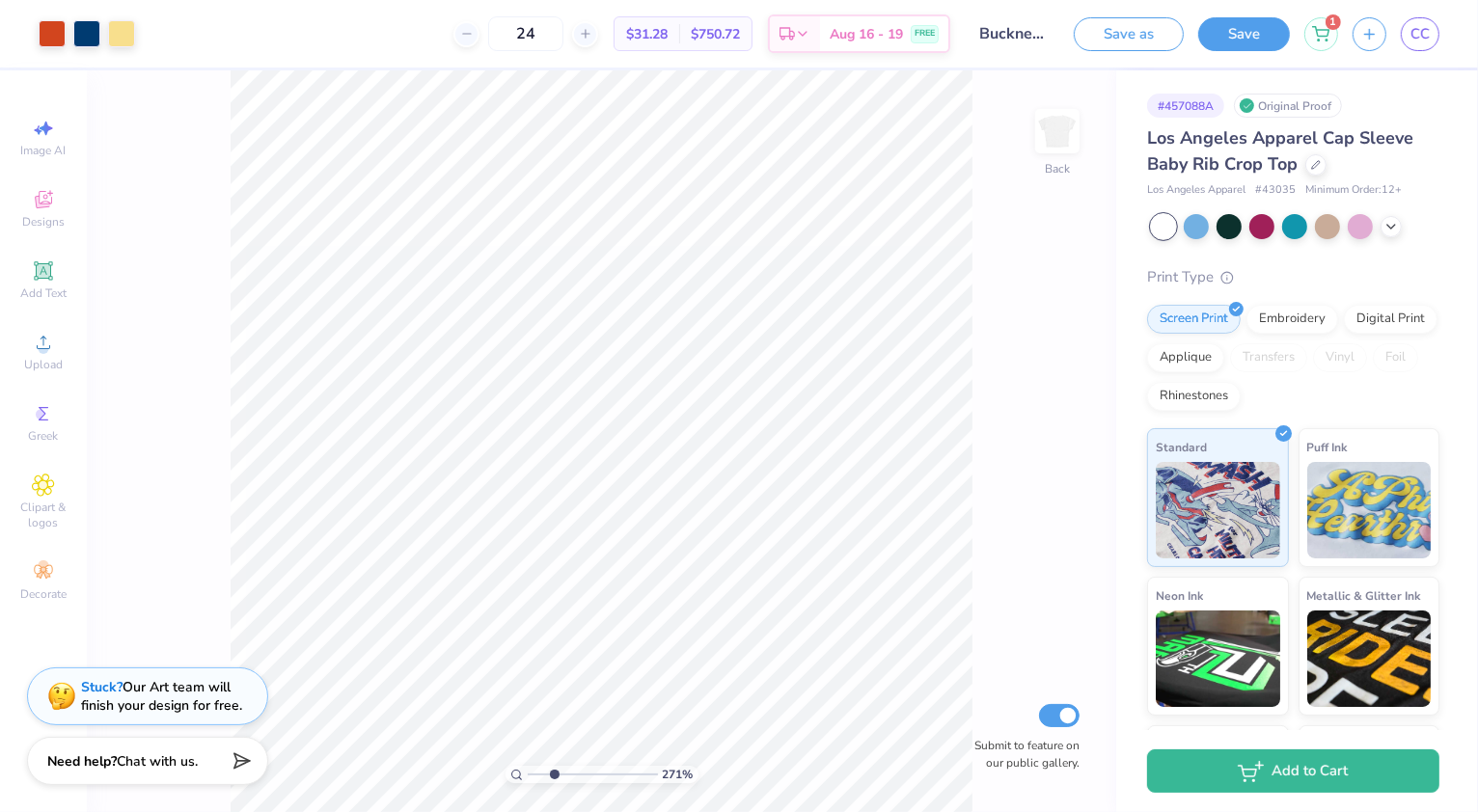 drag, startPoint x: 566, startPoint y: 776, endPoint x: 554, endPoint y: 776, distance: 12 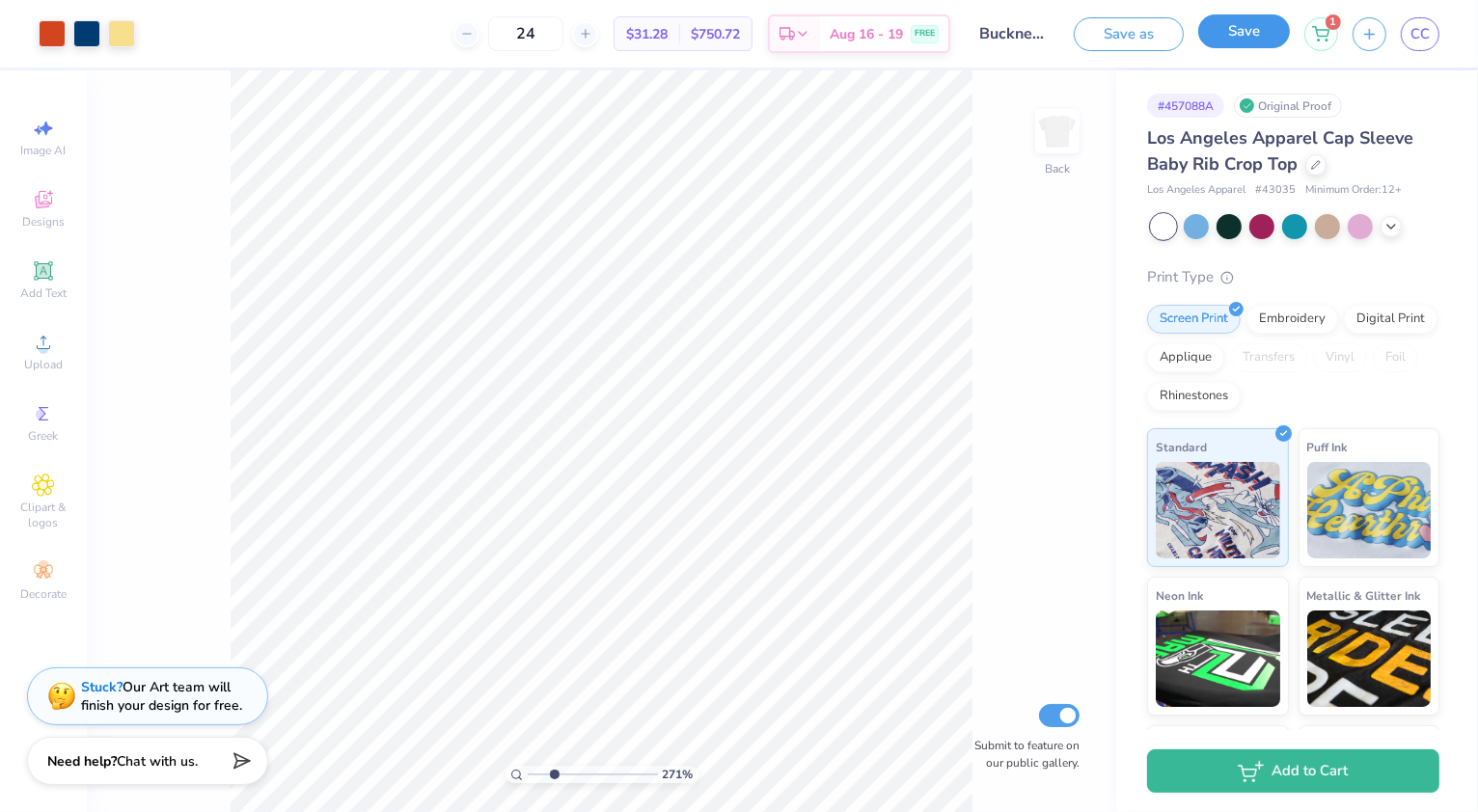 click on "Save" at bounding box center [1244, 31] 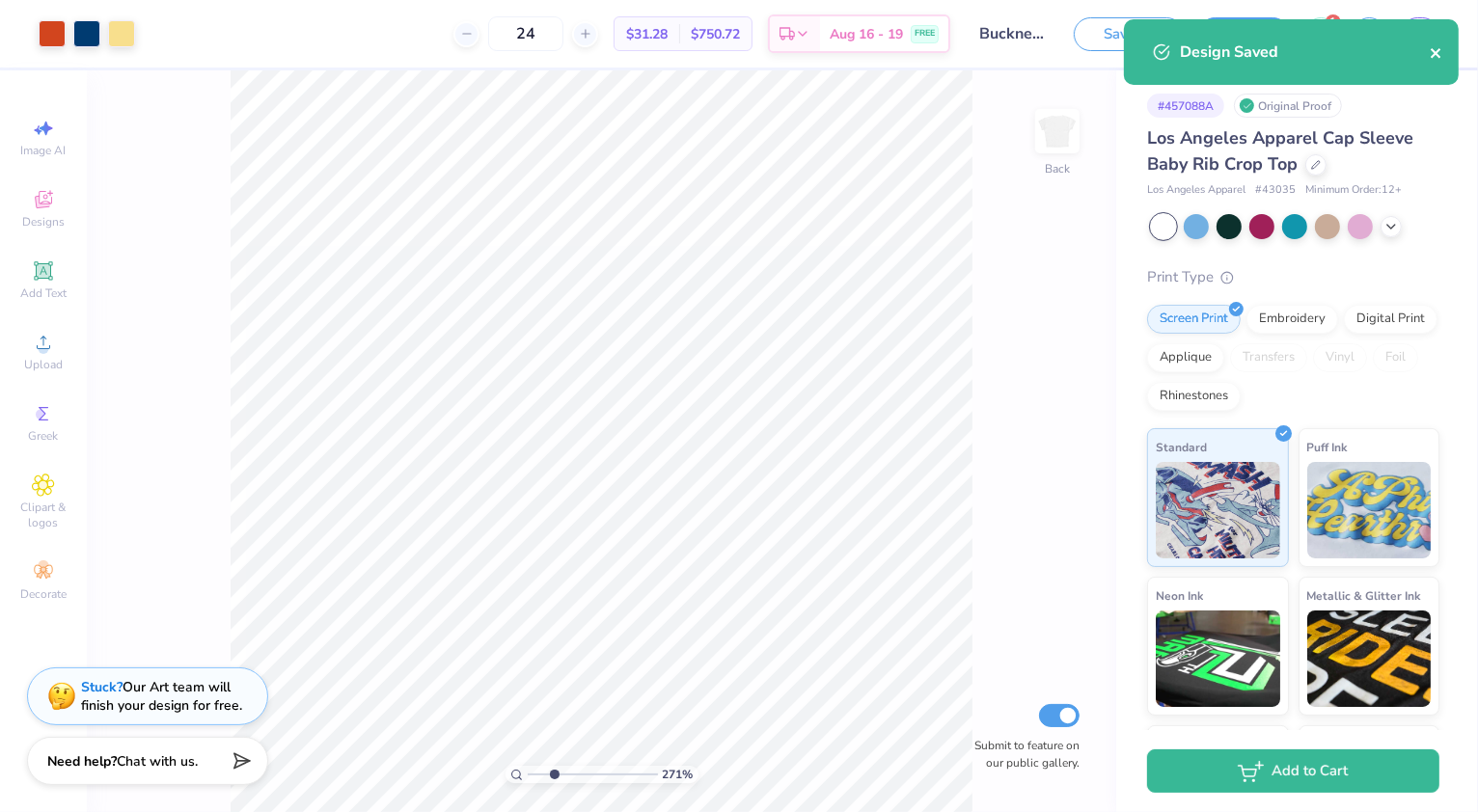 click at bounding box center [1437, 52] 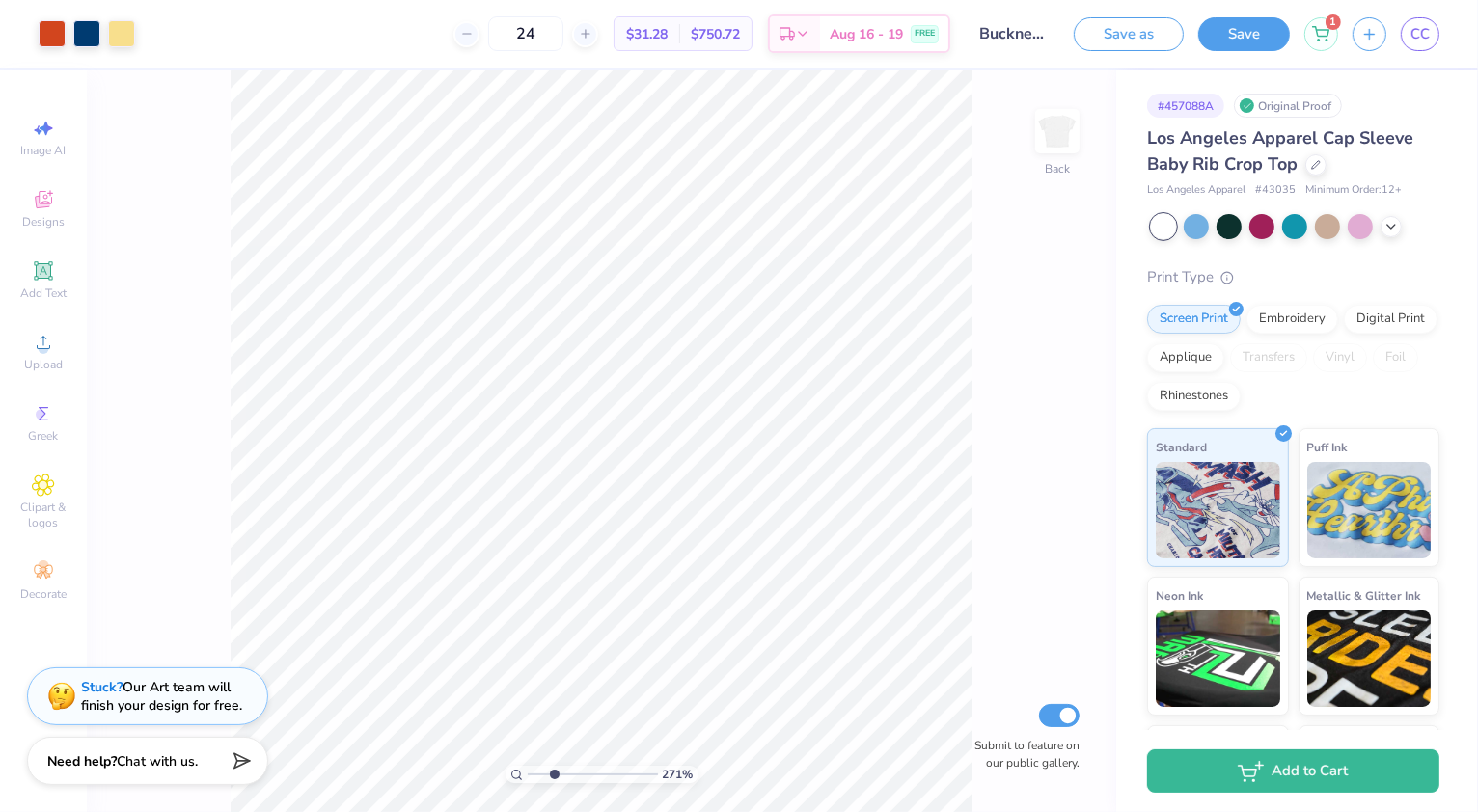 click on "Design Saved" at bounding box center (1291, 19) 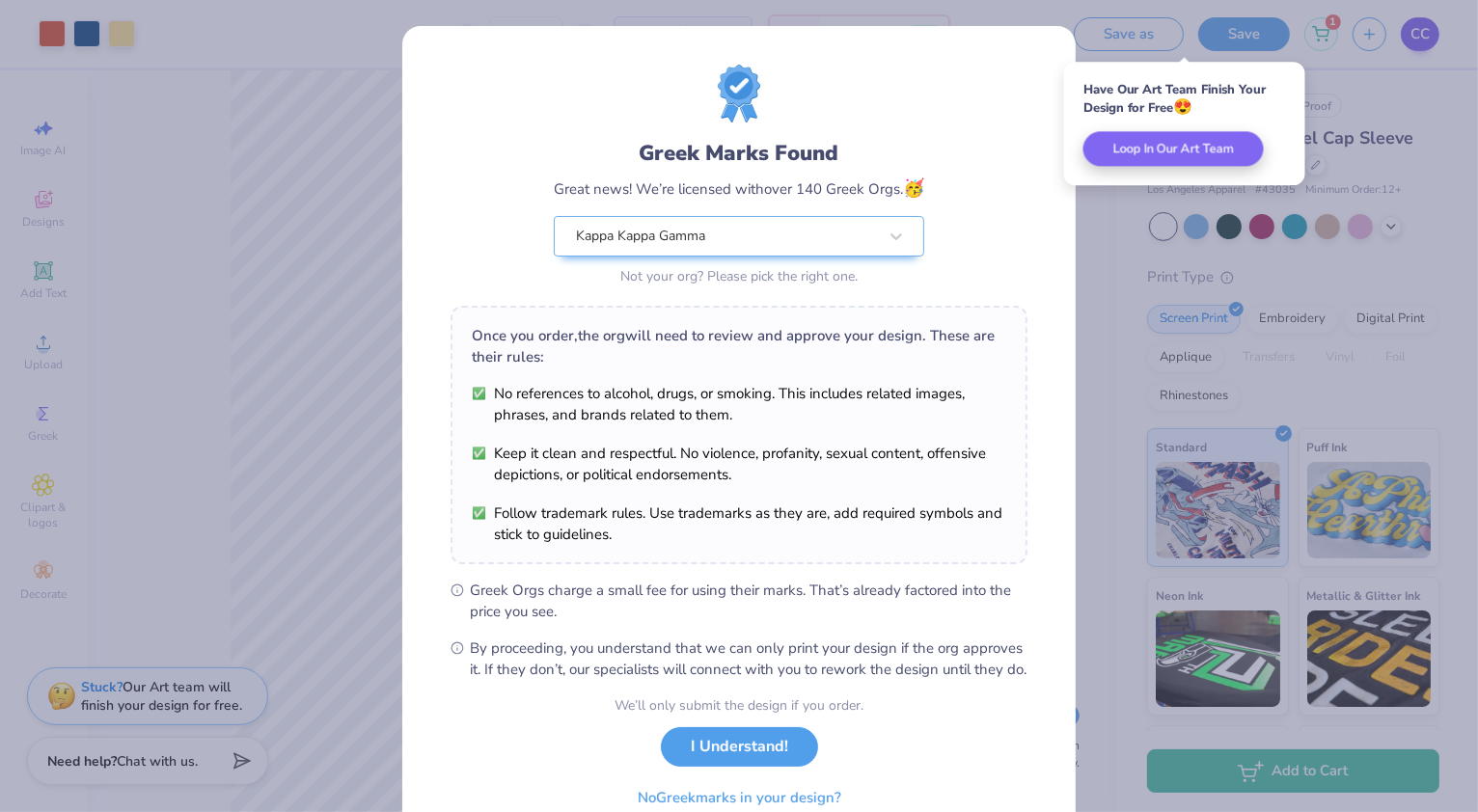 click on "Greek Marks Found Great news! We’re licensed with  over 140 Greek Orgs. 🥳 Kappa Kappa Gamma Not your org? Please pick the right one. Once you order,  the org  will need to review and approve your design. These are their rules: No references to alcohol, drugs, or smoking. This includes related images, phrases, and brands related to them. Keep it clean and respectful. No violence, profanity, sexual content, offensive depictions, or political endorsements. Follow trademark rules. Use trademarks as they are, add required symbols and stick to guidelines. Greek Orgs charge a small fee for using their marks. That’s already factored into the price you see. By proceeding, you understand that we can only print your design if the org approves it. If they don’t, our specialists will connect with you to rework the design until they do. We’ll only submit the design if you order. I Understand! No  Greek  marks in your design?" at bounding box center [739, 406] 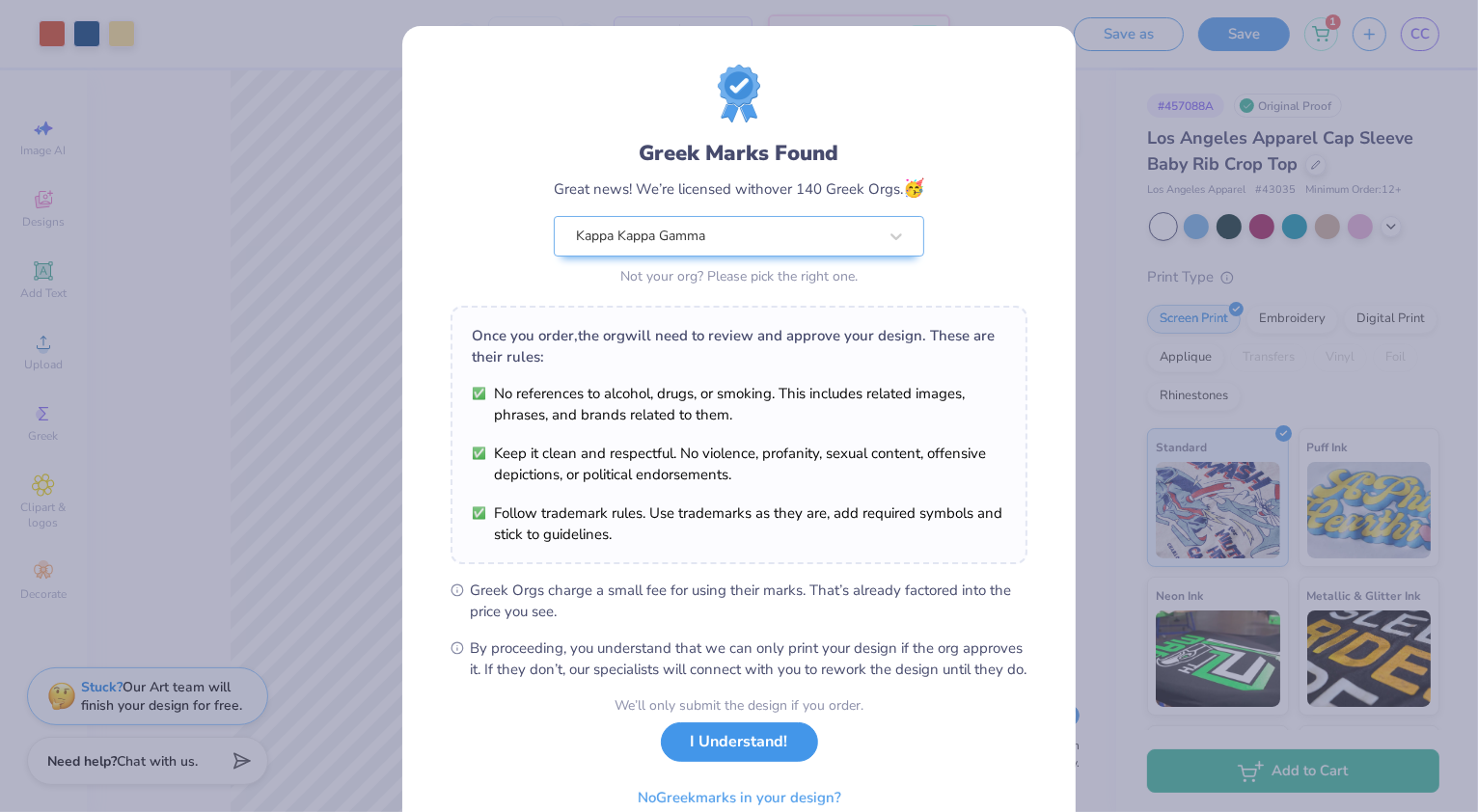 click on "I Understand!" at bounding box center [739, 742] 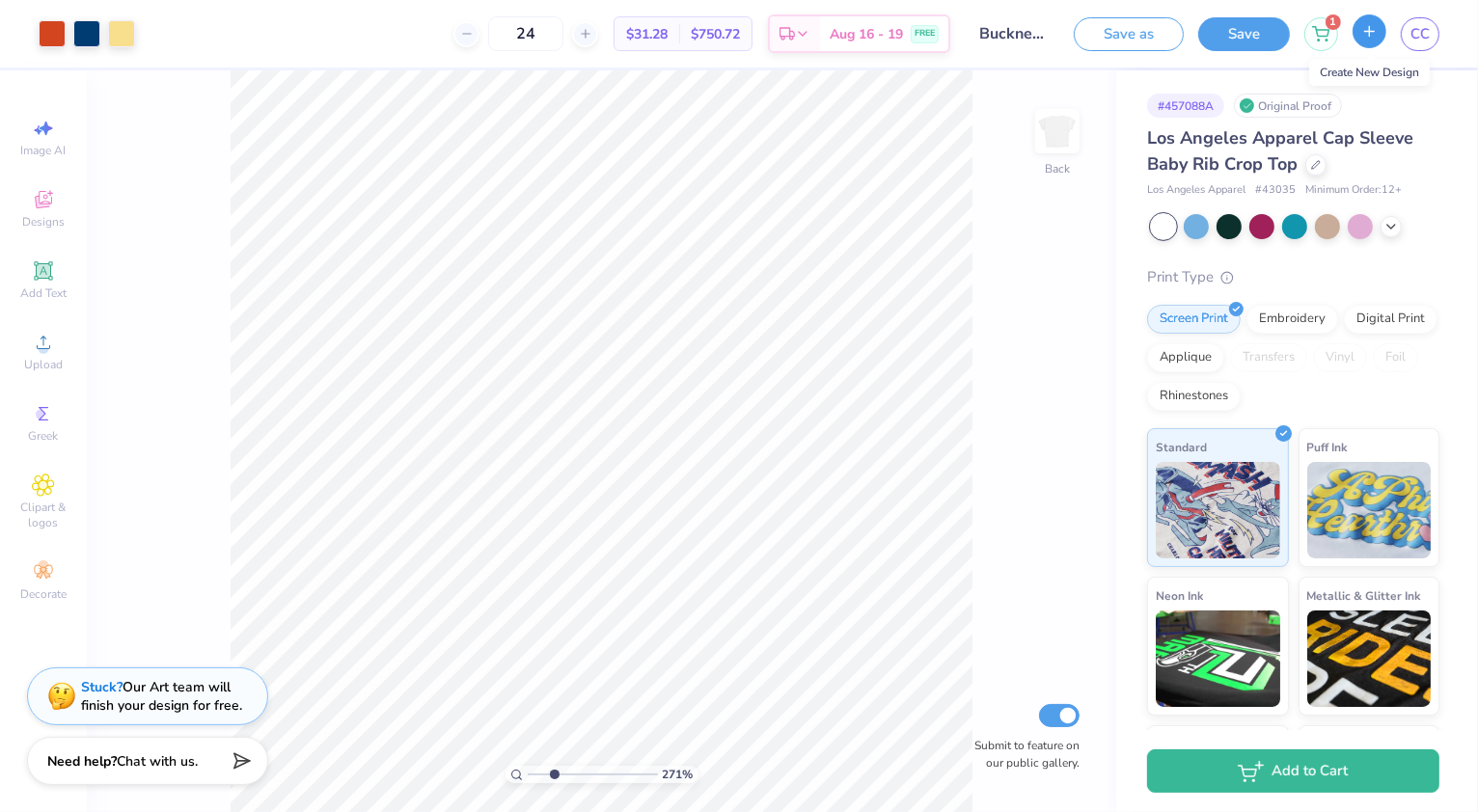 click 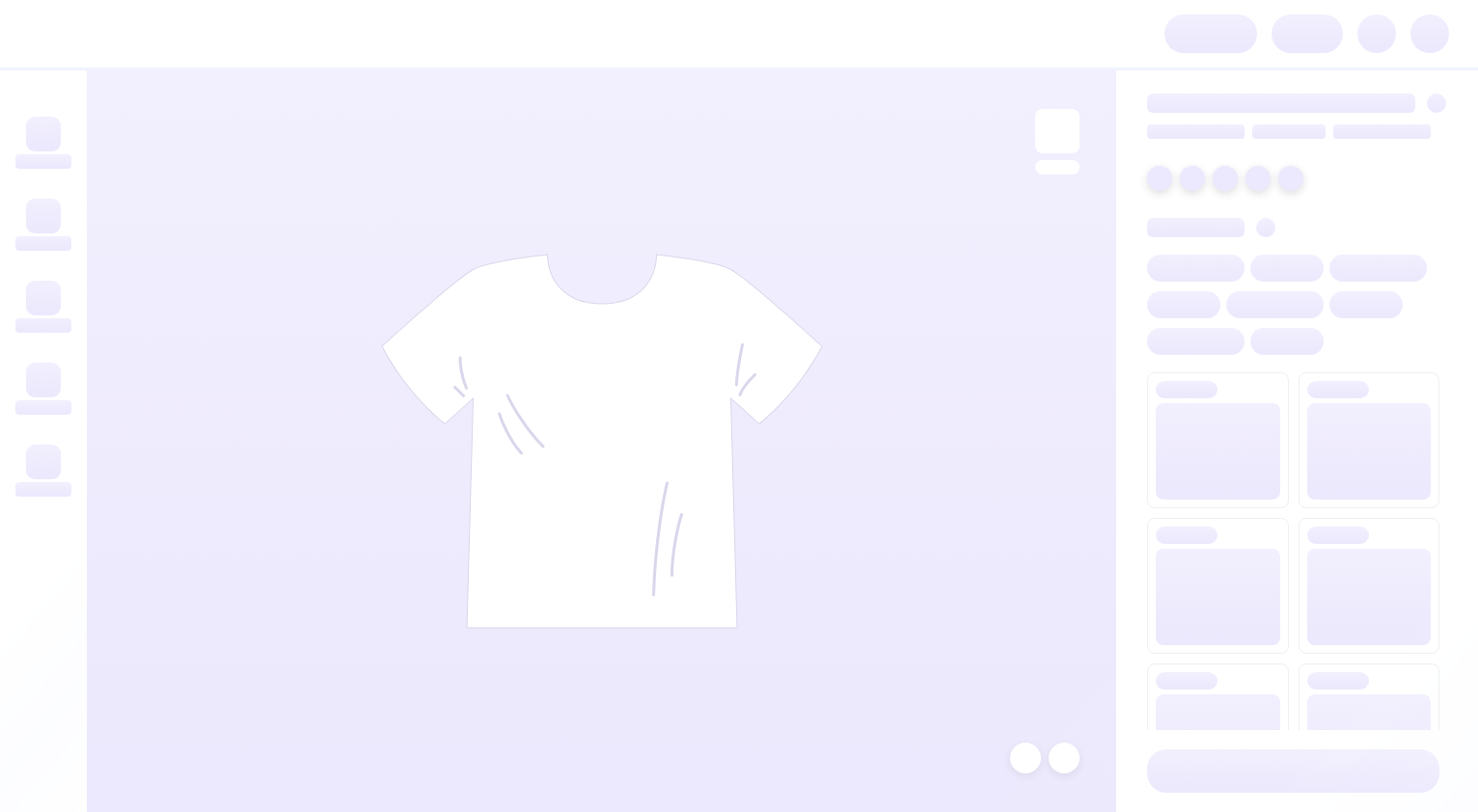 scroll, scrollTop: 0, scrollLeft: 0, axis: both 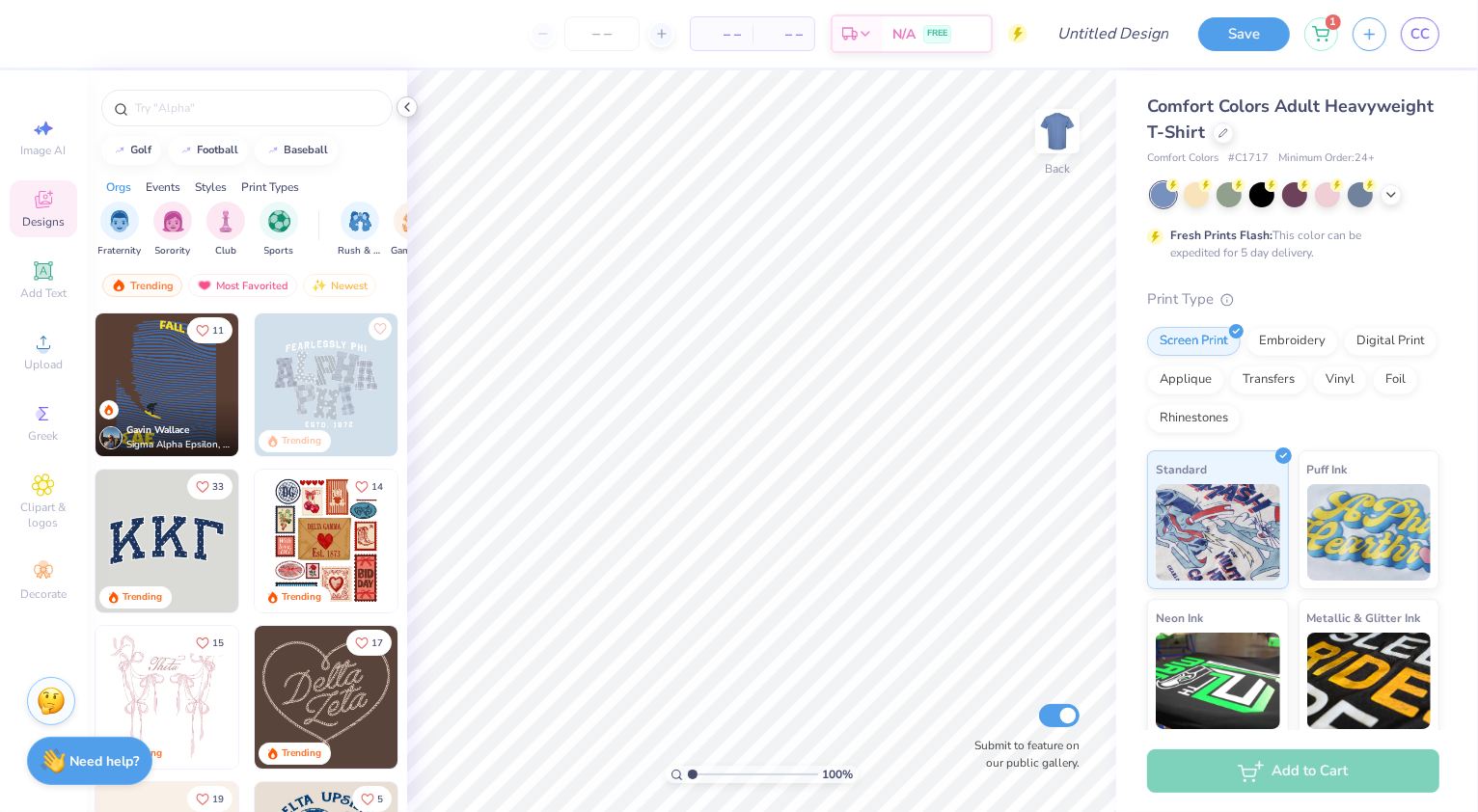click 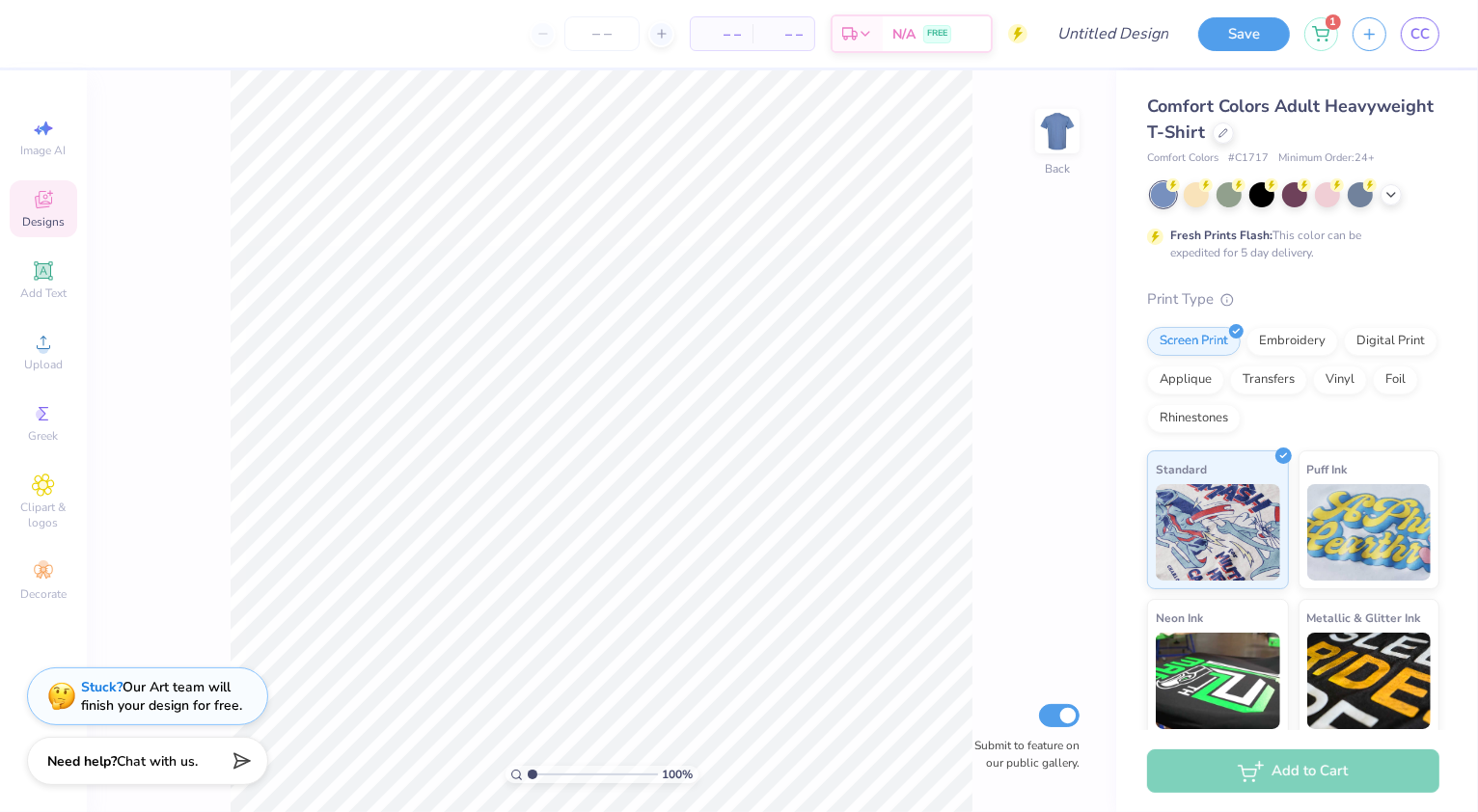 click on "Comfort Colors Adult Heavyweight T-Shirt" at bounding box center (1293, 120) 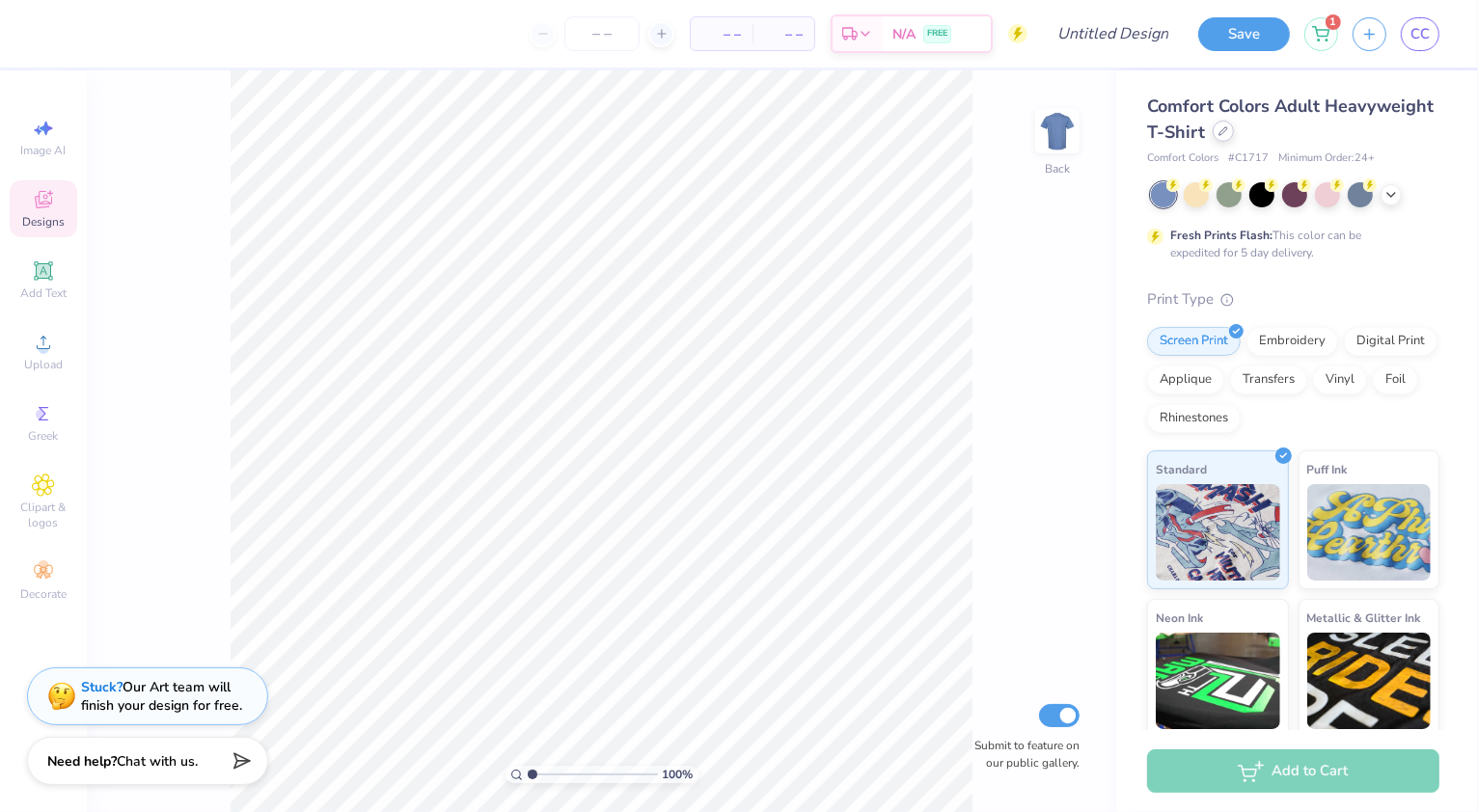 click at bounding box center [1223, 131] 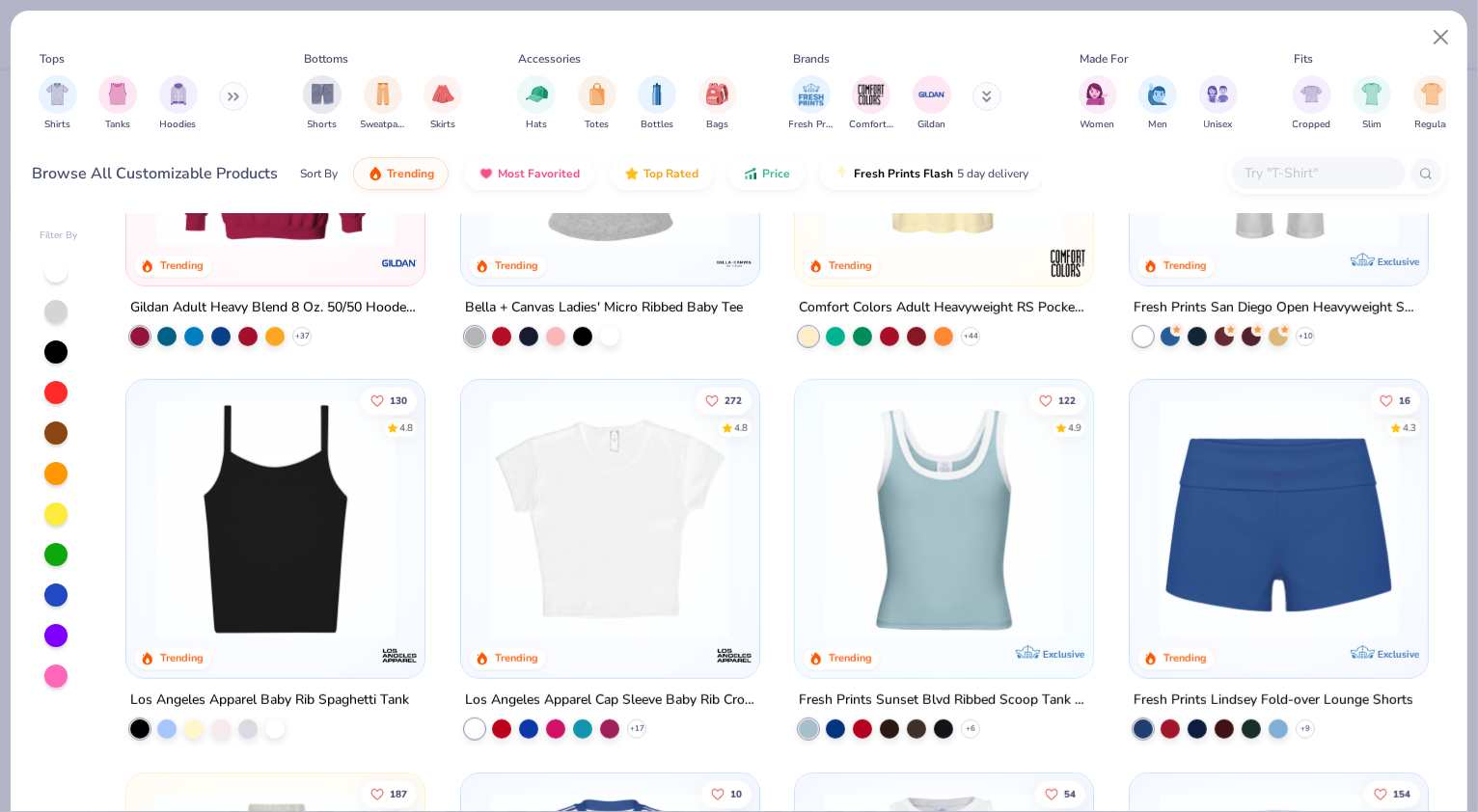 scroll, scrollTop: 1042, scrollLeft: 0, axis: vertical 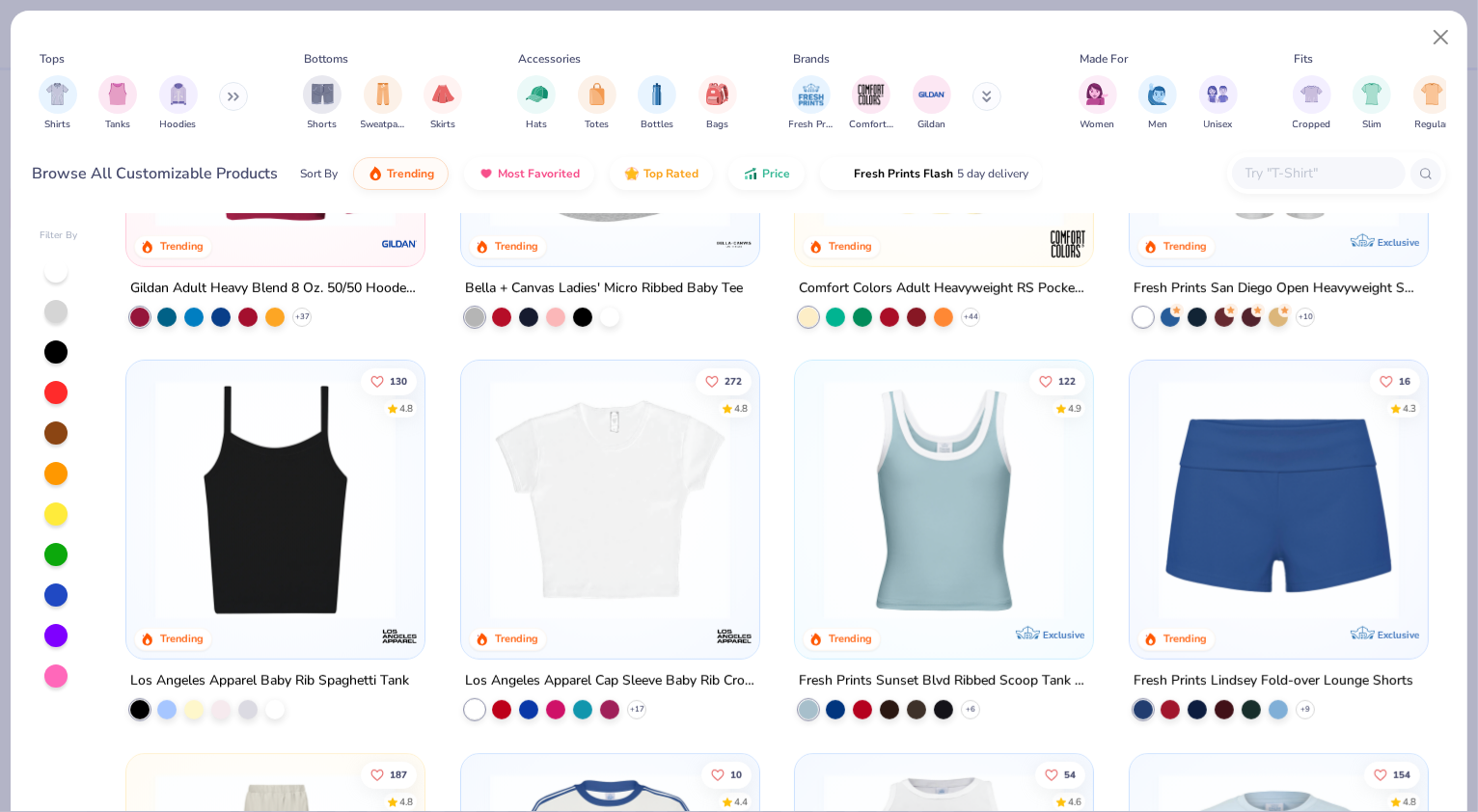 click at bounding box center (275, 500) 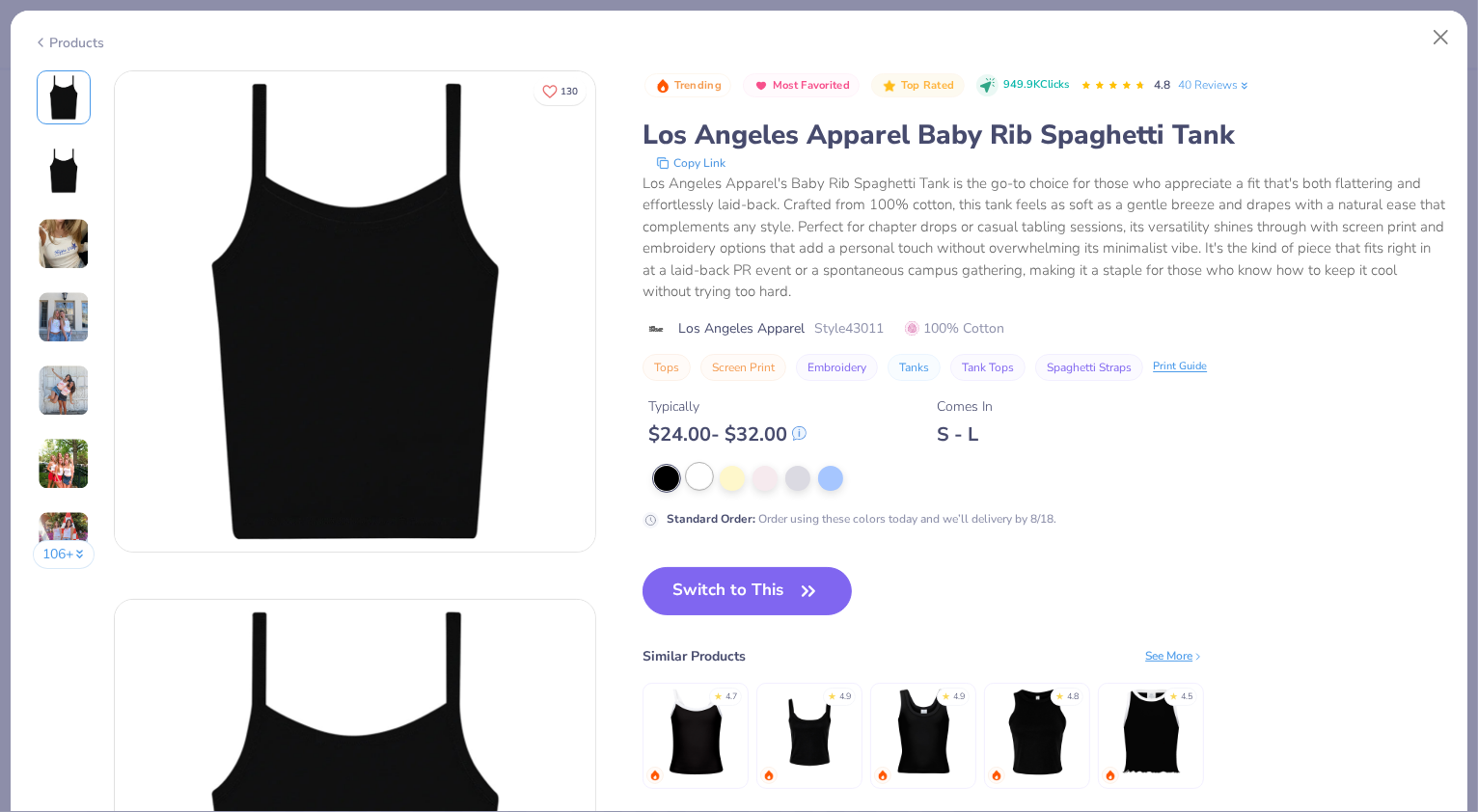 click at bounding box center (699, 476) 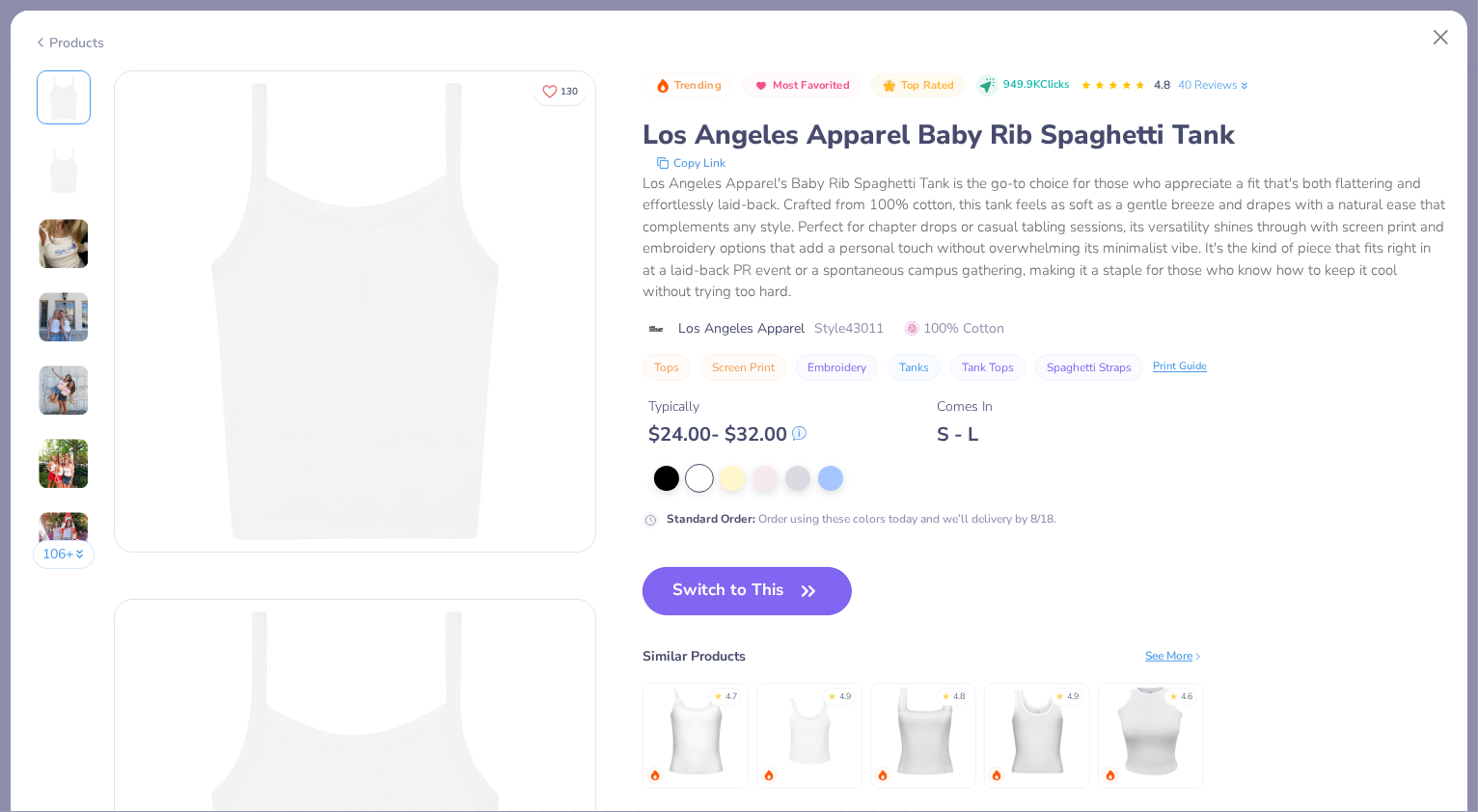 click on "Switch to This" at bounding box center (747, 591) 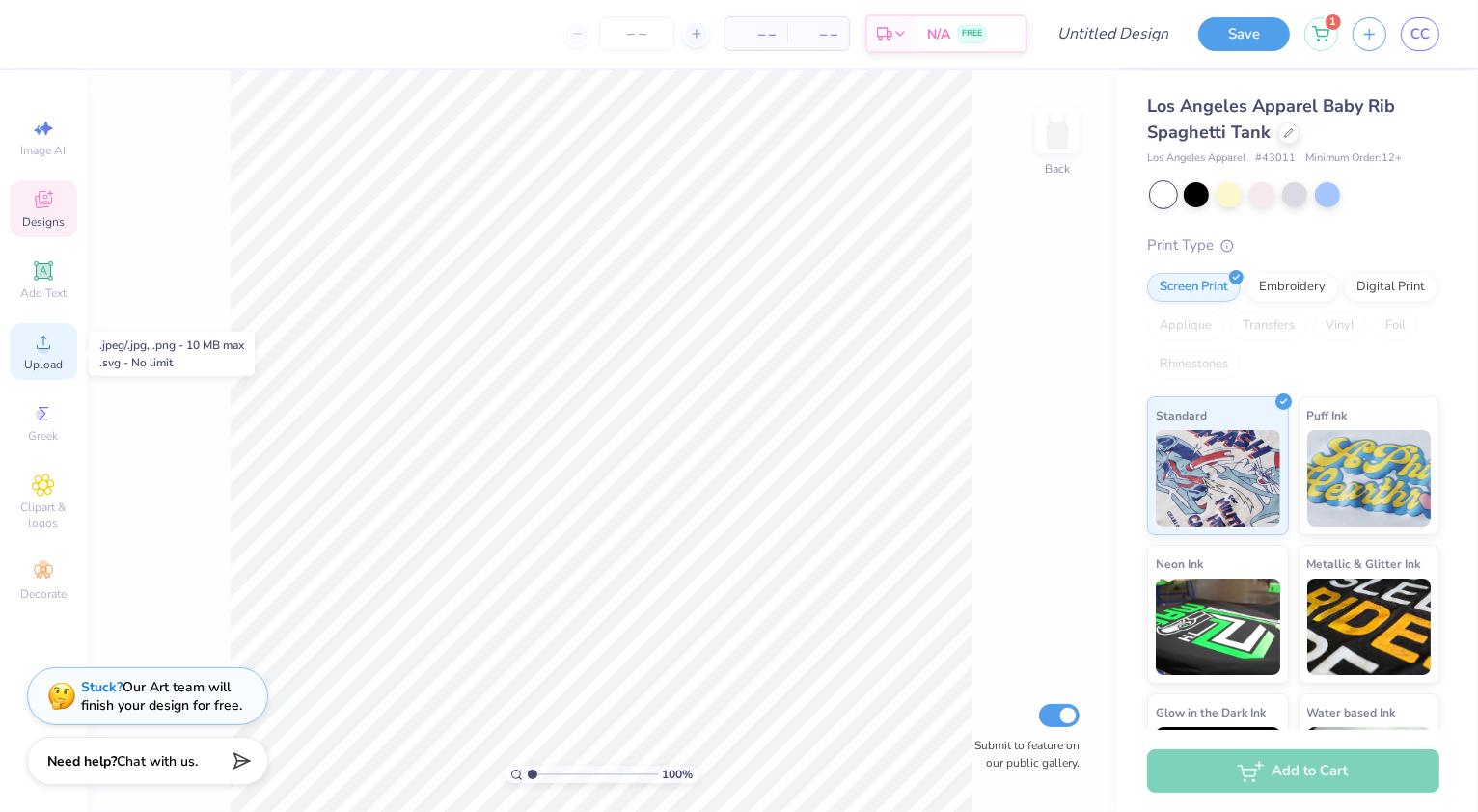 click on "Upload" at bounding box center [43, 365] 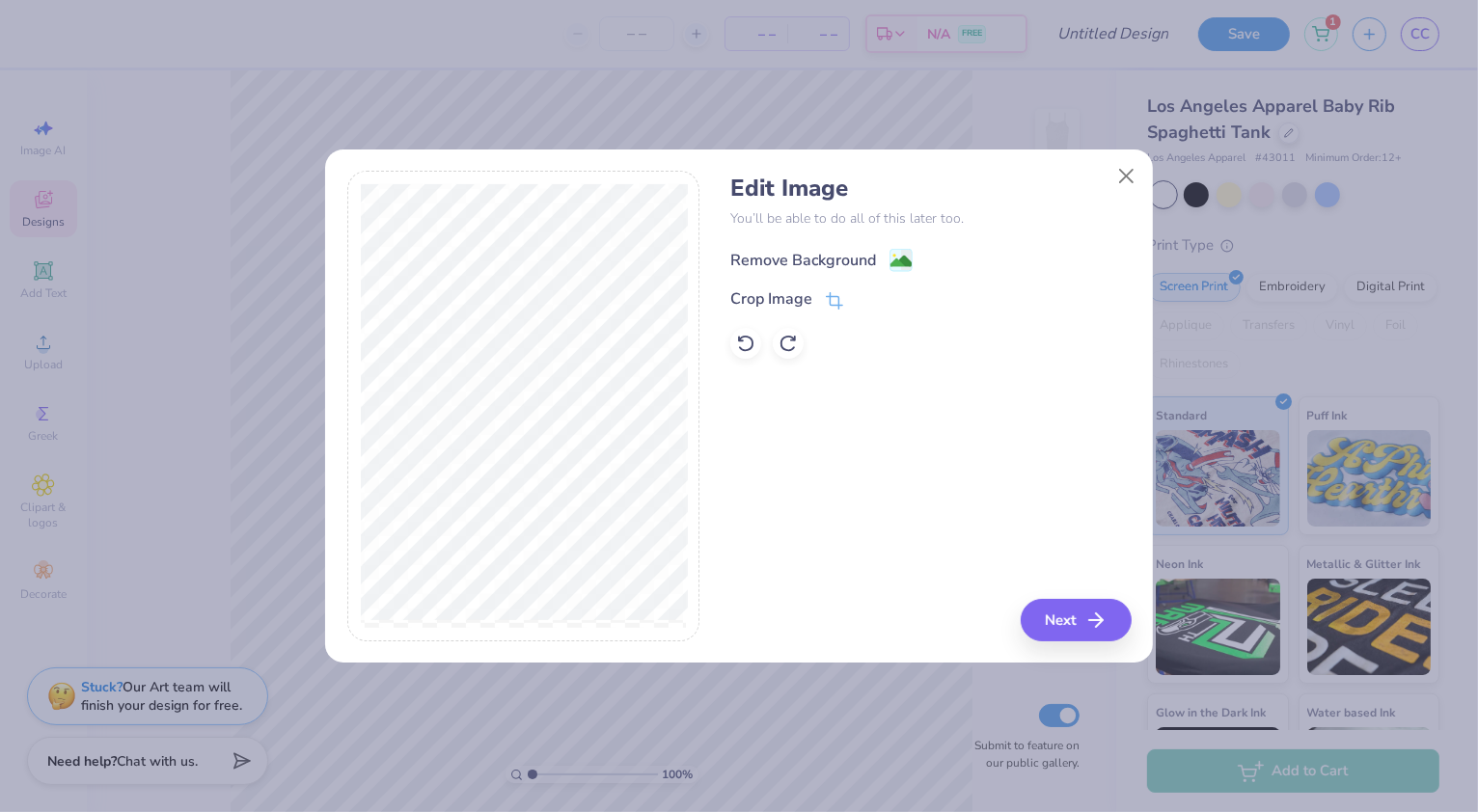 click on "Remove Background" at bounding box center (803, 260) 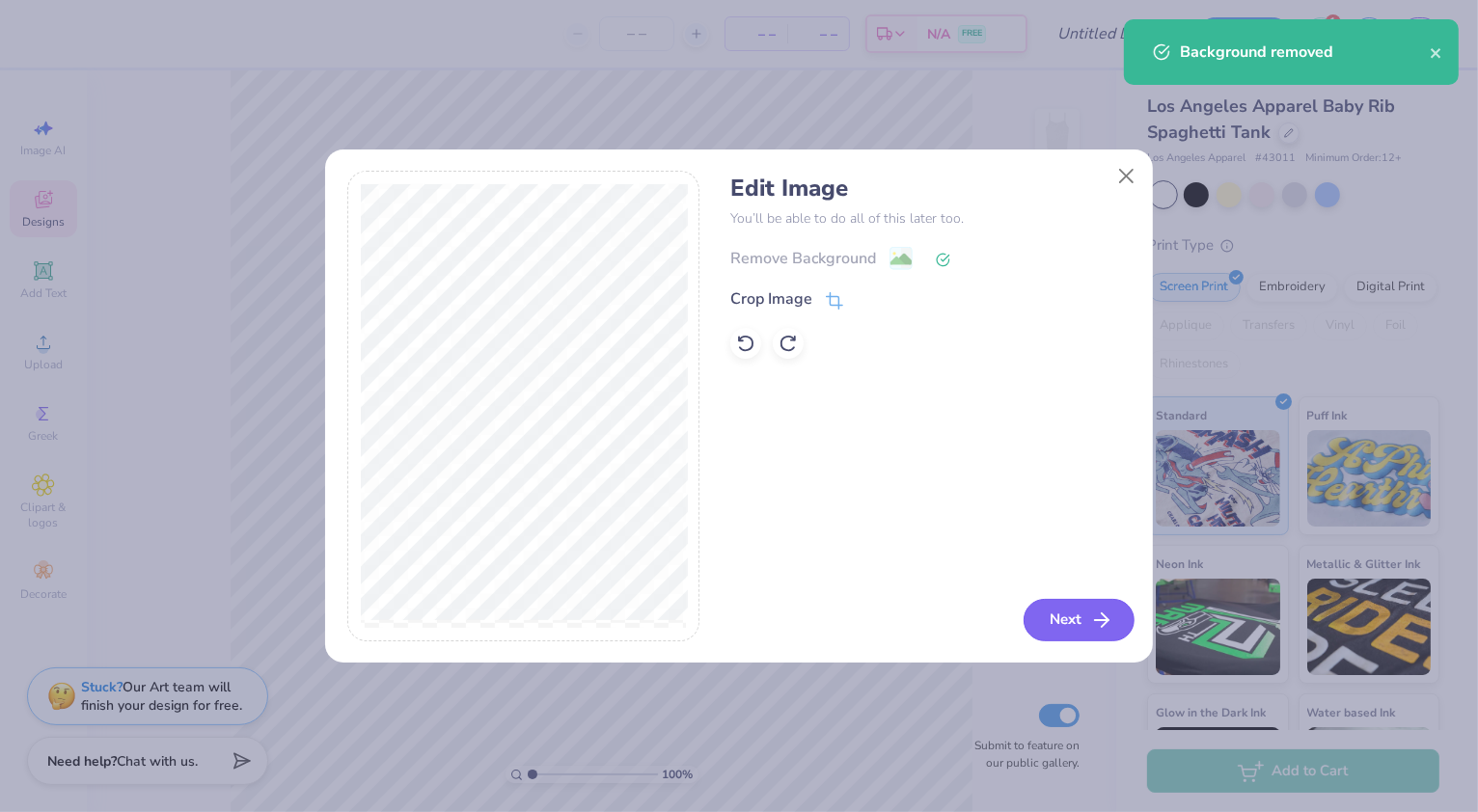 click on "Next" at bounding box center [1079, 620] 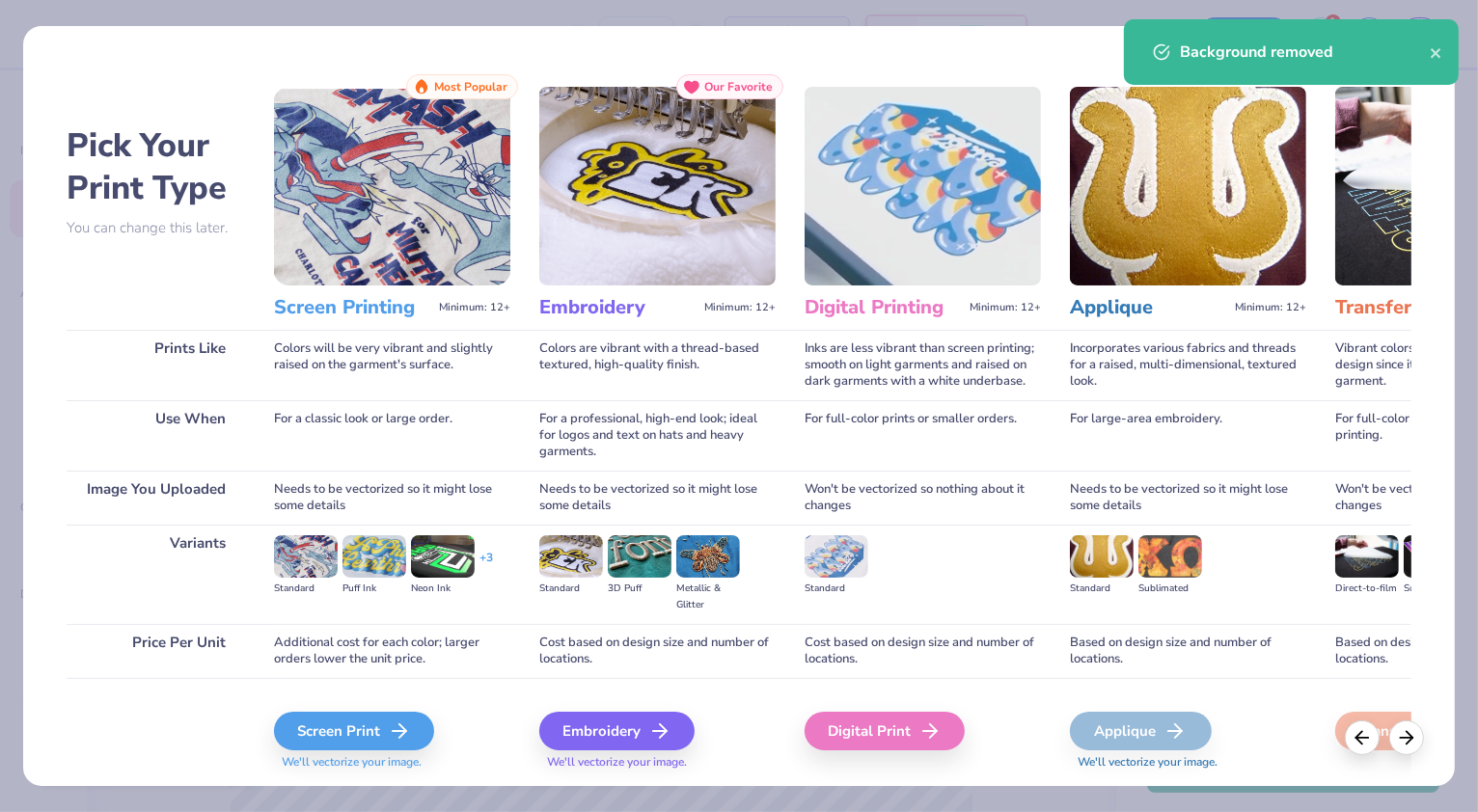 scroll, scrollTop: 51, scrollLeft: 0, axis: vertical 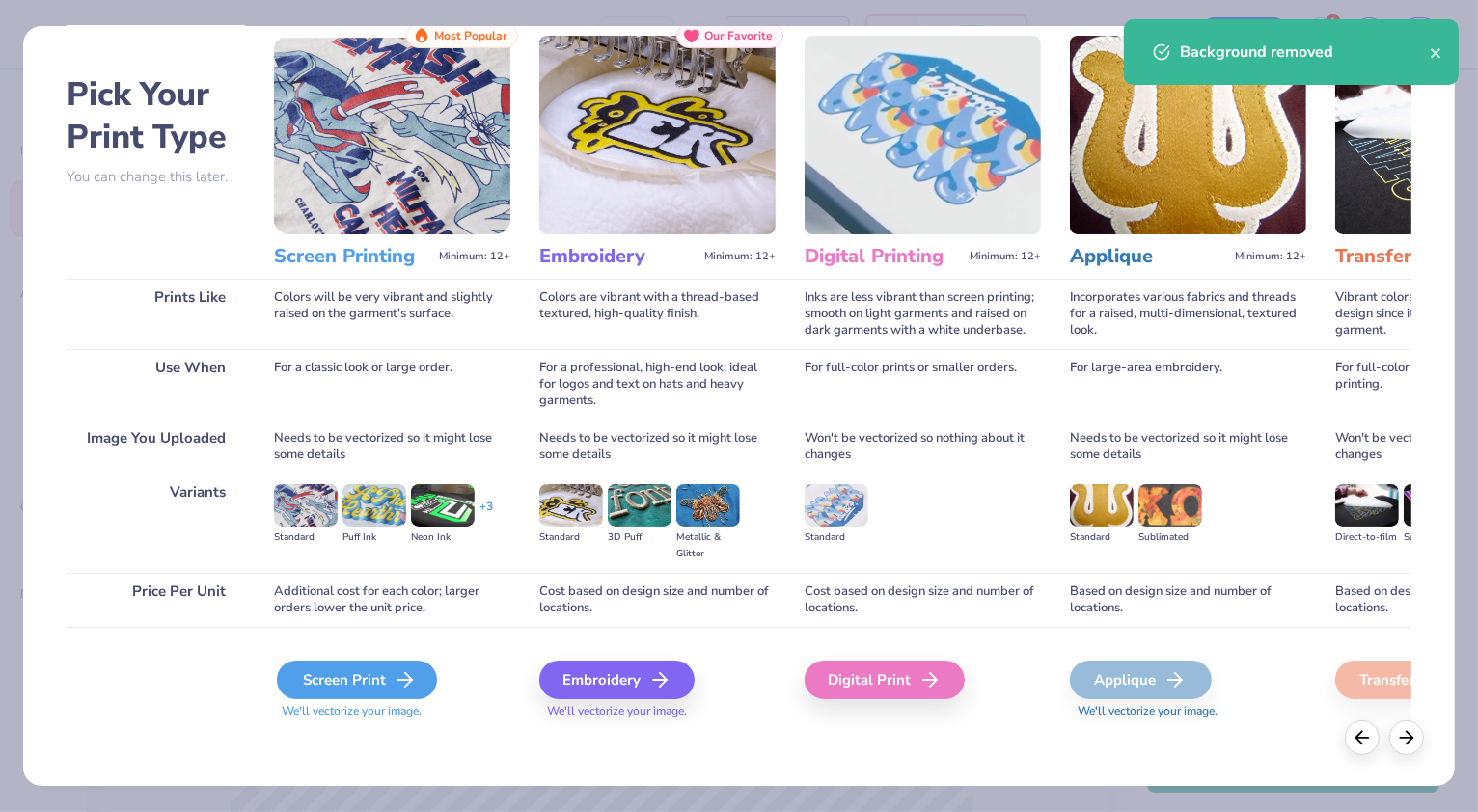 click on "Screen Print" at bounding box center (357, 680) 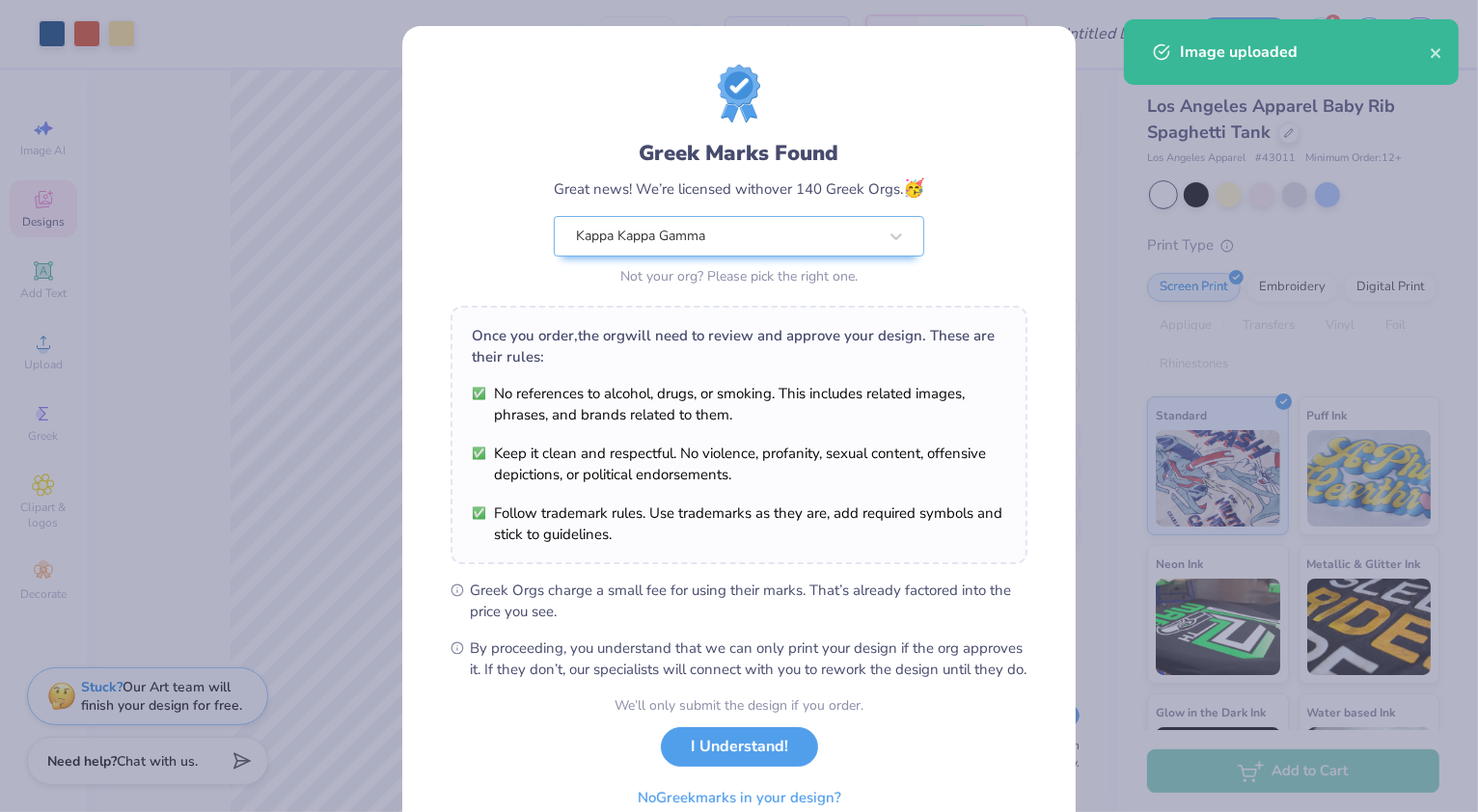 click on "Art colors – – Per Item – – Total Est.  Delivery N/A FREE Design Title Save 1 CC Image AI Designs Add Text Upload Greek Clipart & logos Decorate golf football baseball Orgs Events Styles Print Types Fraternity Sorority Club Sports Rush & Bid Game Day Parent's Weekend PR & General Big Little Reveal Philanthropy Date Parties & Socials Retreat Spring Break Holidays Greek Week Formal & Semi Graduation Founder’s Day Classic Minimalist Varsity Y2K Typography Handdrawn Cartoons Grunge 80s & 90s 60s & 70s Embroidery Screen Print Patches Digital Print Vinyl Transfers Applique Trending Most Favorited Newest 100  % Back W 8.93 8.93 " H 5.17 5.17 " Y 3.92 3.92 " Center Middle Top Bottom Submit to feature on our public gallery. Los Angeles Apparel Baby Rib Spaghetti Tank Los Angeles Apparel # 43011 Minimum Order:  12 +   Print Type Screen Print Embroidery Digital Print Applique Transfers Vinyl Foil Rhinestones Standard Puff Ink Neon Ink Metallic & Glitter Ink Glow in the Dark Ink Stuck?" at bounding box center [739, 406] 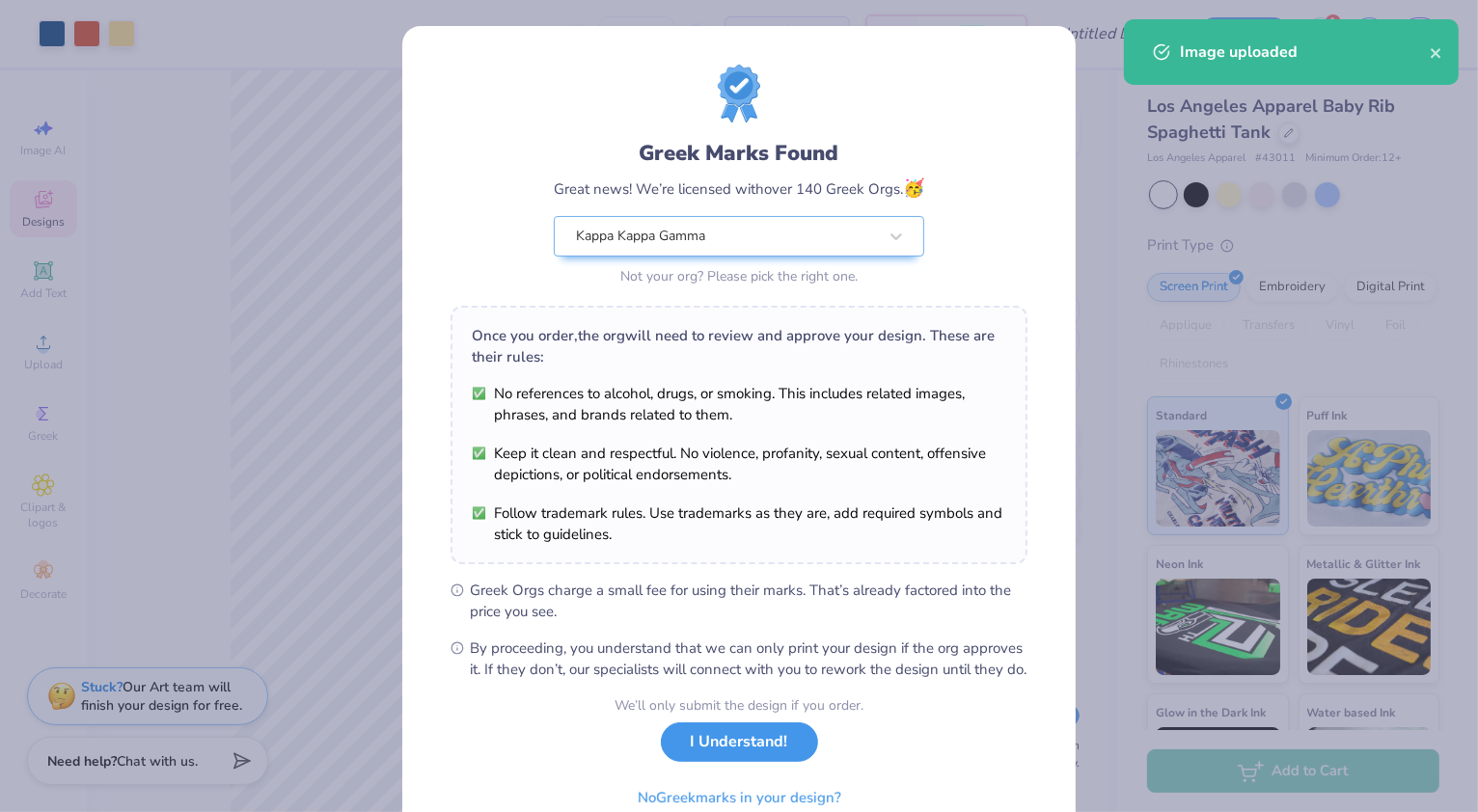 click on "I Understand!" at bounding box center [739, 742] 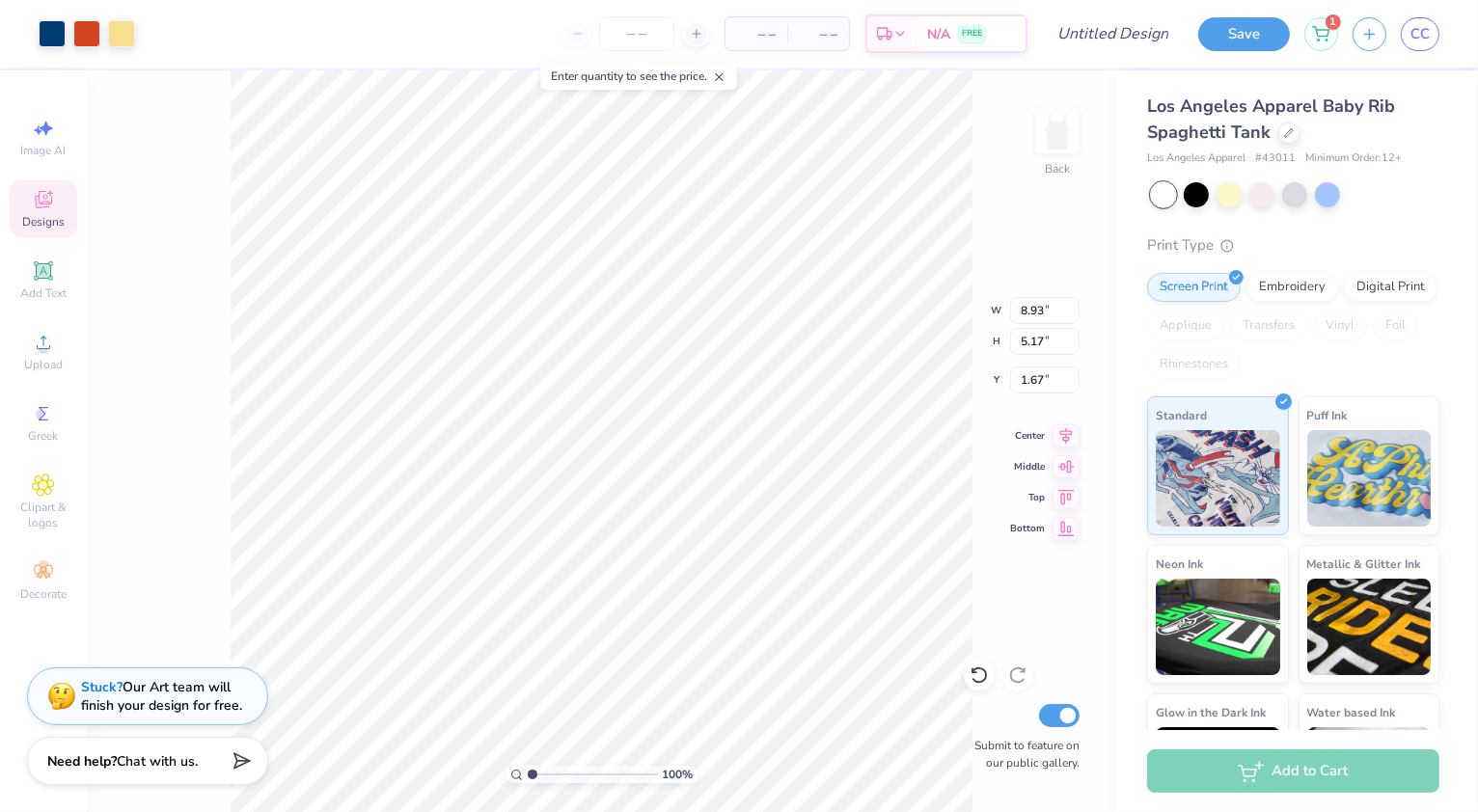 type on "5.07" 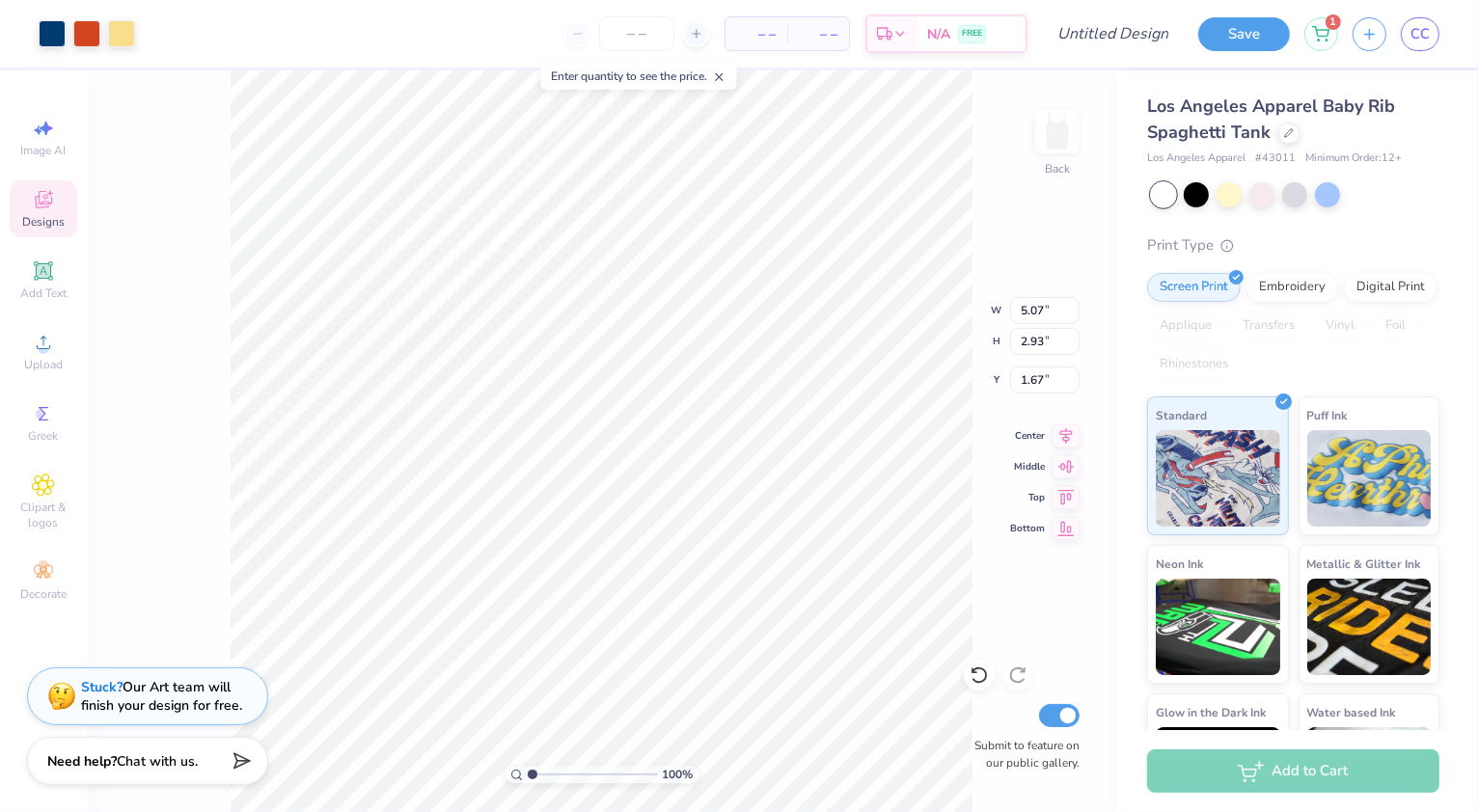 type on "1.74" 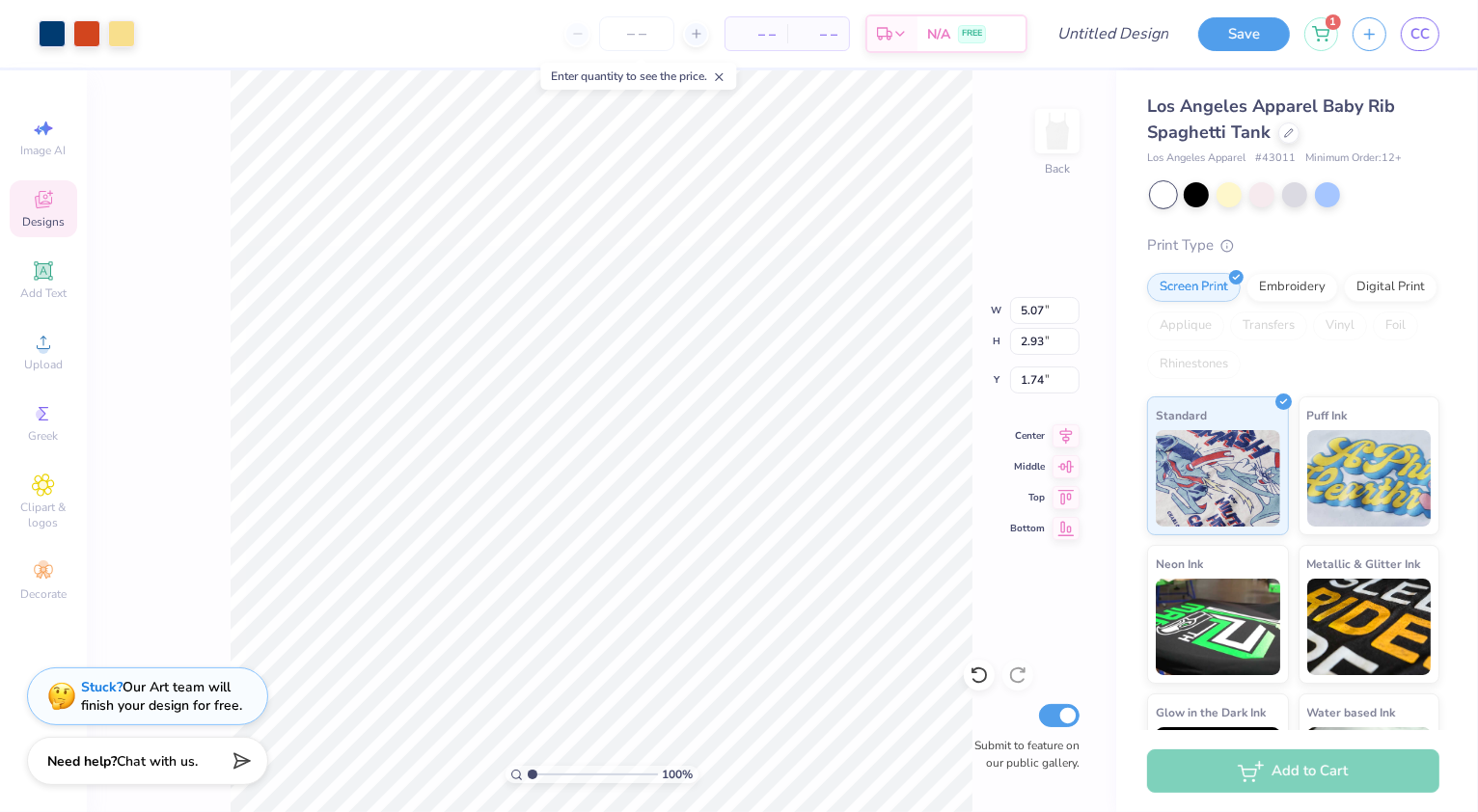 type on "1.91" 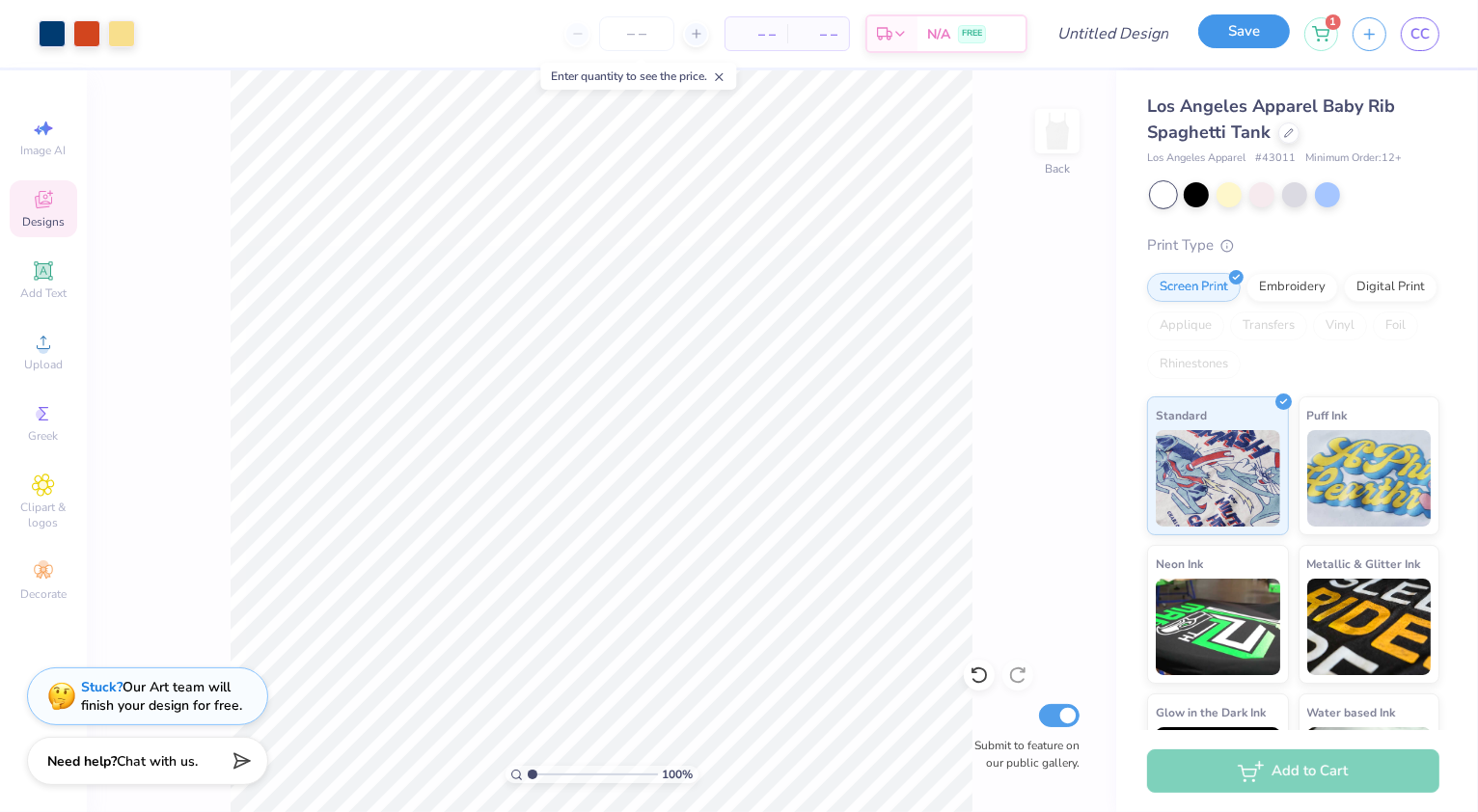click on "Save" at bounding box center [1244, 31] 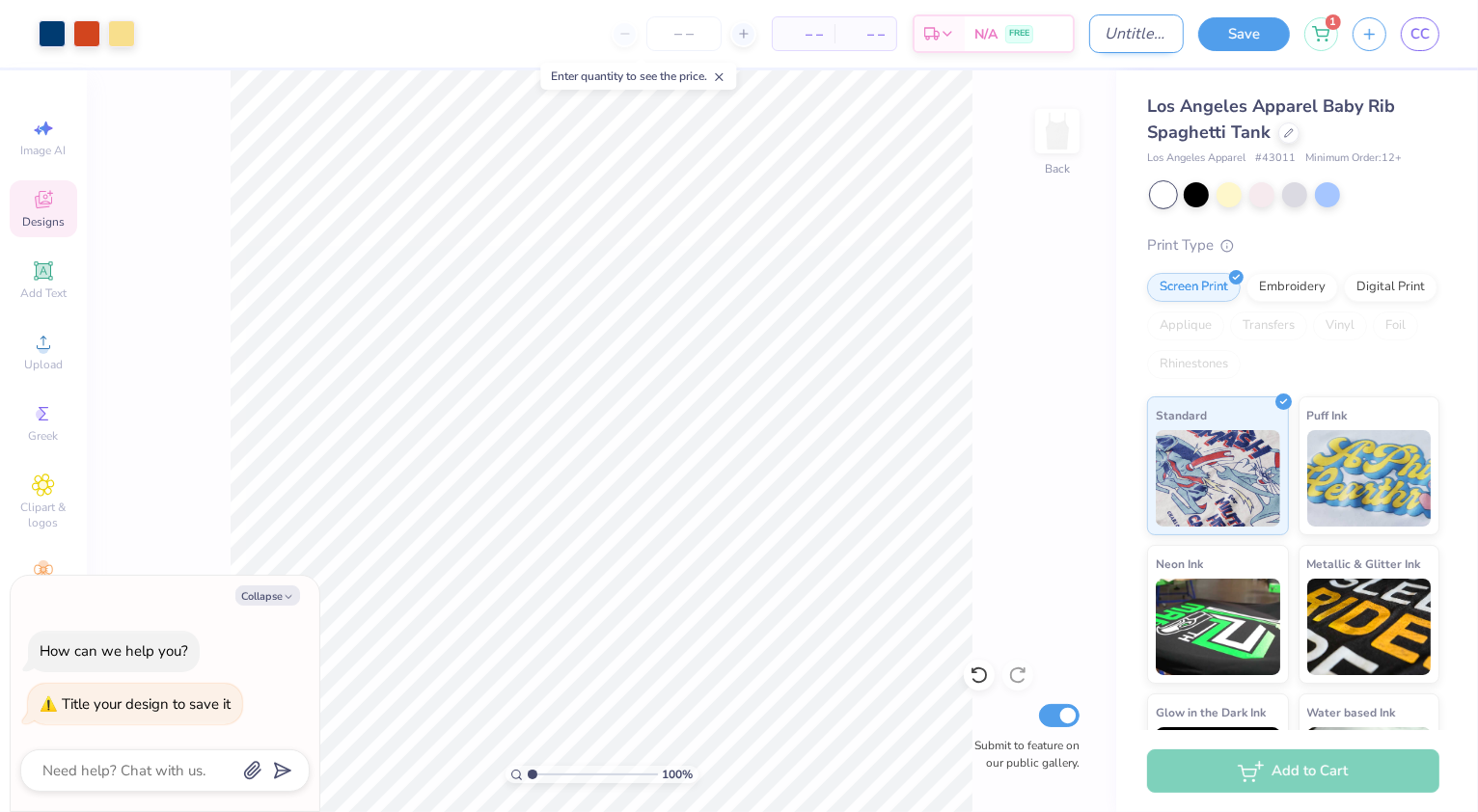 type on "x" 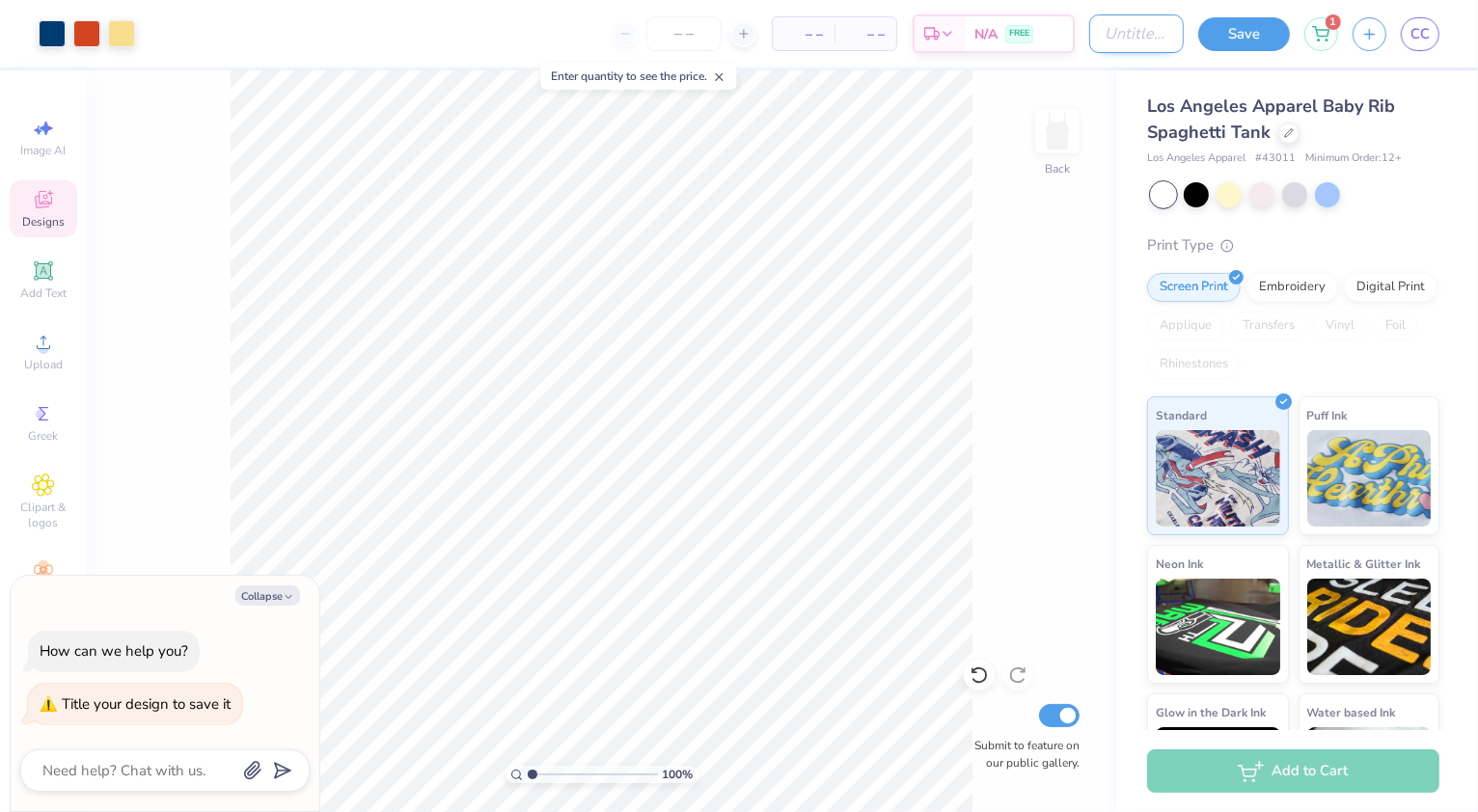click on "Design Title" at bounding box center (1136, 34) 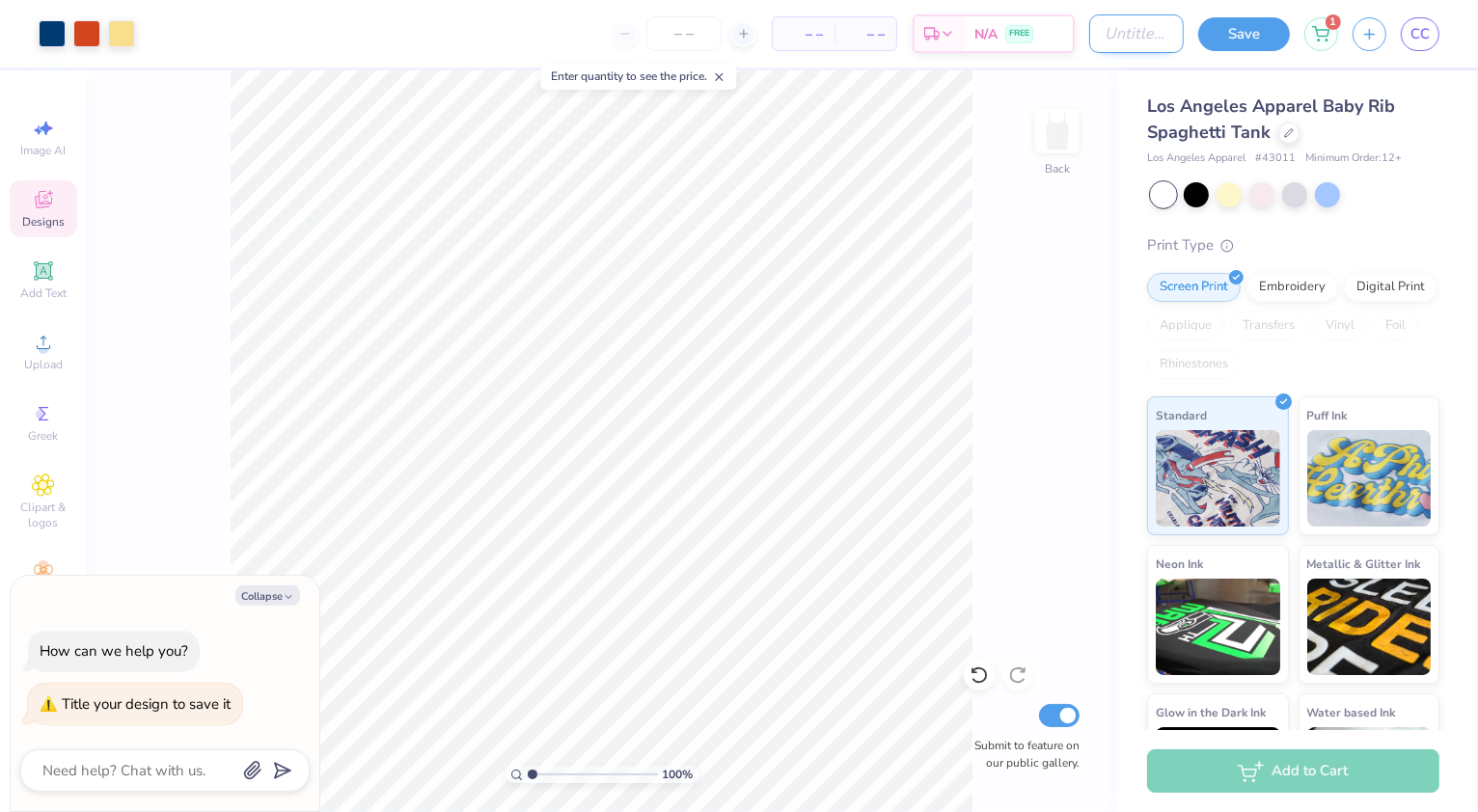 type on "K" 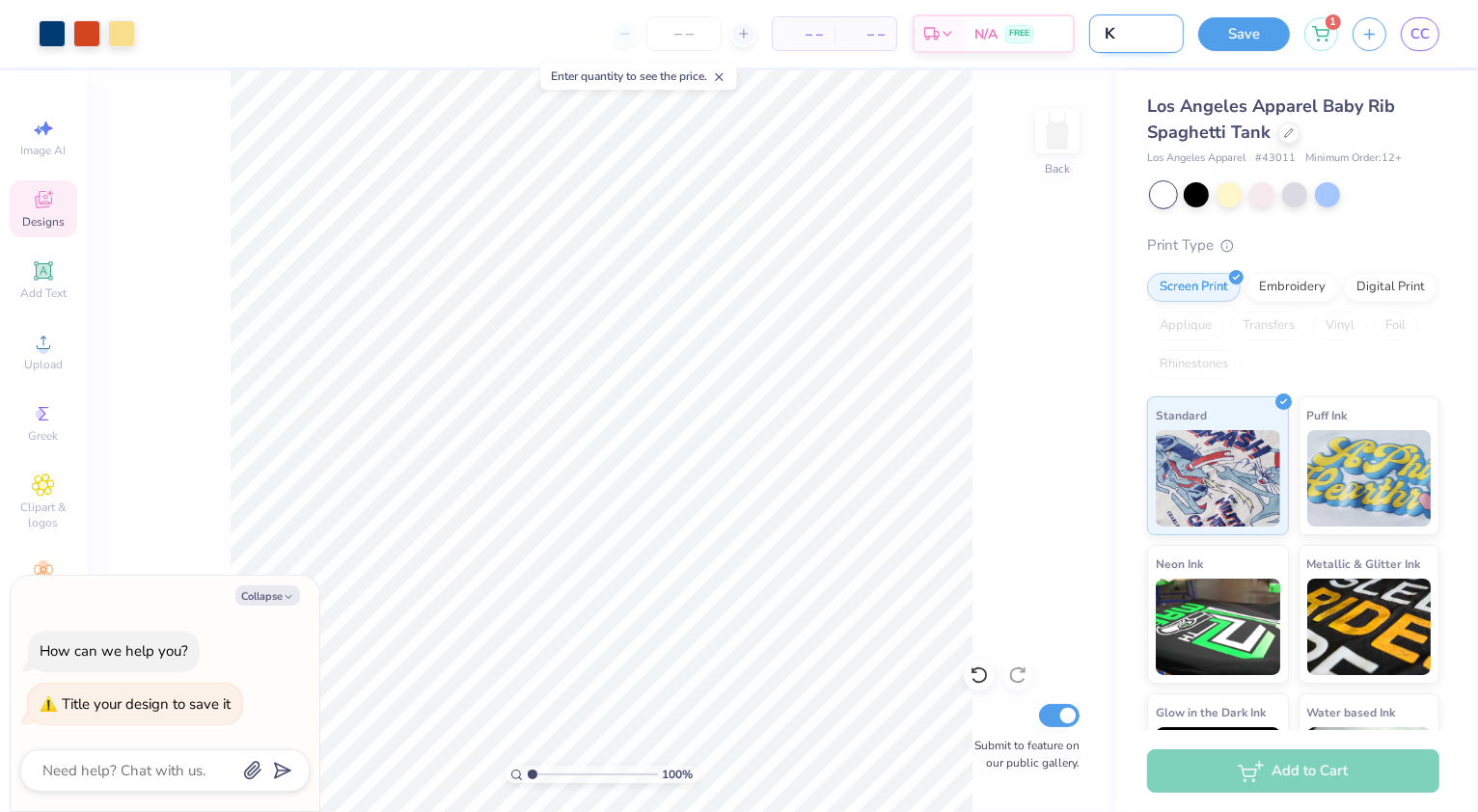 type on "KK" 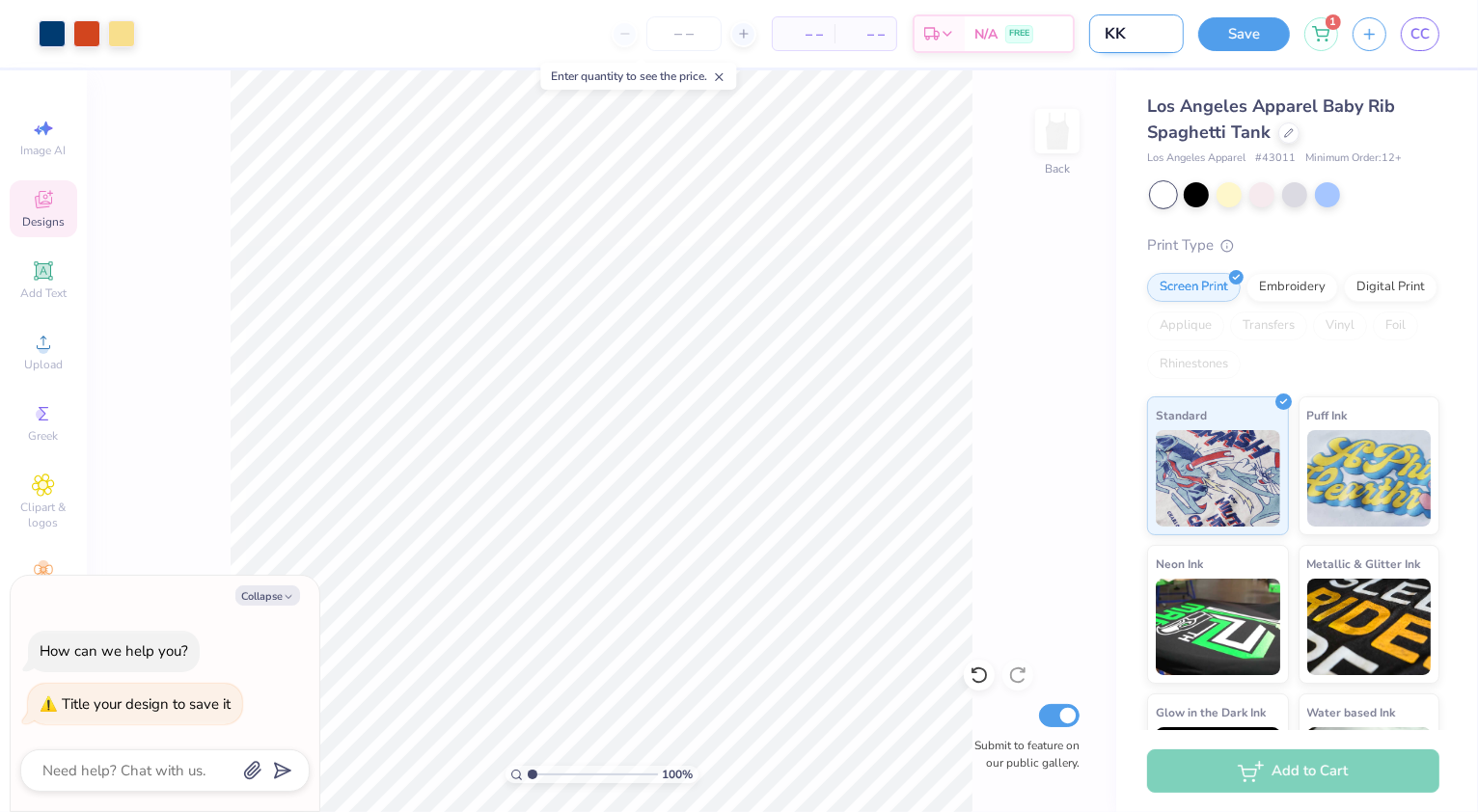 type on "KKG" 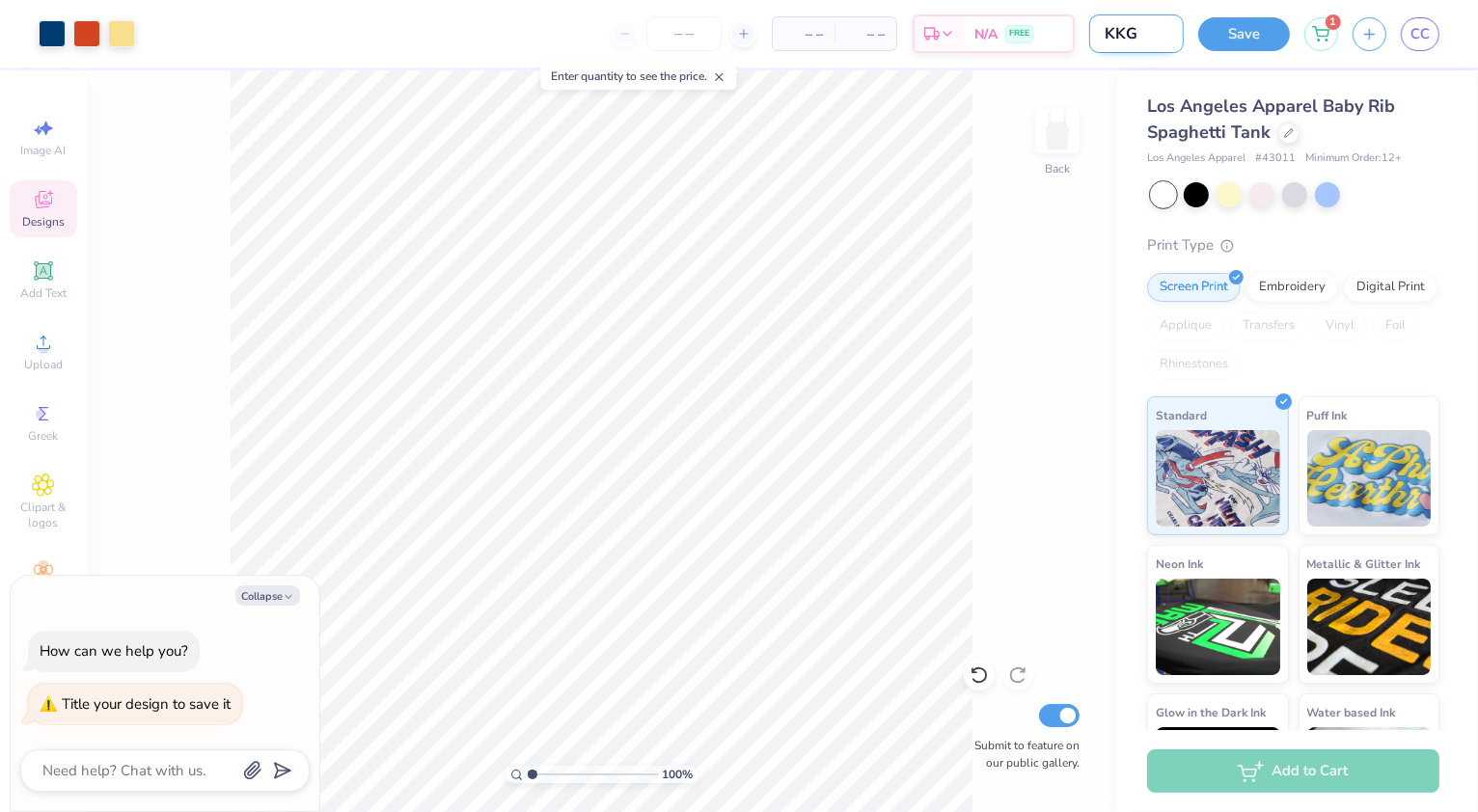 type on "KKG" 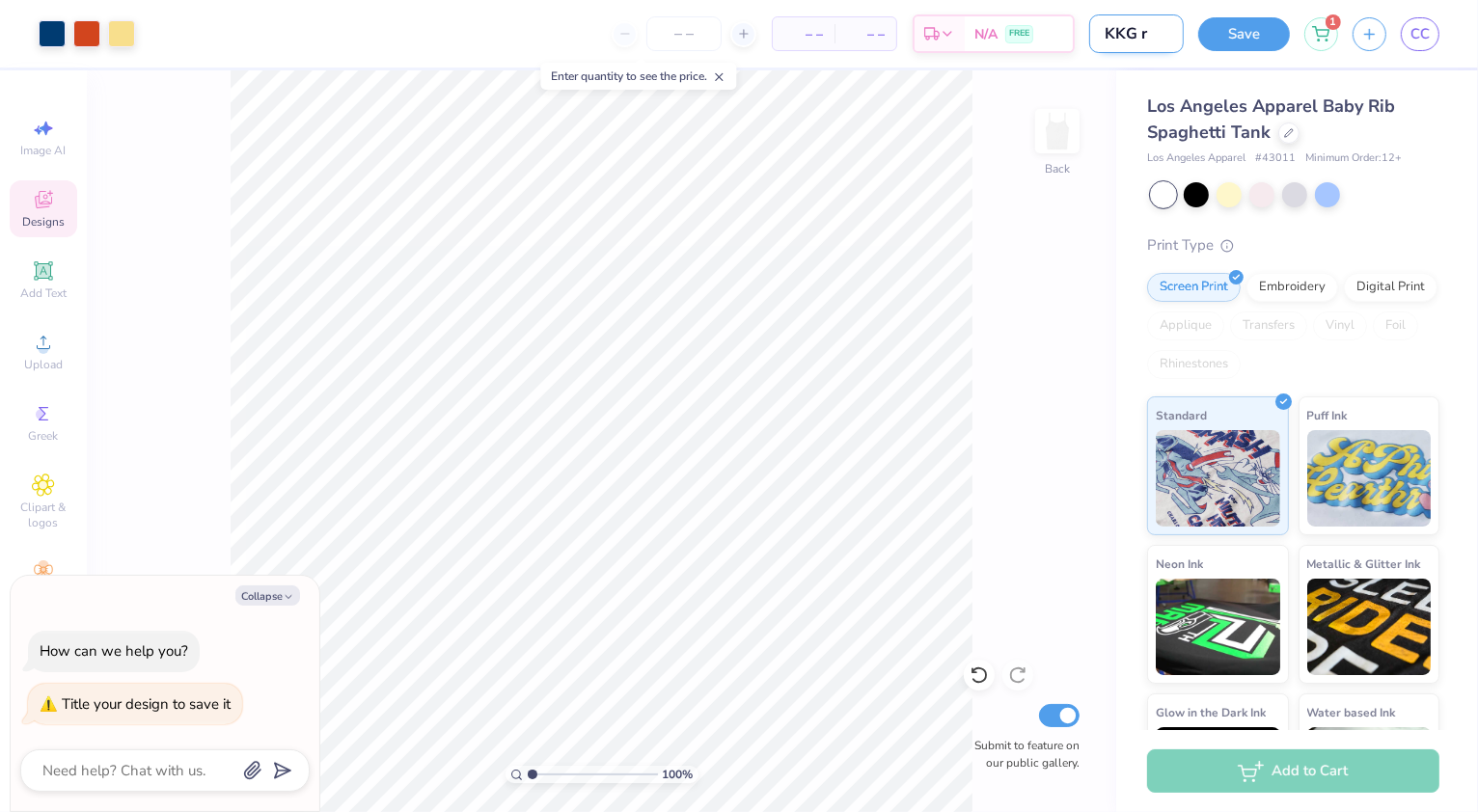 type on "KKG re" 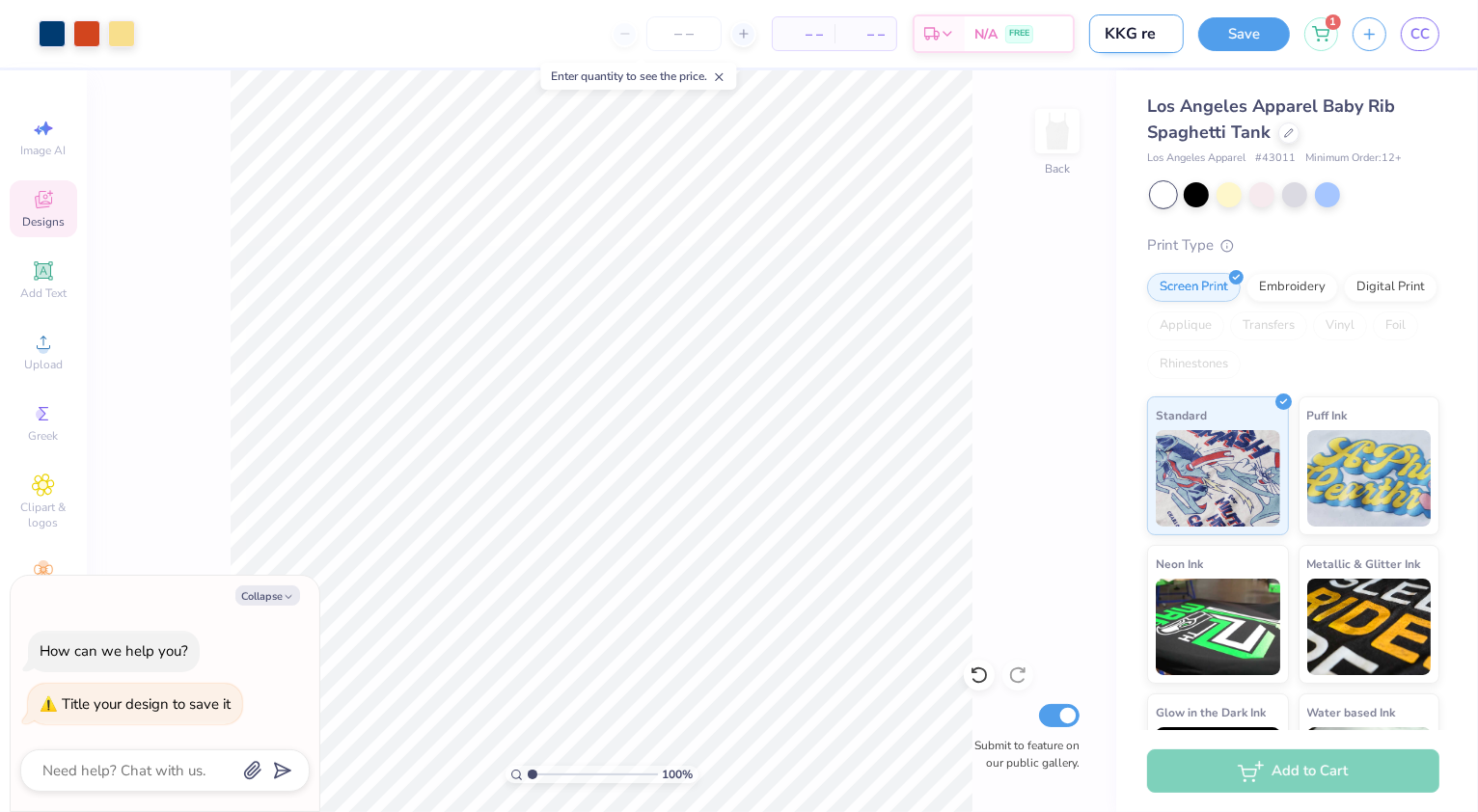 type on "KKG rec" 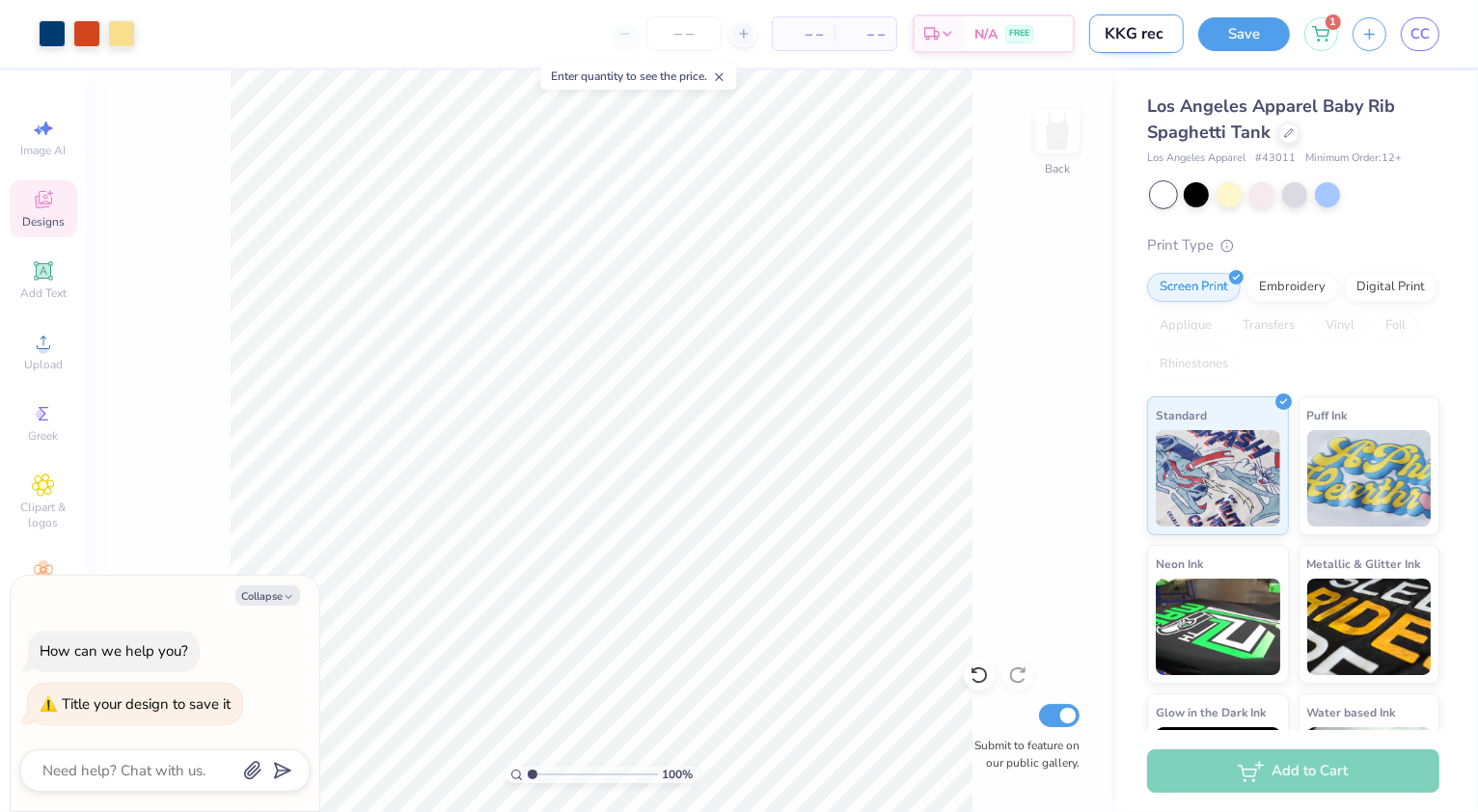 type on "KKG recr" 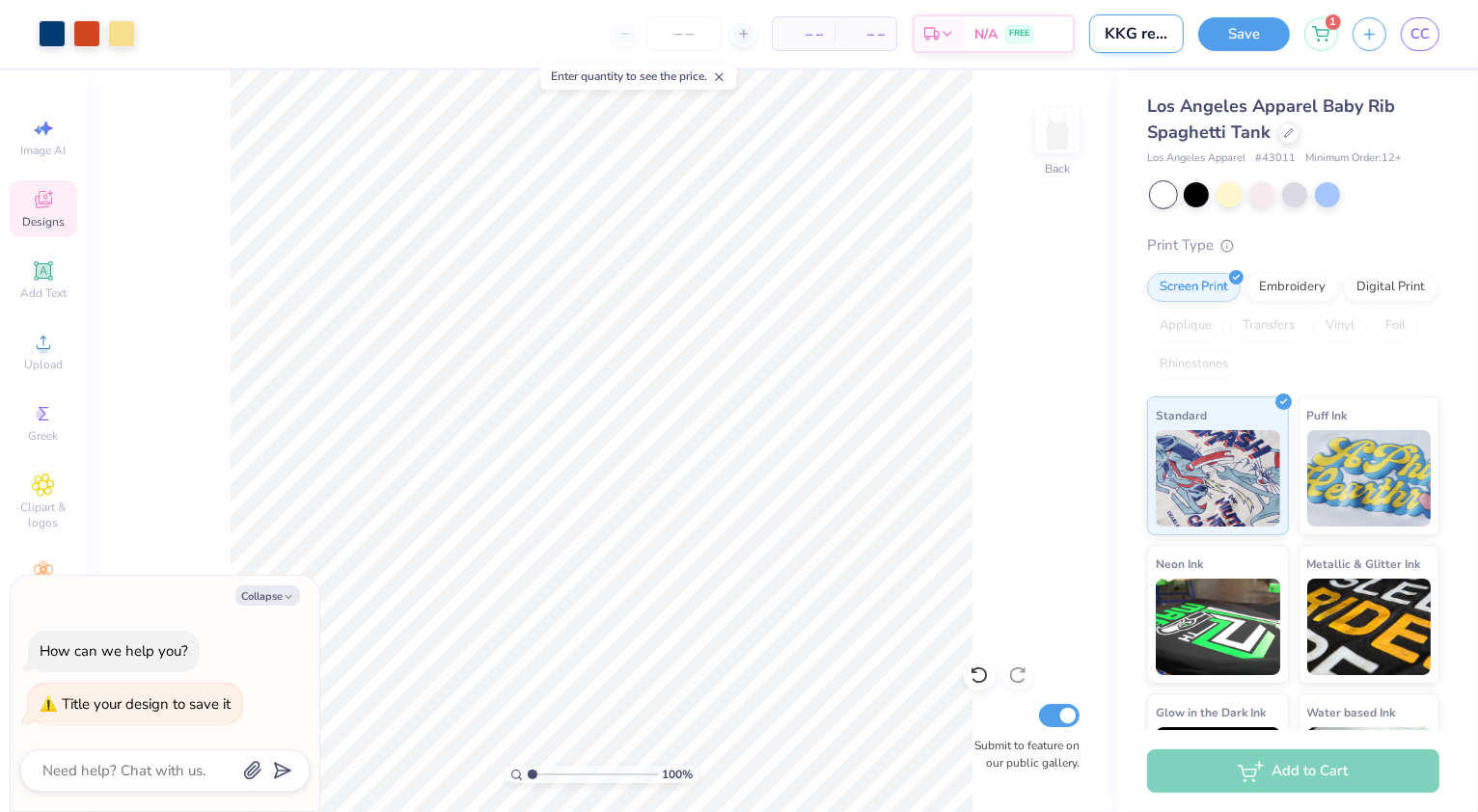 type on "KKG recru" 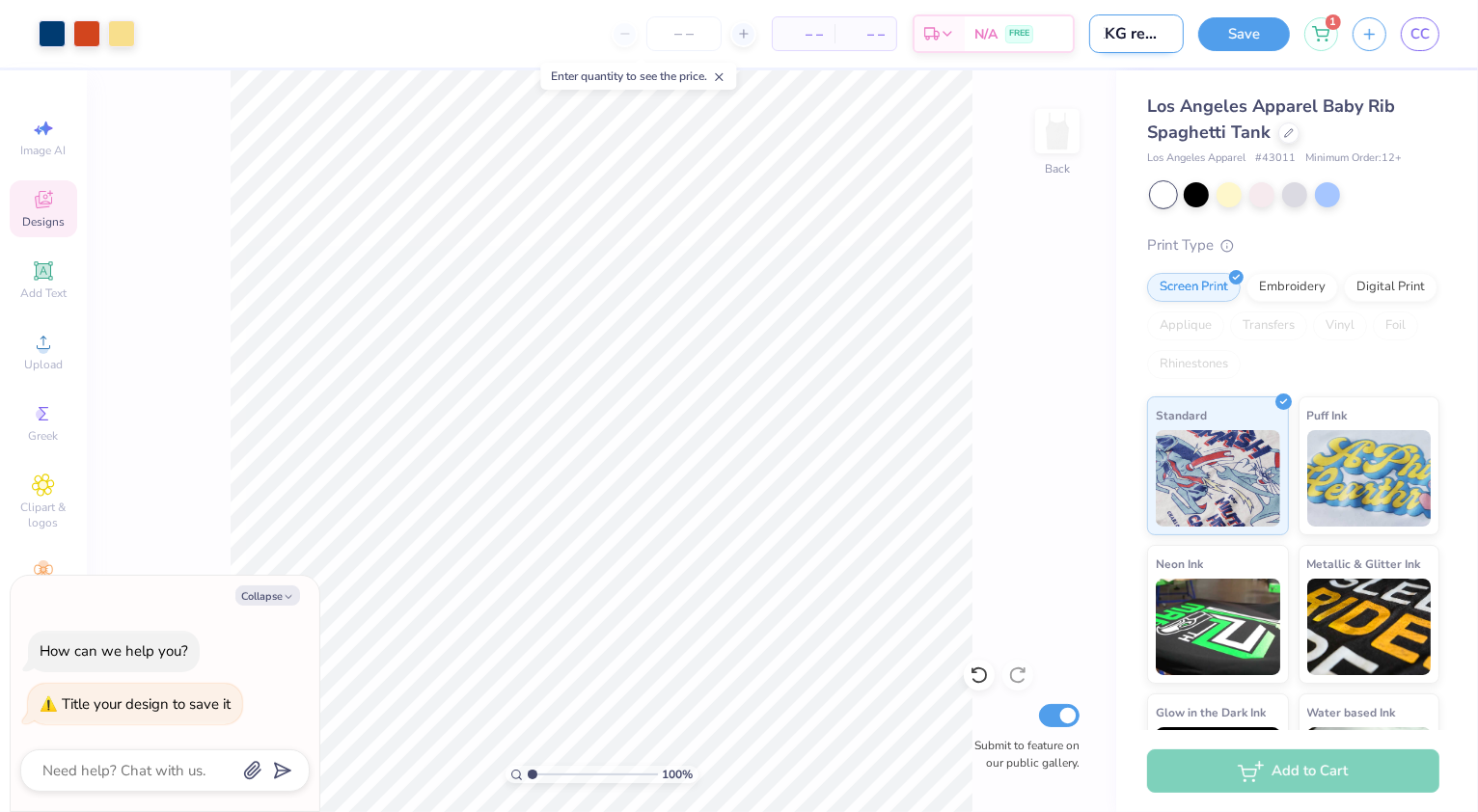 type on "KKG recru" 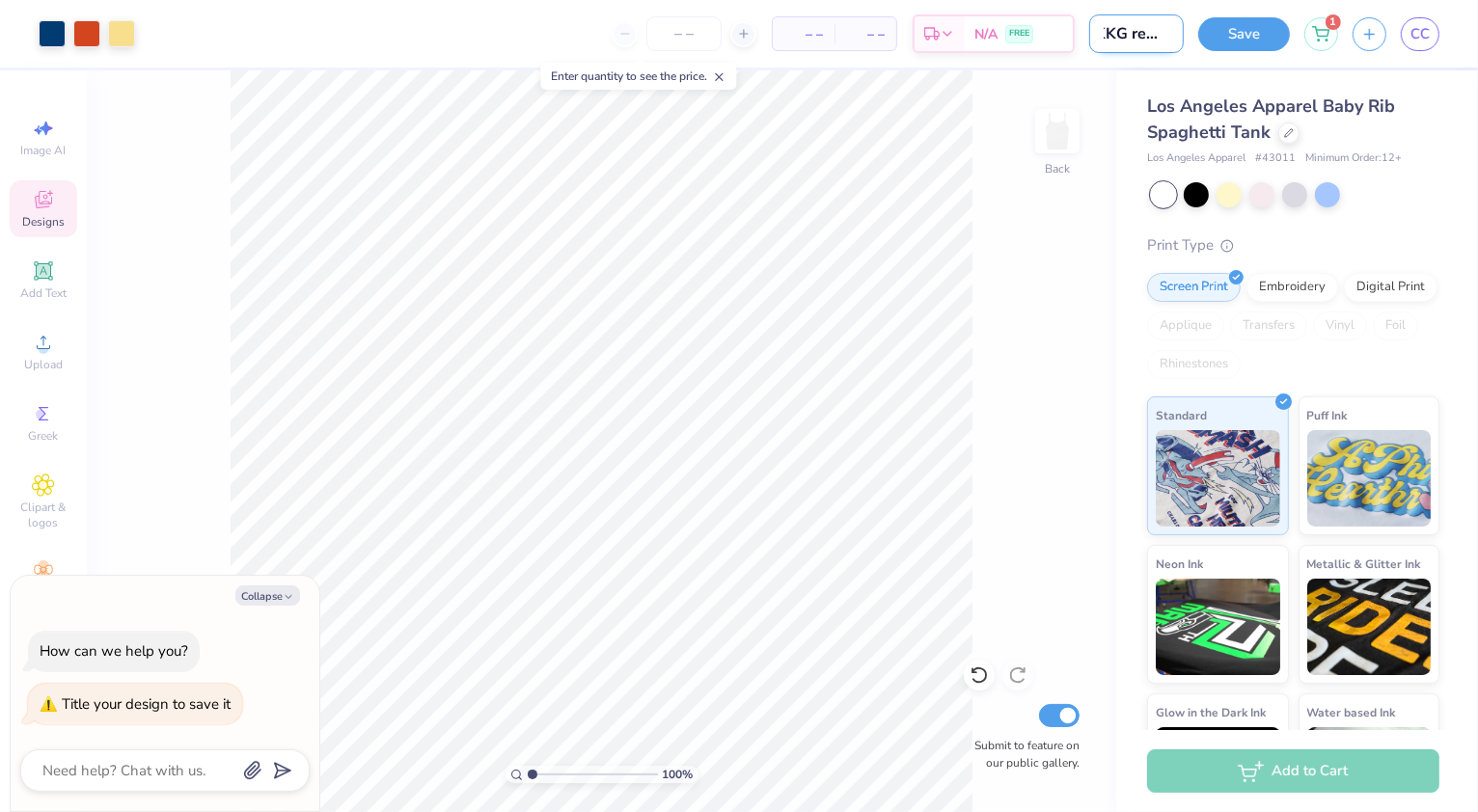 scroll, scrollTop: 0, scrollLeft: 0, axis: both 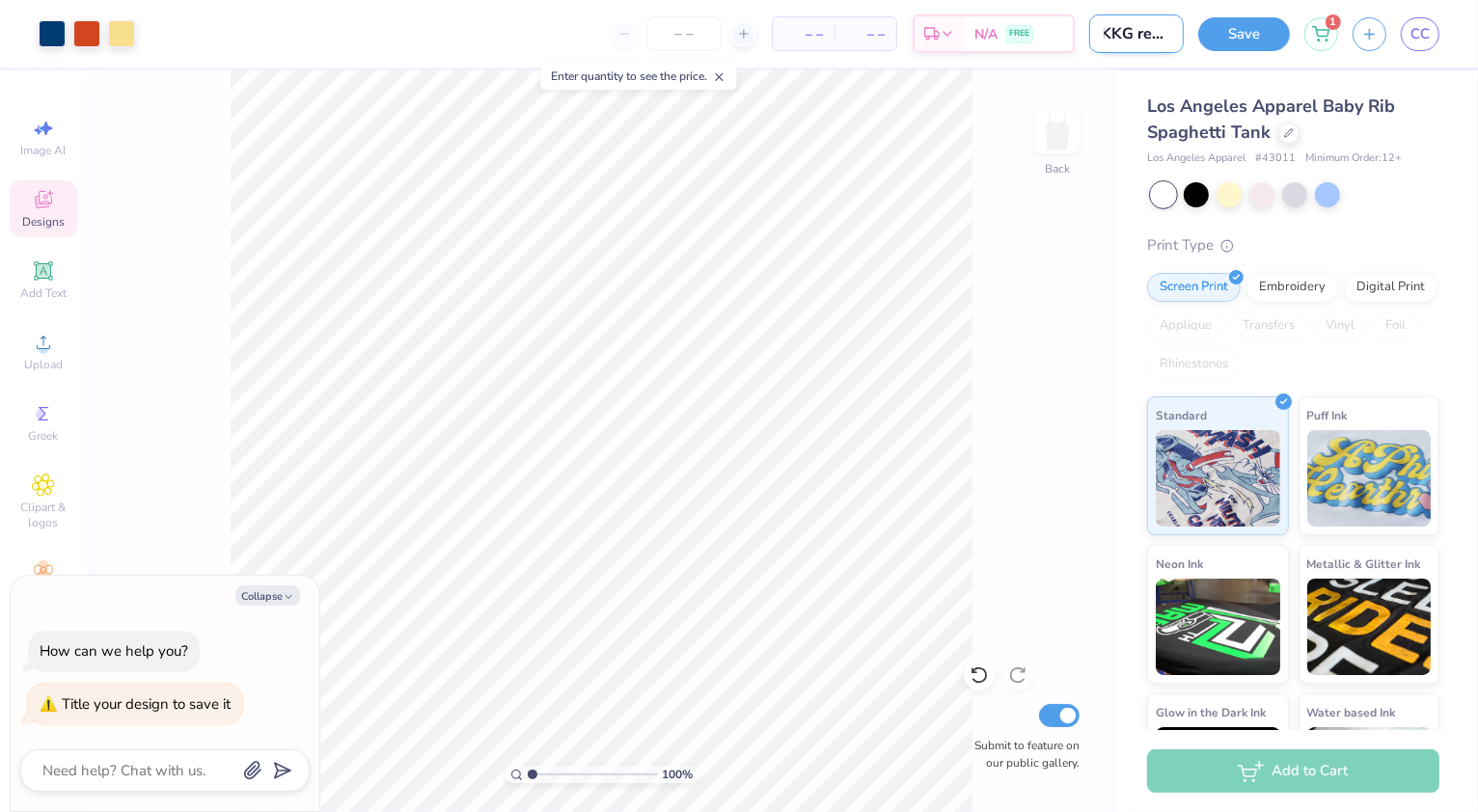 type on "KKG recr" 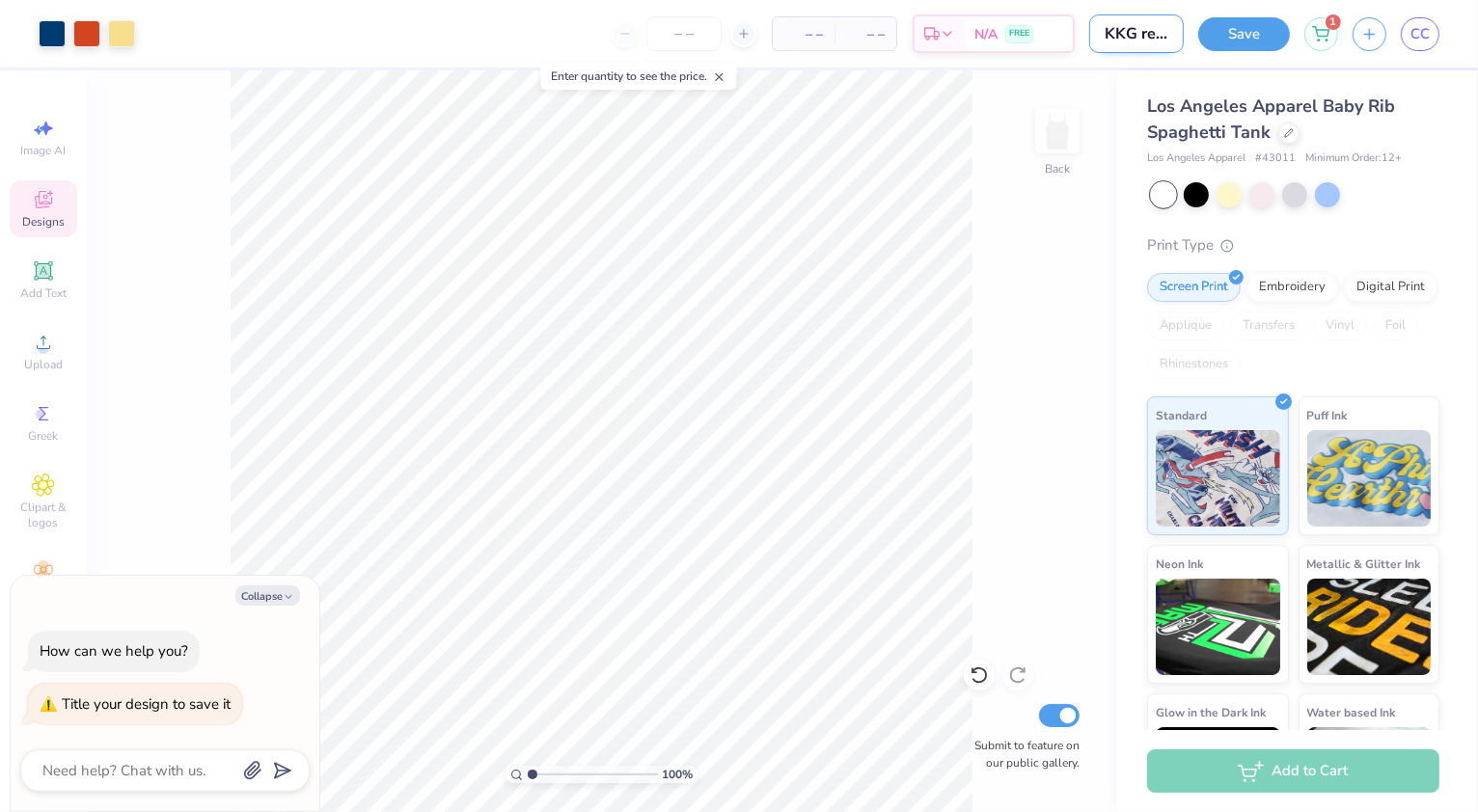 type on "KKG rec" 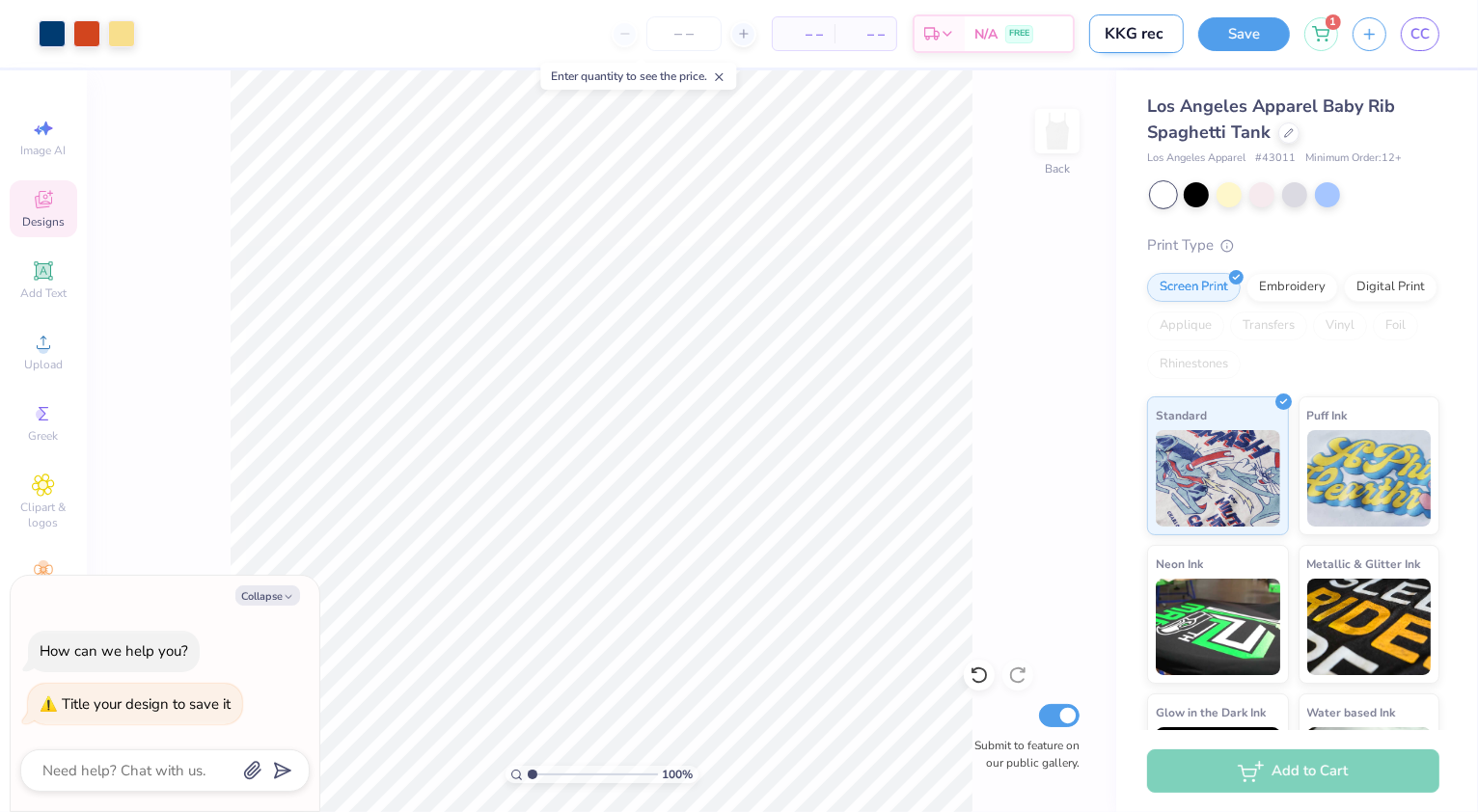 type on "KKG re" 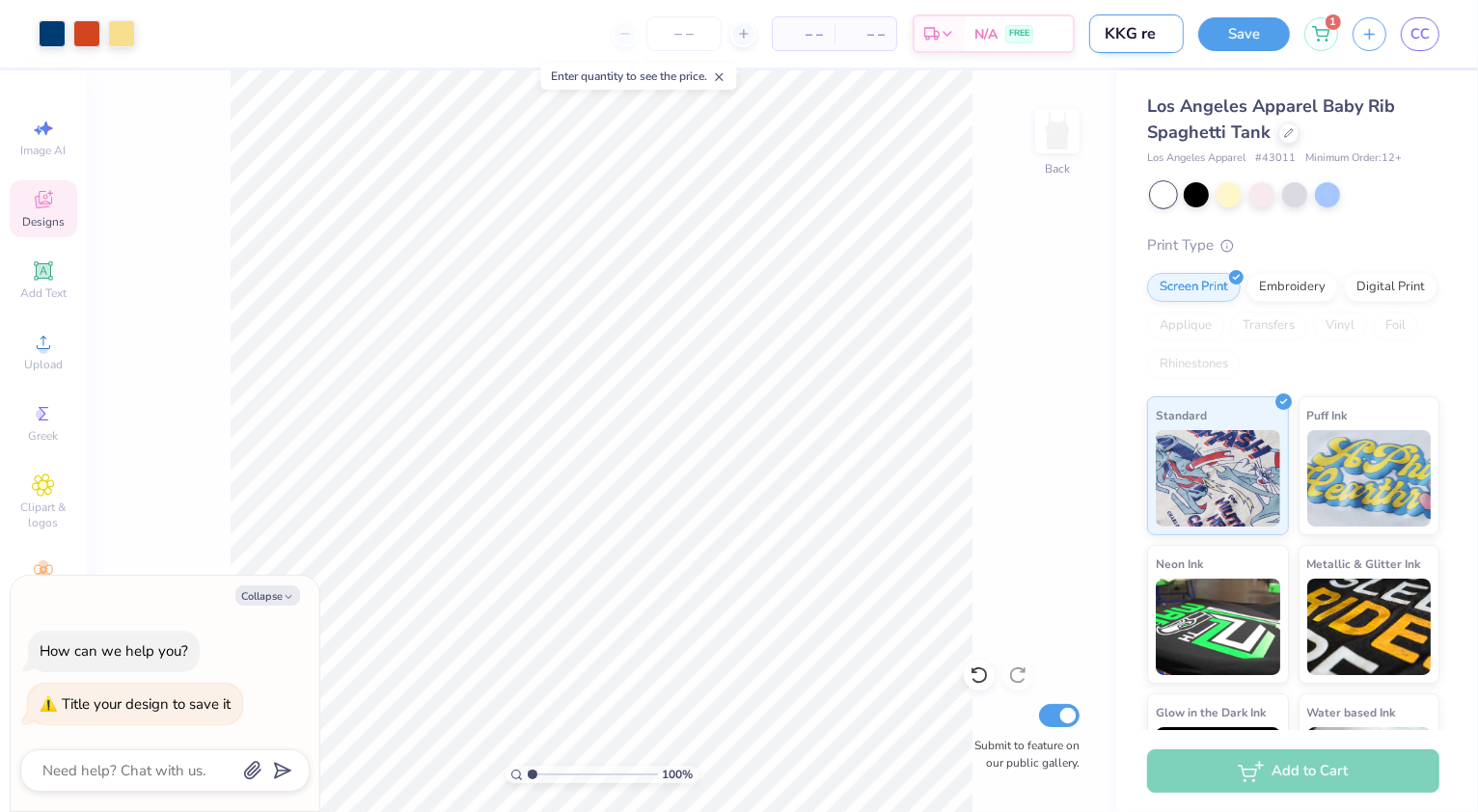 type on "KKG r" 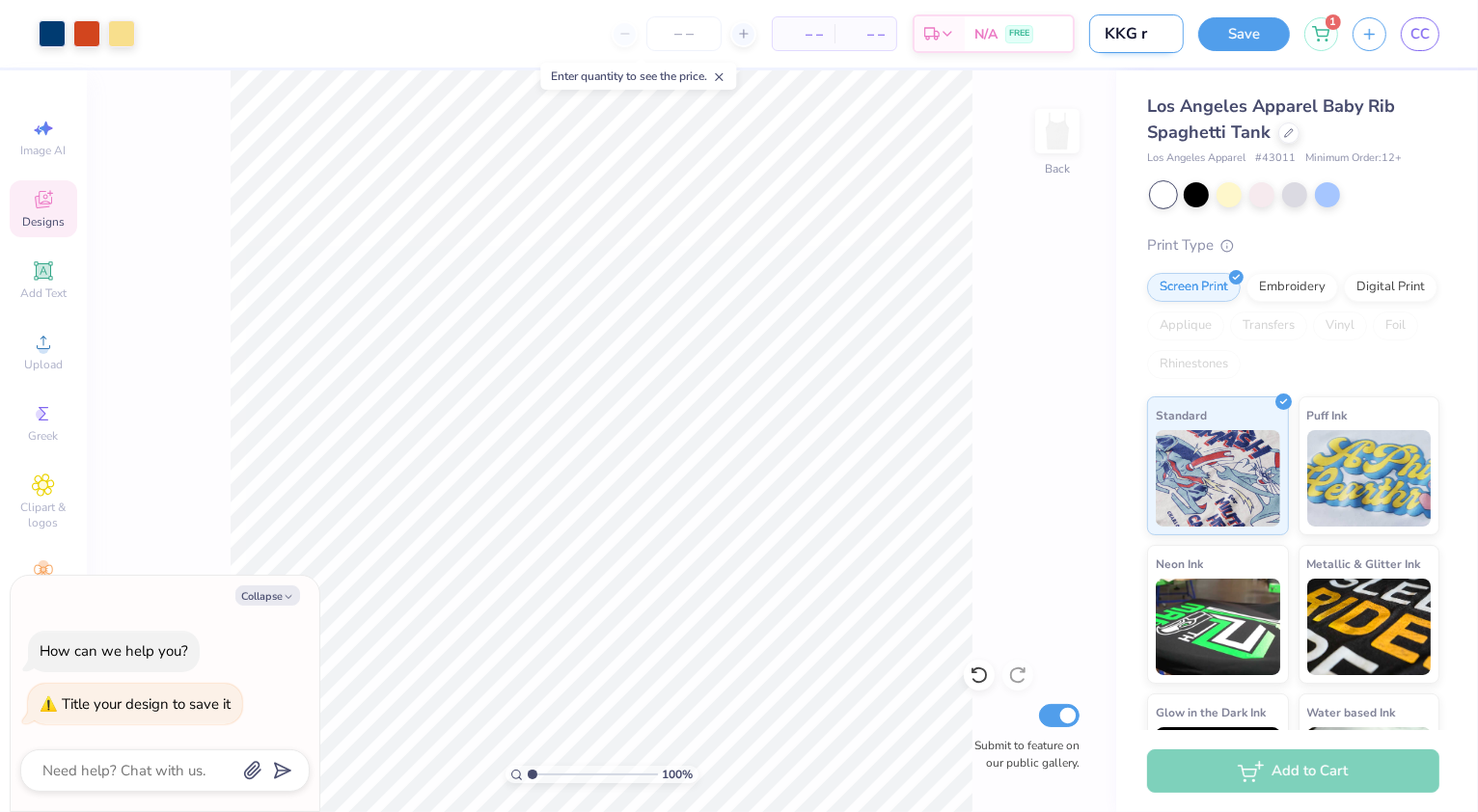 type on "KKG" 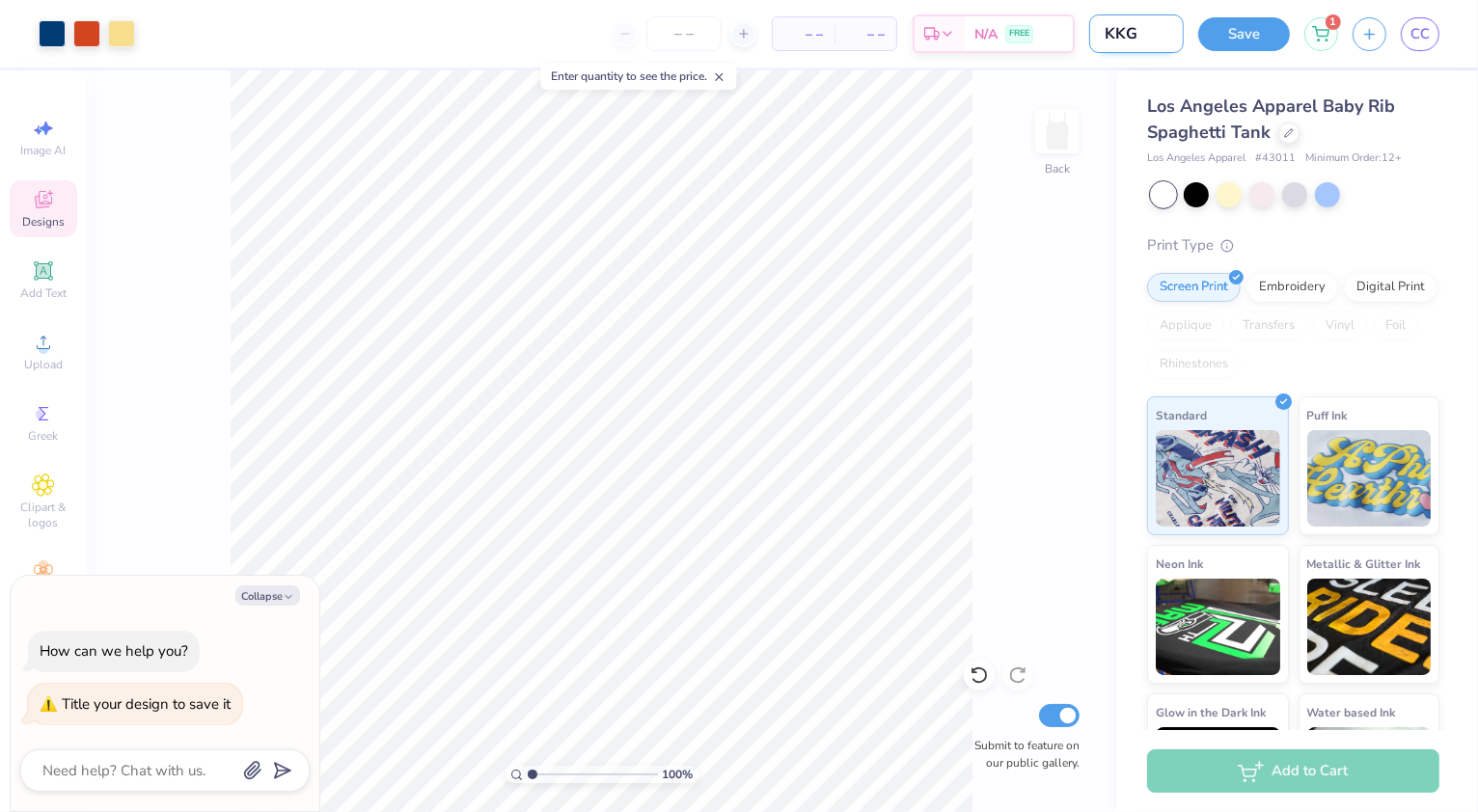 type on "KKG p" 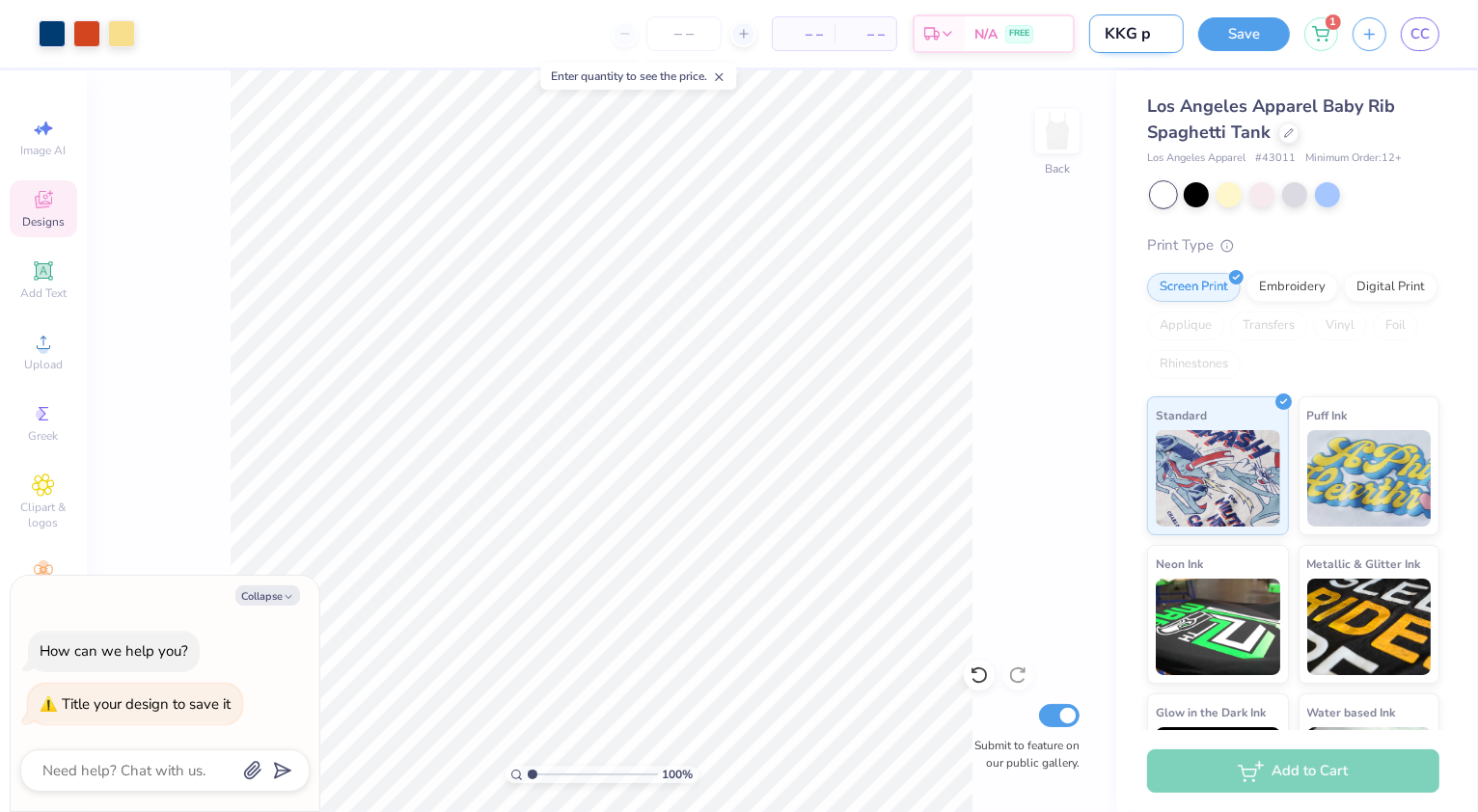 type on "KKG pr" 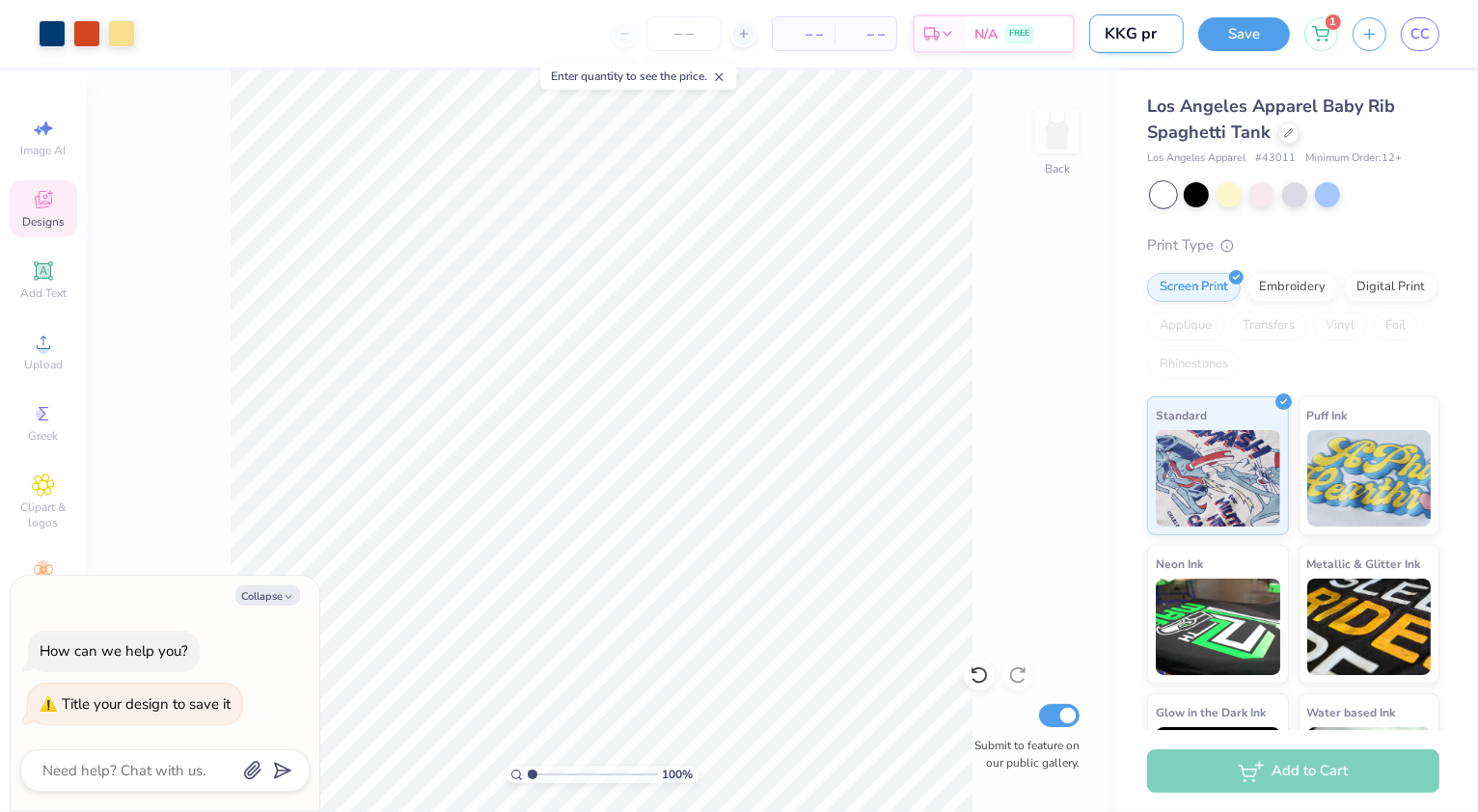 type on "KKG pre" 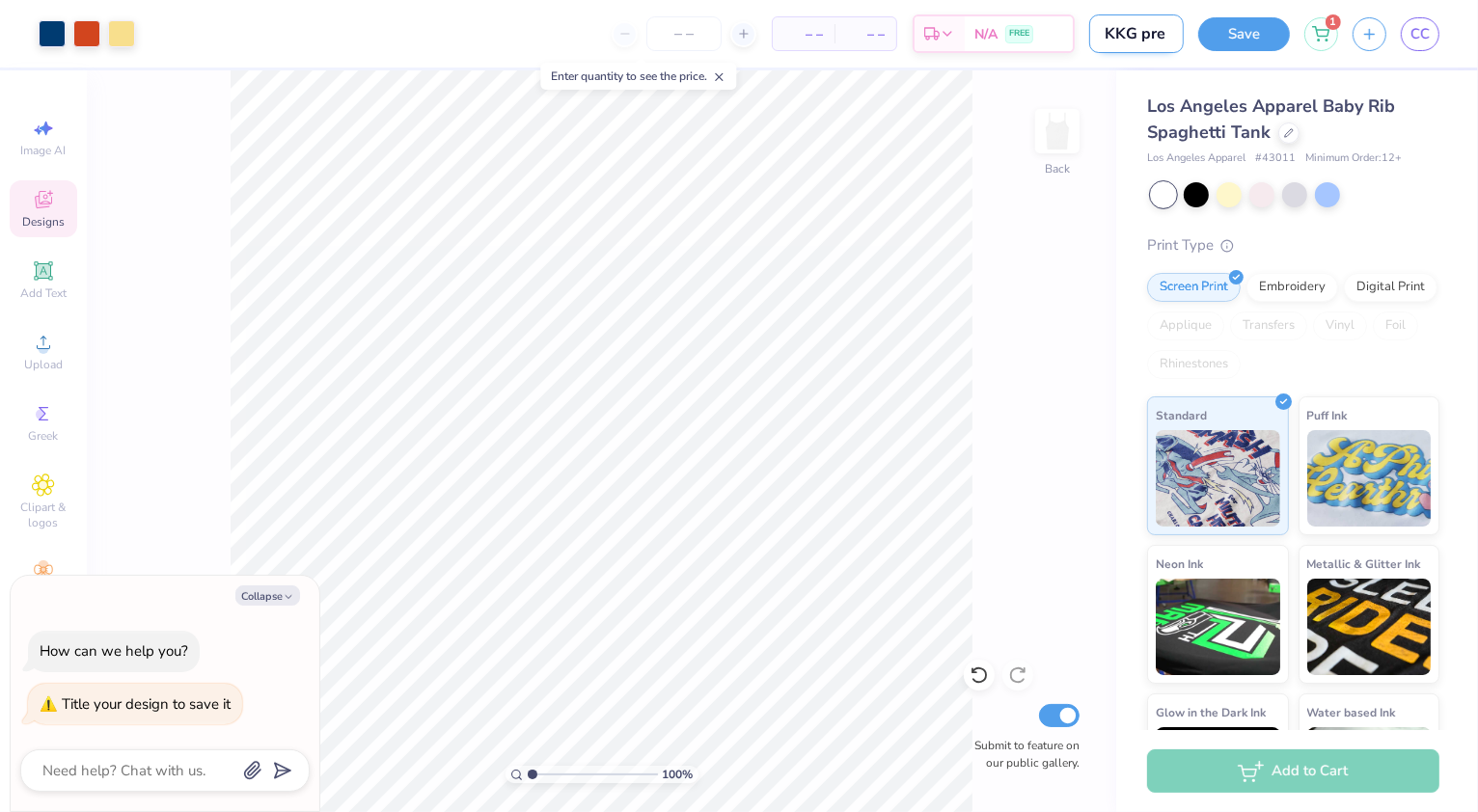 type on "KKG prer" 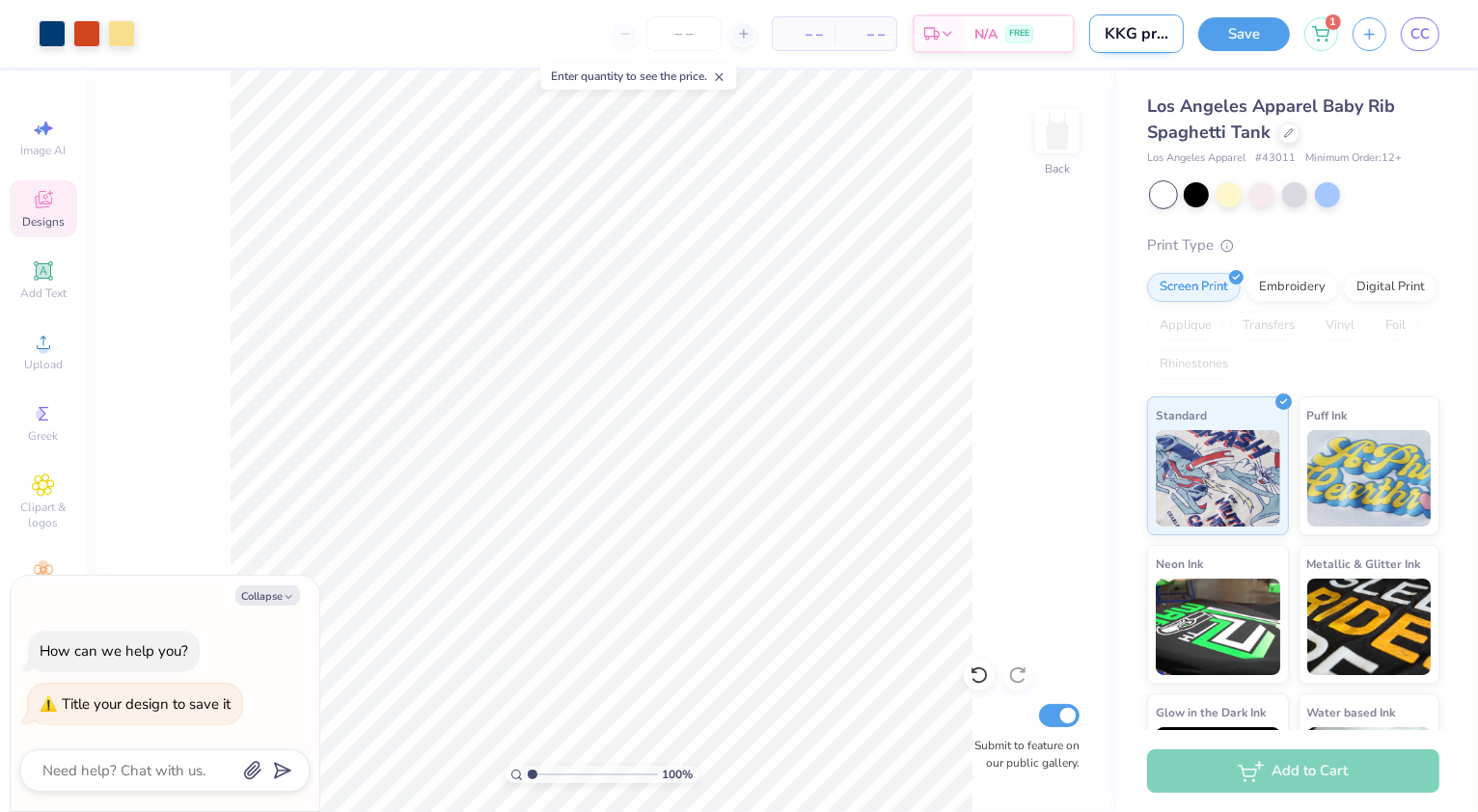 type on "KKG prere" 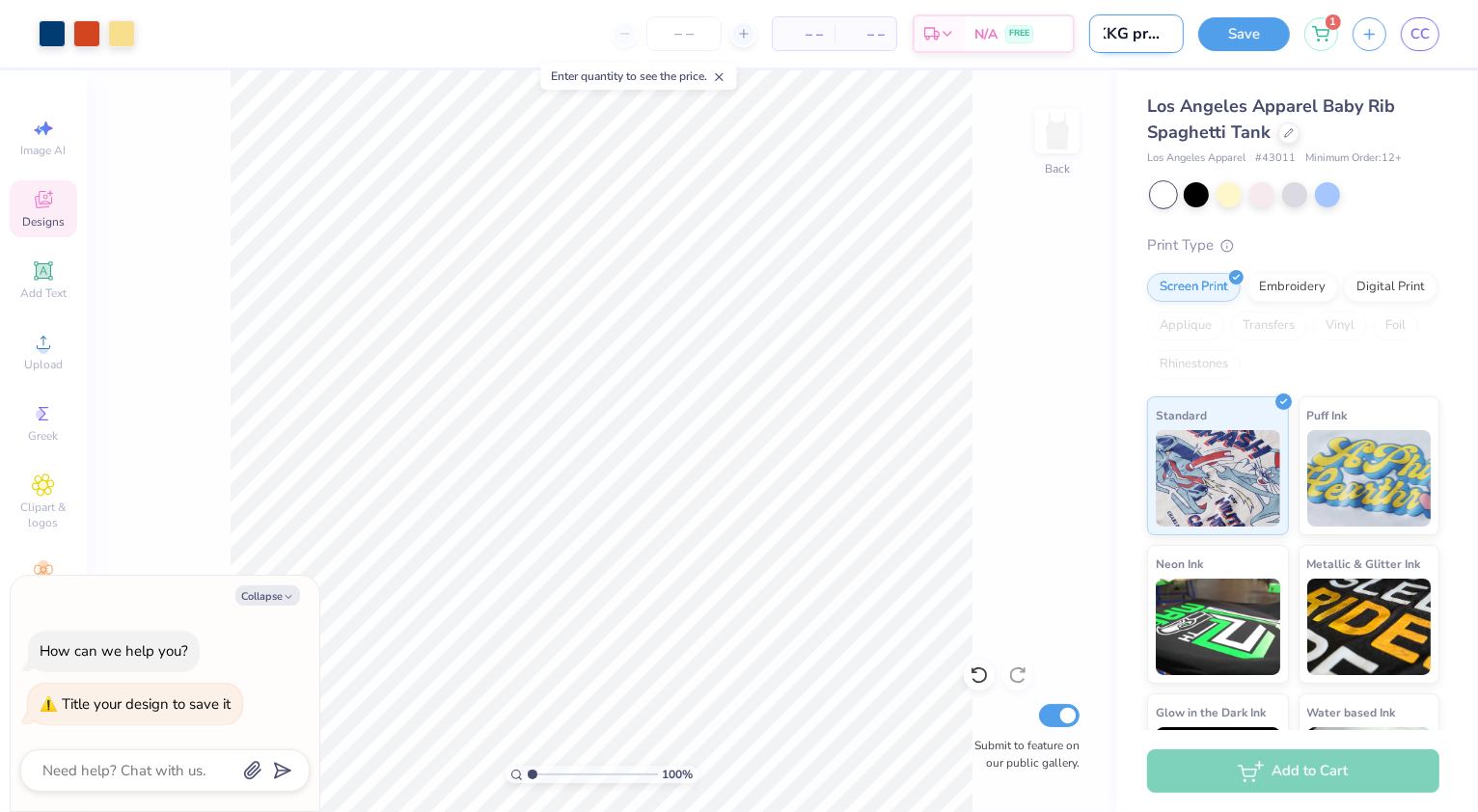 type on "KKG prer" 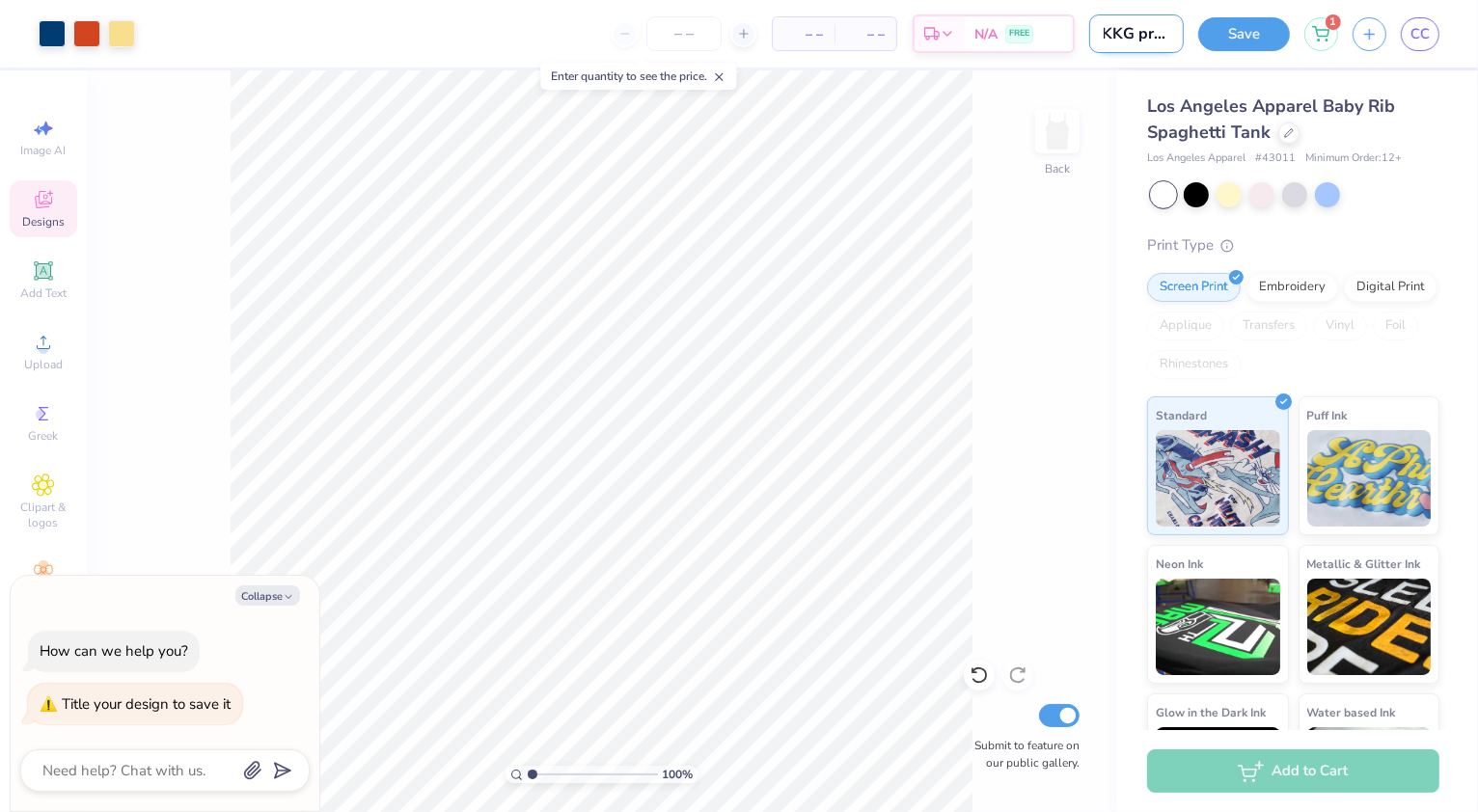 scroll, scrollTop: 0, scrollLeft: 1, axis: horizontal 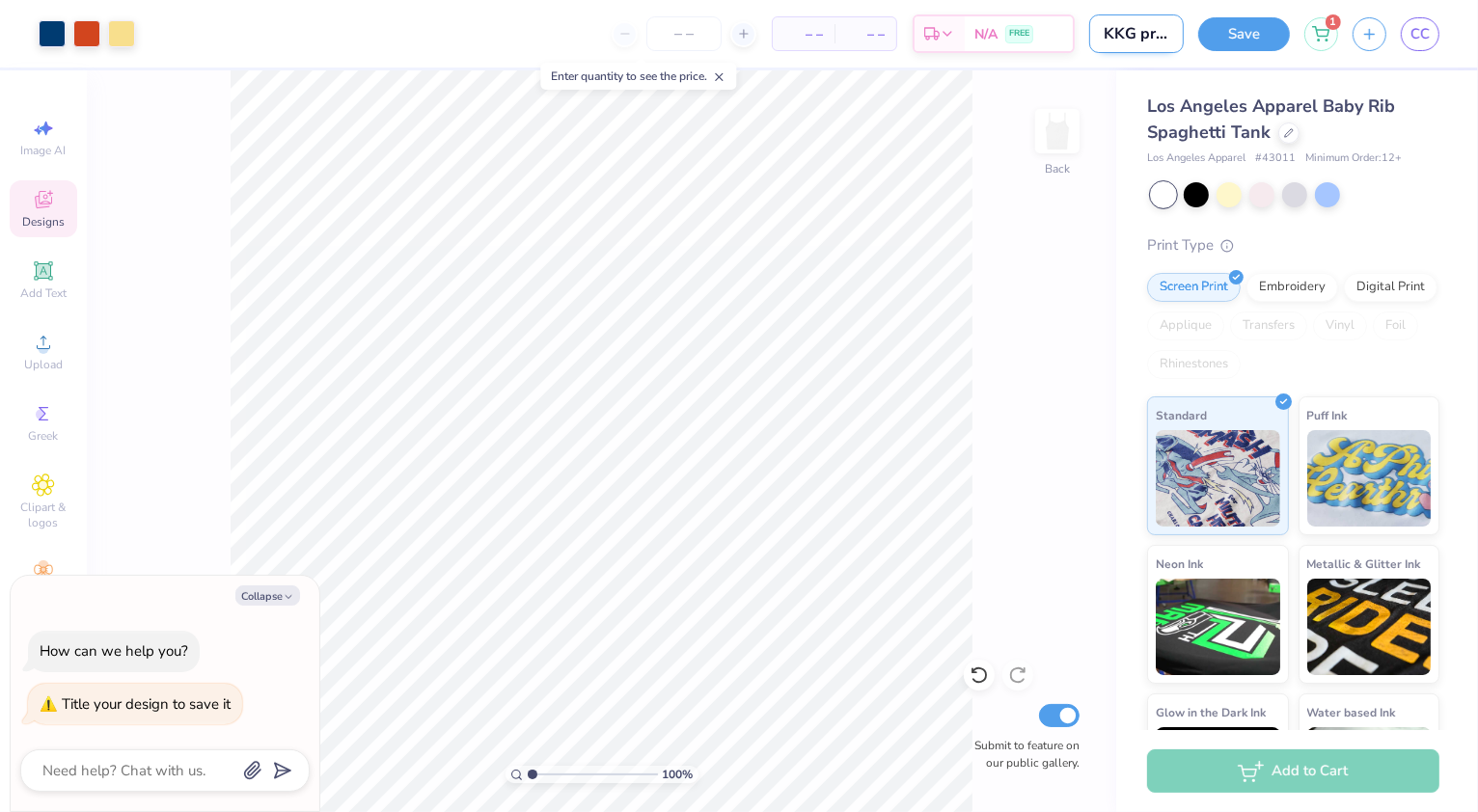 type on "KKG pre" 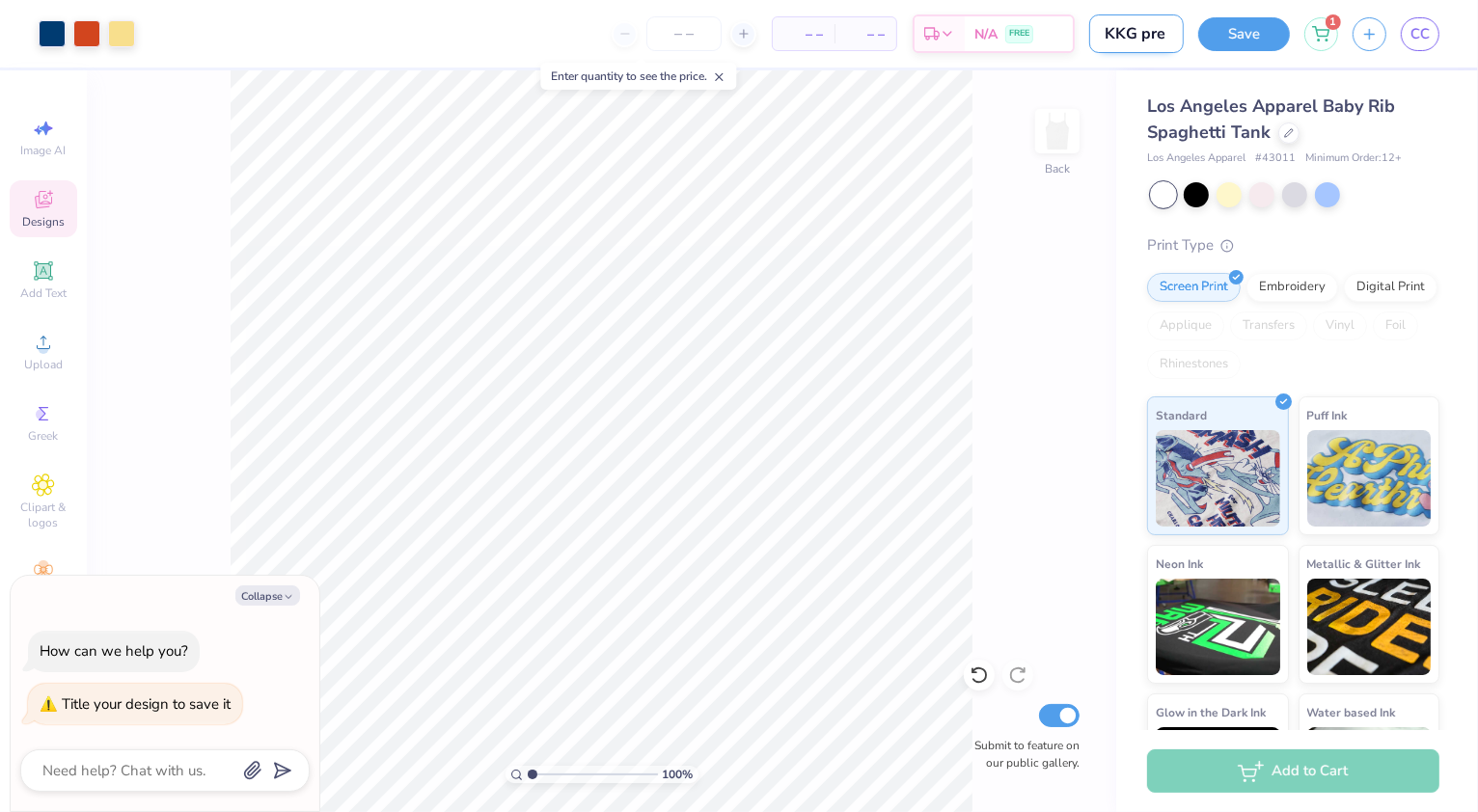 scroll, scrollTop: 0, scrollLeft: 0, axis: both 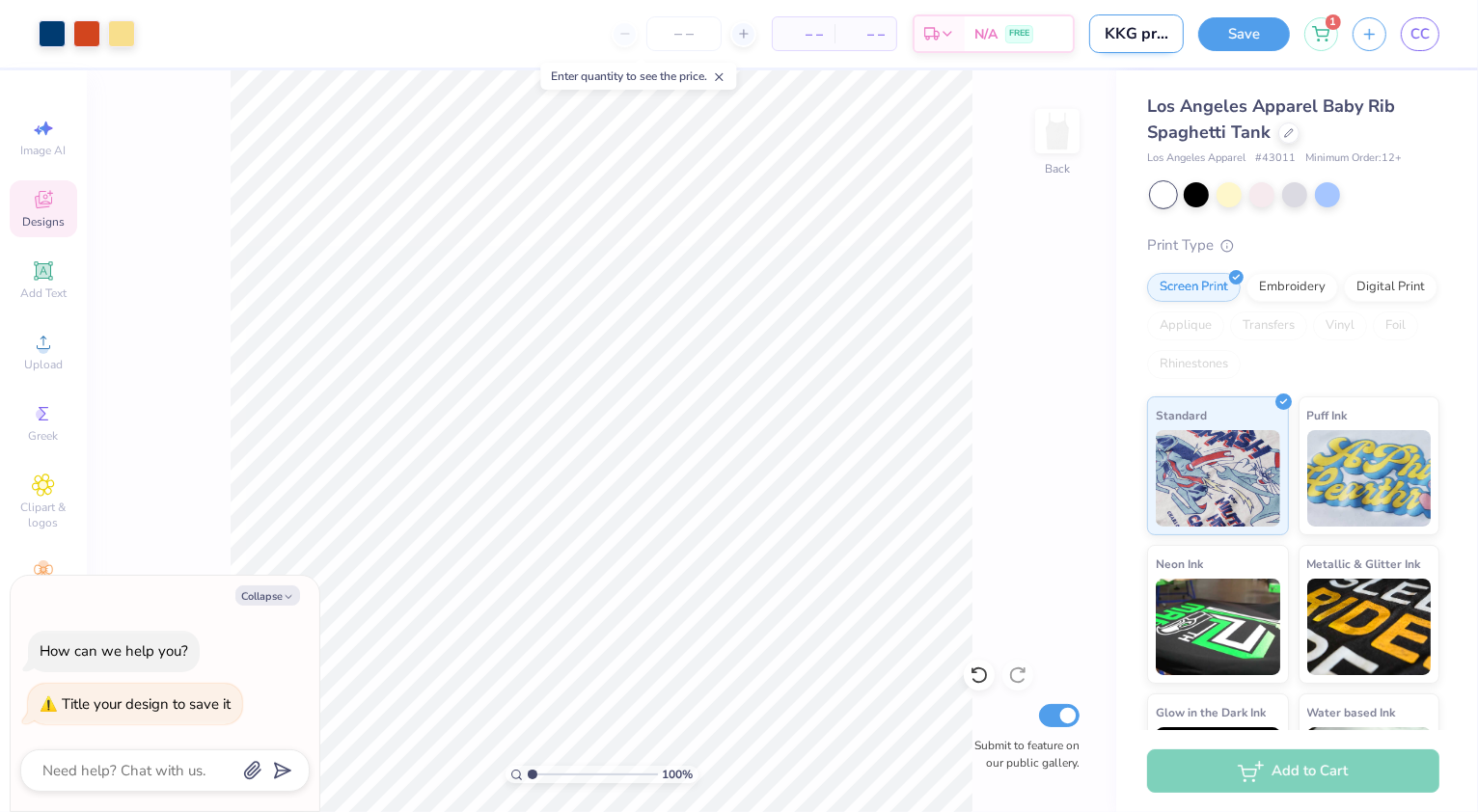 type on "KKG pre re" 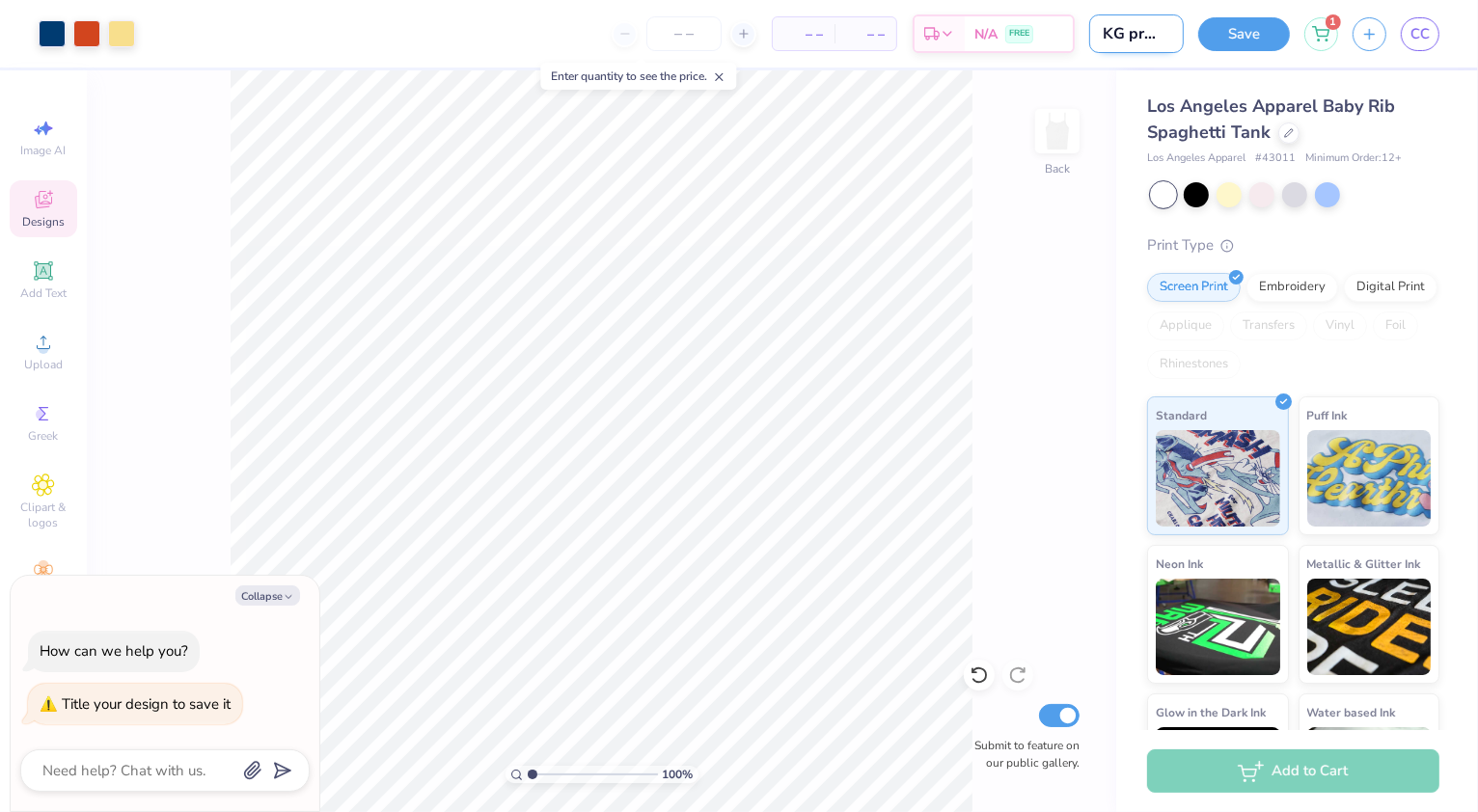 type on "KKG pre rec" 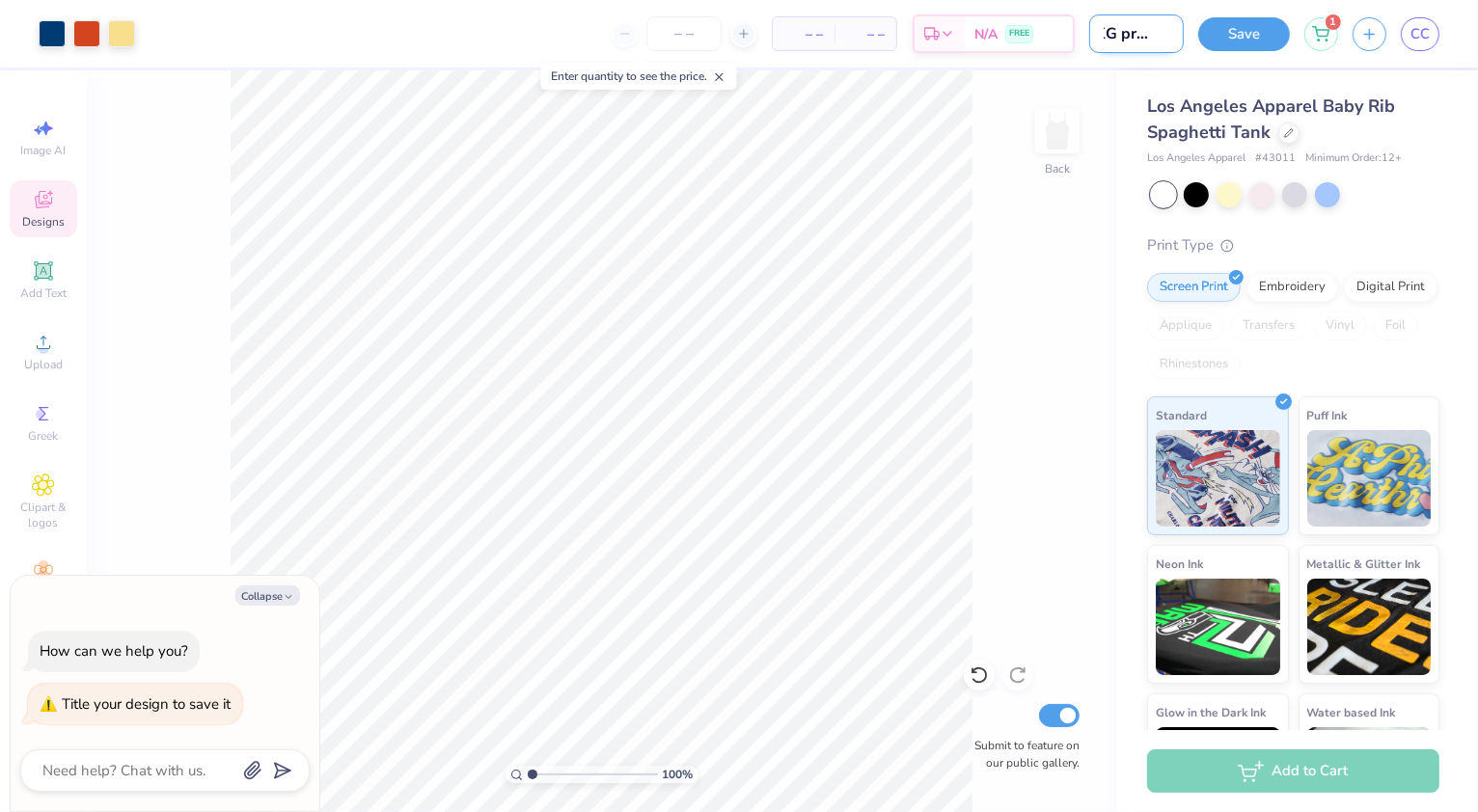 type on "KKG pre recr" 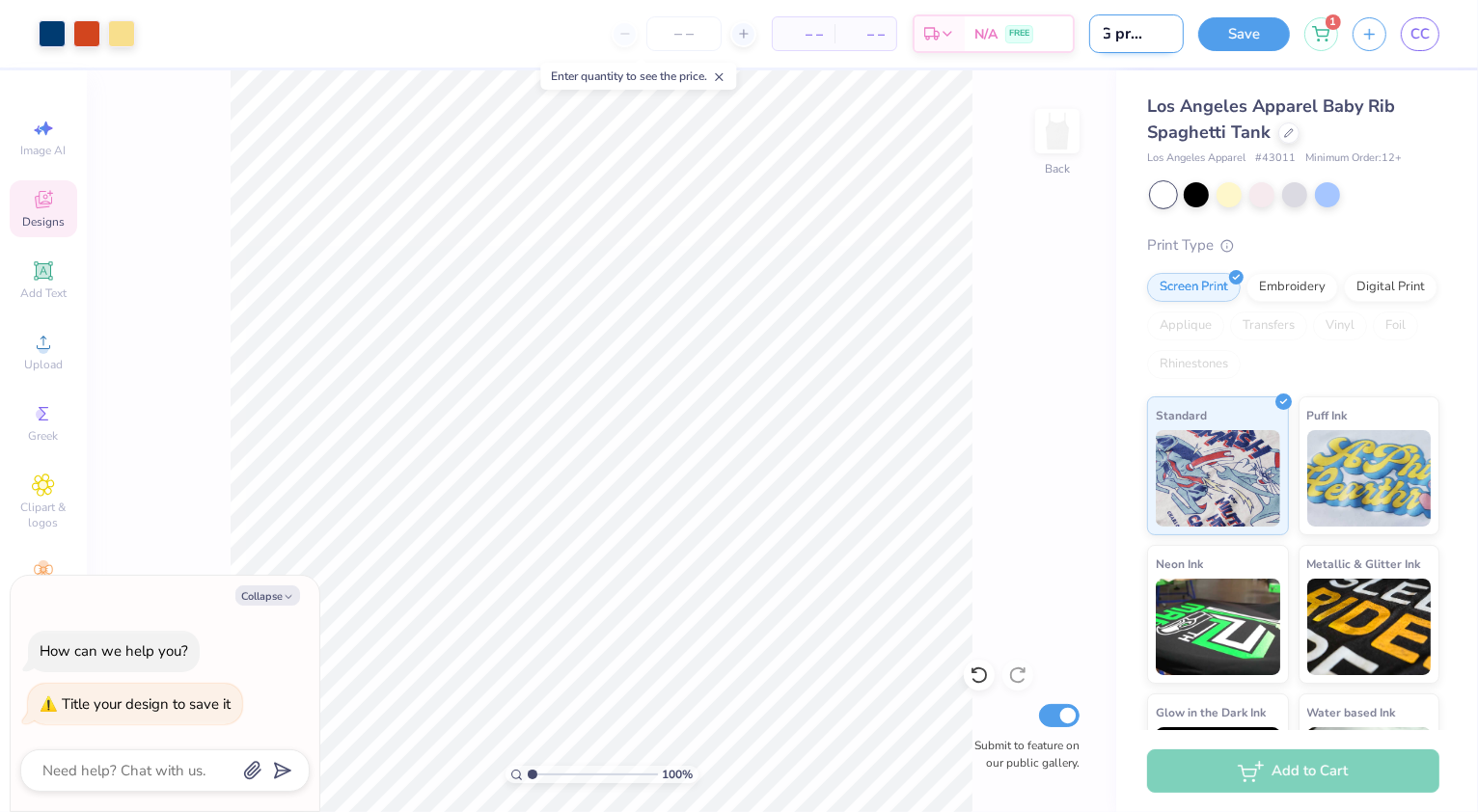 type on "KKG pre recru" 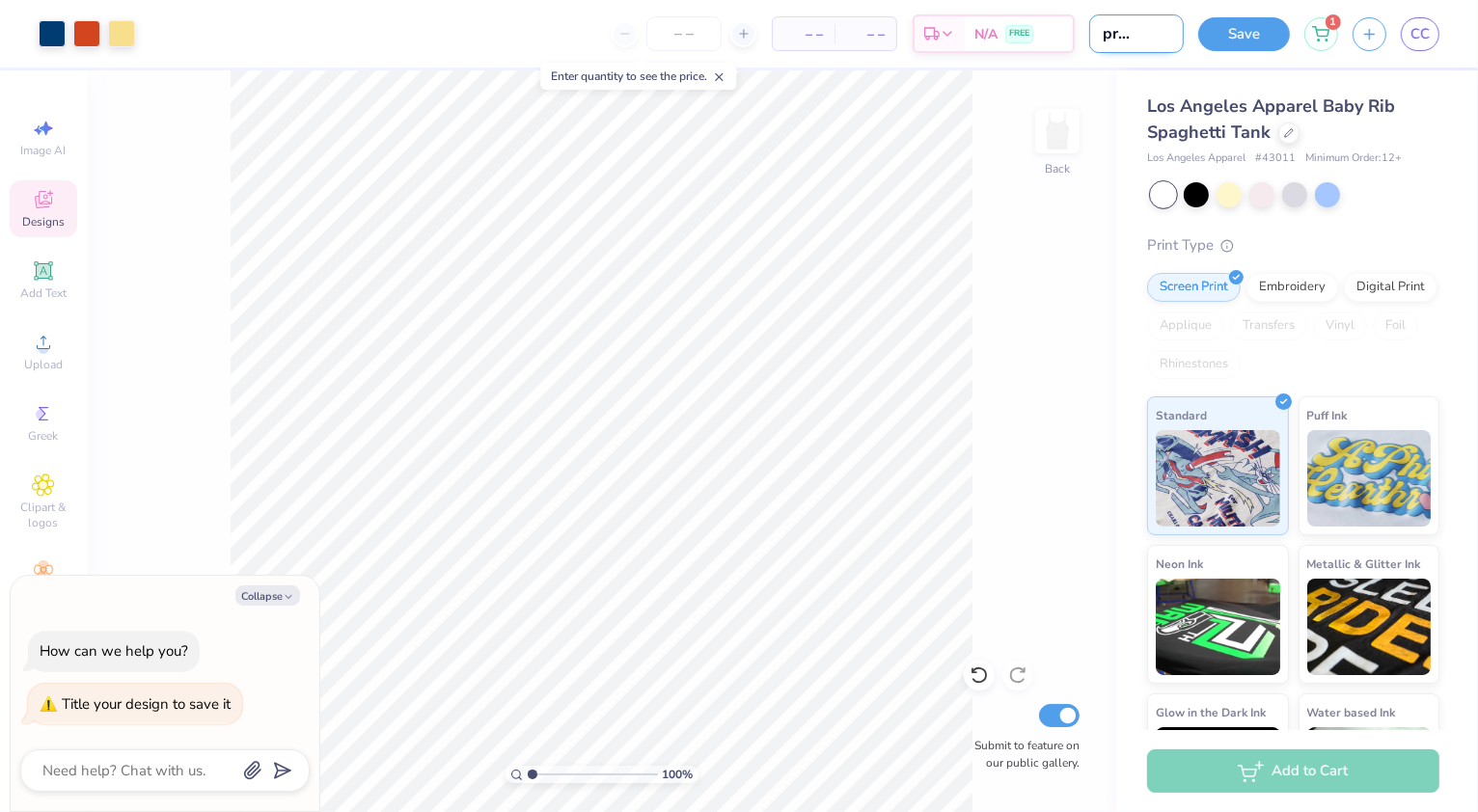 type on "KKG pre recruit" 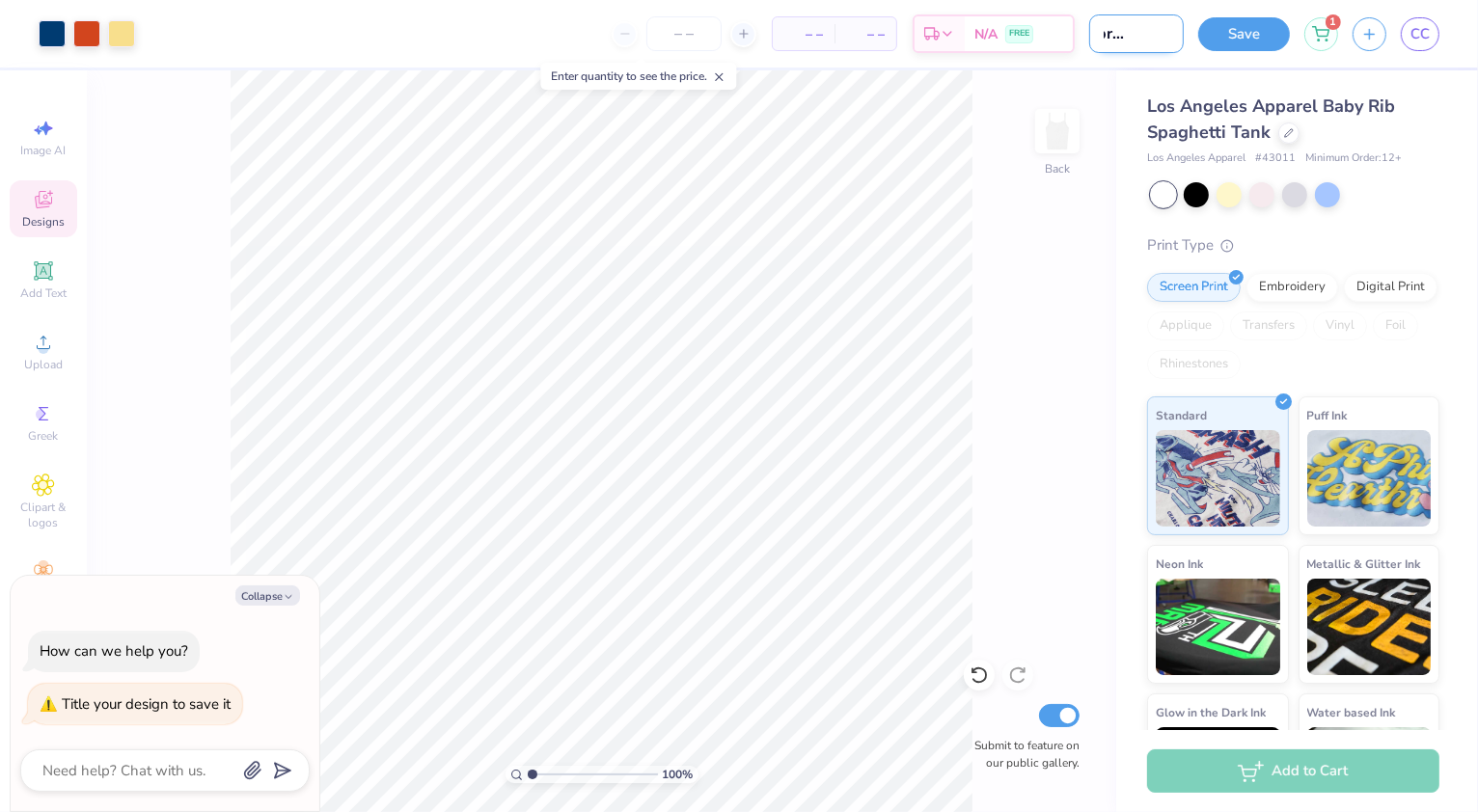type on "KKG pre recruitm" 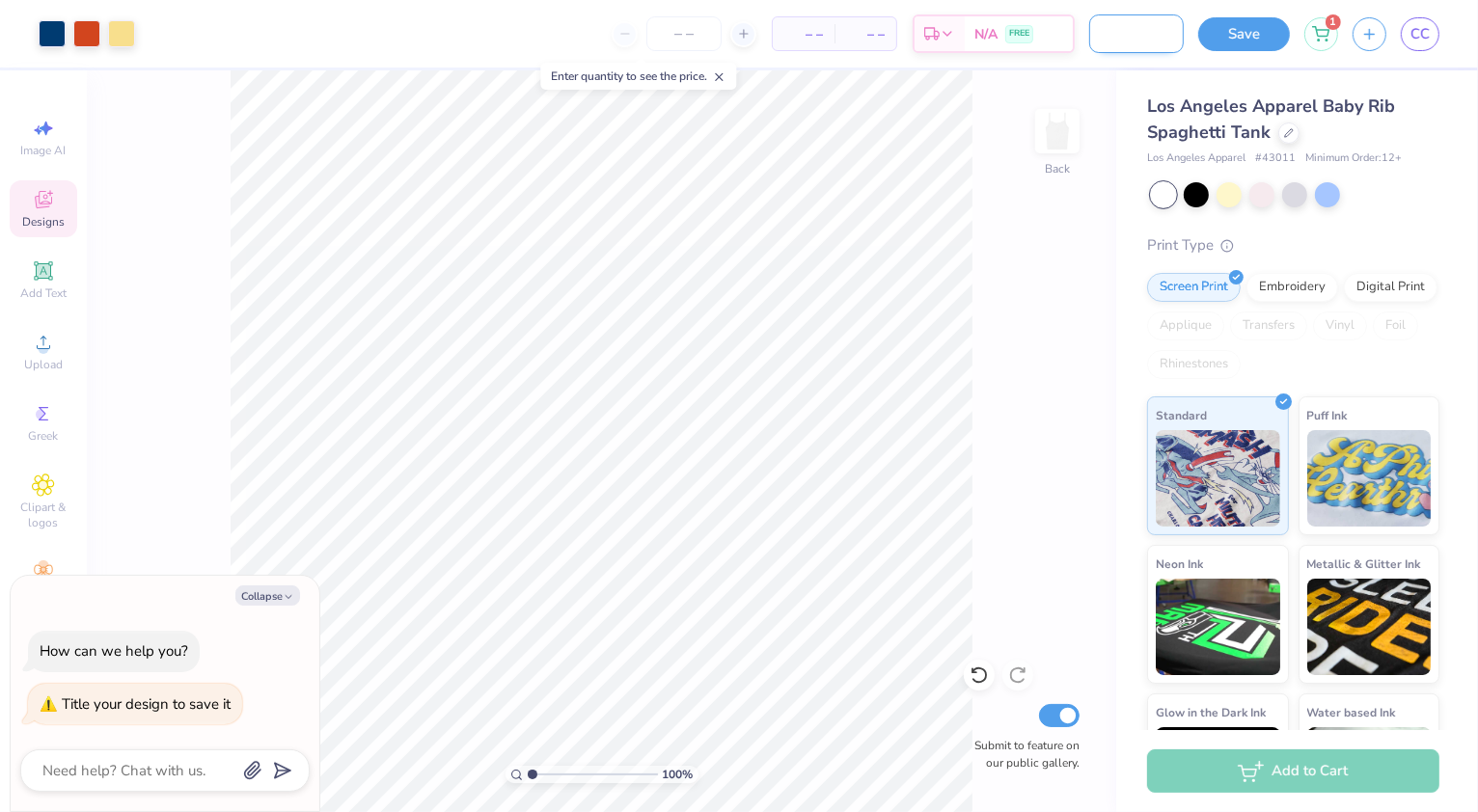 type on "KKG pre recruitmen" 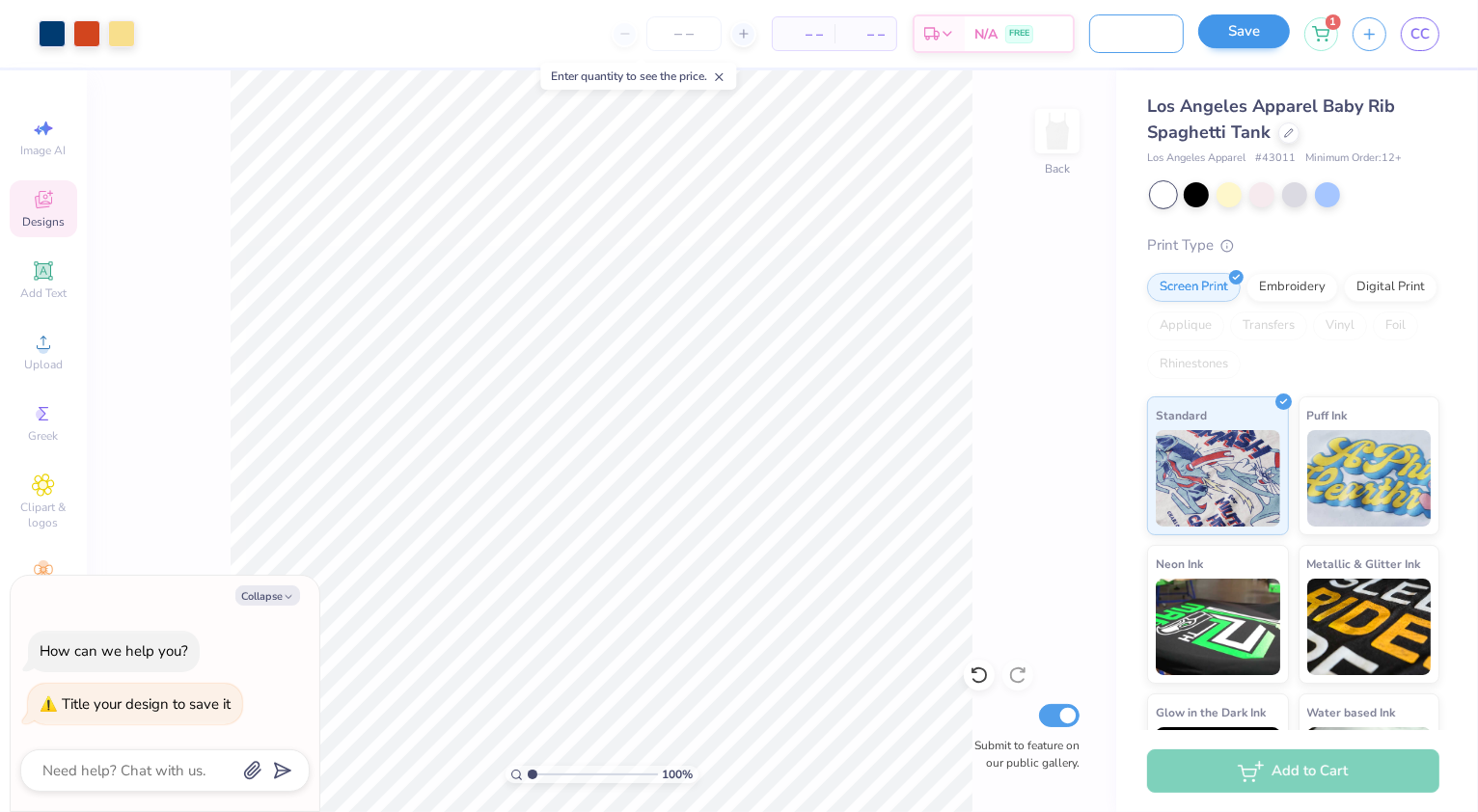 type on "KKG pre recruitment" 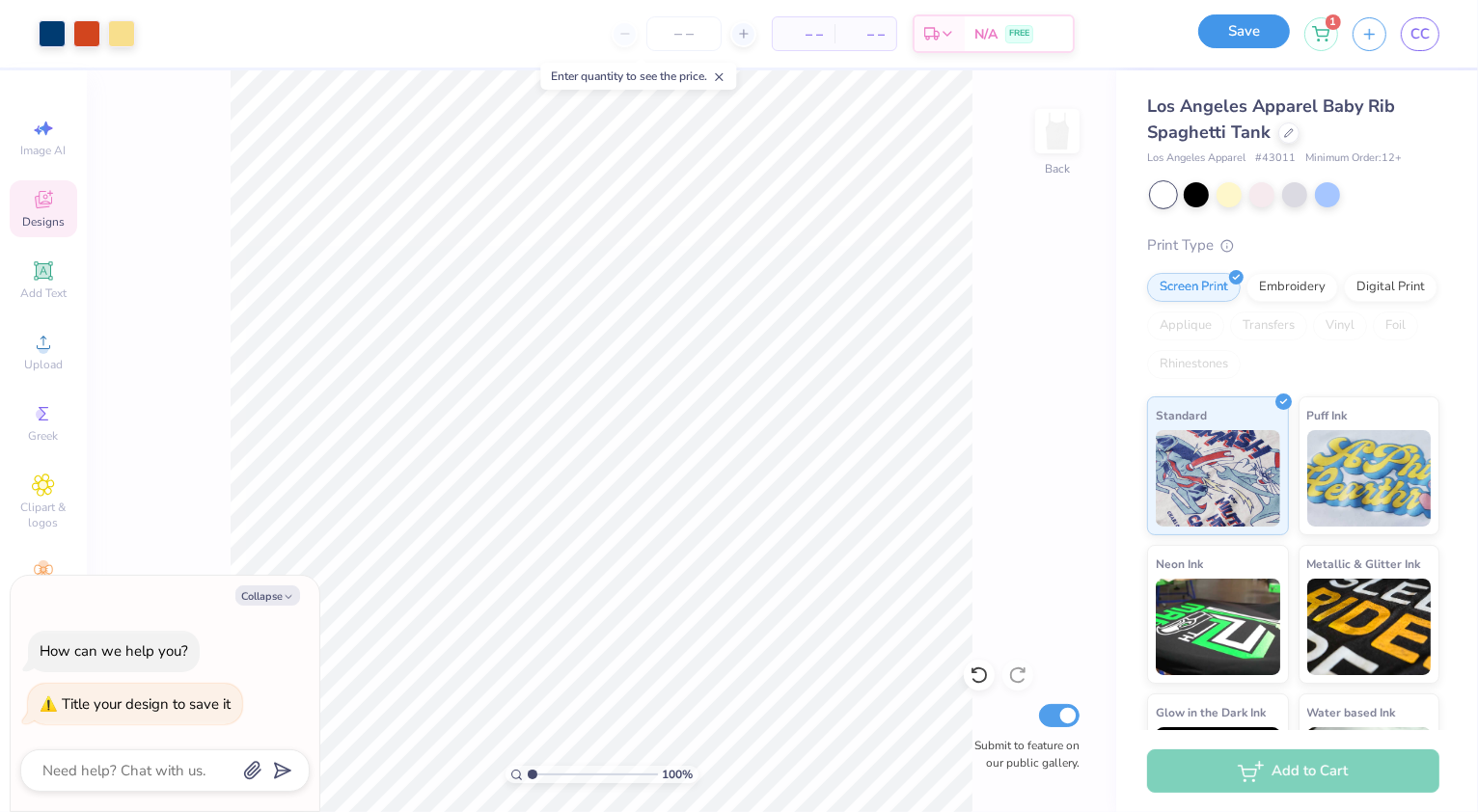 click on "Save" at bounding box center (1244, 31) 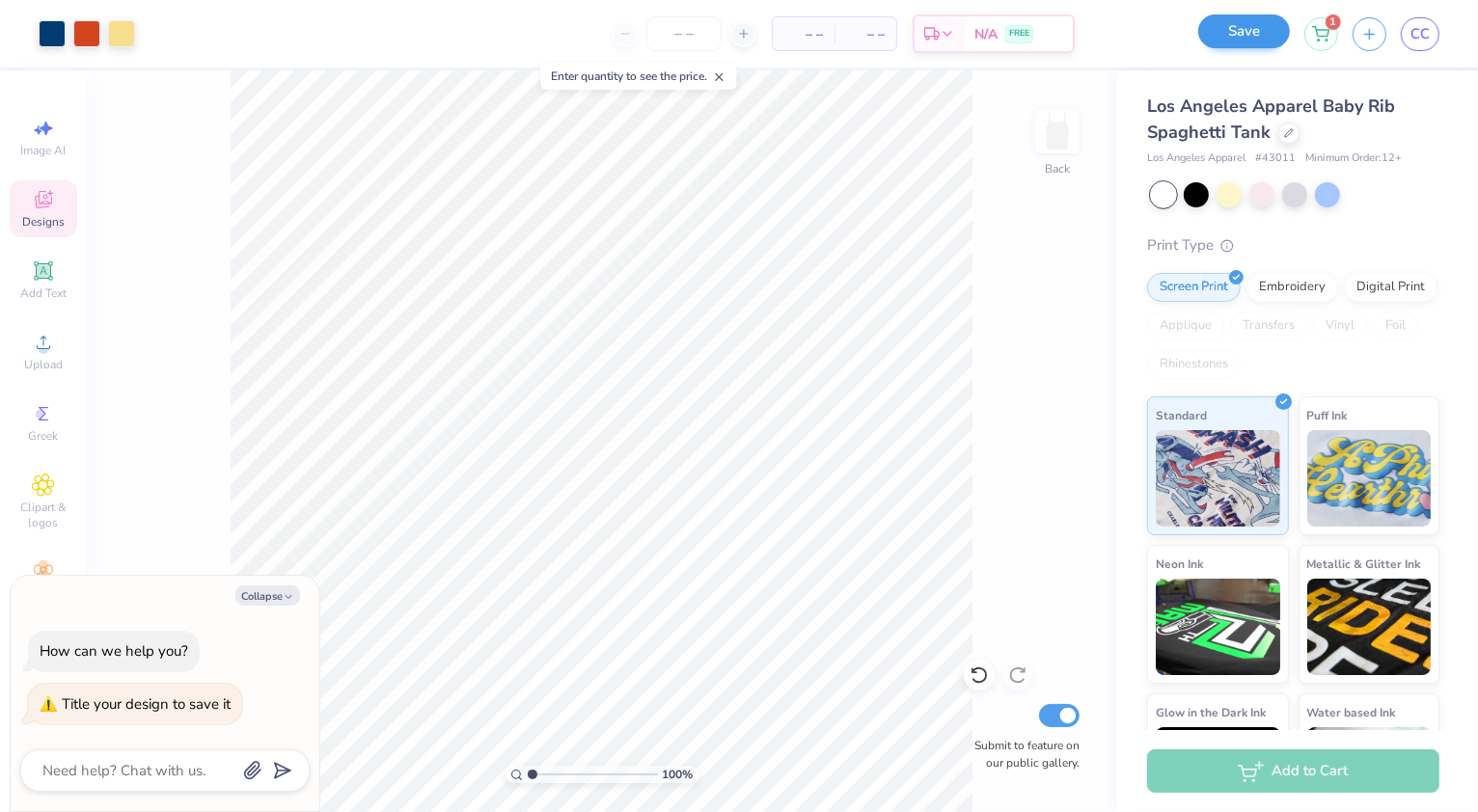 scroll, scrollTop: 0, scrollLeft: 0, axis: both 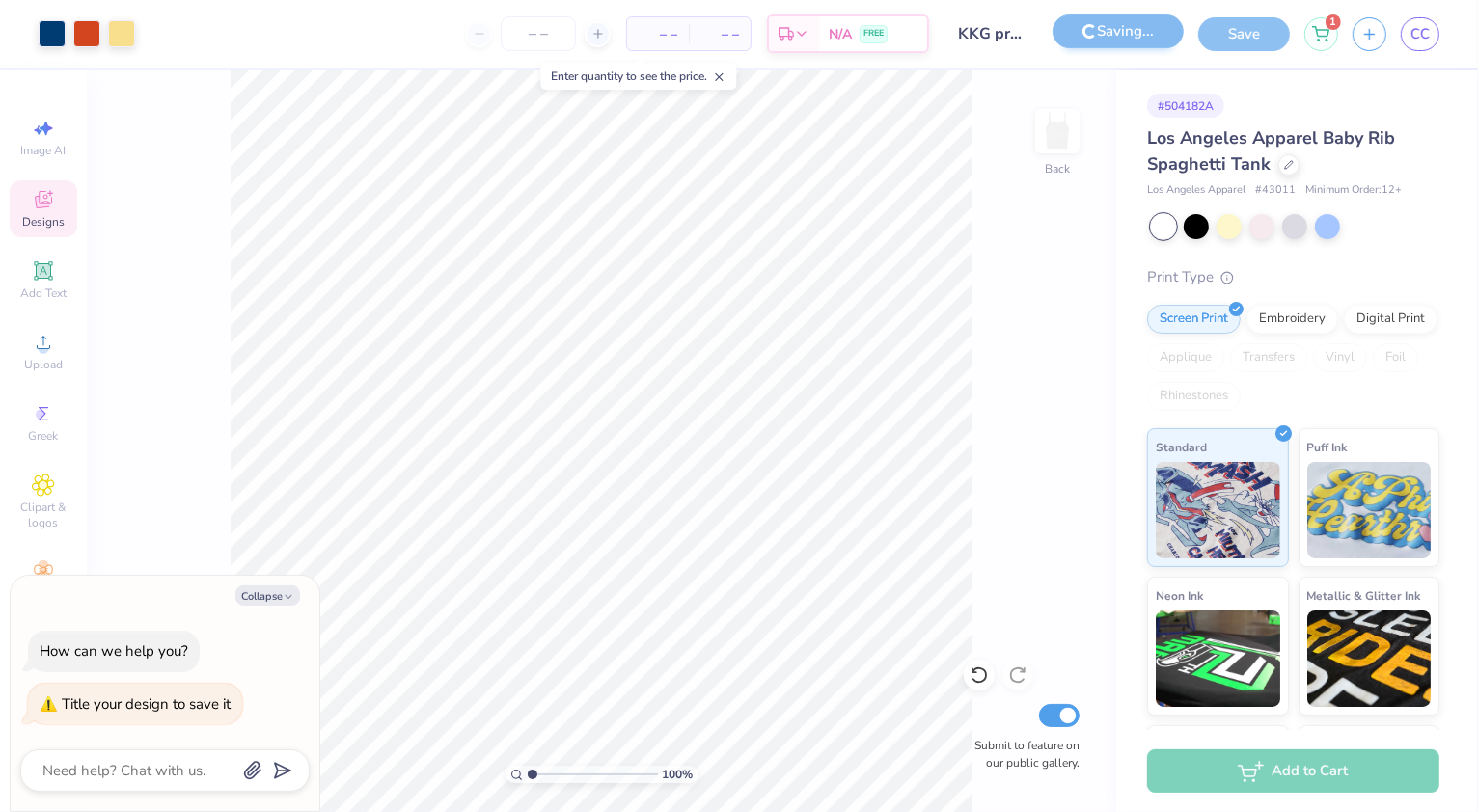 type on "x" 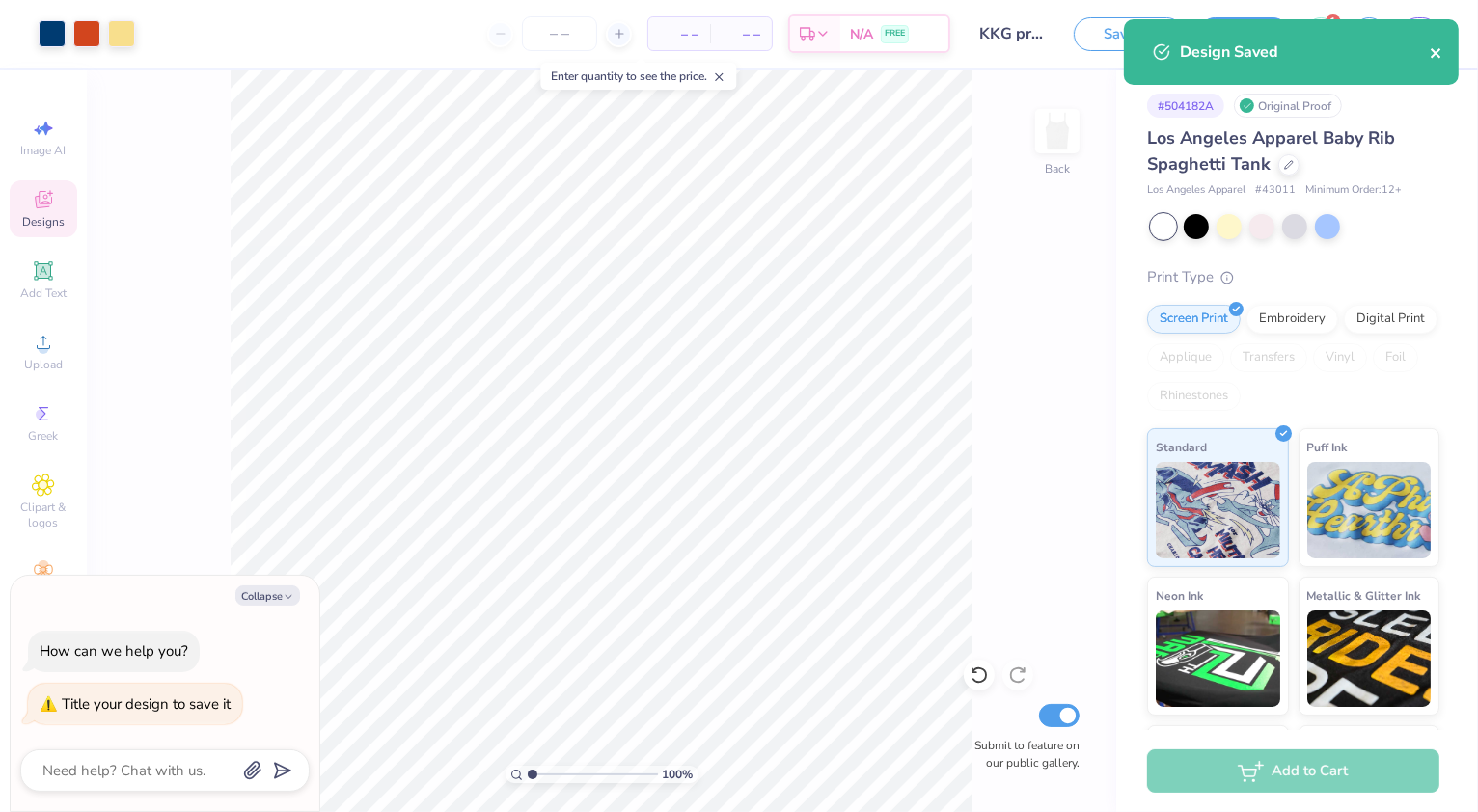 click 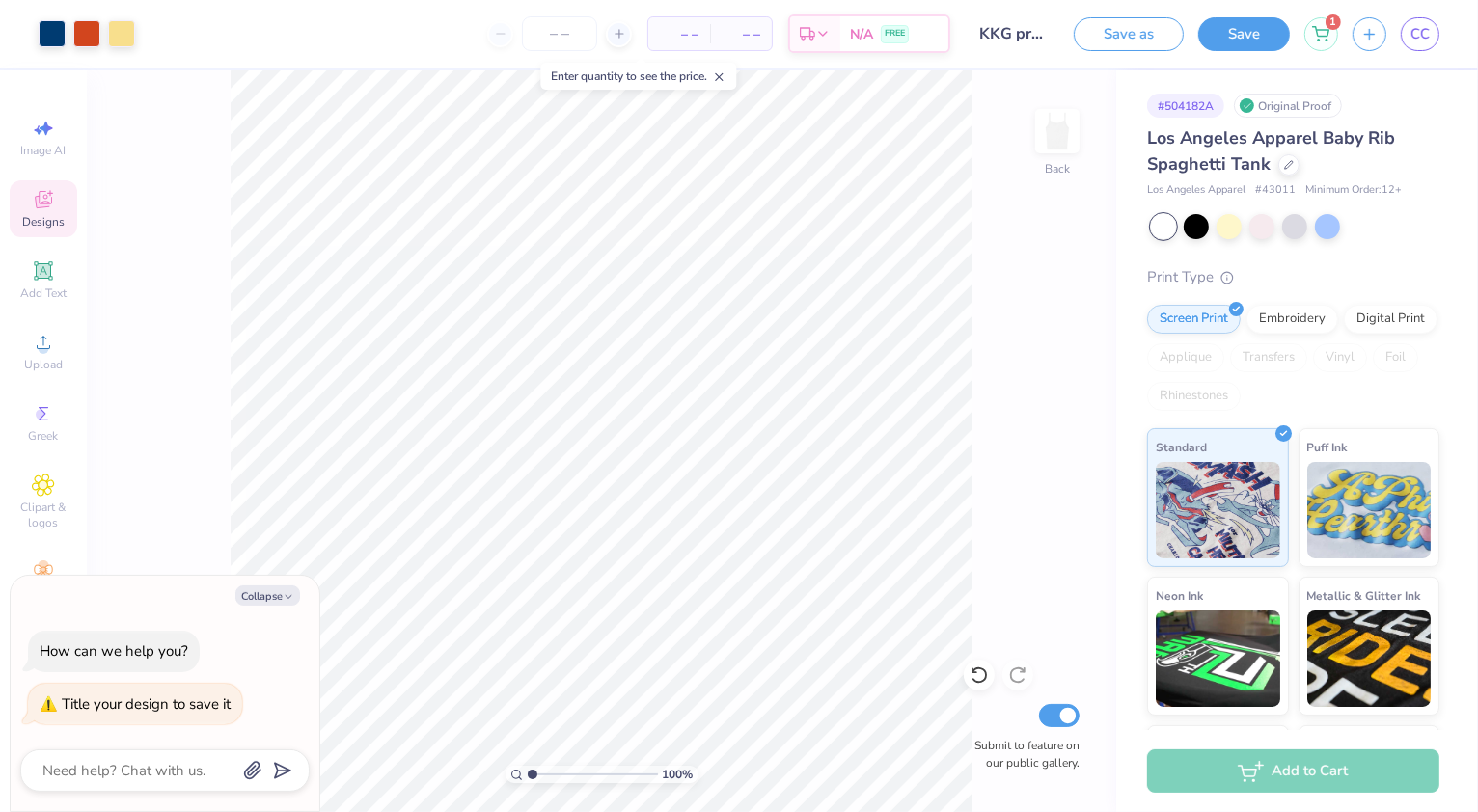 click on "Design Saved" at bounding box center (1291, 19) 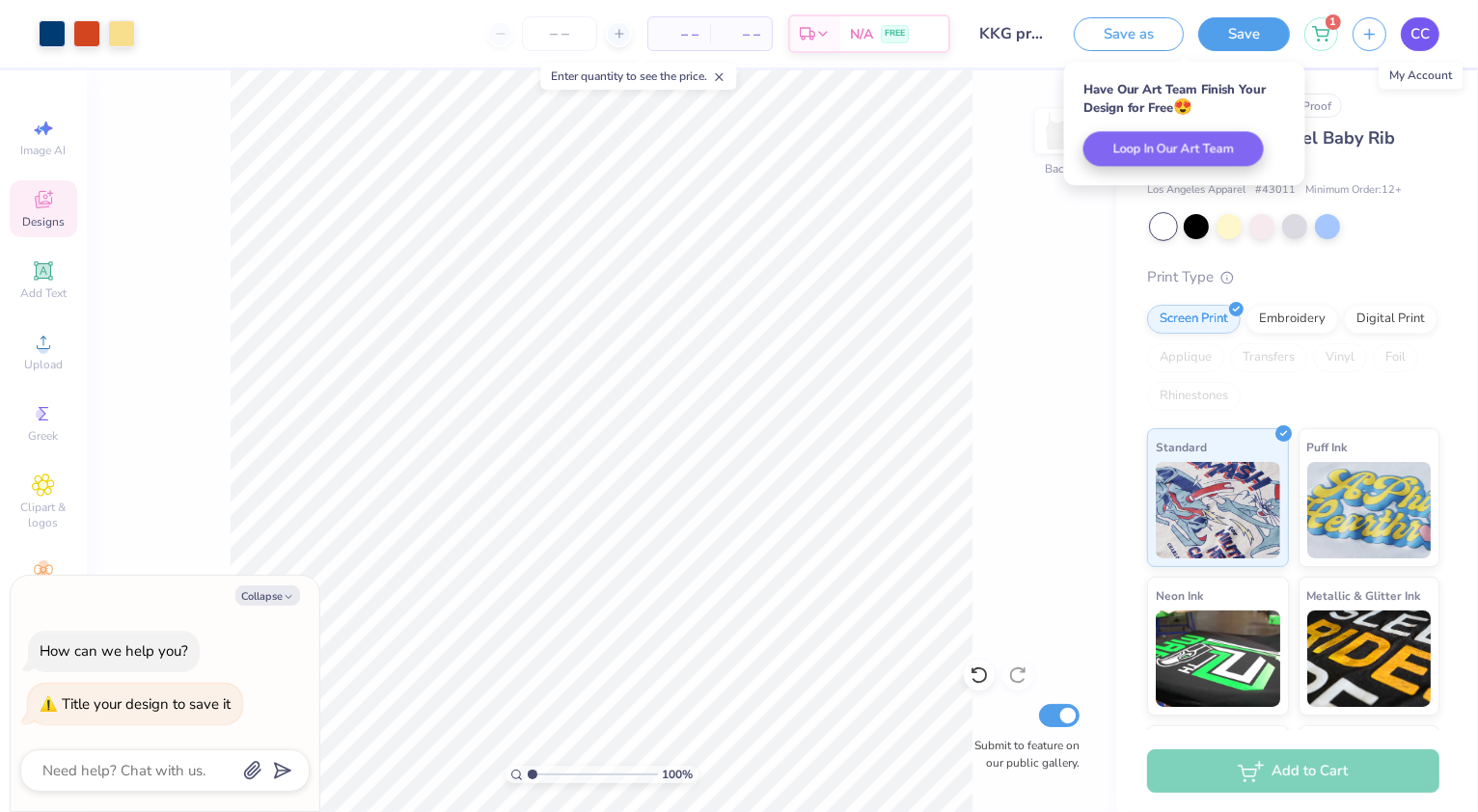 click on "CC" at bounding box center [1420, 34] 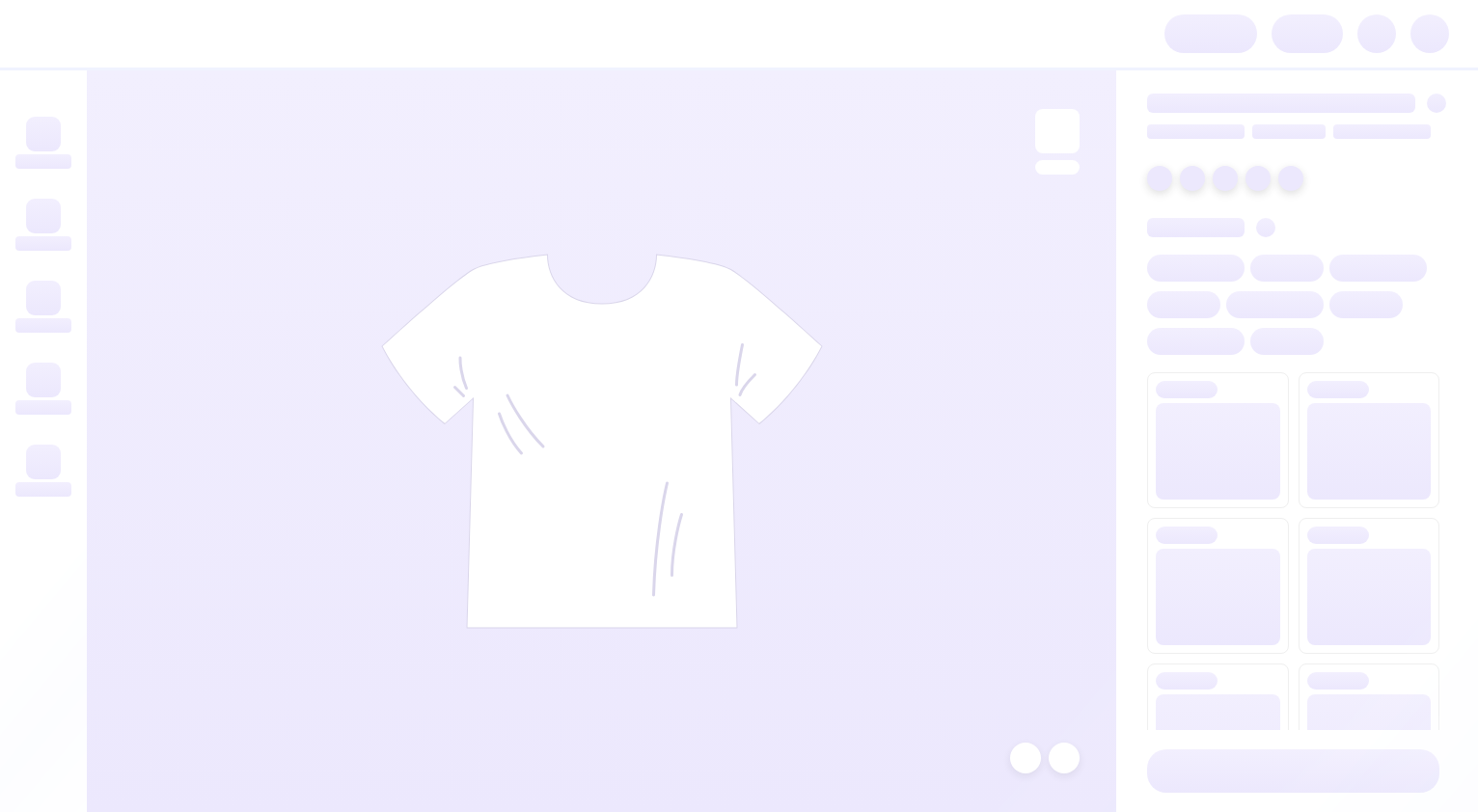scroll, scrollTop: 0, scrollLeft: 0, axis: both 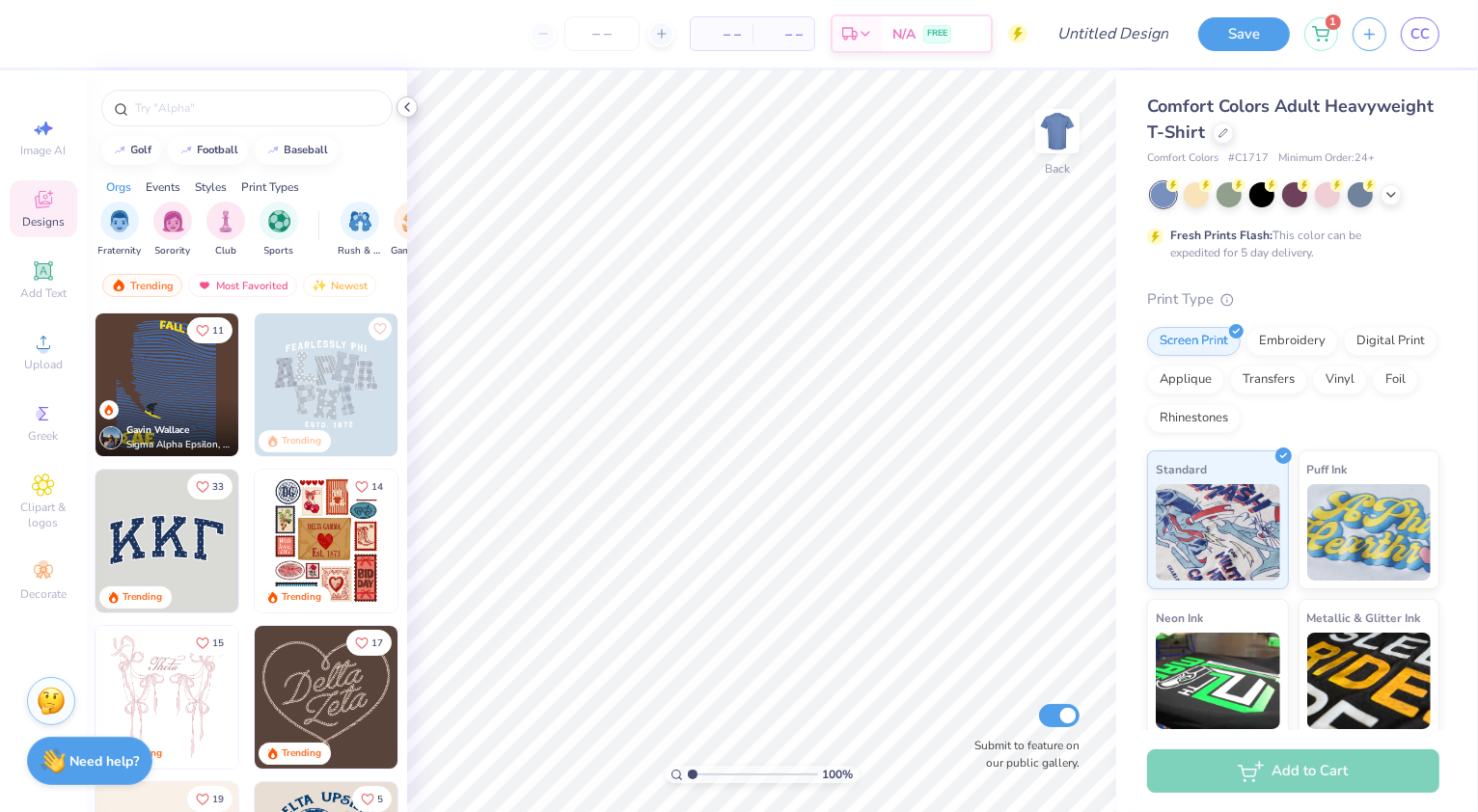click 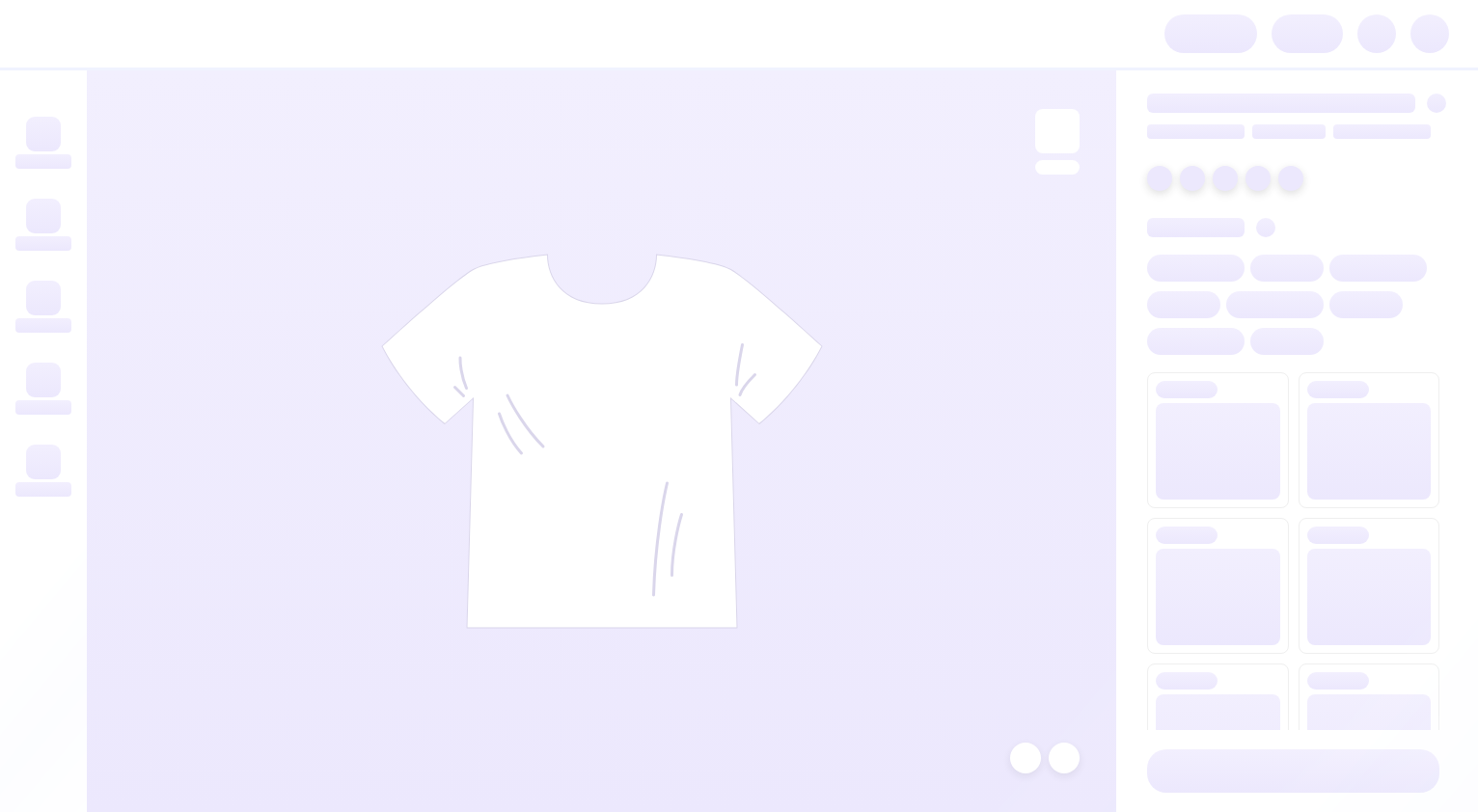 scroll, scrollTop: 0, scrollLeft: 0, axis: both 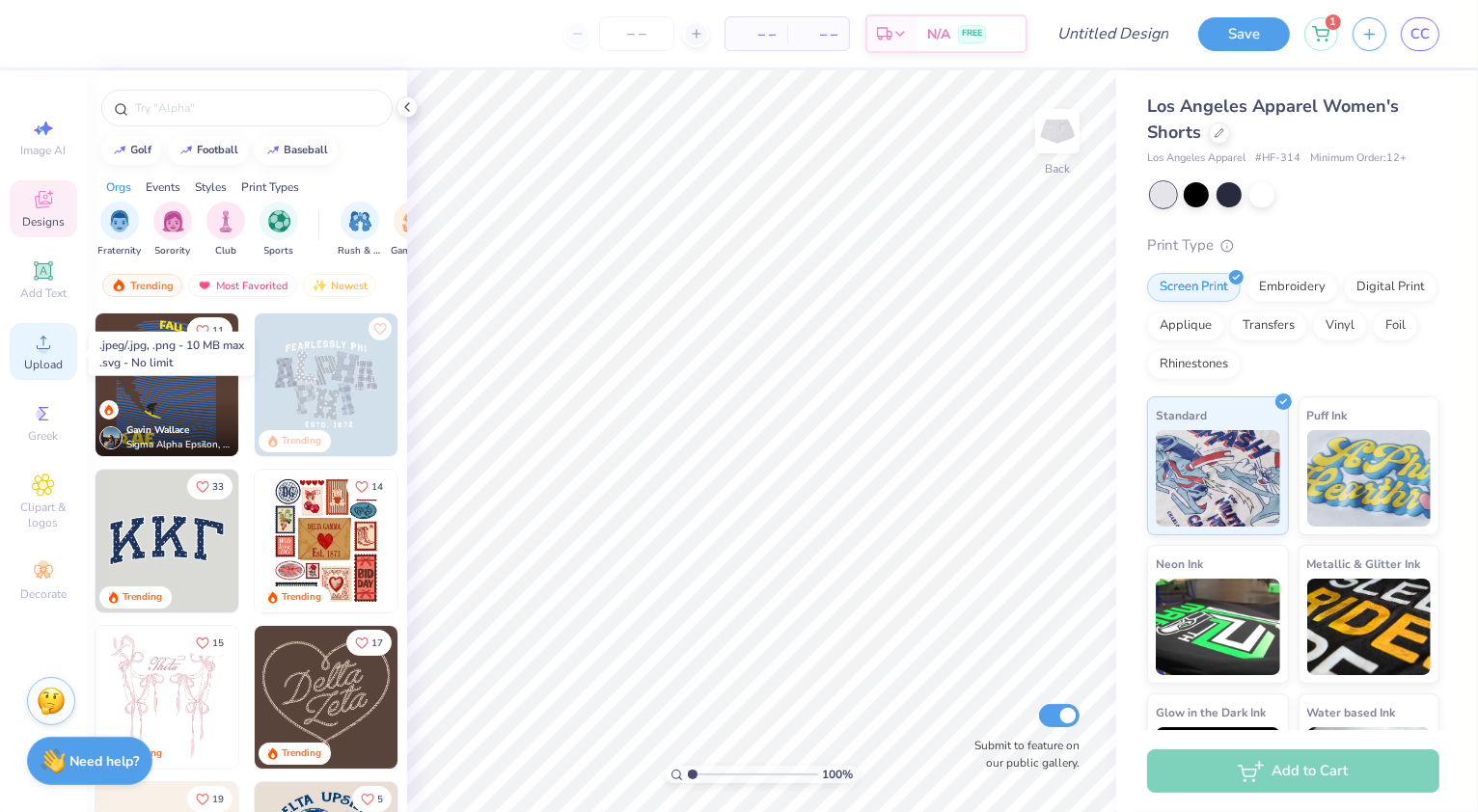 click 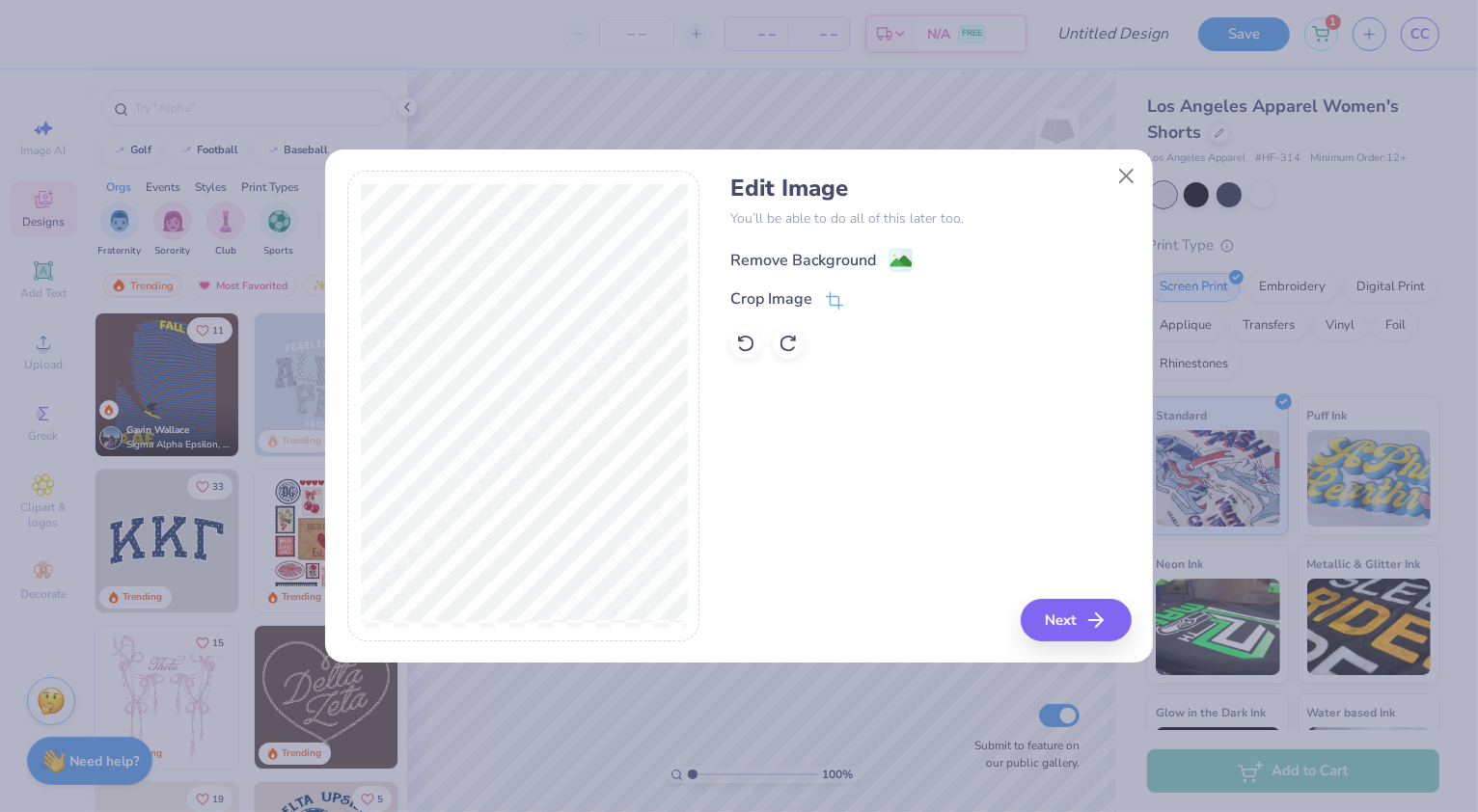 click on "Remove Background" at bounding box center (803, 260) 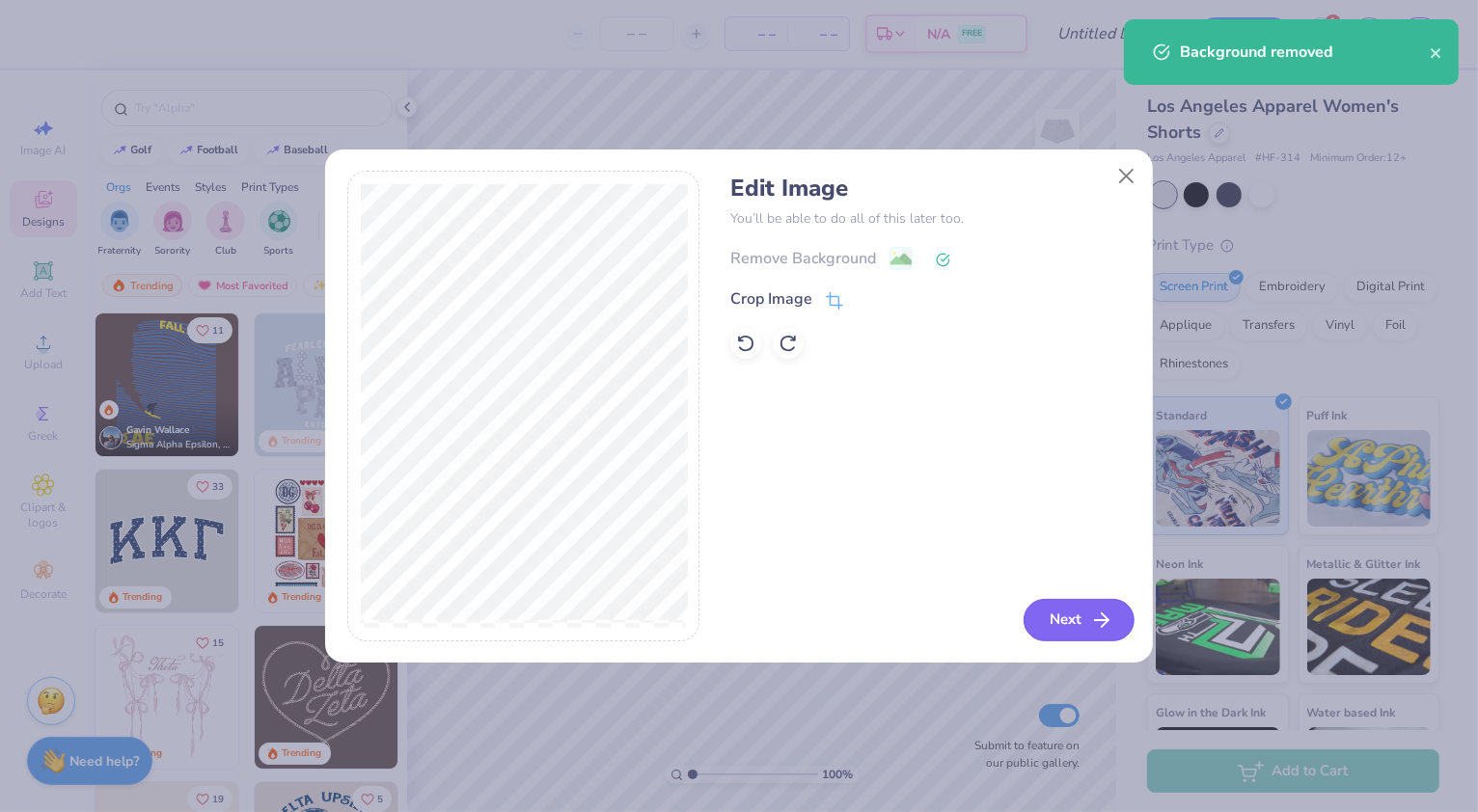 click on "Next" at bounding box center [1079, 620] 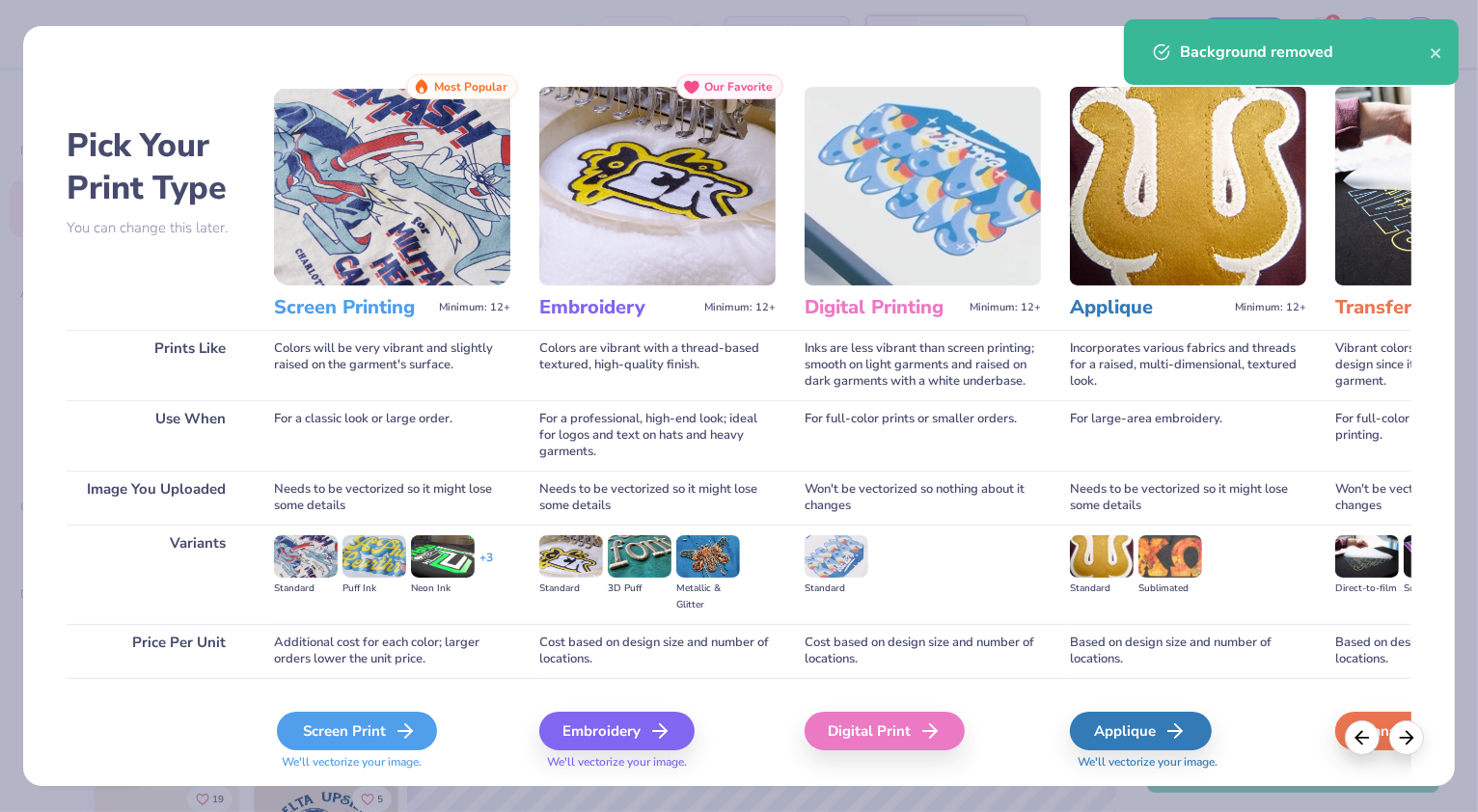 click on "Screen Print" at bounding box center (357, 731) 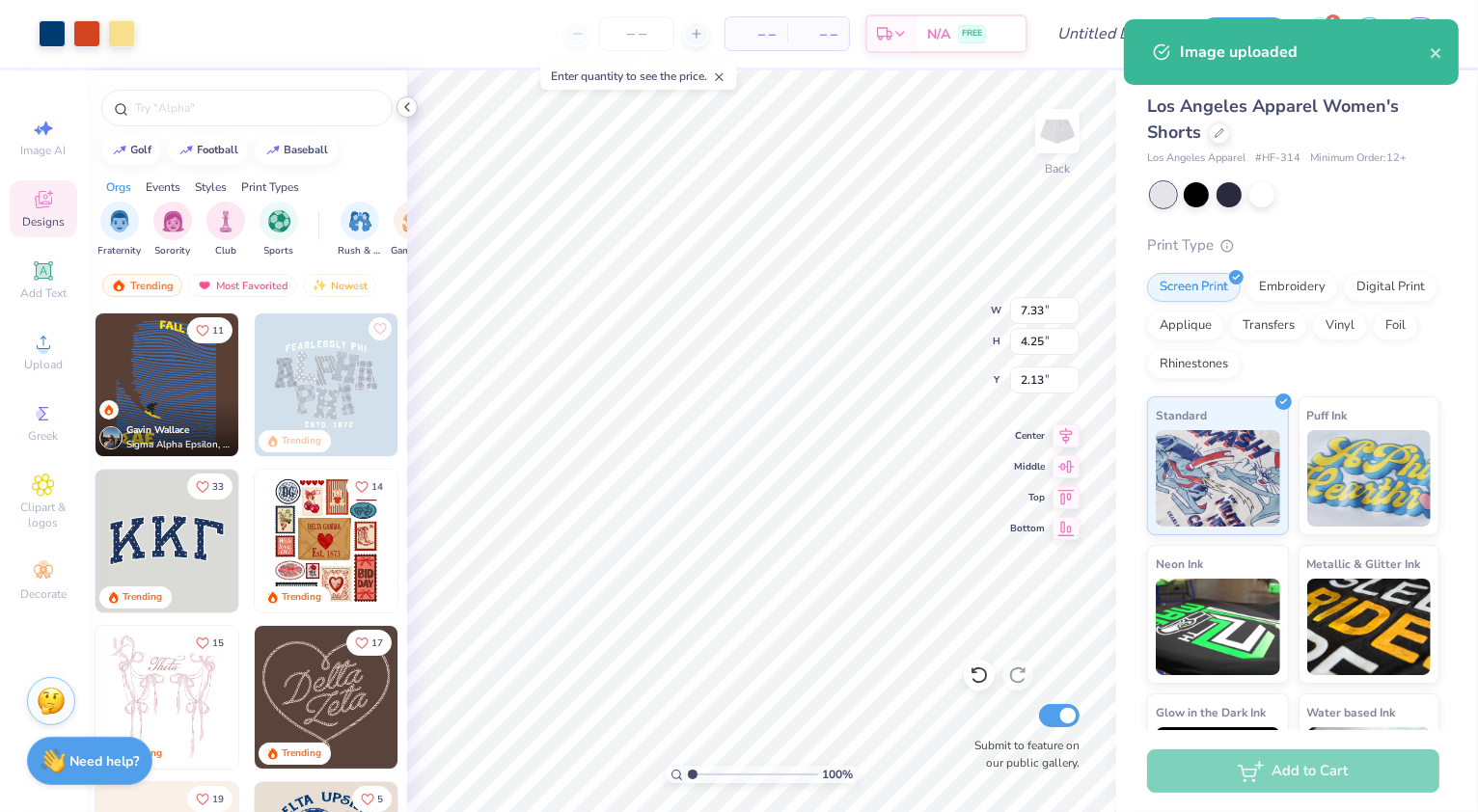 click 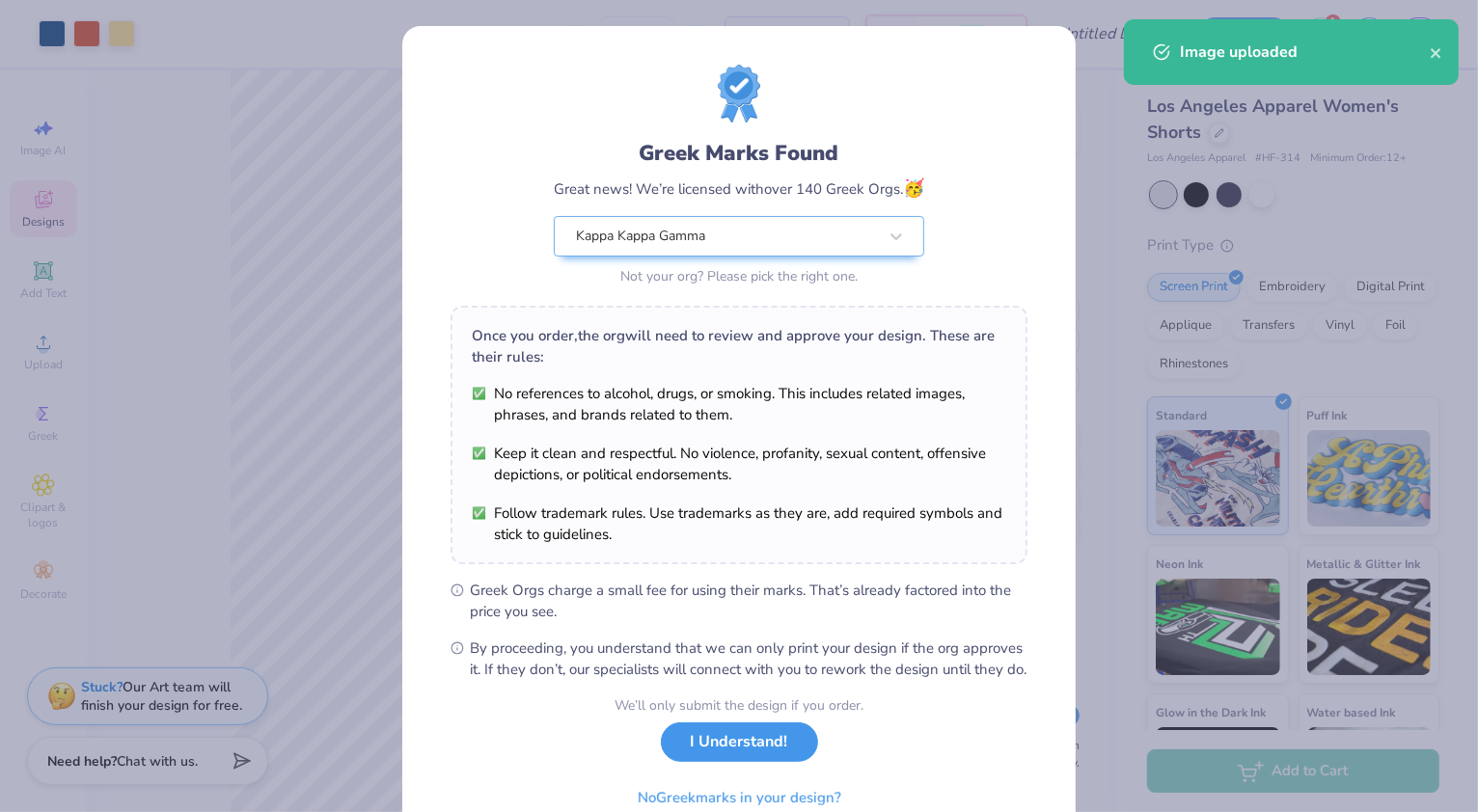 click on "I Understand!" at bounding box center [739, 742] 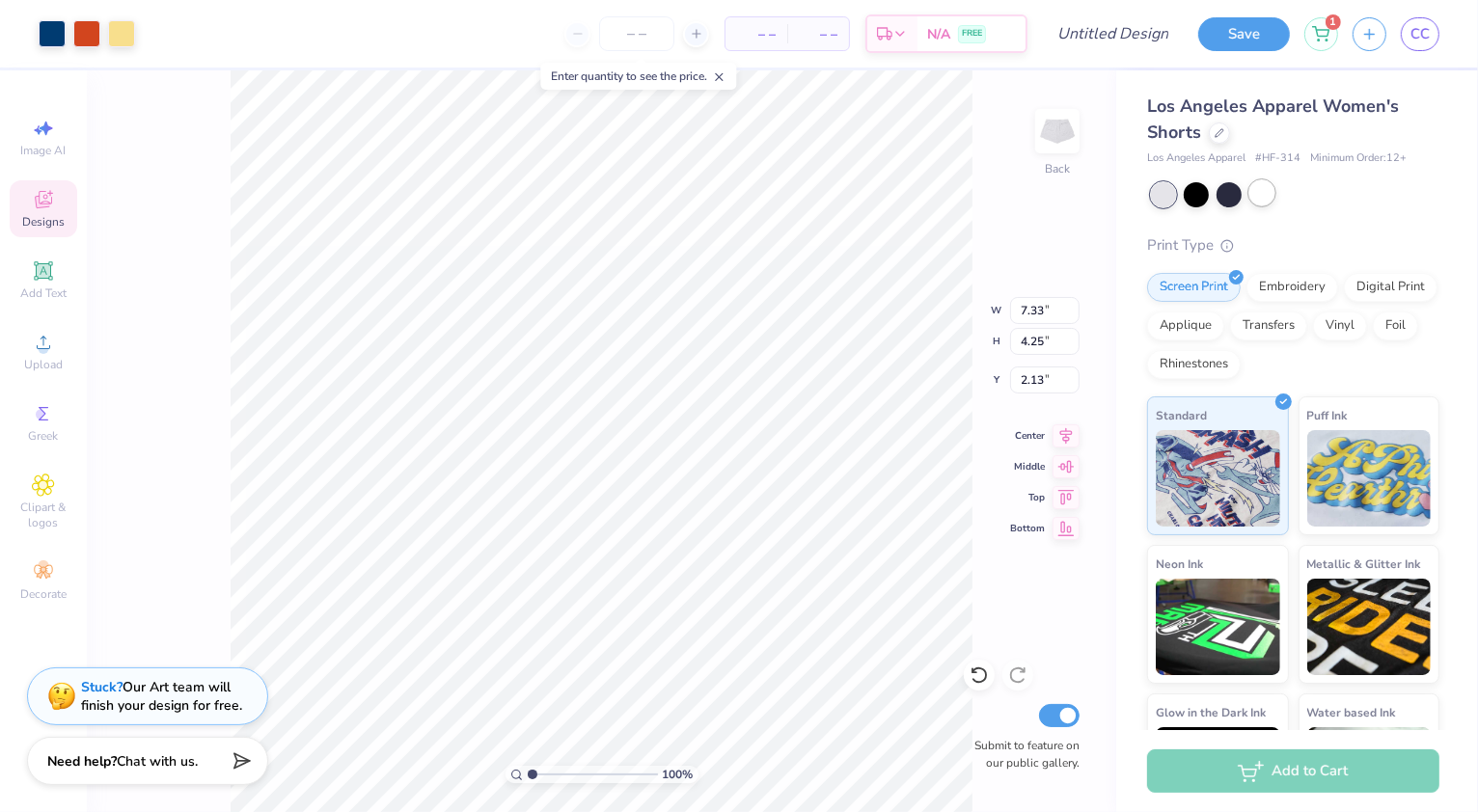 click at bounding box center (1262, 193) 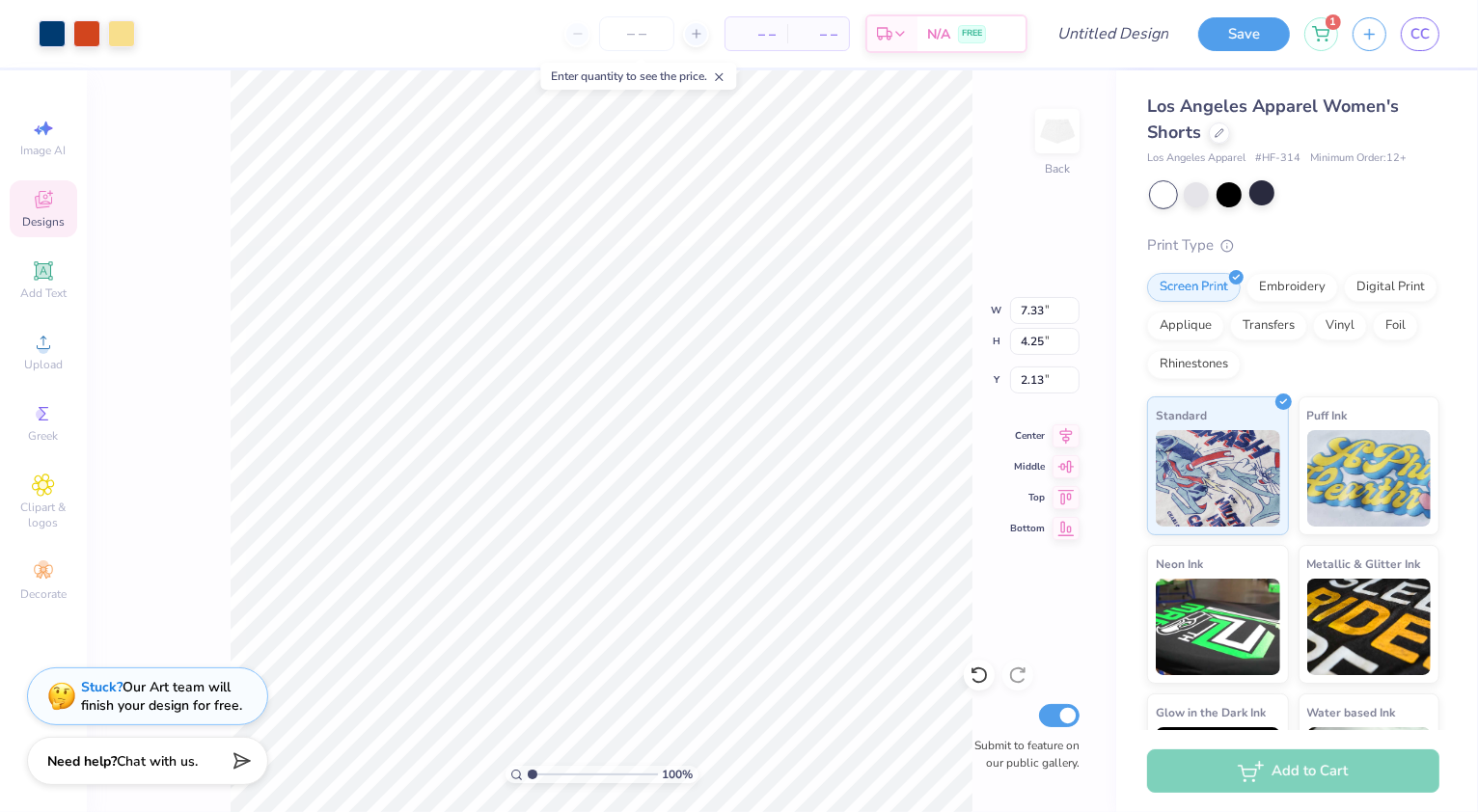 type on "4.84" 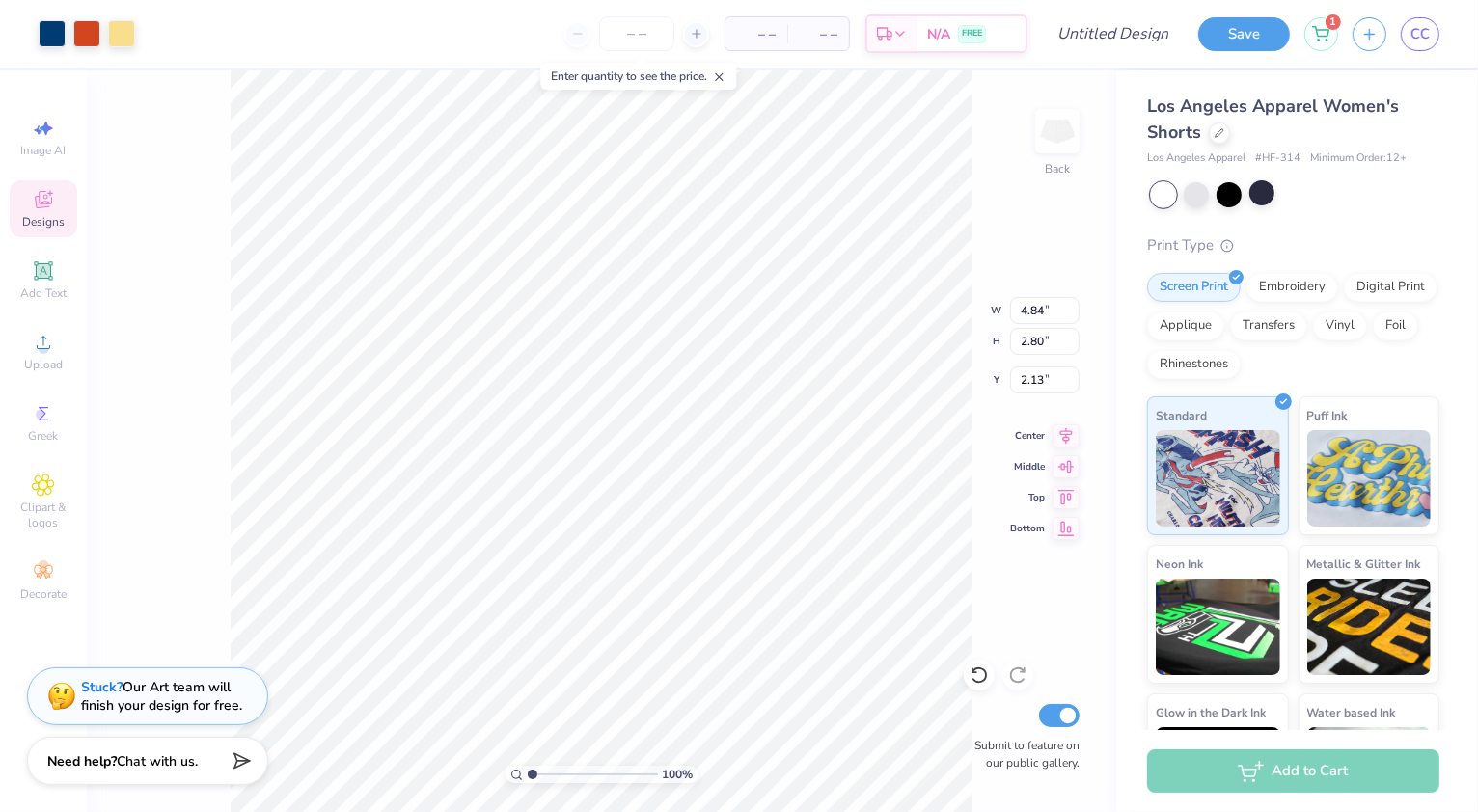 type on "3.43" 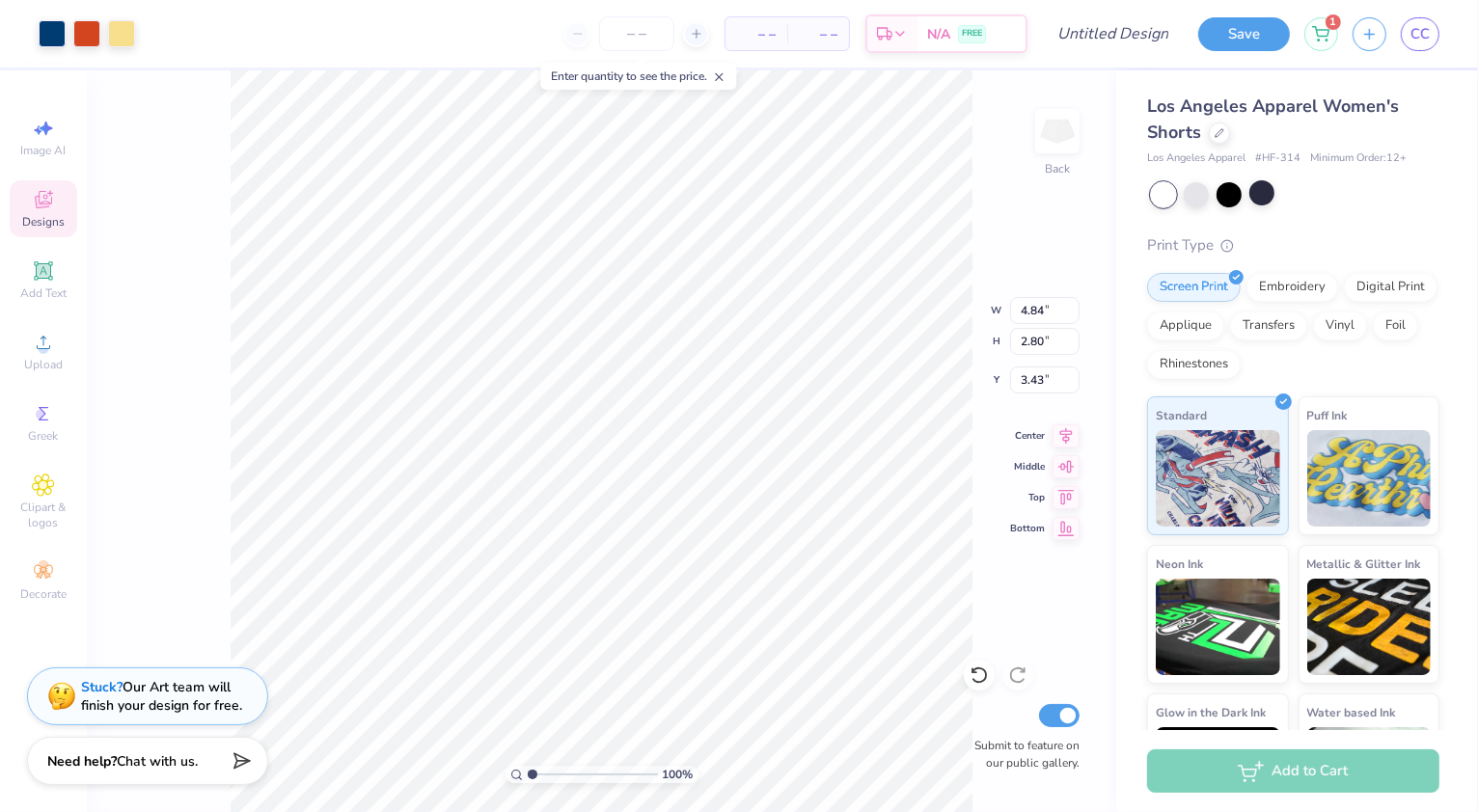 type on "4.74" 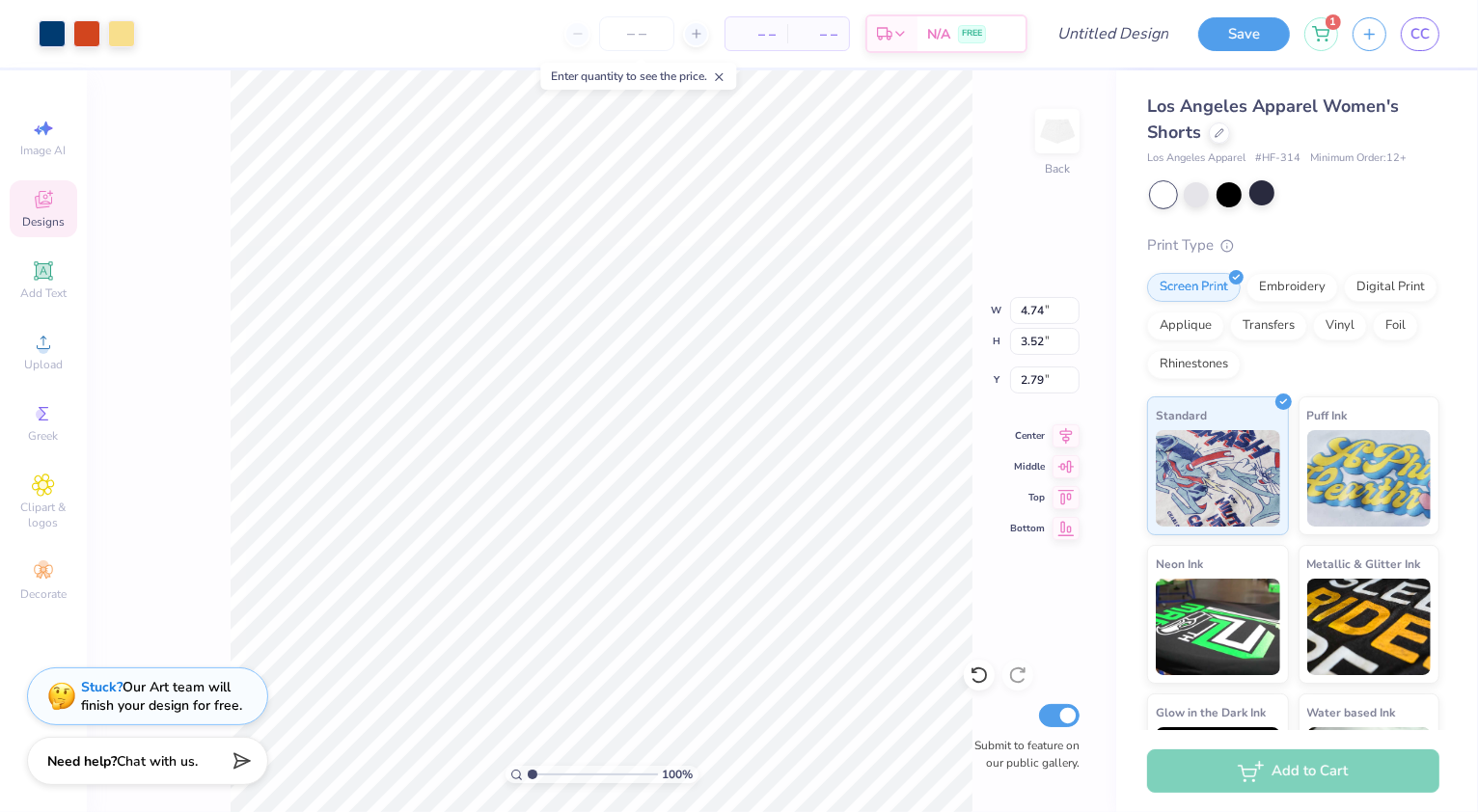 type on "2.82" 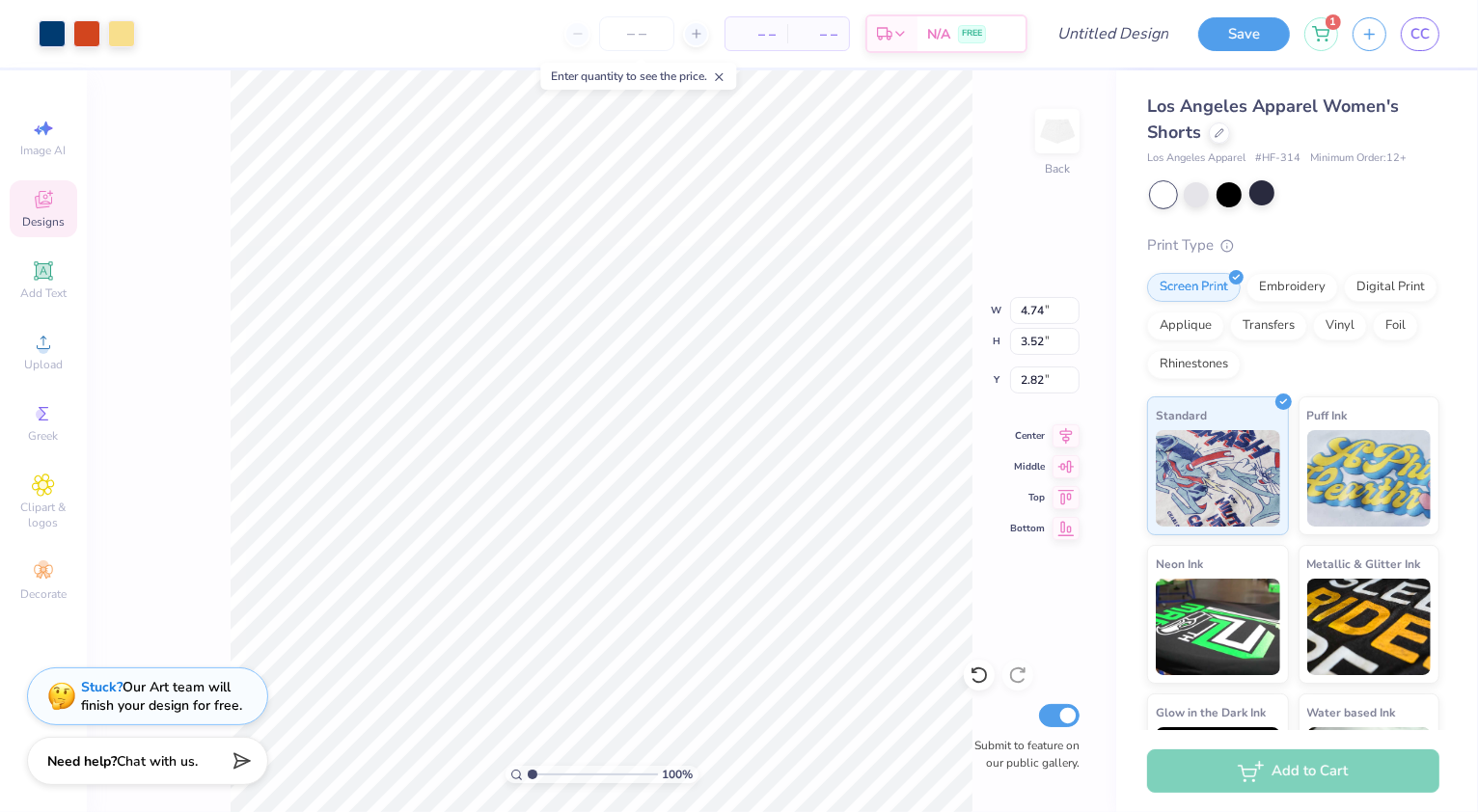 type on "2.90" 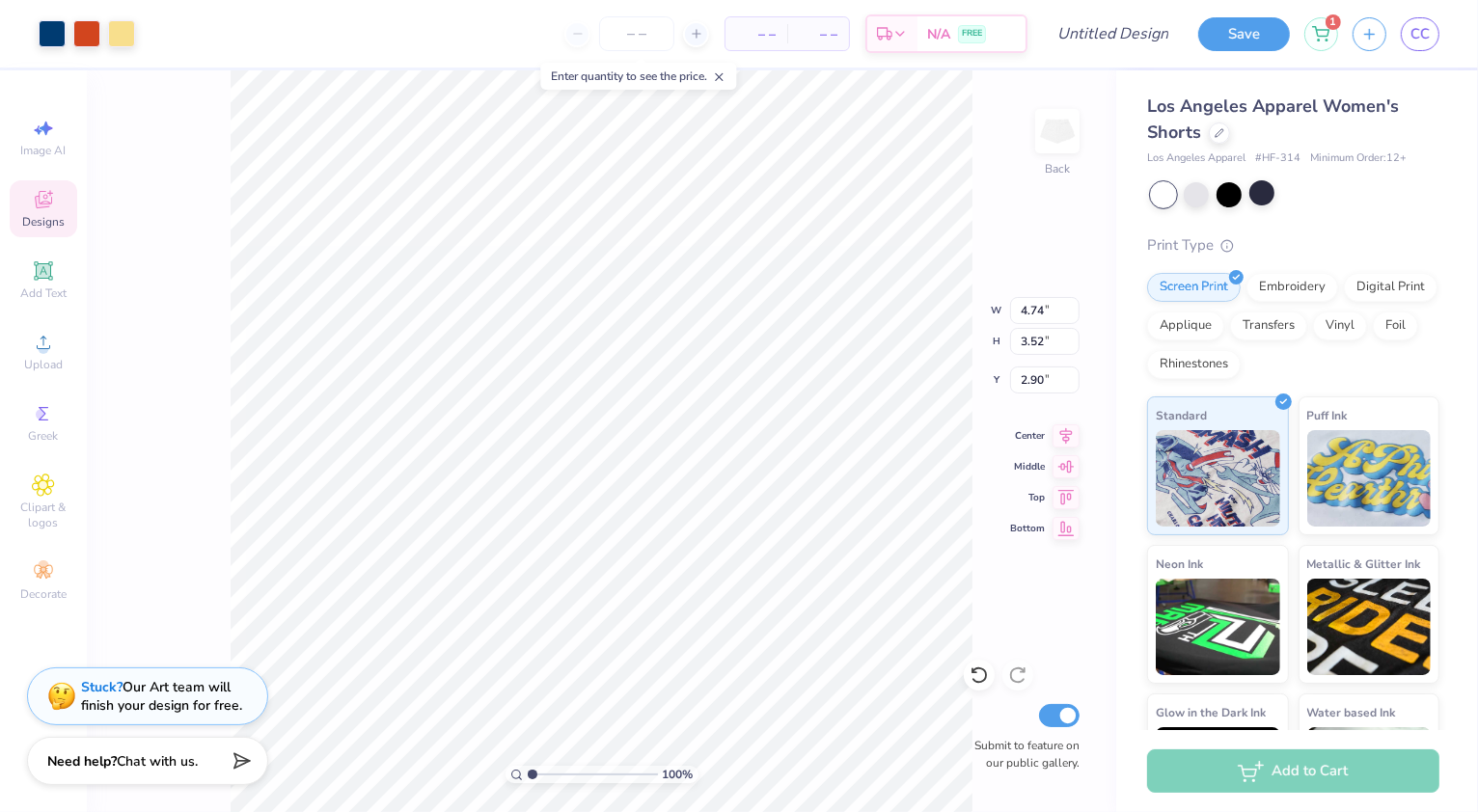 type on "4.29" 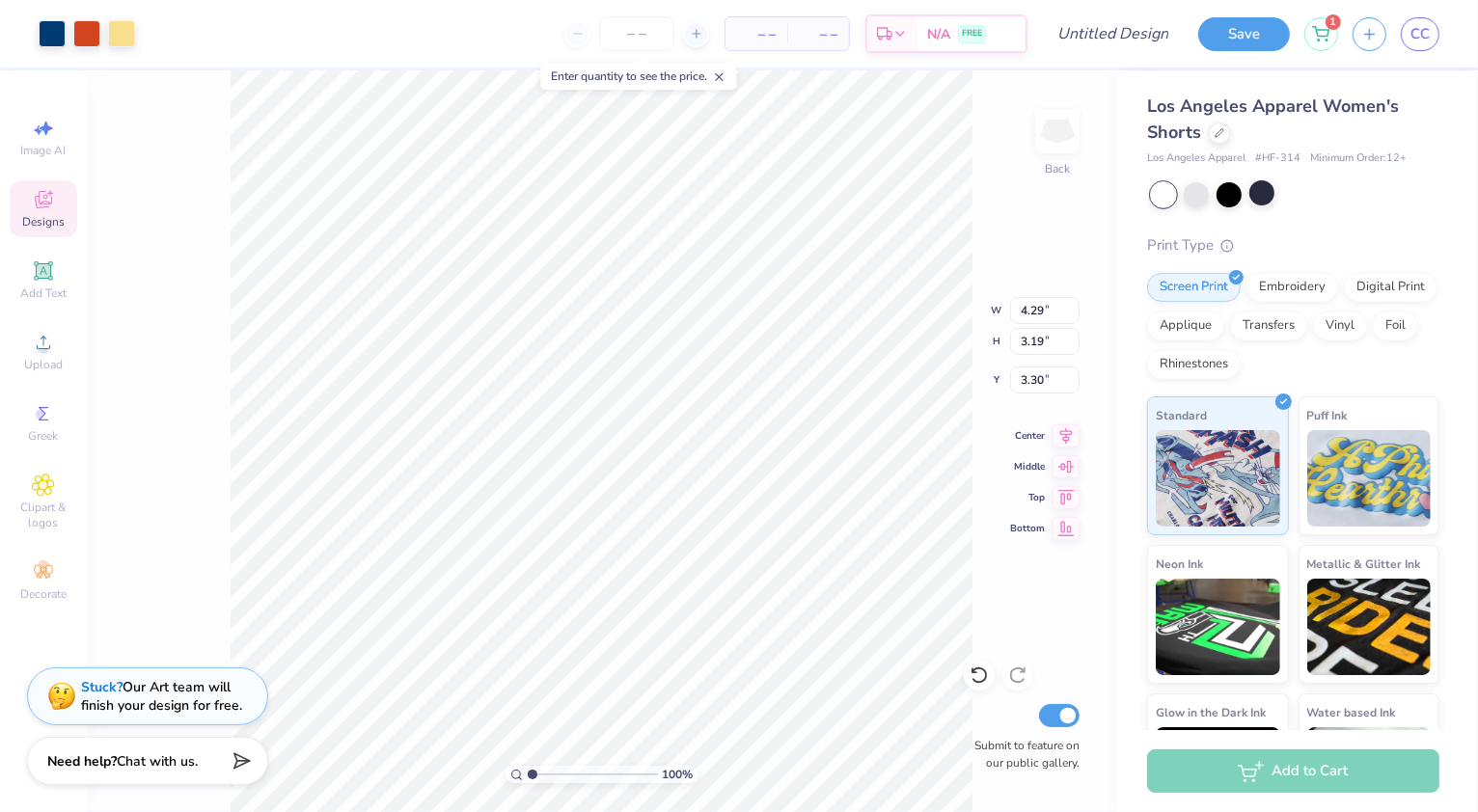 type on "3.10" 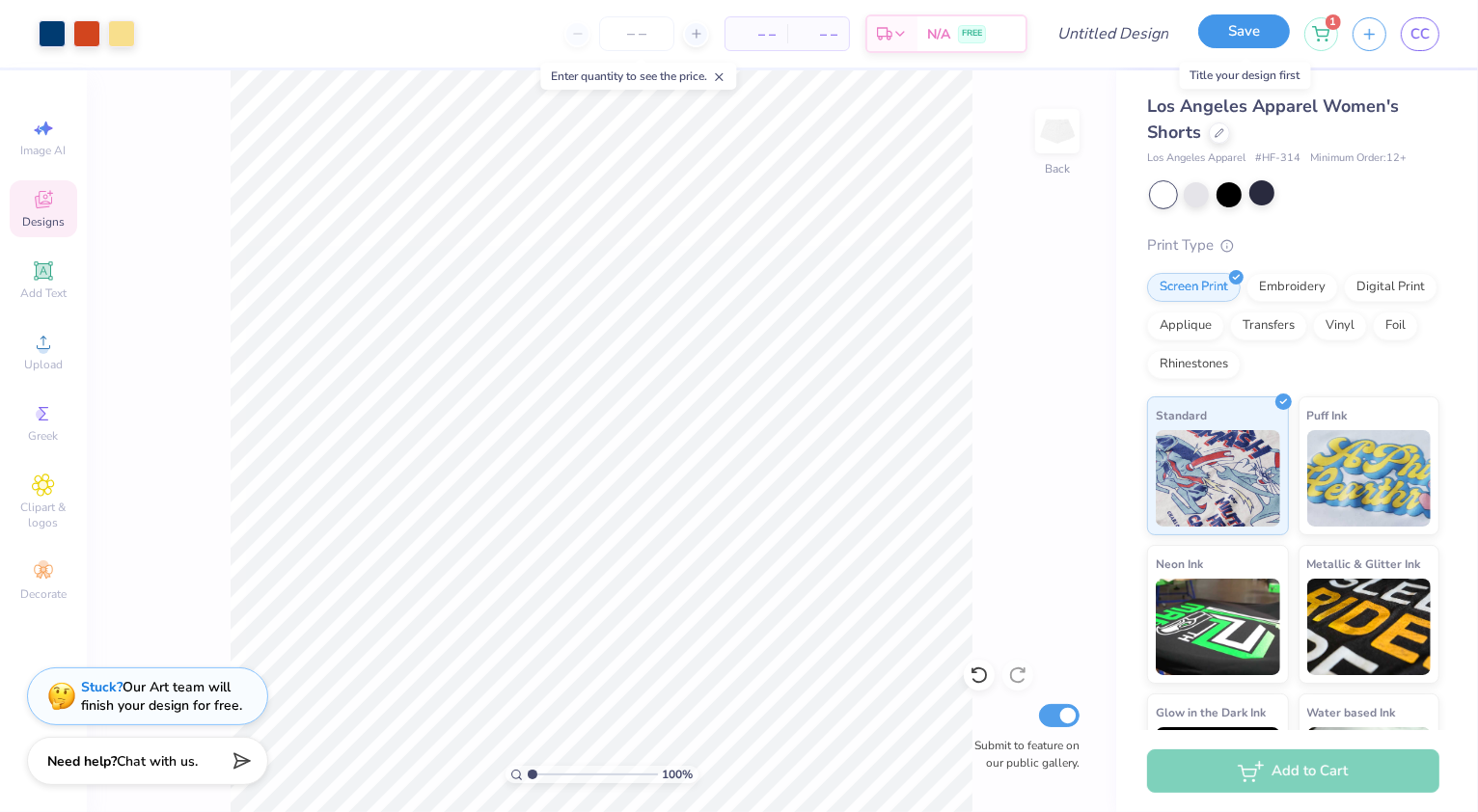 click on "Save" at bounding box center (1244, 31) 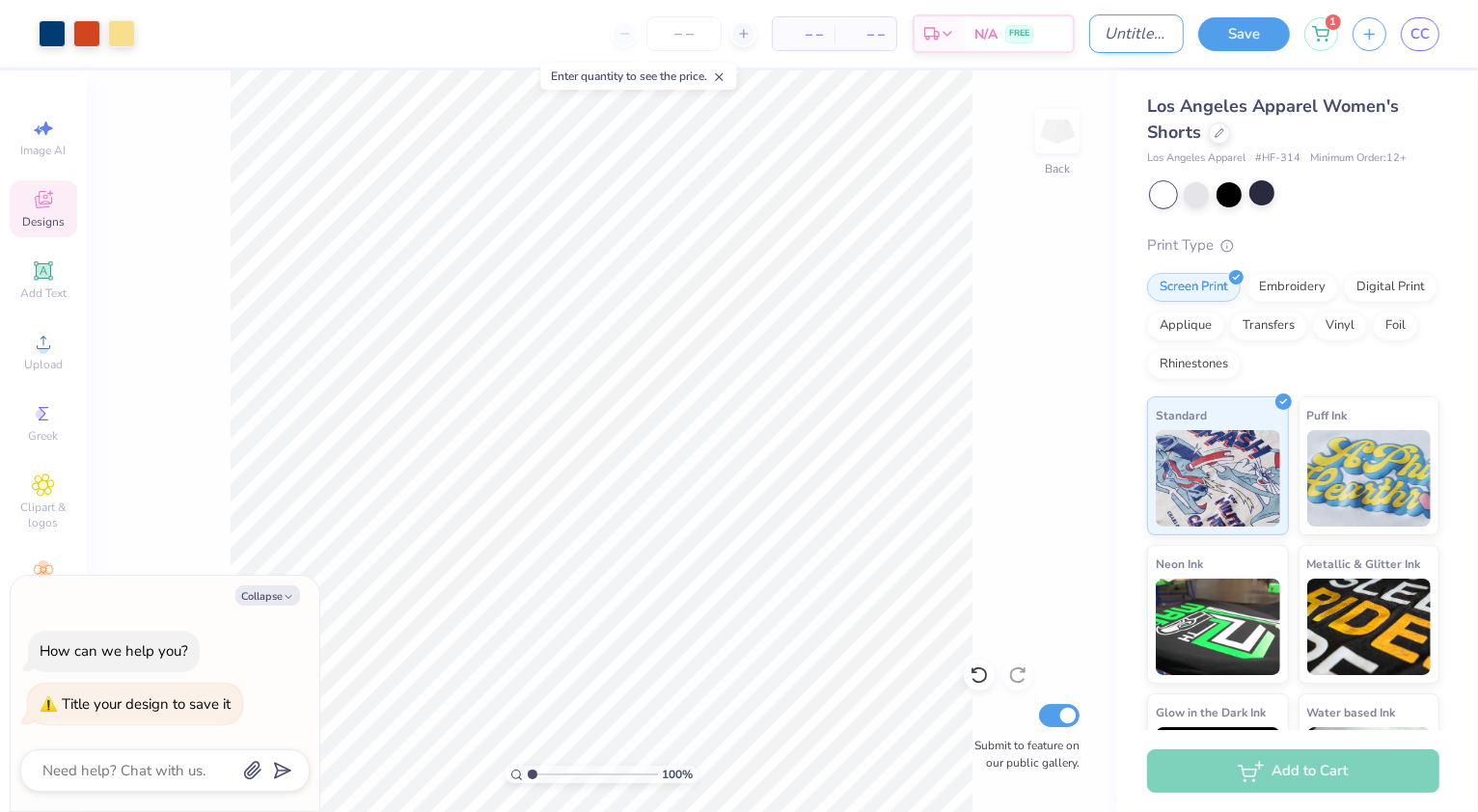 type on "x" 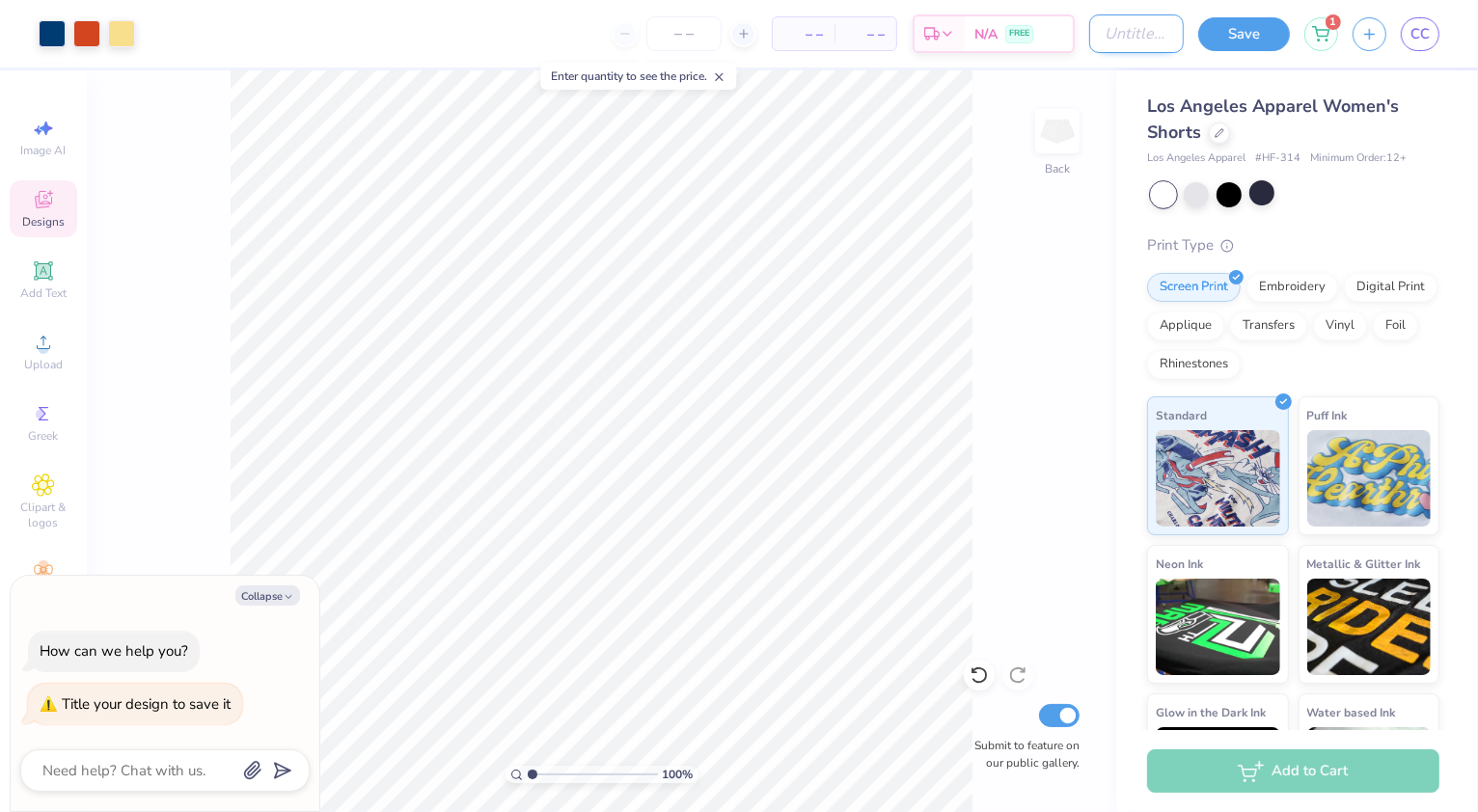 click on "Design Title" at bounding box center [1136, 34] 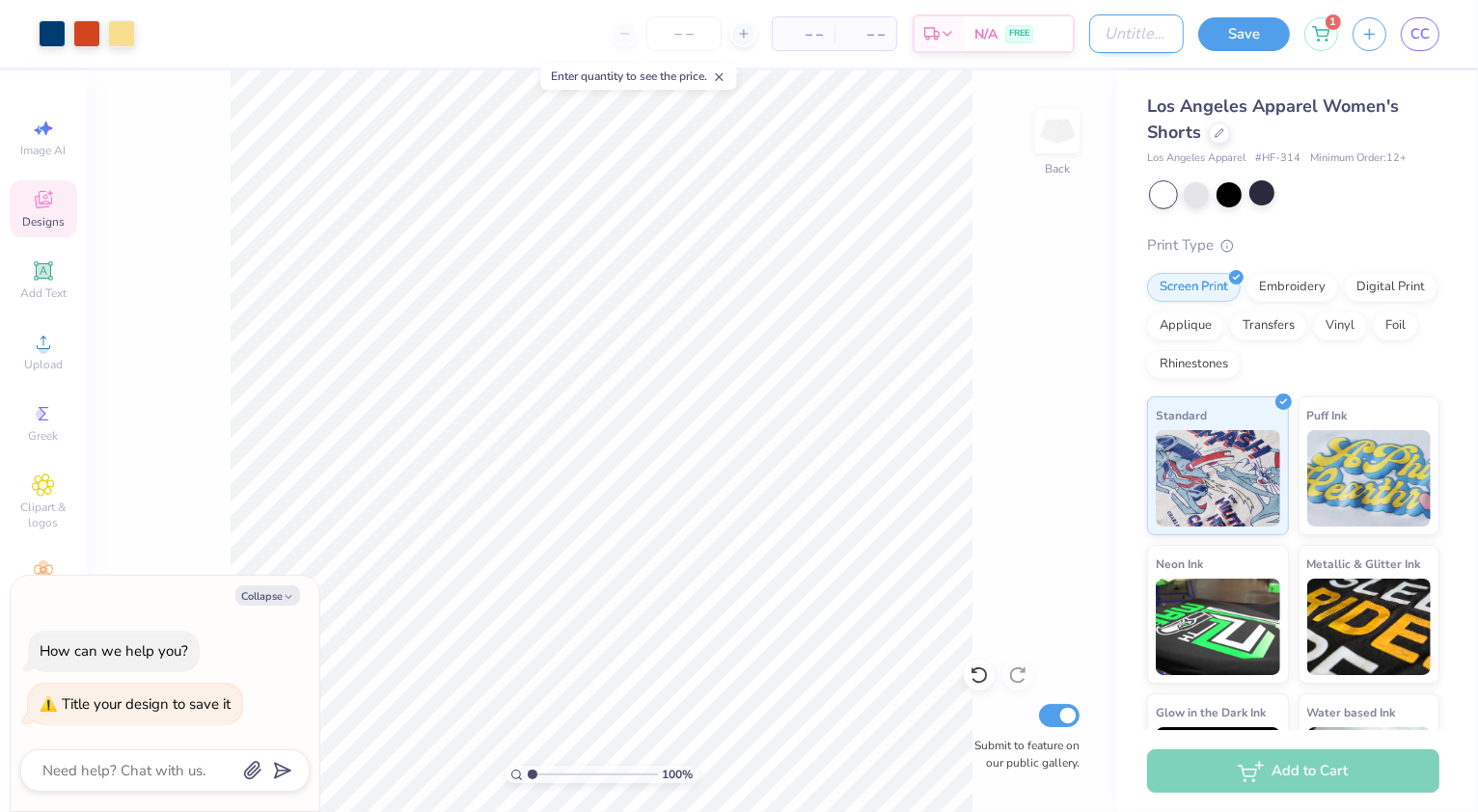 type on "K" 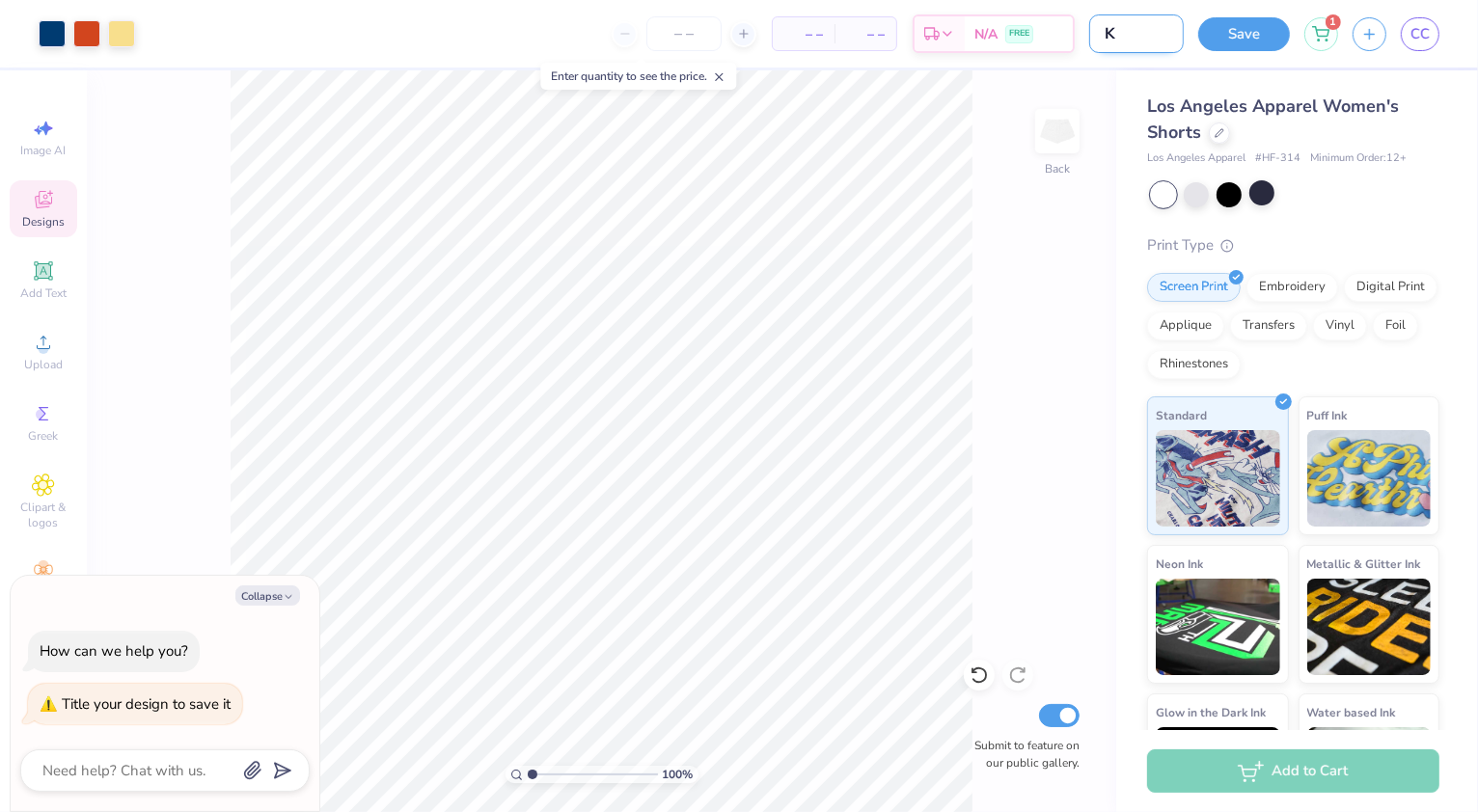 type on "KK" 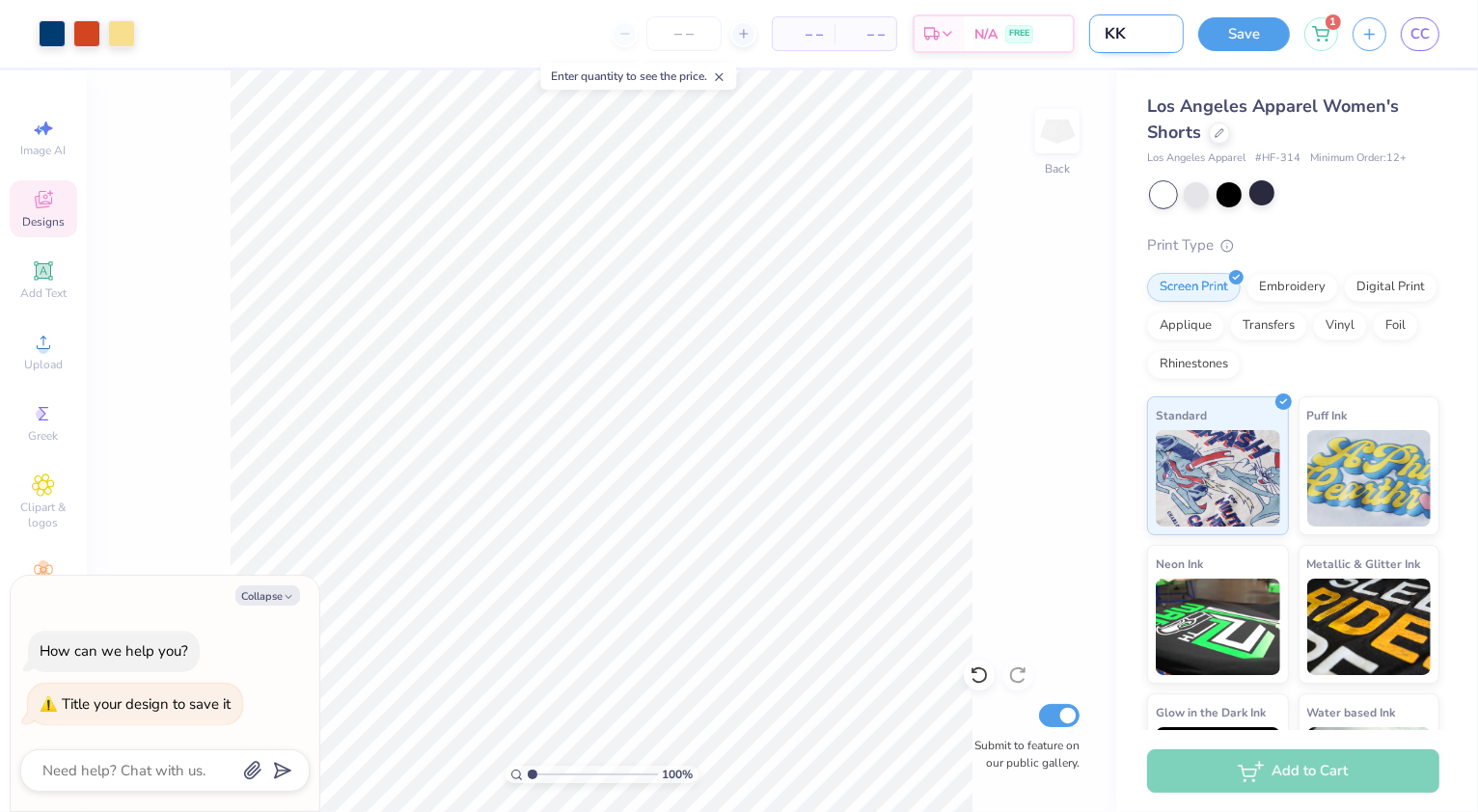 type on "KKG" 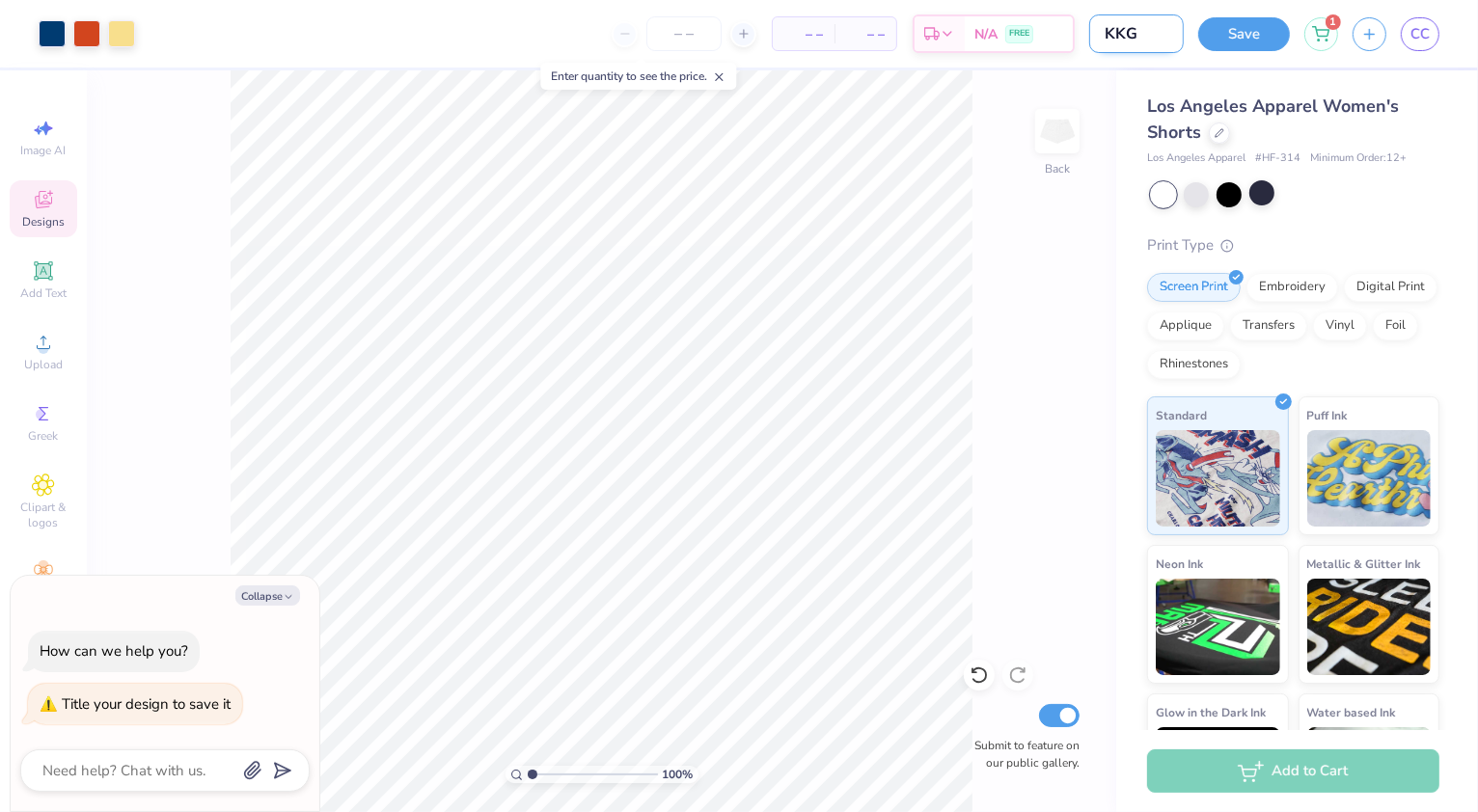 type on "KKG" 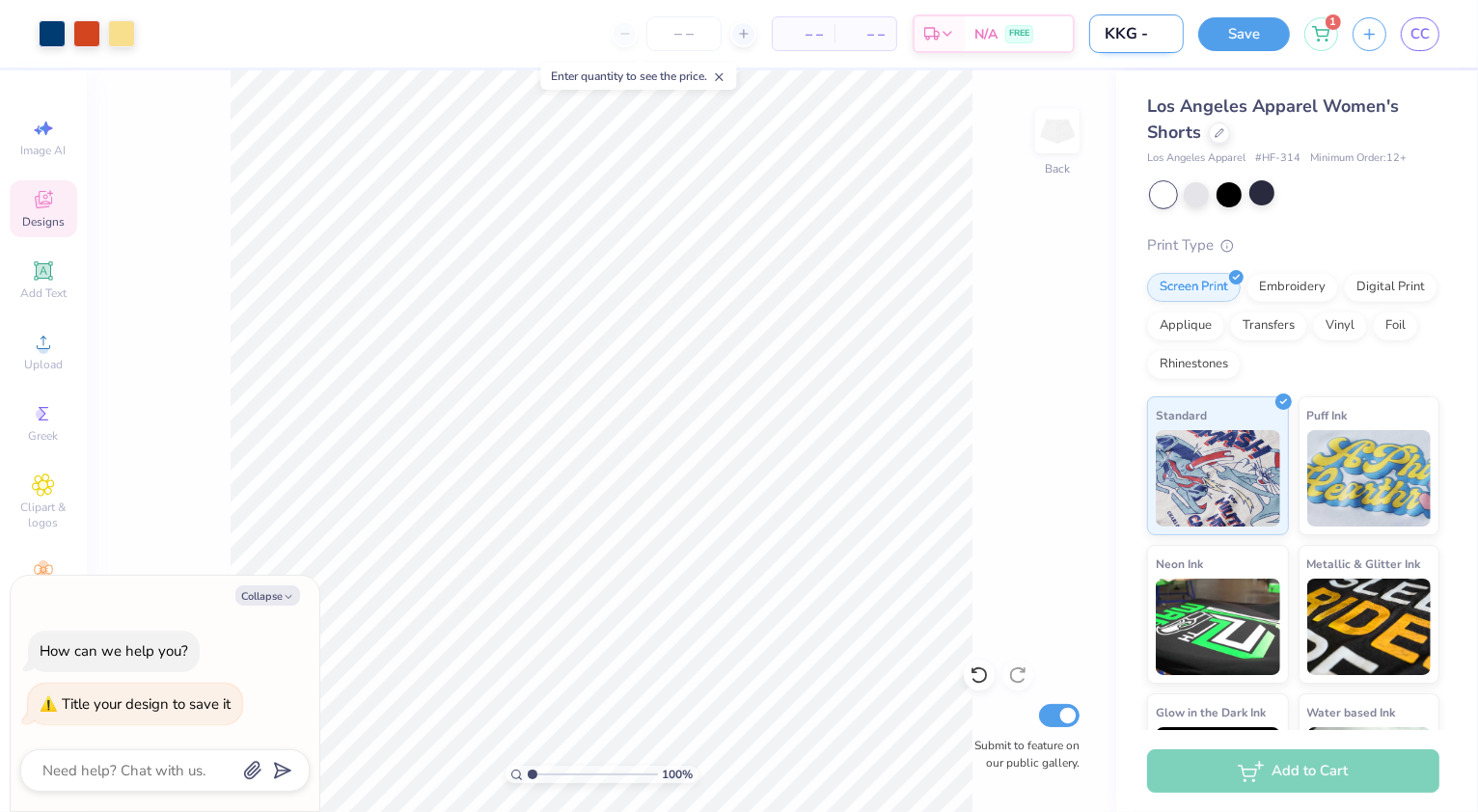 type on "KKG -" 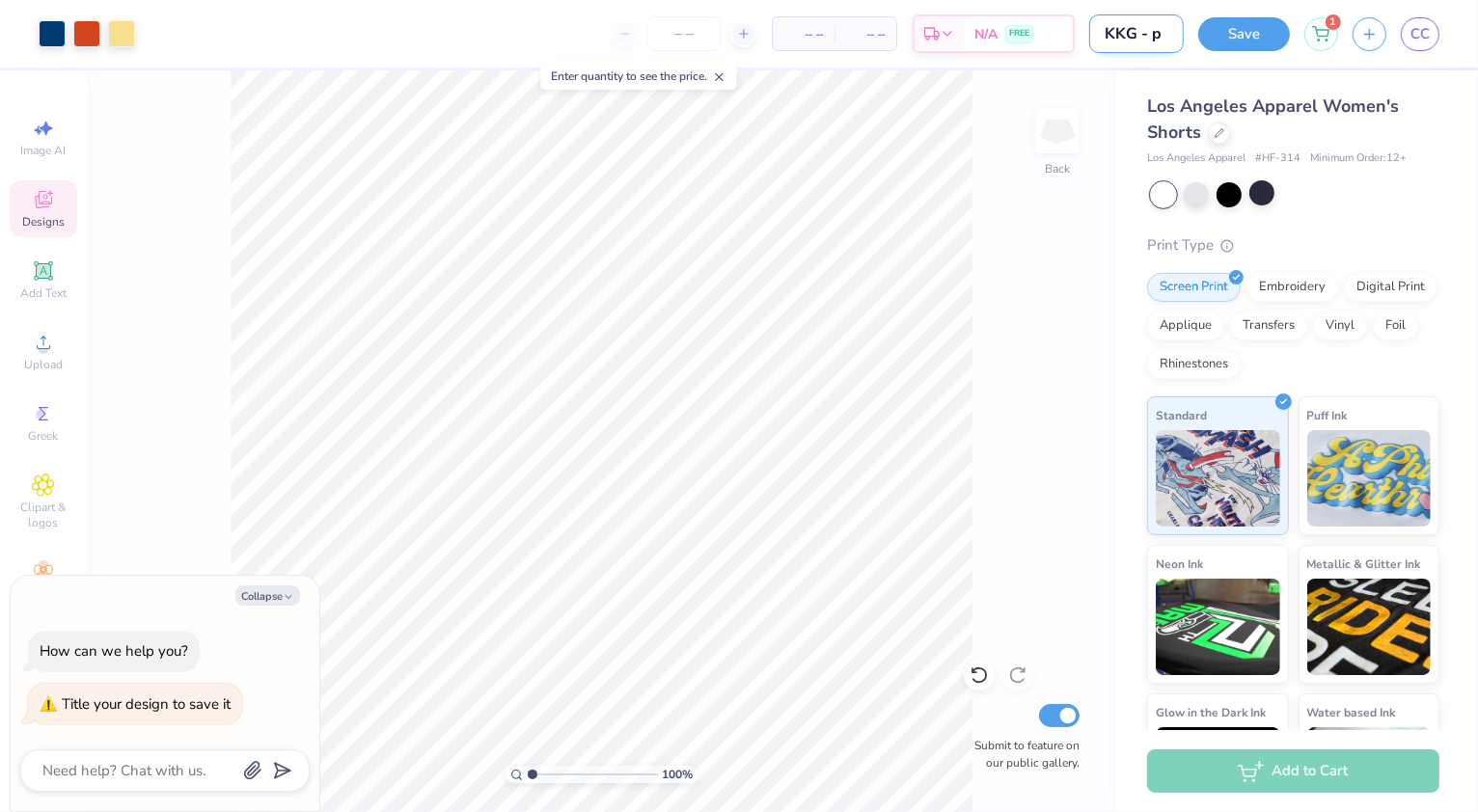 type on "KKG - pr" 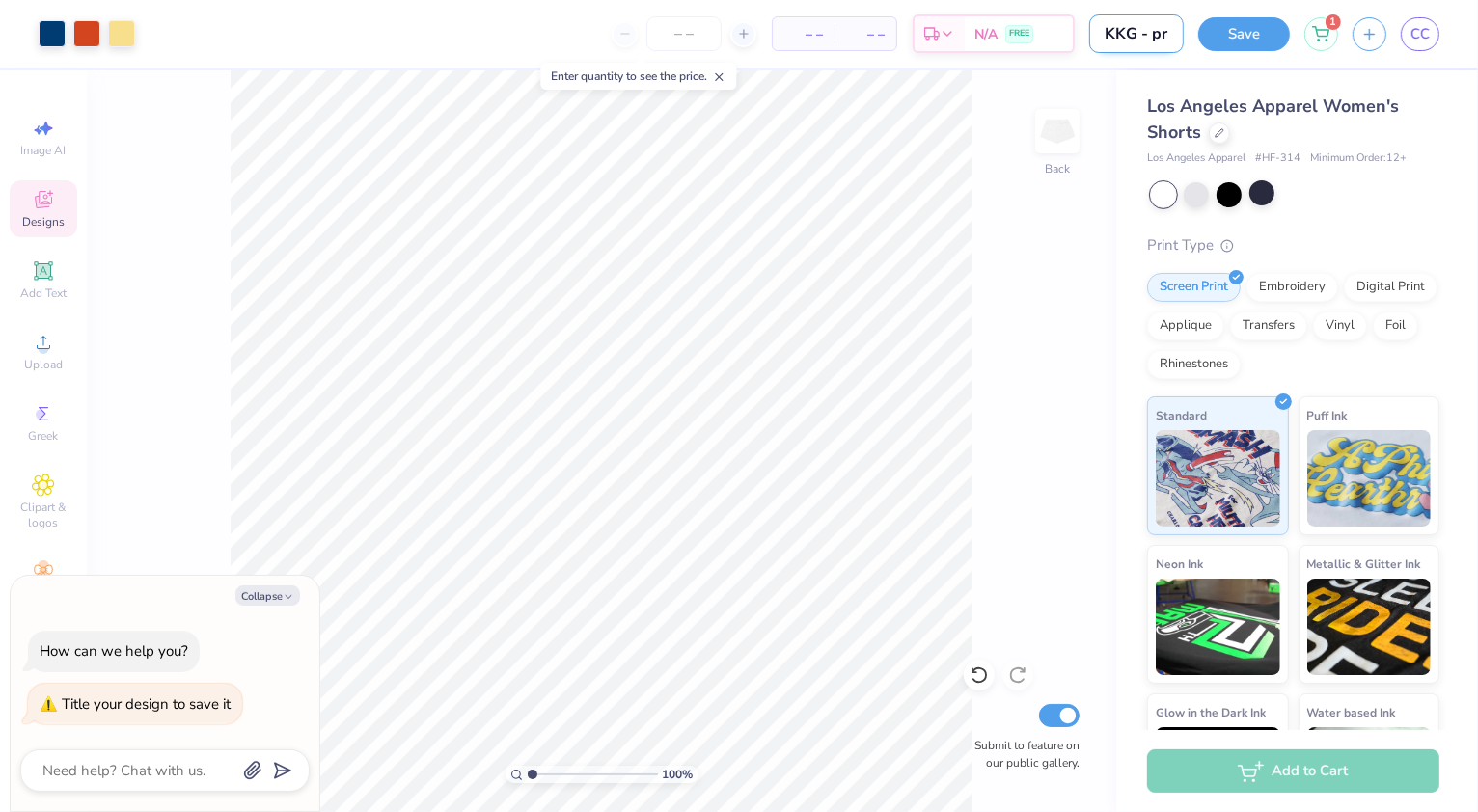type on "KKG - pre" 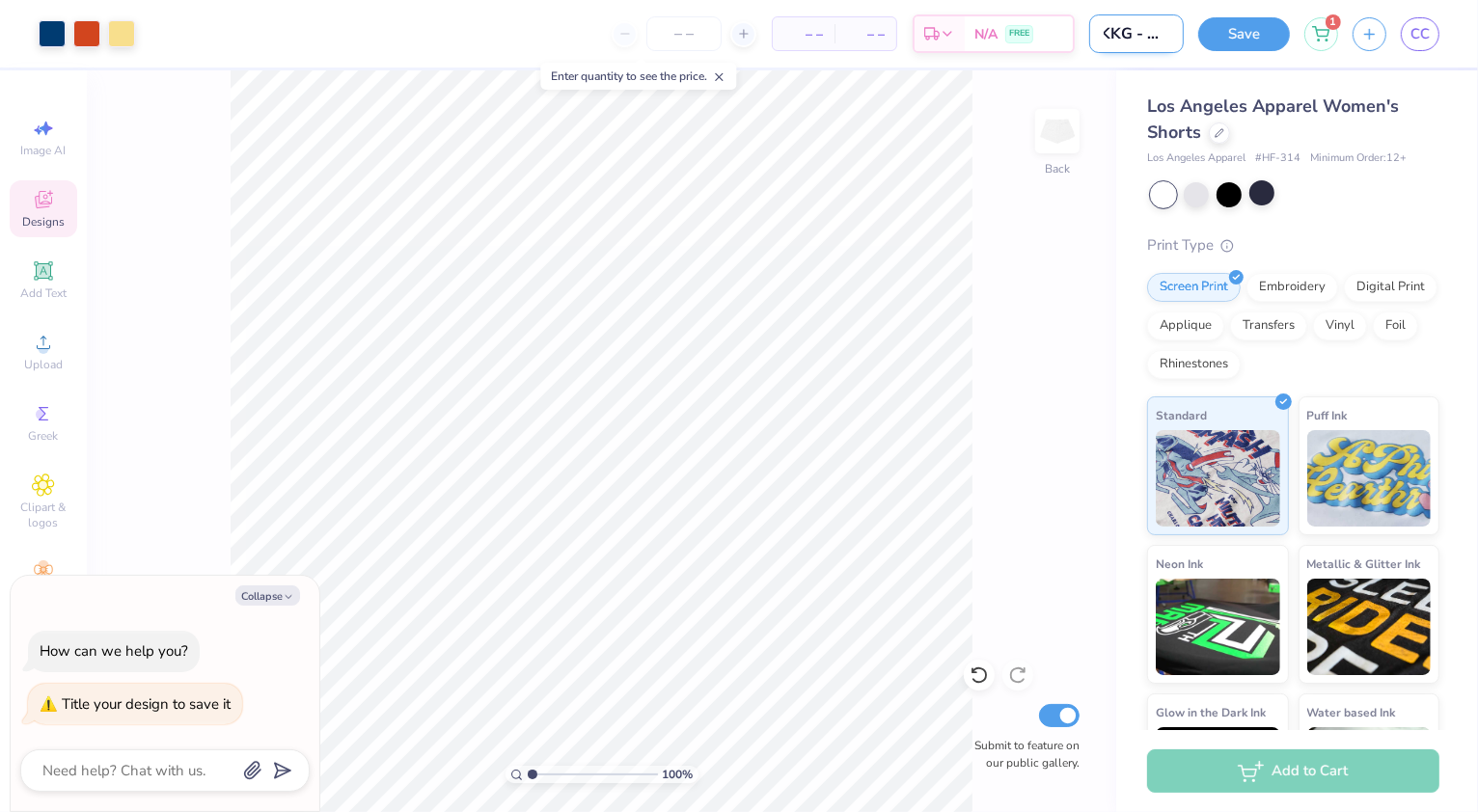 type on "KKG - pre" 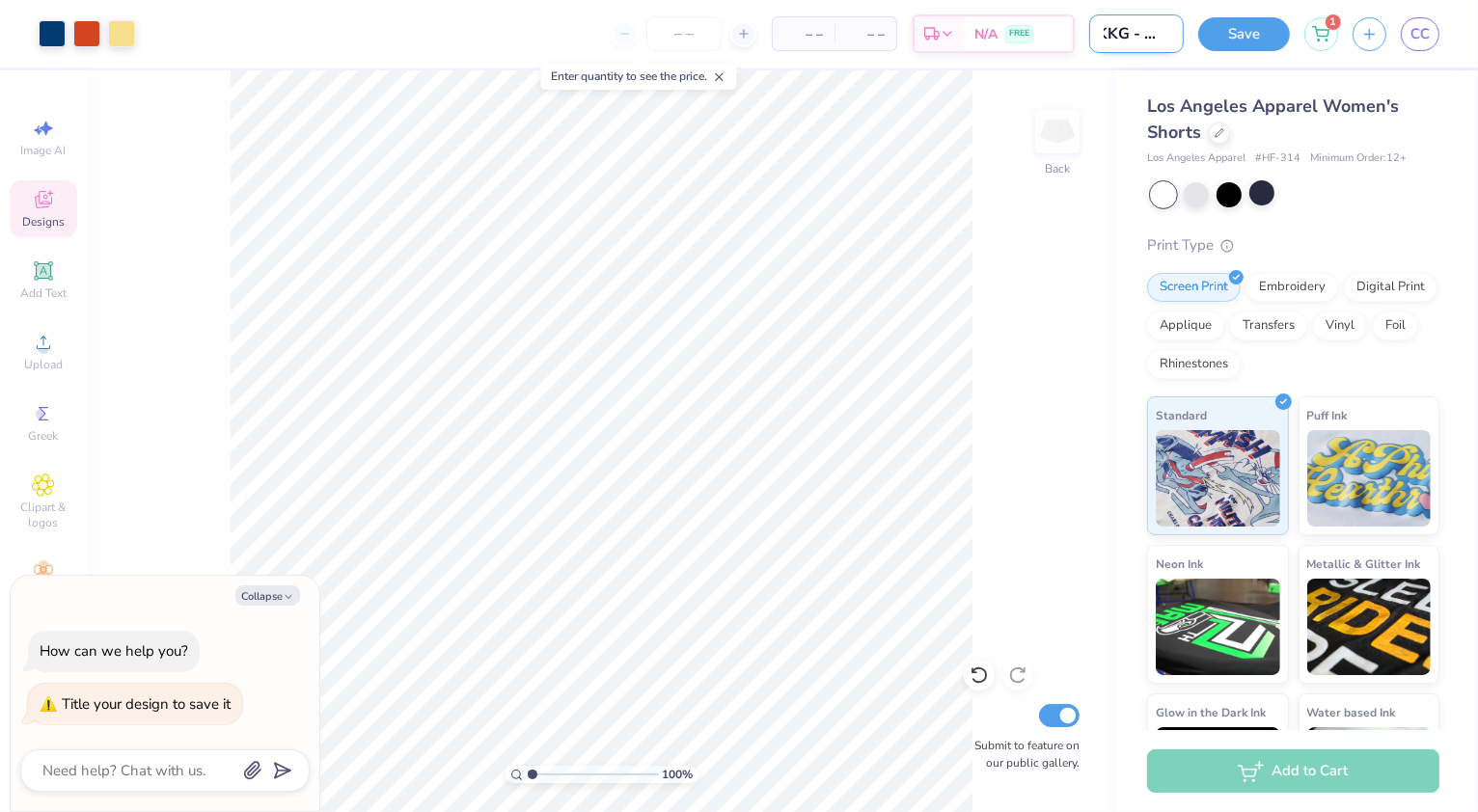 type on "KKG - pre r" 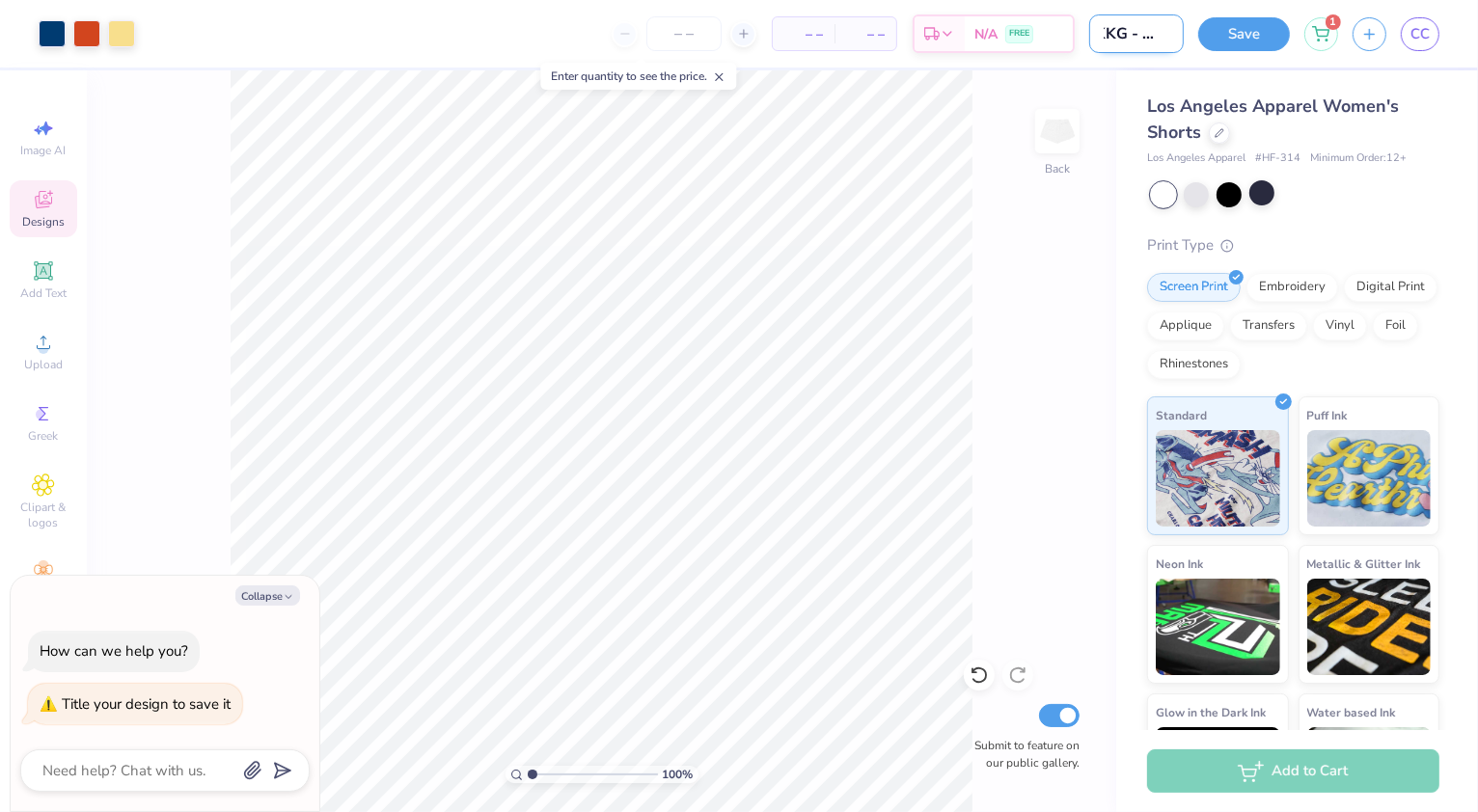 type on "KKG - pre re" 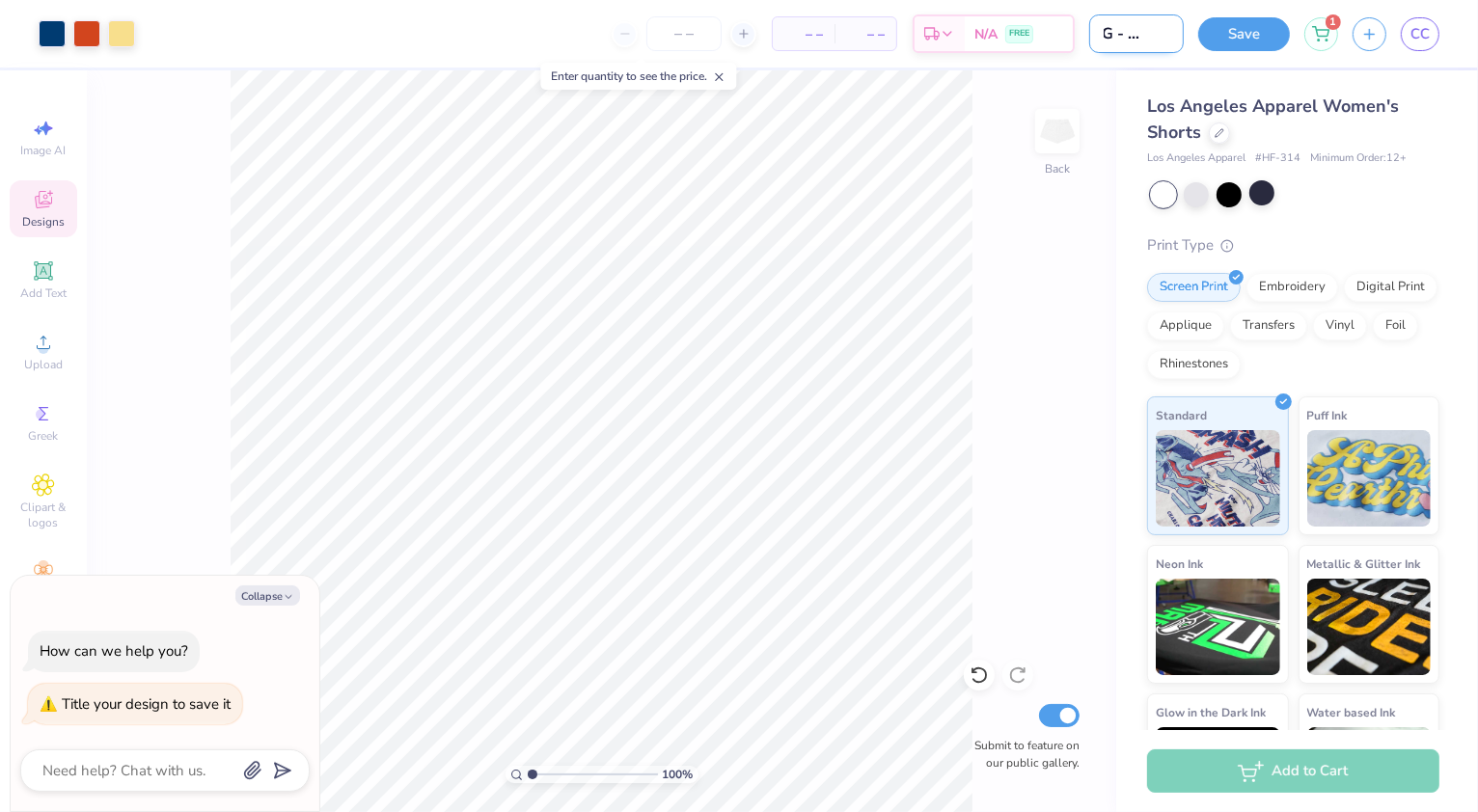 type on "KKG - pre rec" 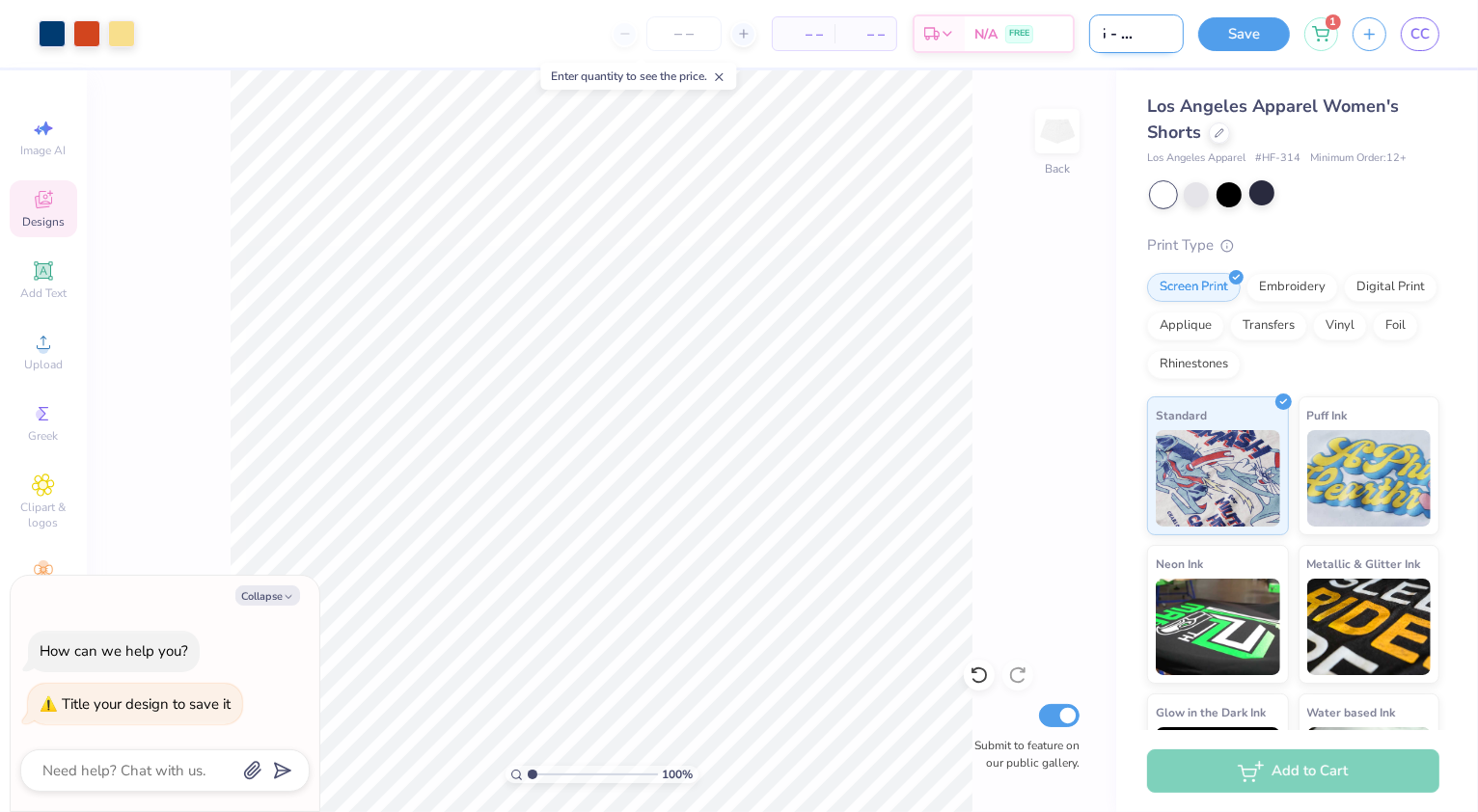 type on "KKG - pre recr" 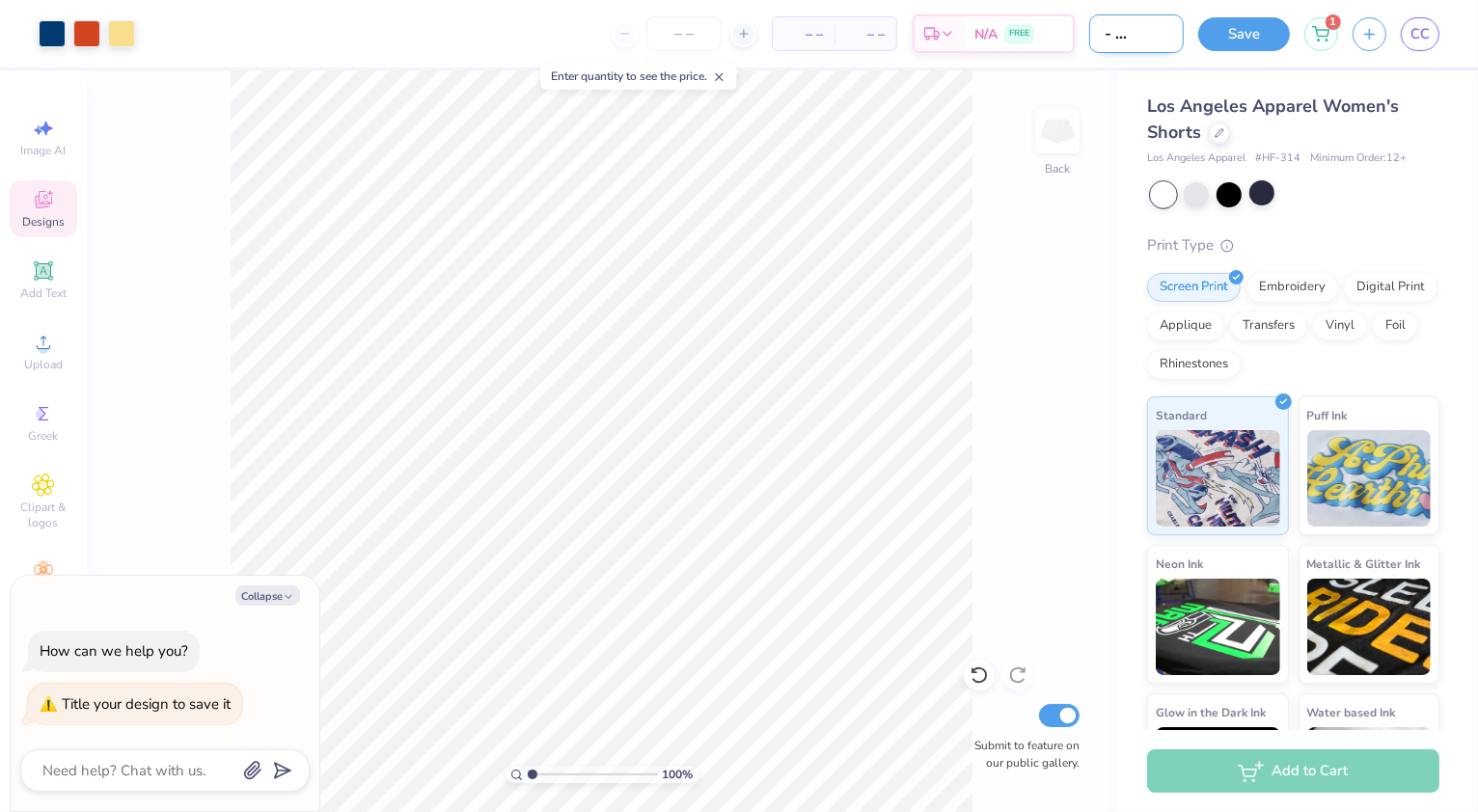 type on "KKG - pre recru" 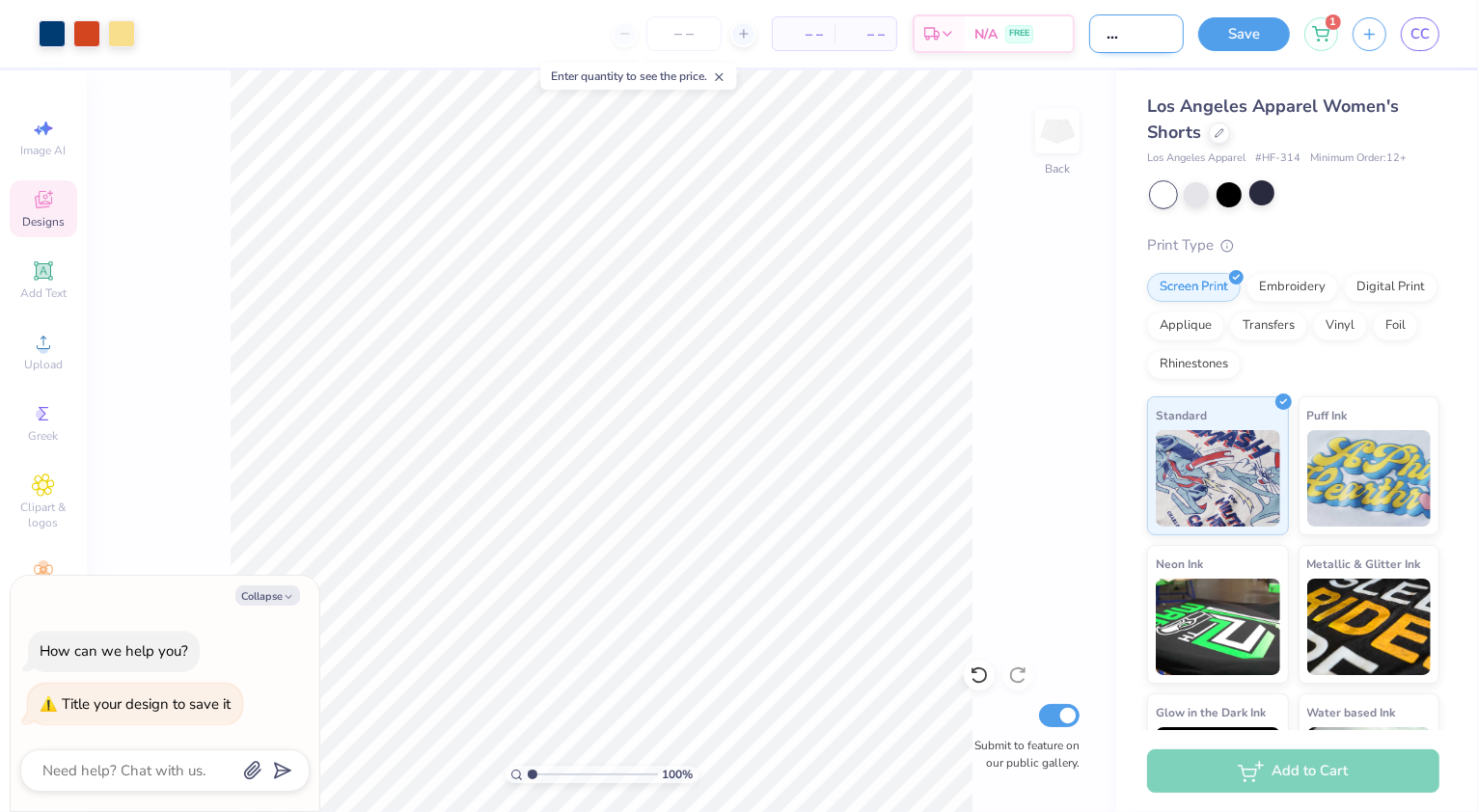 type on "KKG - pre recrui" 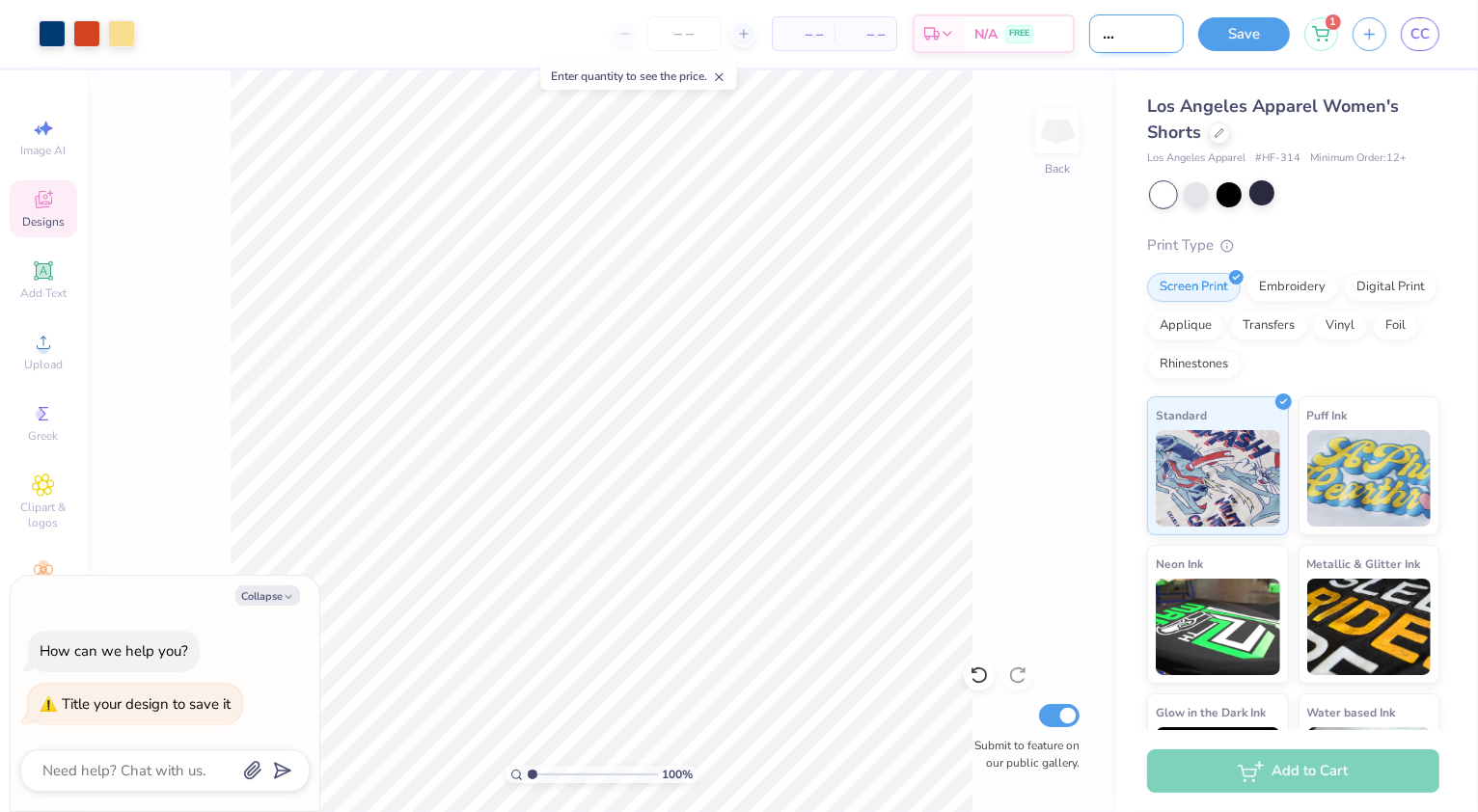 type on "KKG - pre recruit" 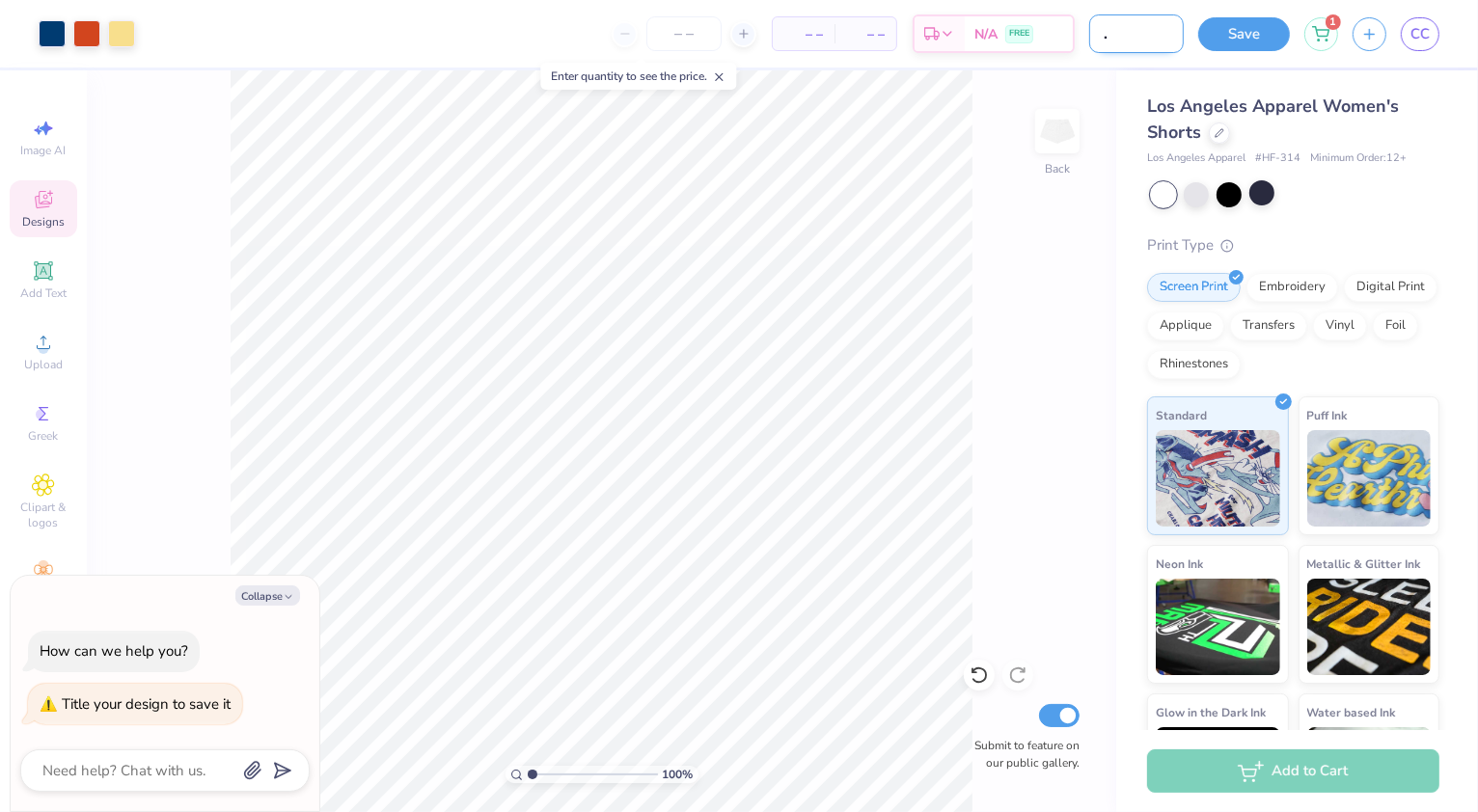 type on "KKG - pre recruitm" 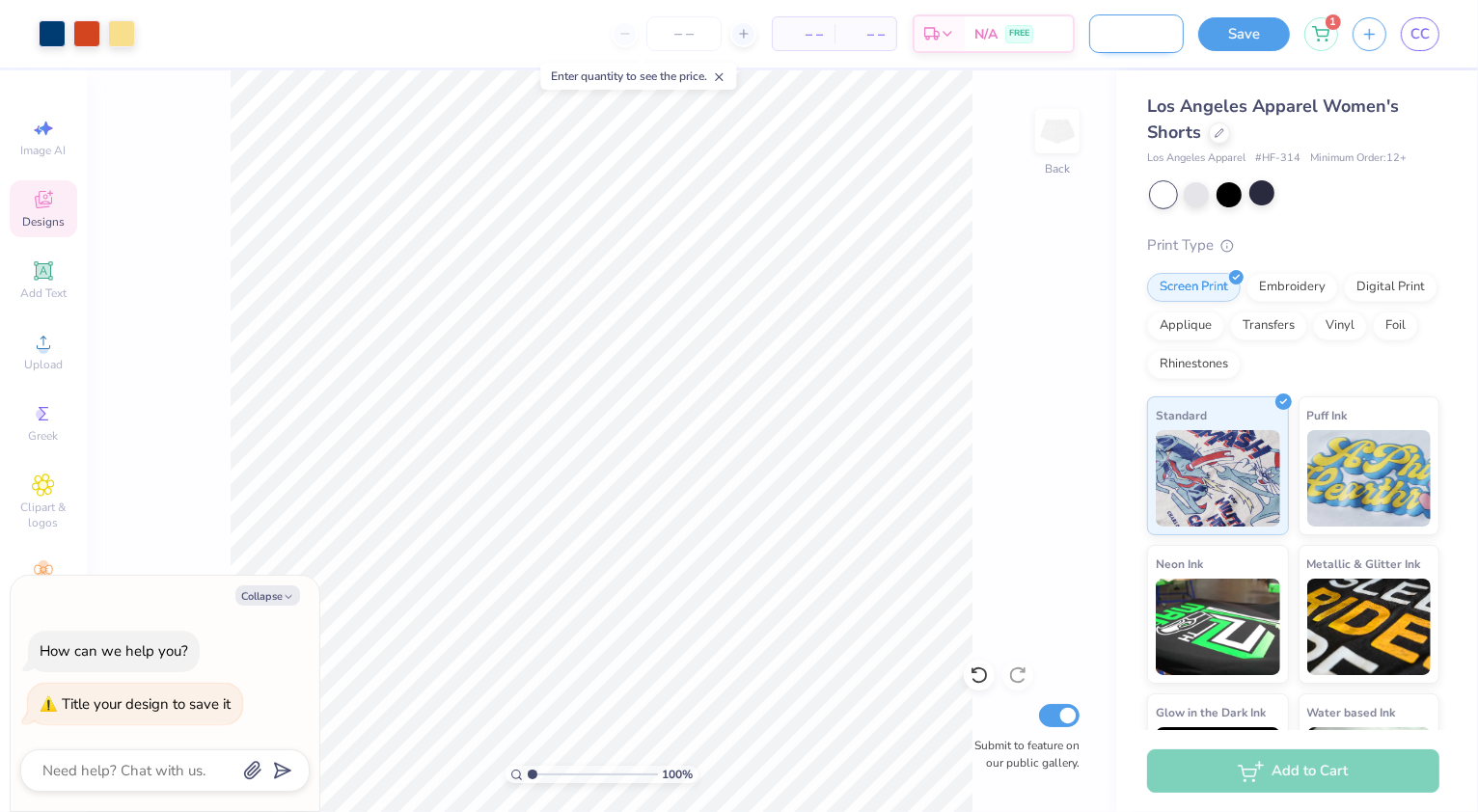 type on "KKG - pre recruitmen" 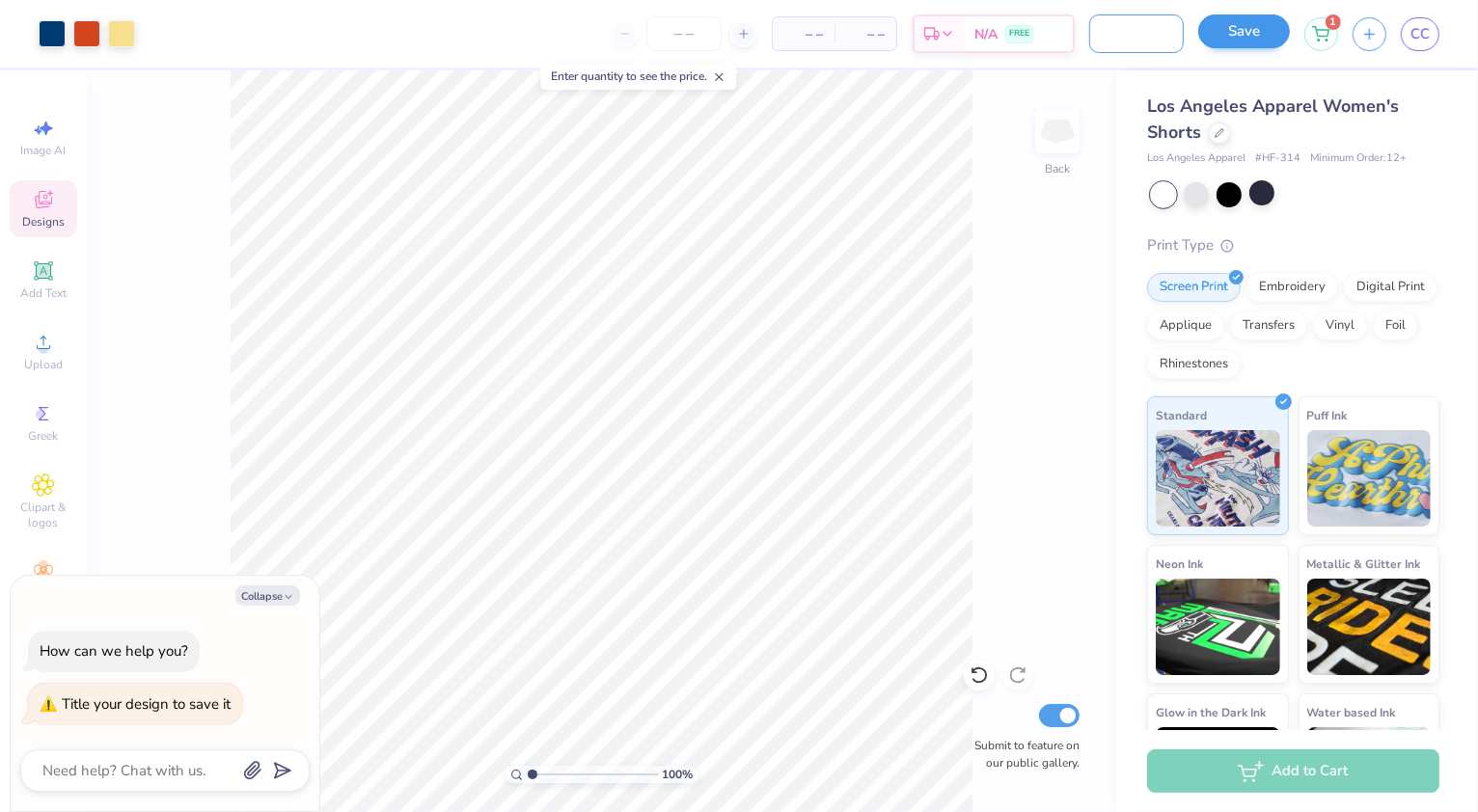 type on "KKG - pre recruitment shorts" 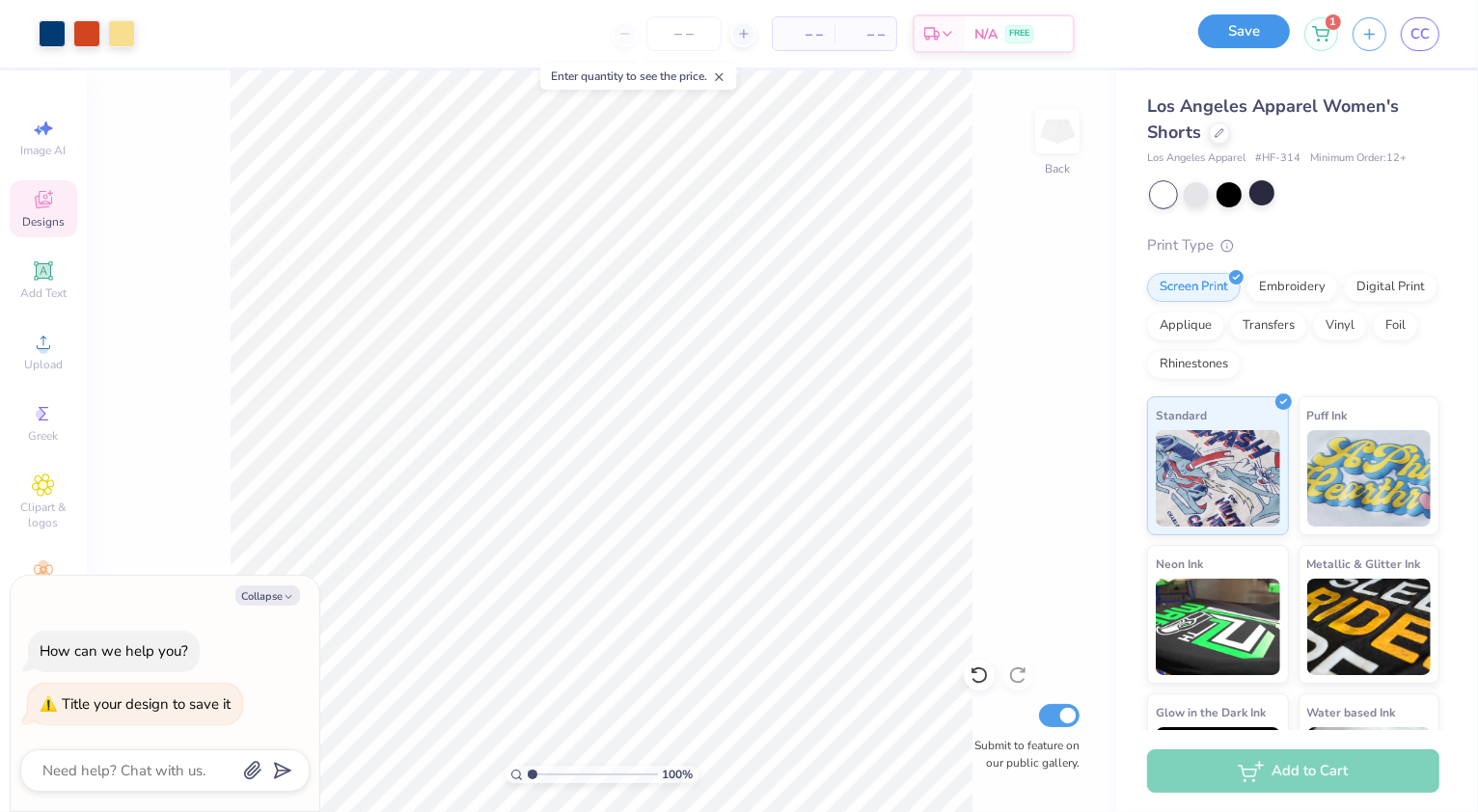 click on "Save" at bounding box center (1244, 31) 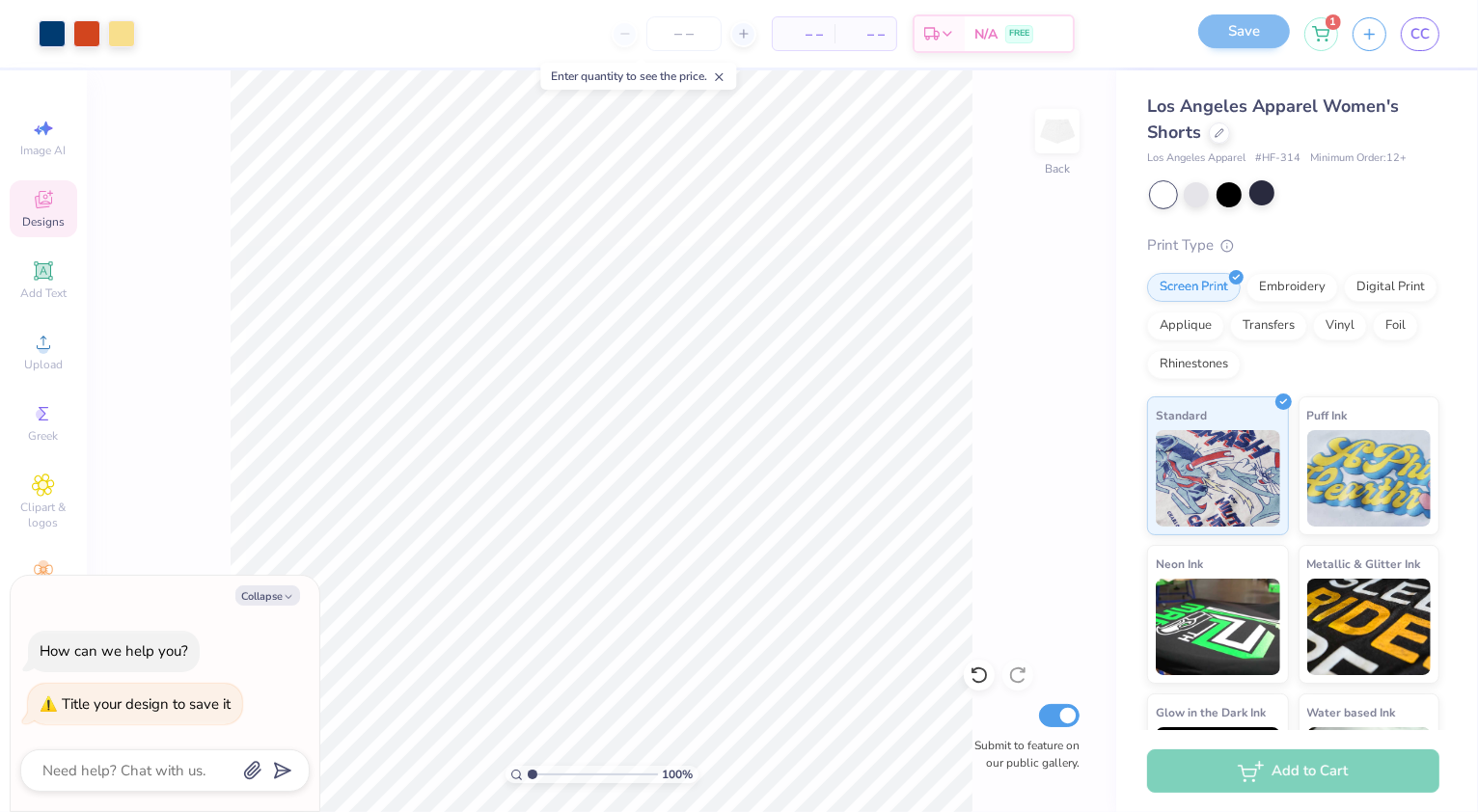 scroll, scrollTop: 0, scrollLeft: 0, axis: both 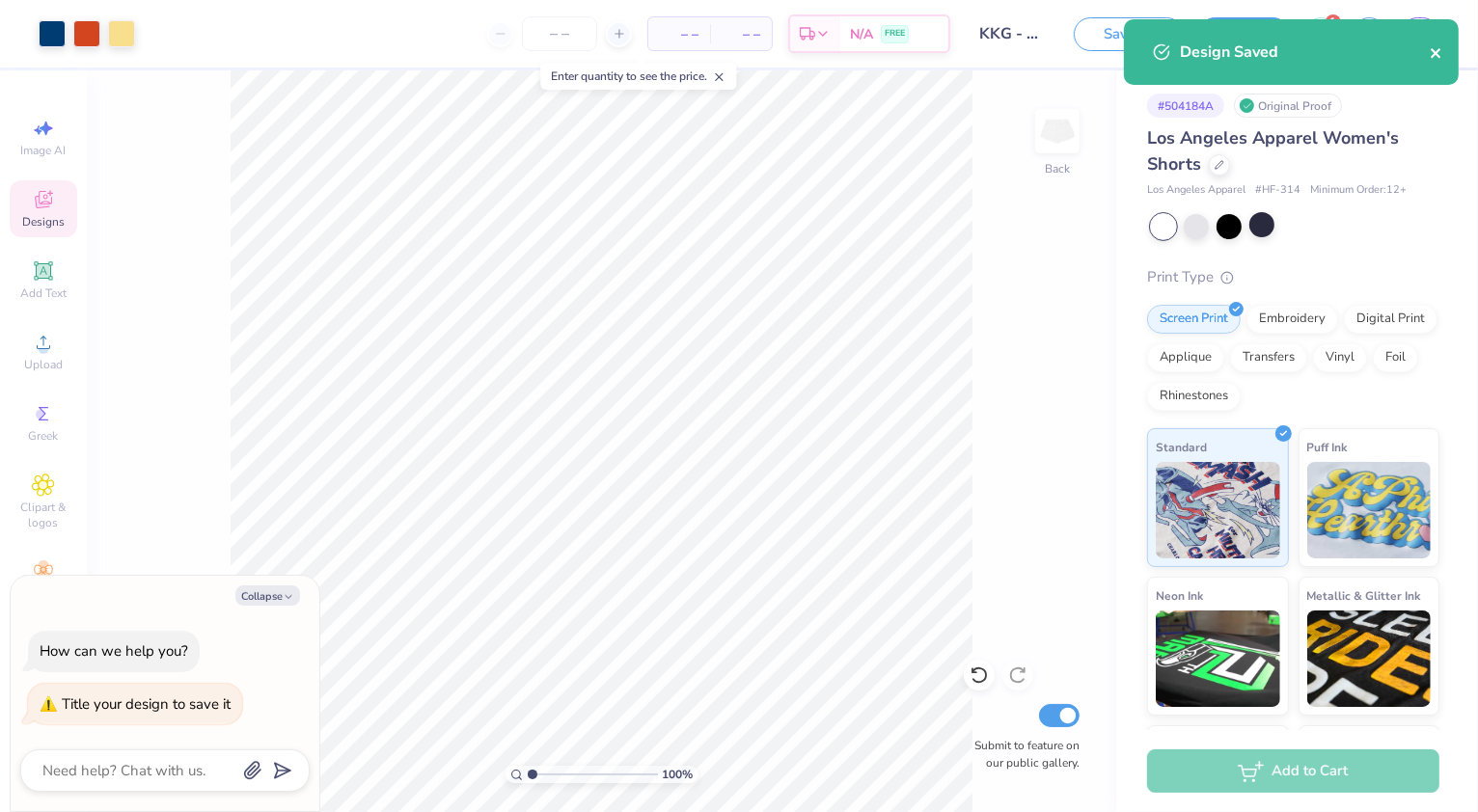 click 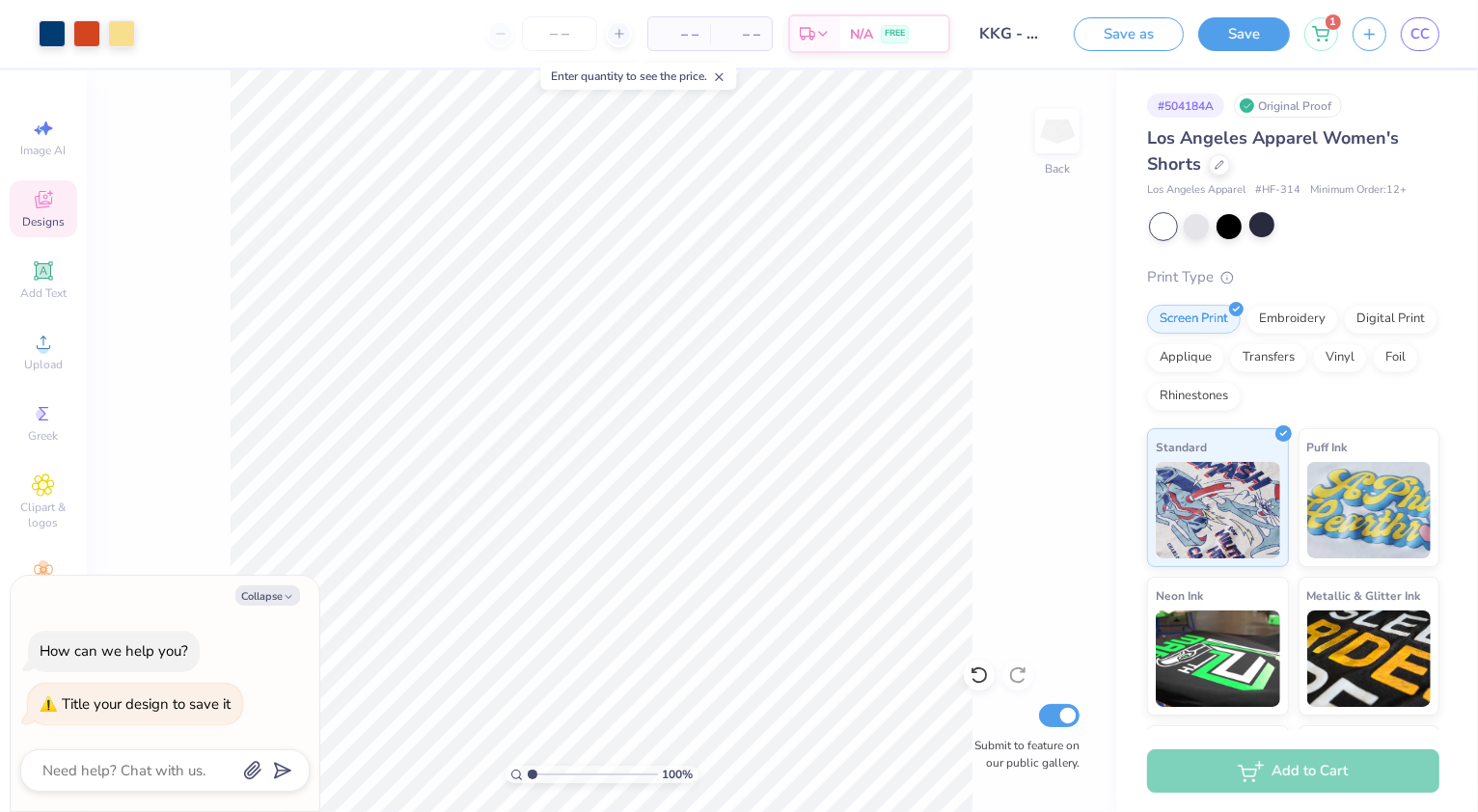 click on "Design Saved" at bounding box center [1291, 19] 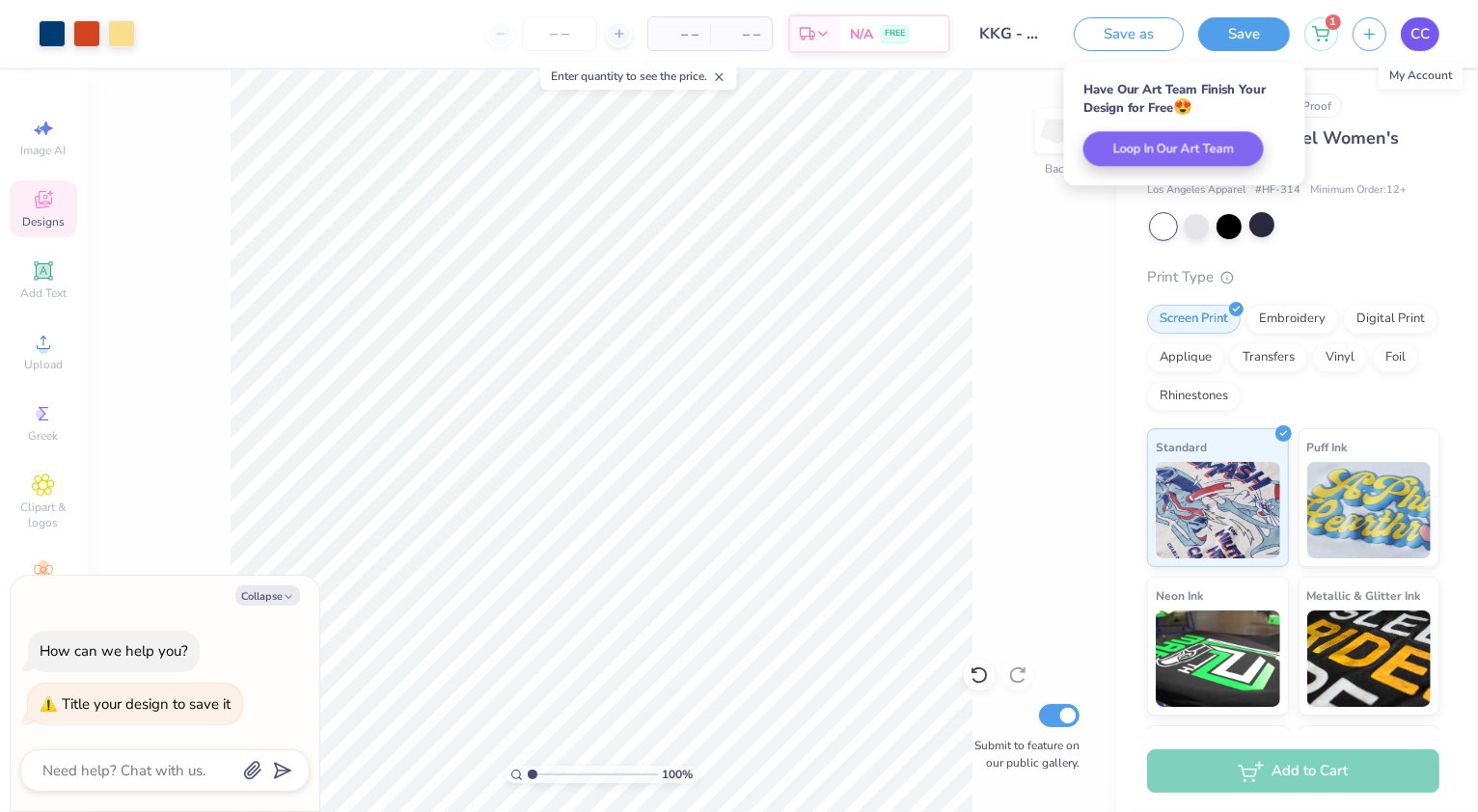 click on "CC" at bounding box center [1420, 34] 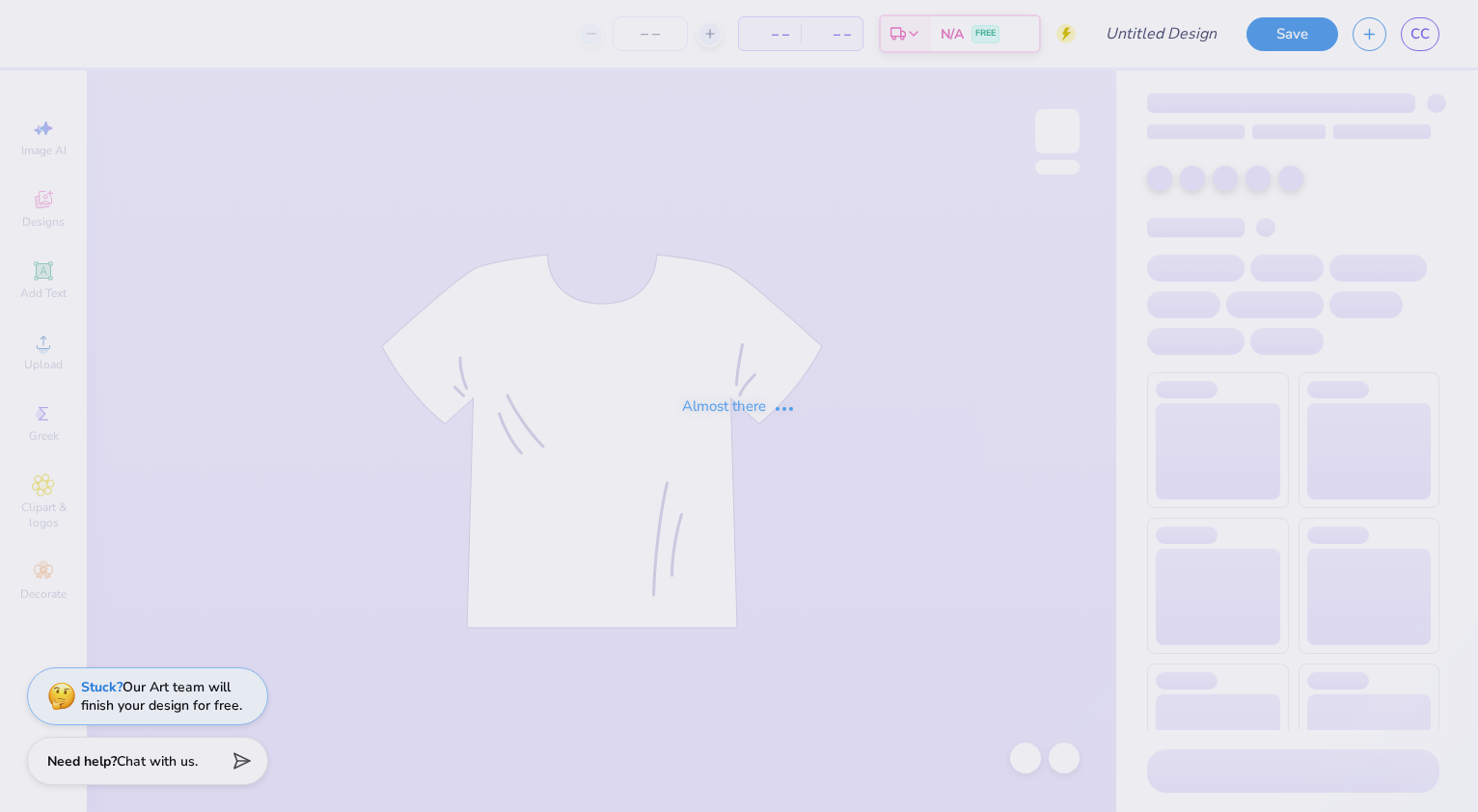 type on "Bucknell University : [FIRST] [LAST]" 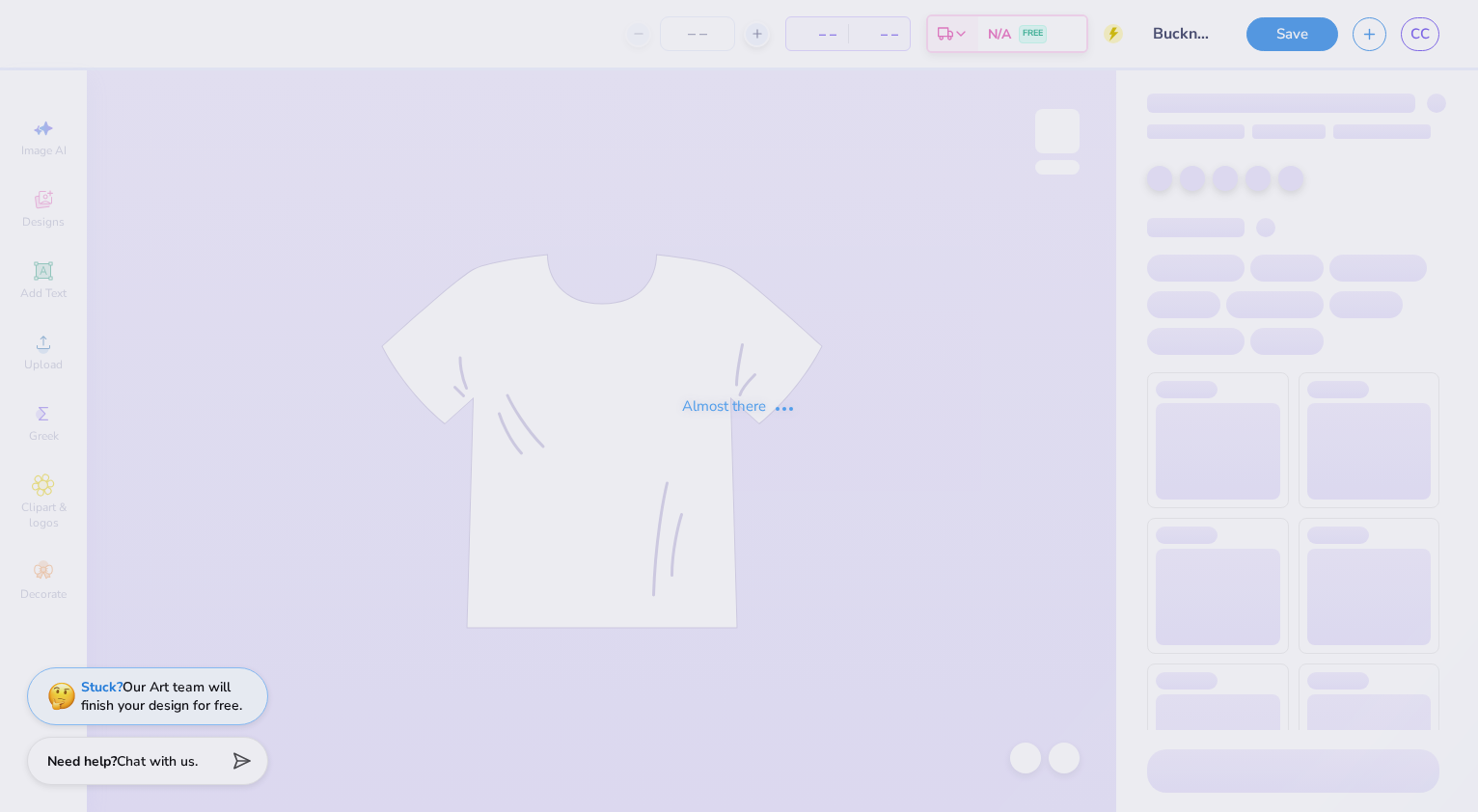 type on "24" 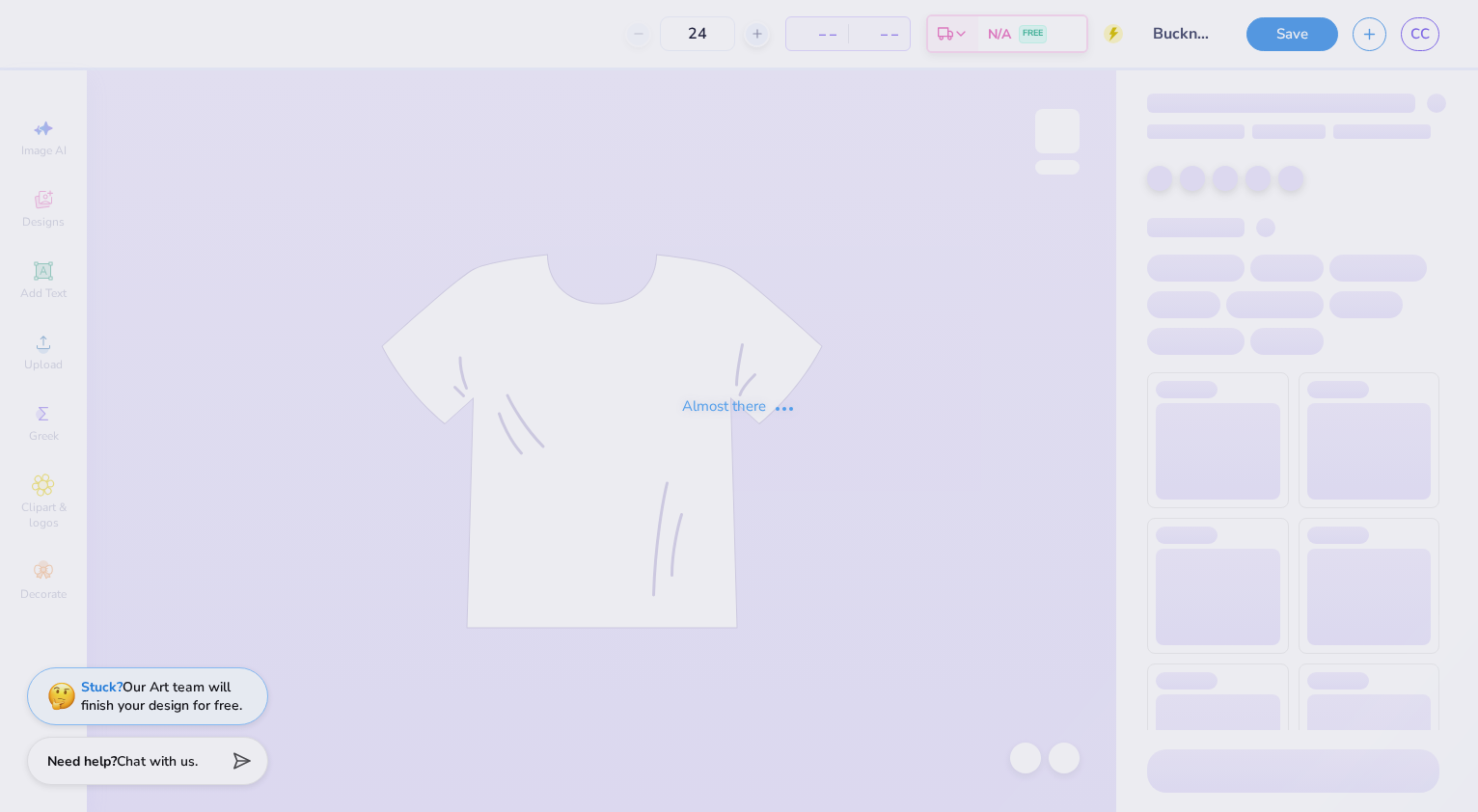 scroll, scrollTop: 0, scrollLeft: 0, axis: both 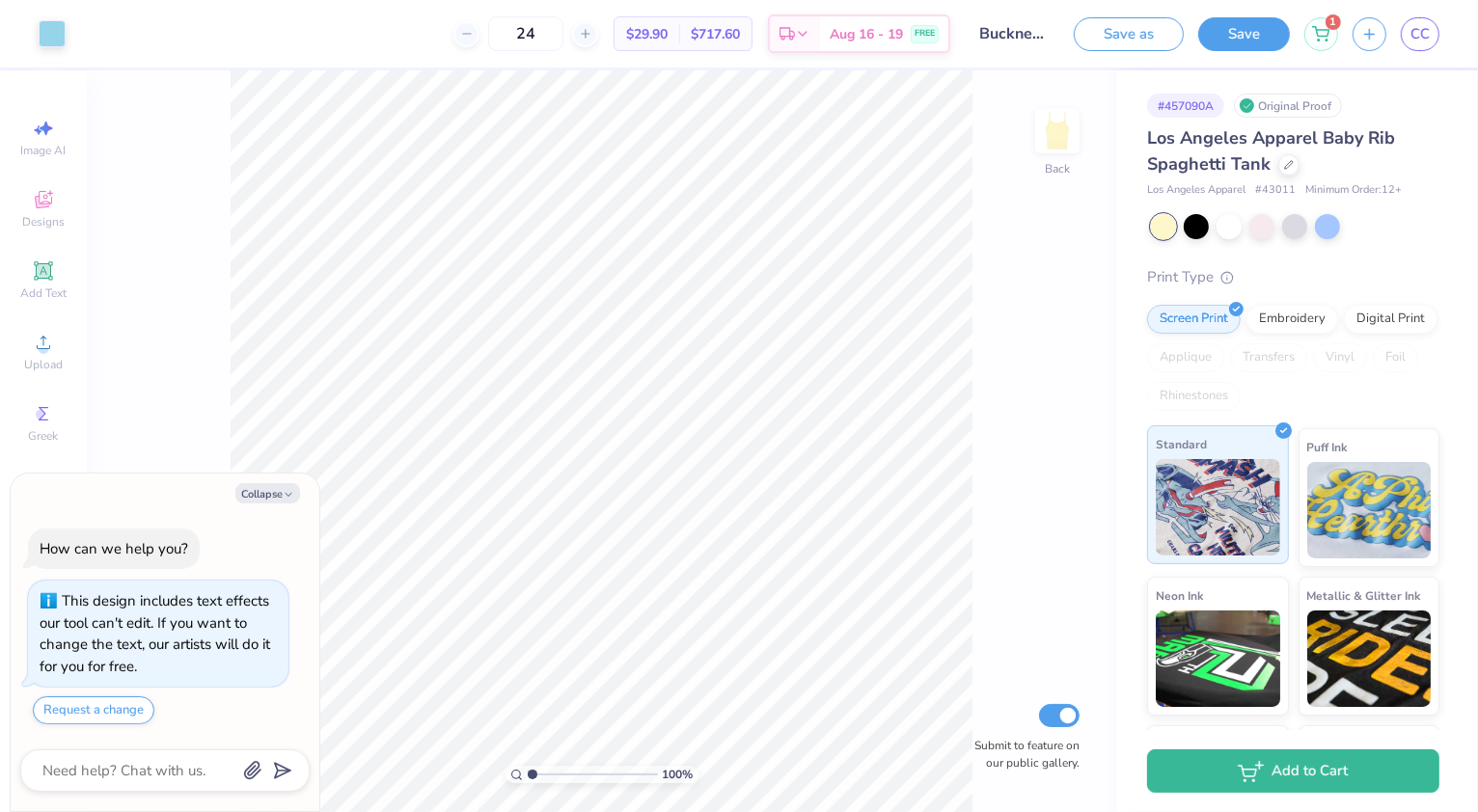 type on "x" 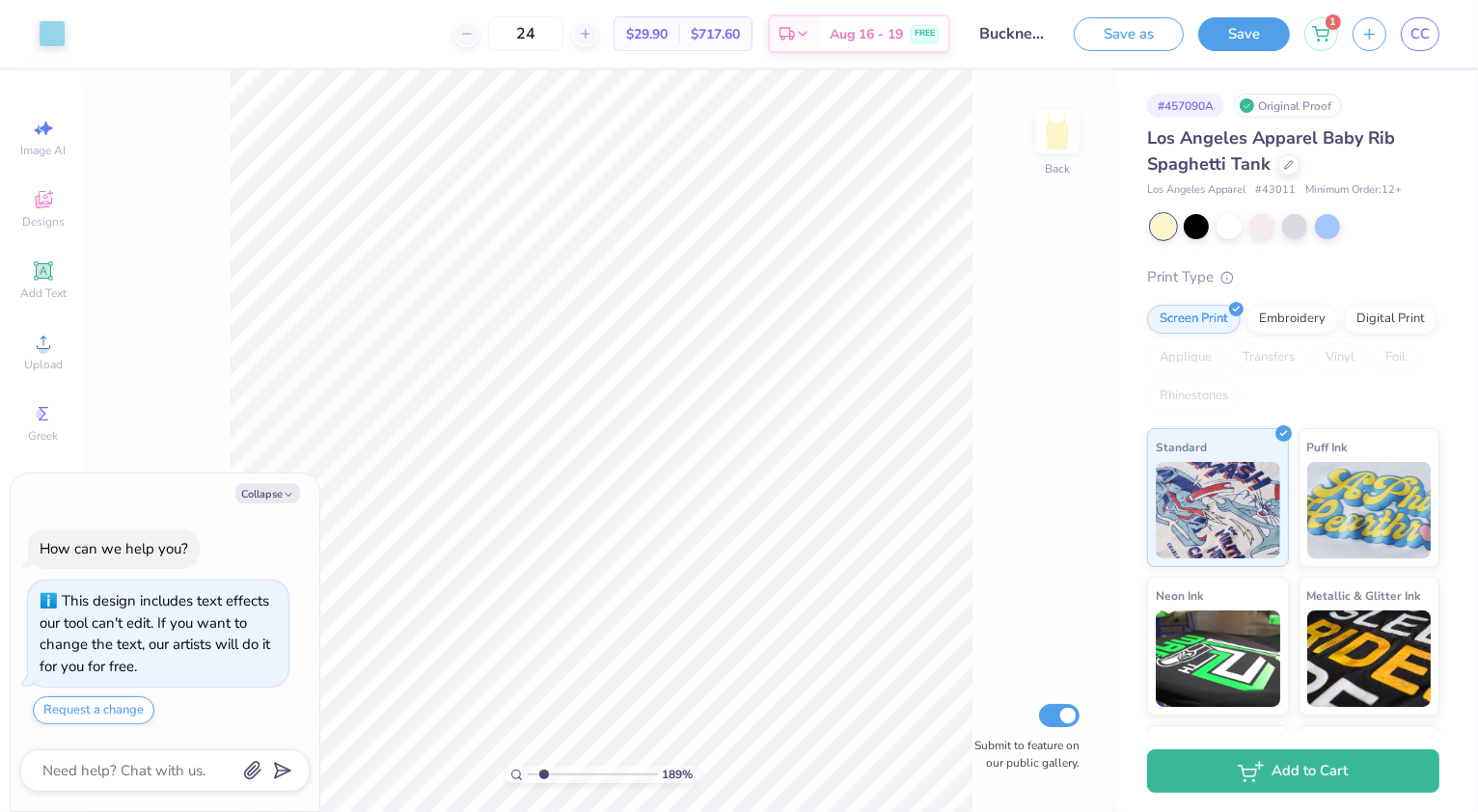 drag, startPoint x: 532, startPoint y: 773, endPoint x: 543, endPoint y: 773, distance: 11 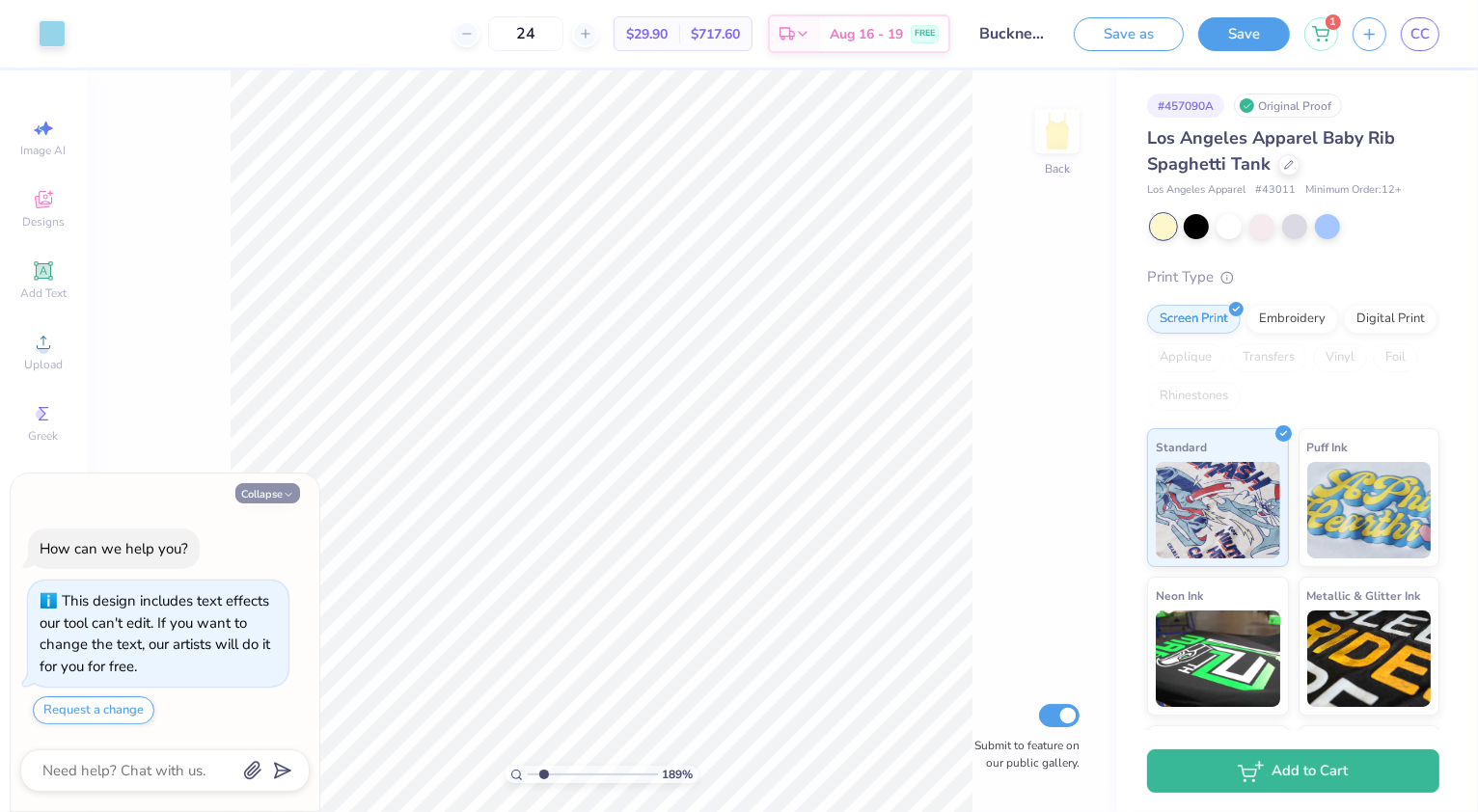 click on "Collapse" at bounding box center (267, 493) 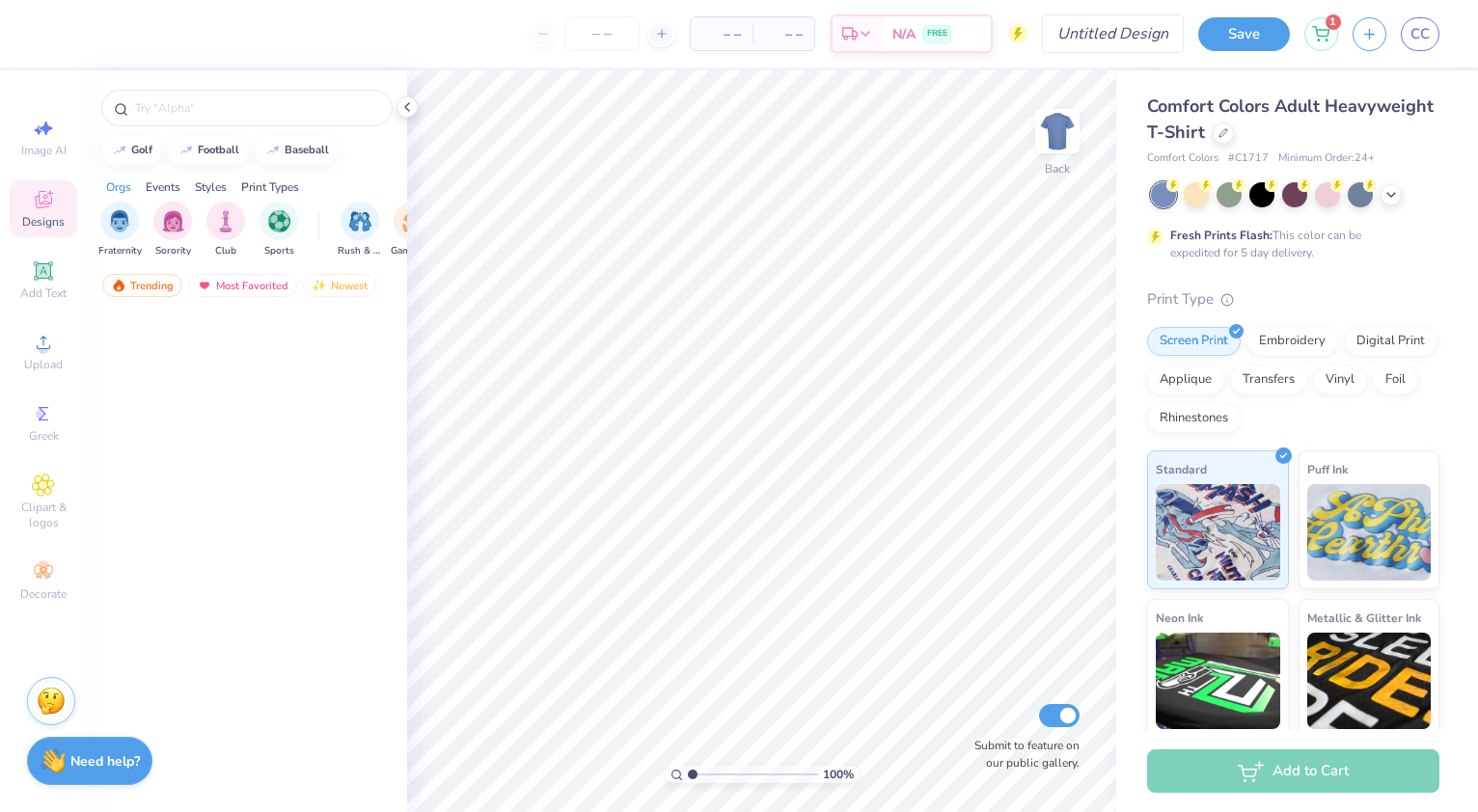 scroll, scrollTop: 0, scrollLeft: 0, axis: both 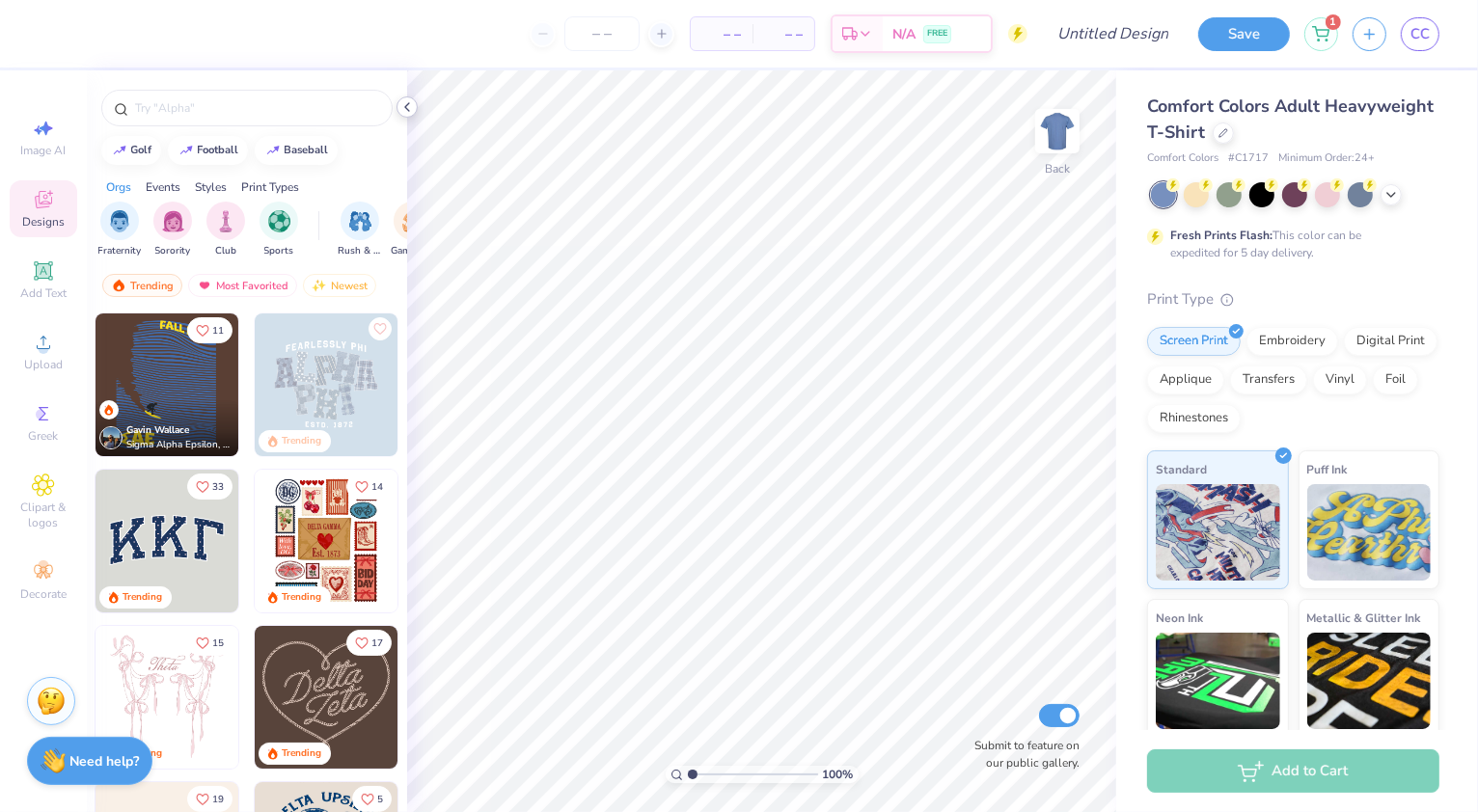 click 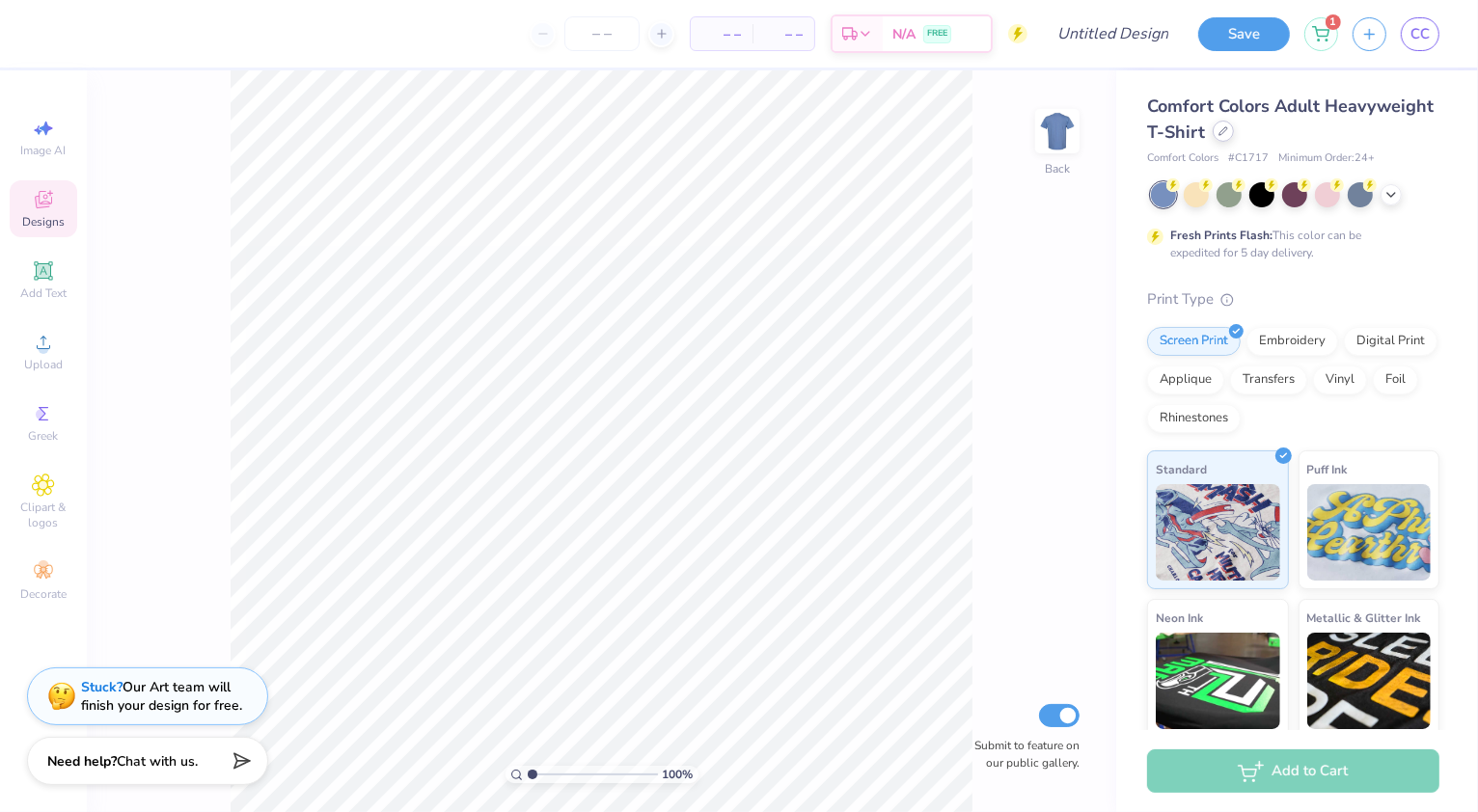 click 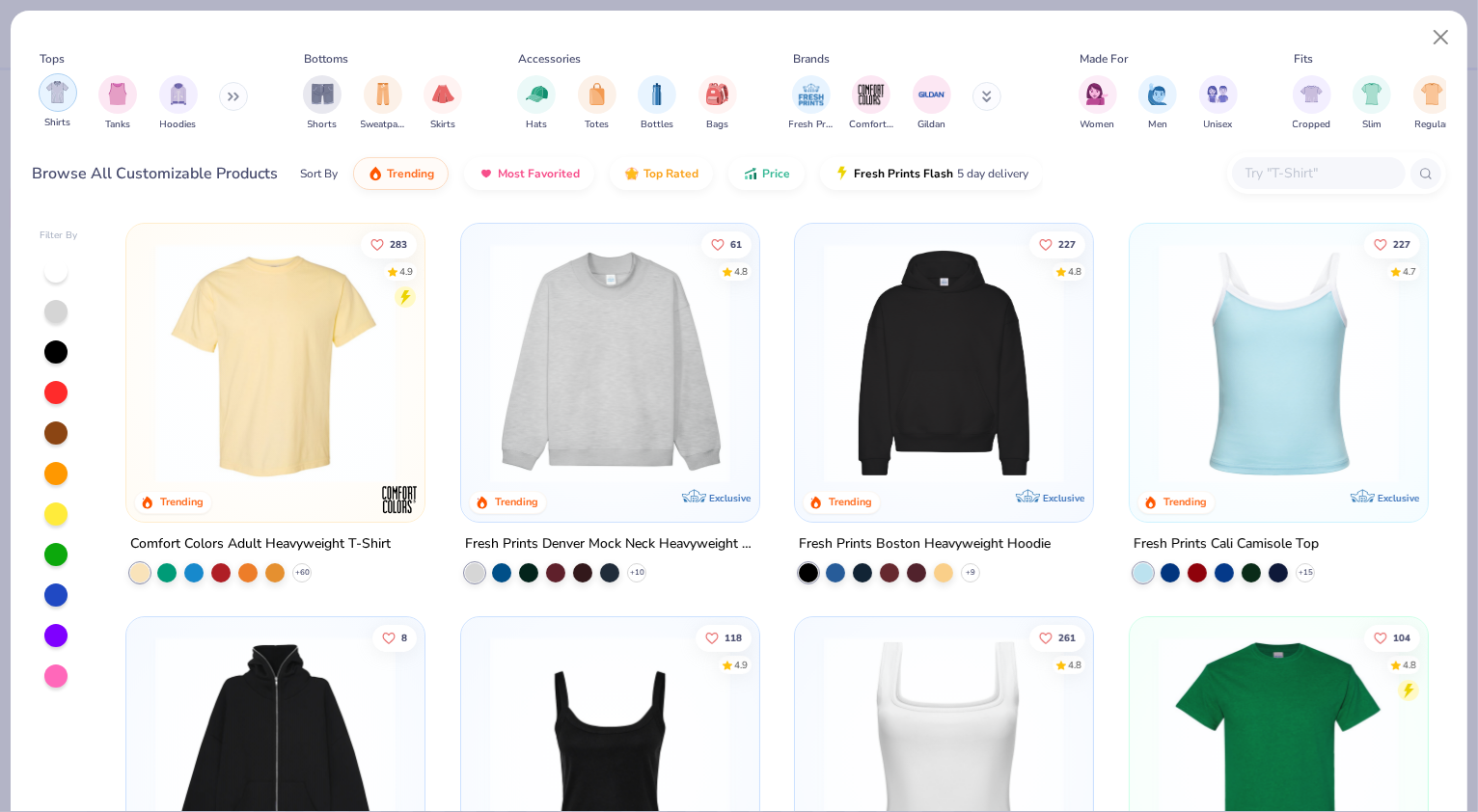 click at bounding box center (57, 92) 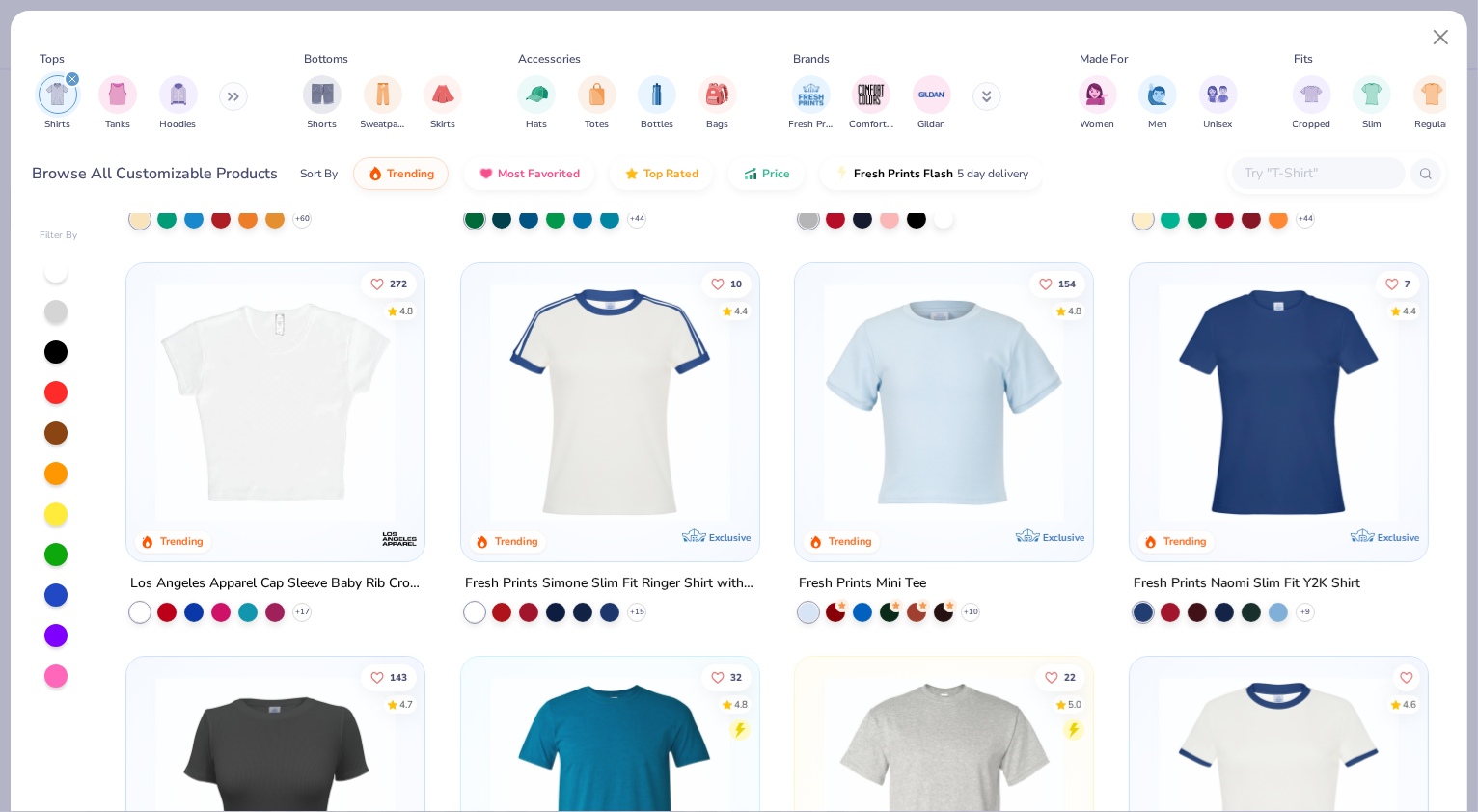 scroll, scrollTop: 357, scrollLeft: 0, axis: vertical 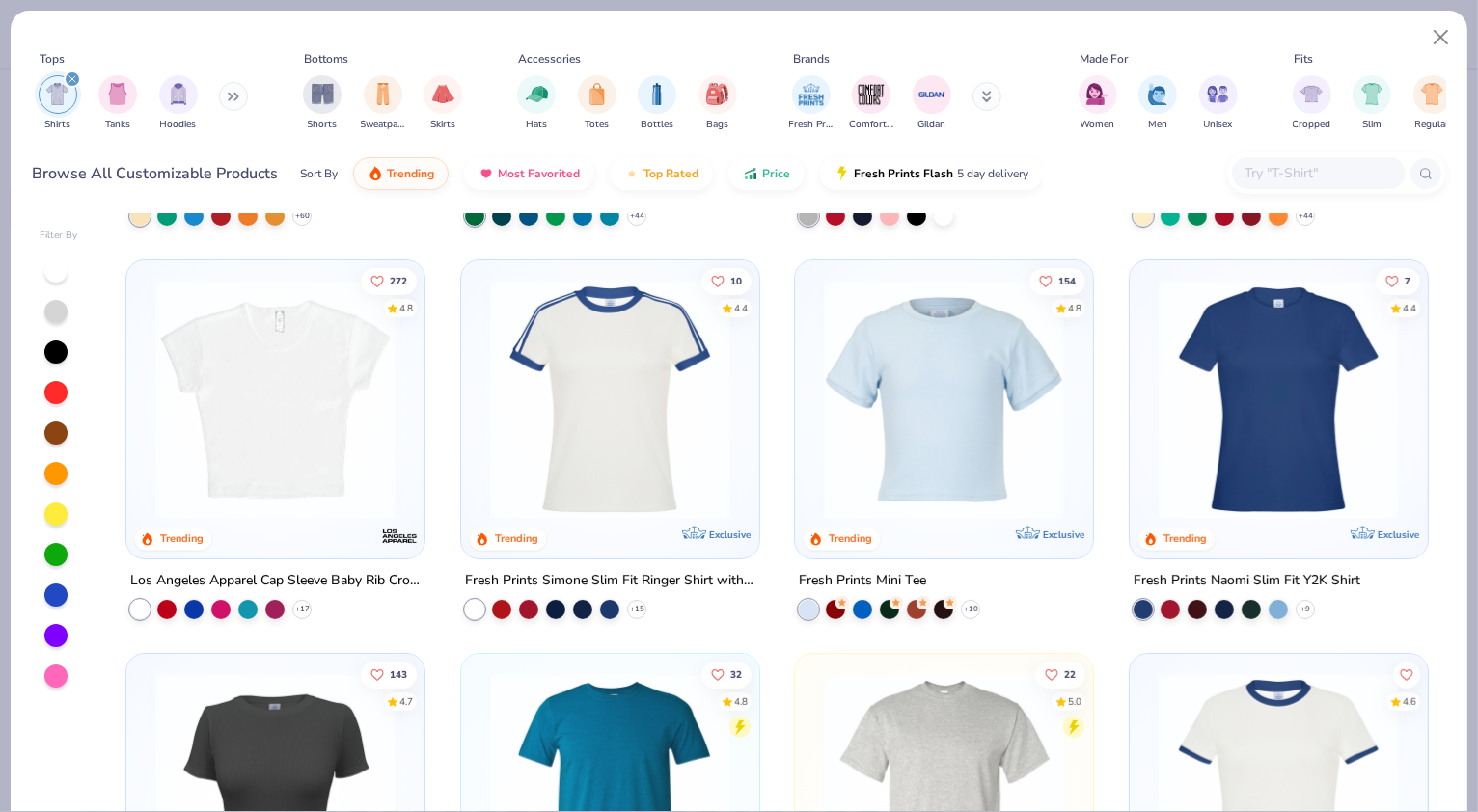 click at bounding box center [275, 399] 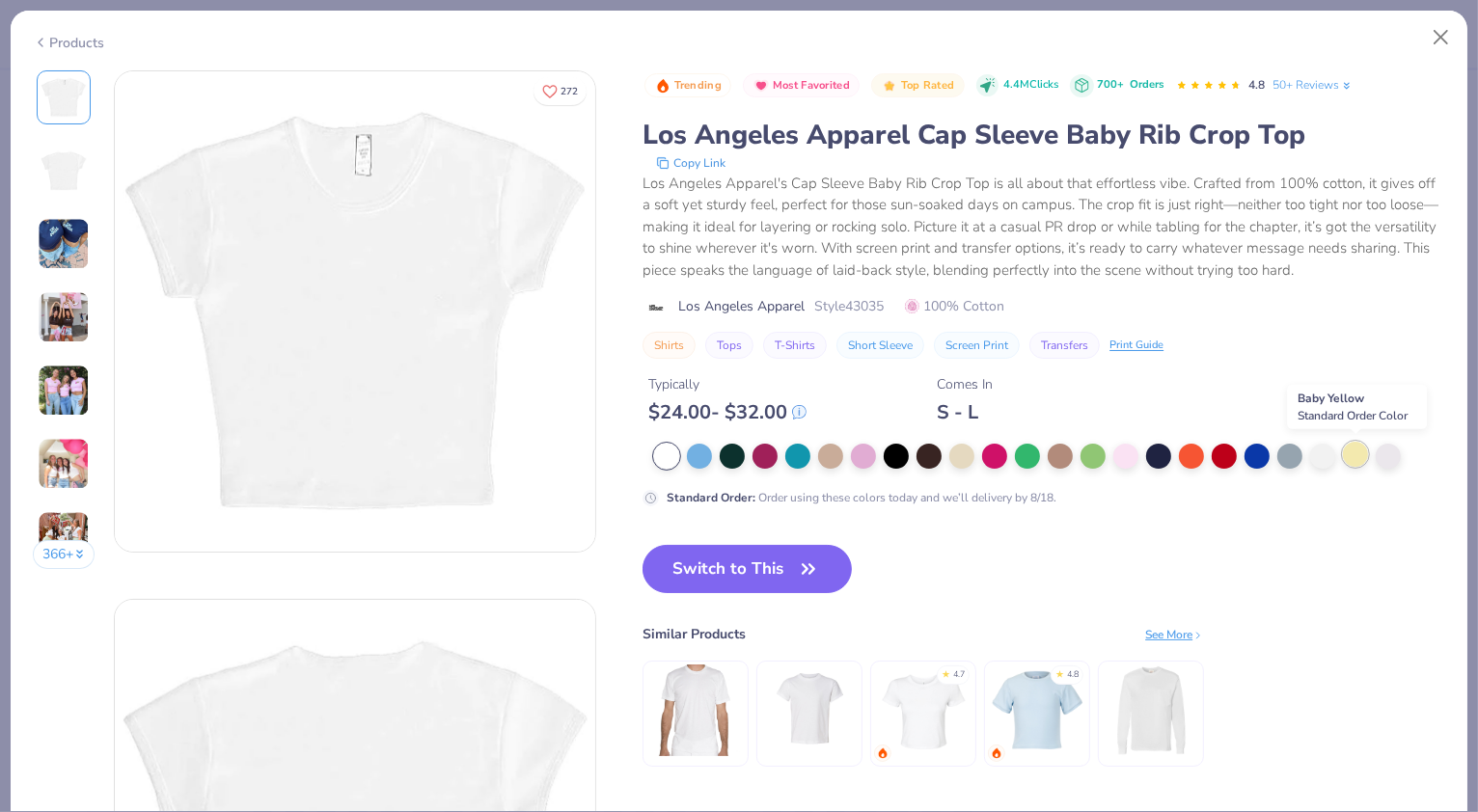 click at bounding box center [1355, 454] 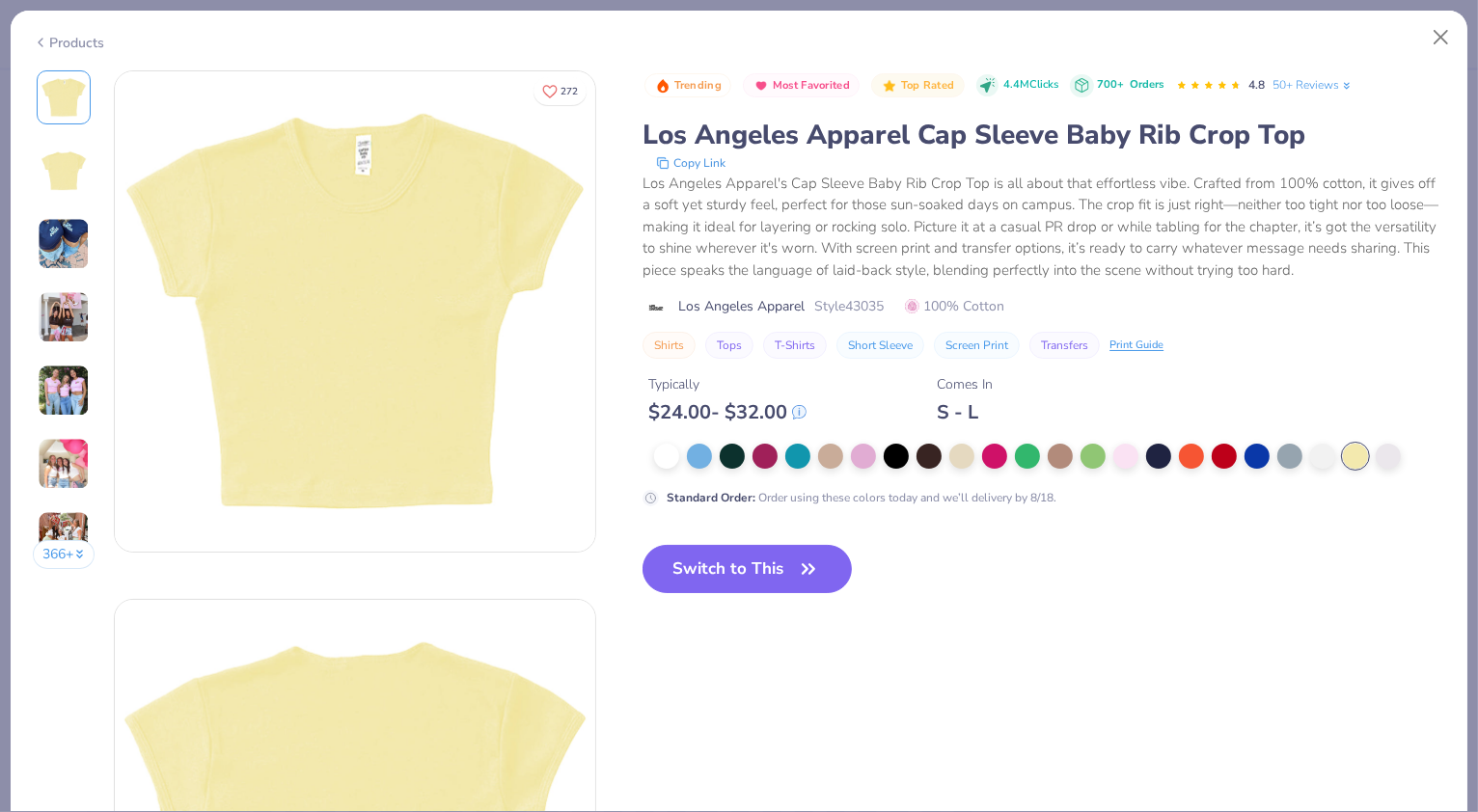 click at bounding box center (64, 244) 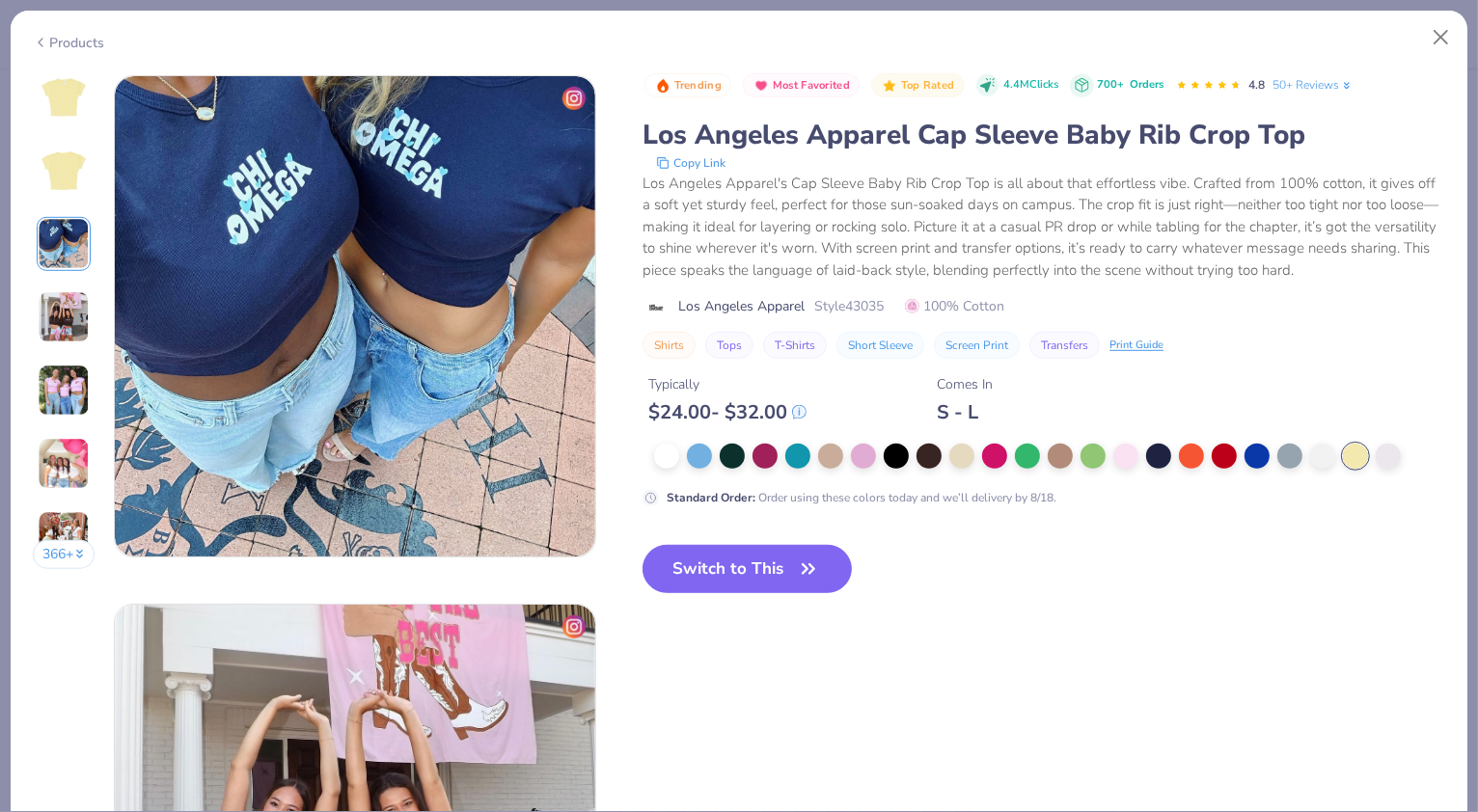 scroll, scrollTop: 1057, scrollLeft: 0, axis: vertical 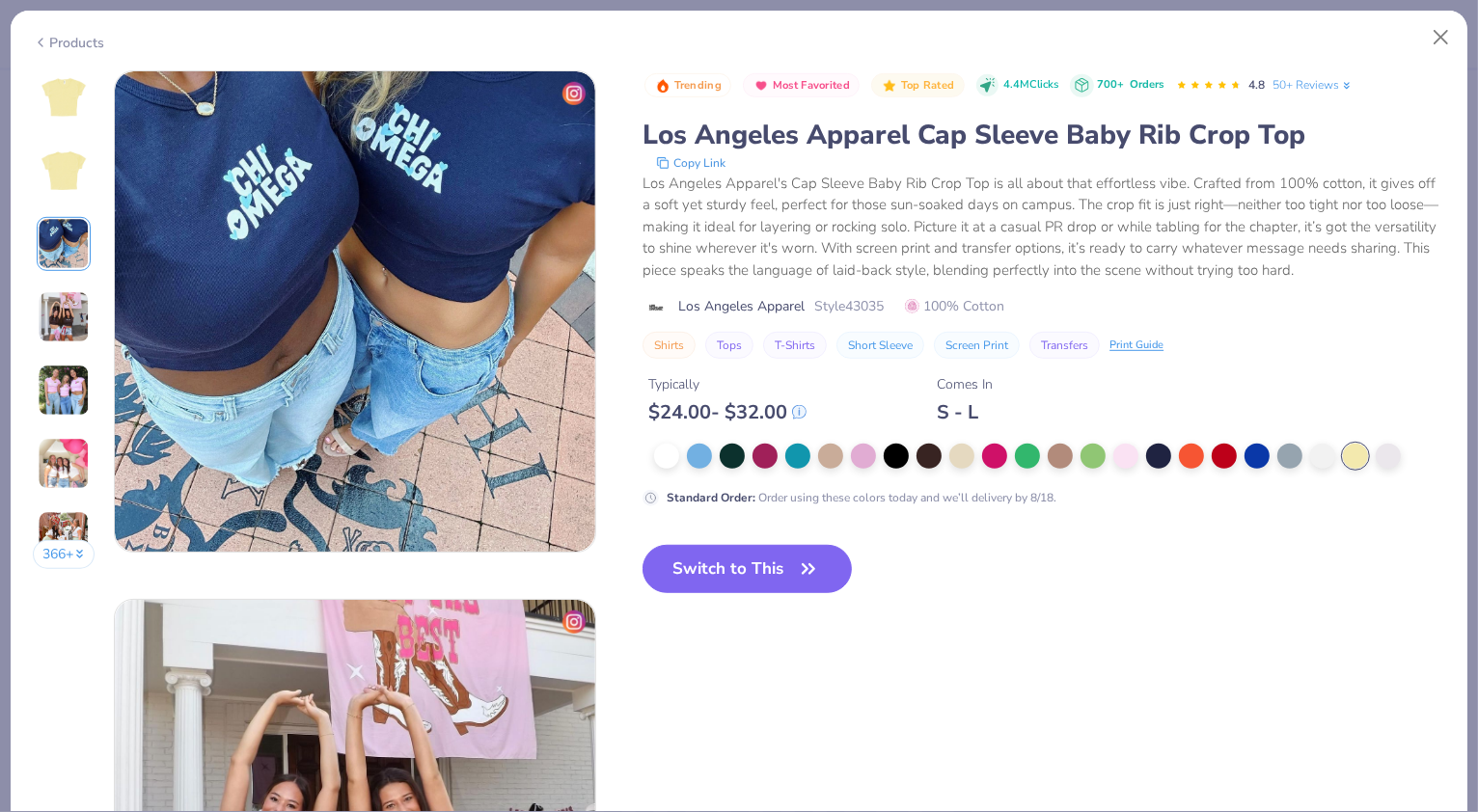 click at bounding box center [64, 317] 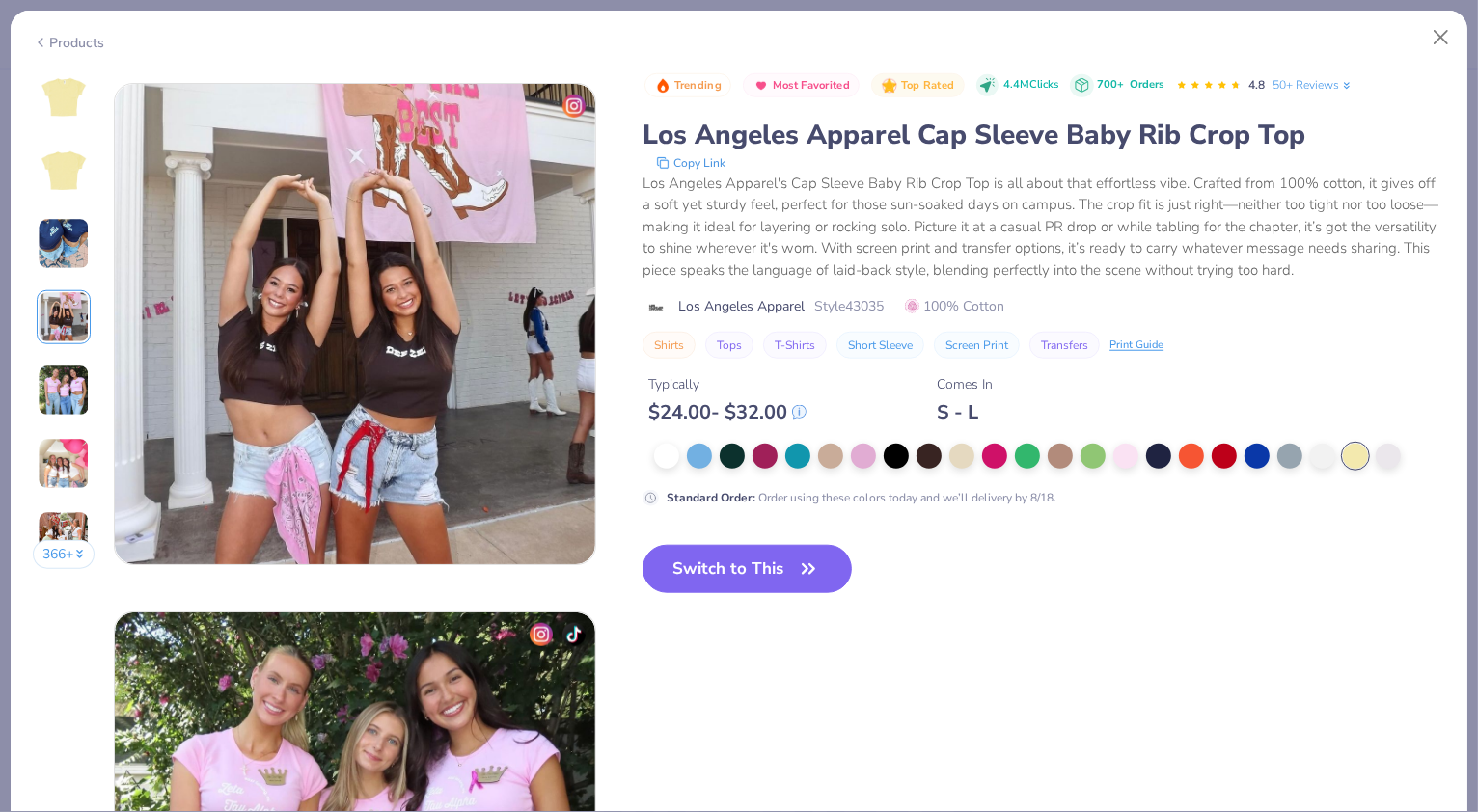 scroll, scrollTop: 1585, scrollLeft: 0, axis: vertical 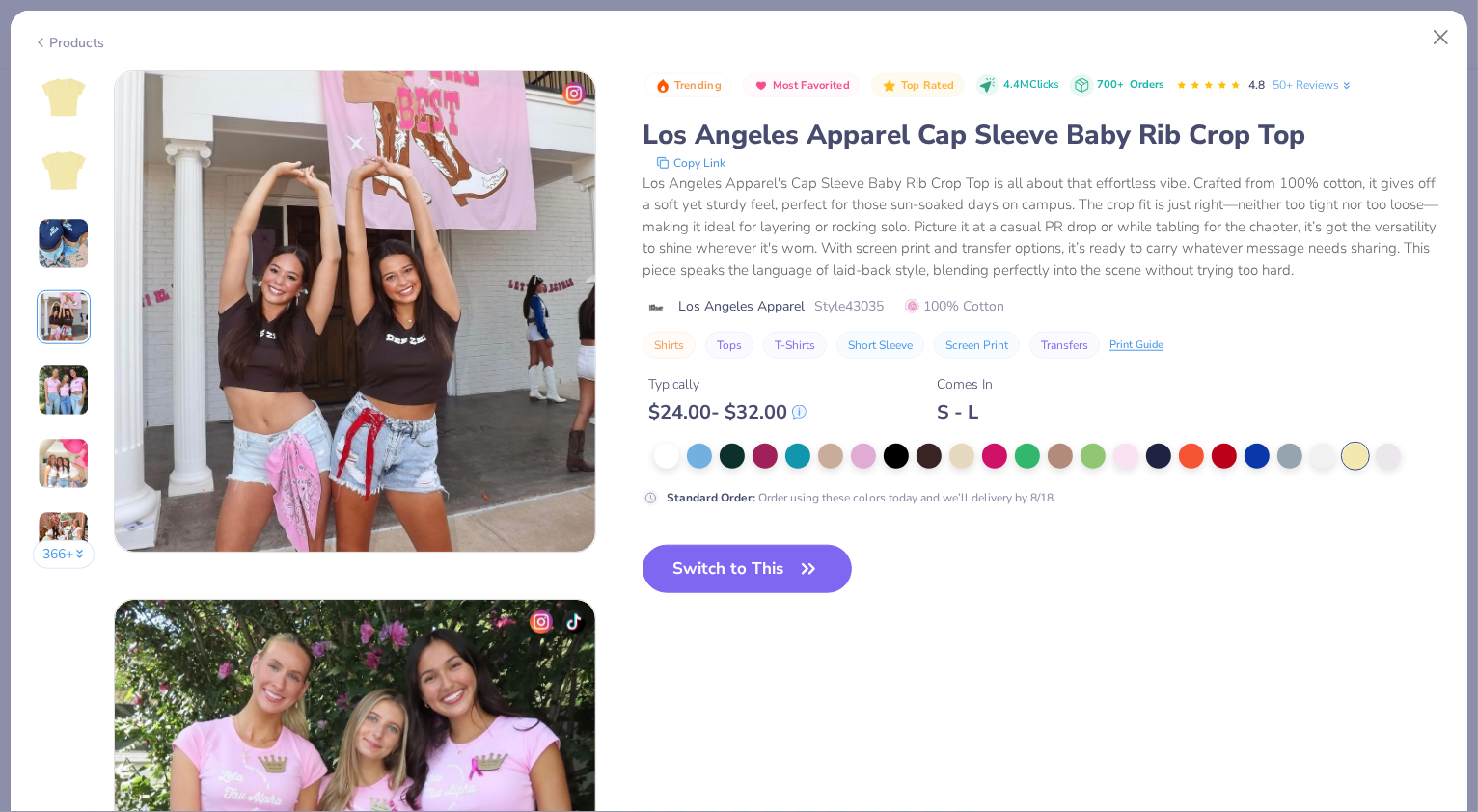 click at bounding box center (64, 391) 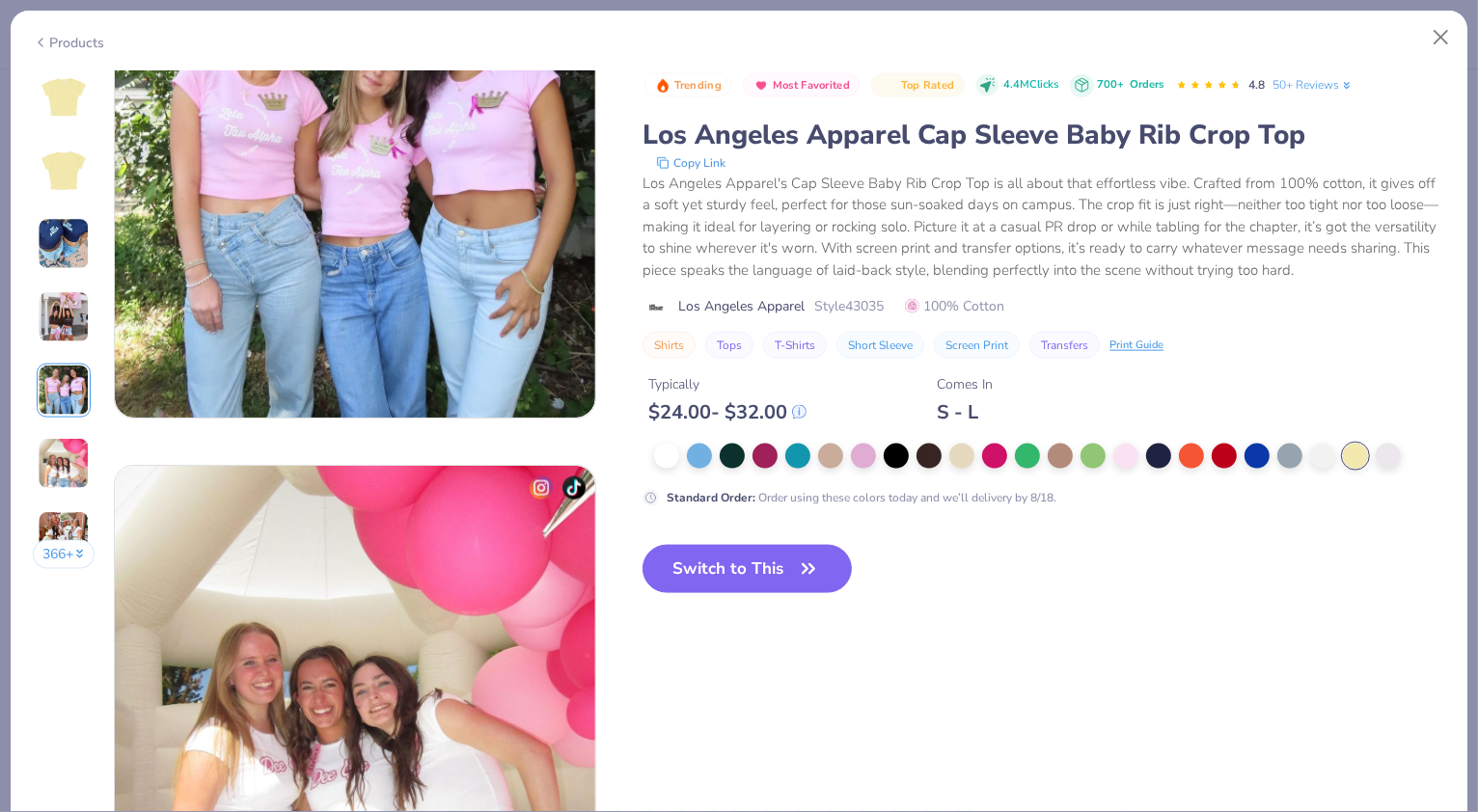 scroll, scrollTop: 2250, scrollLeft: 0, axis: vertical 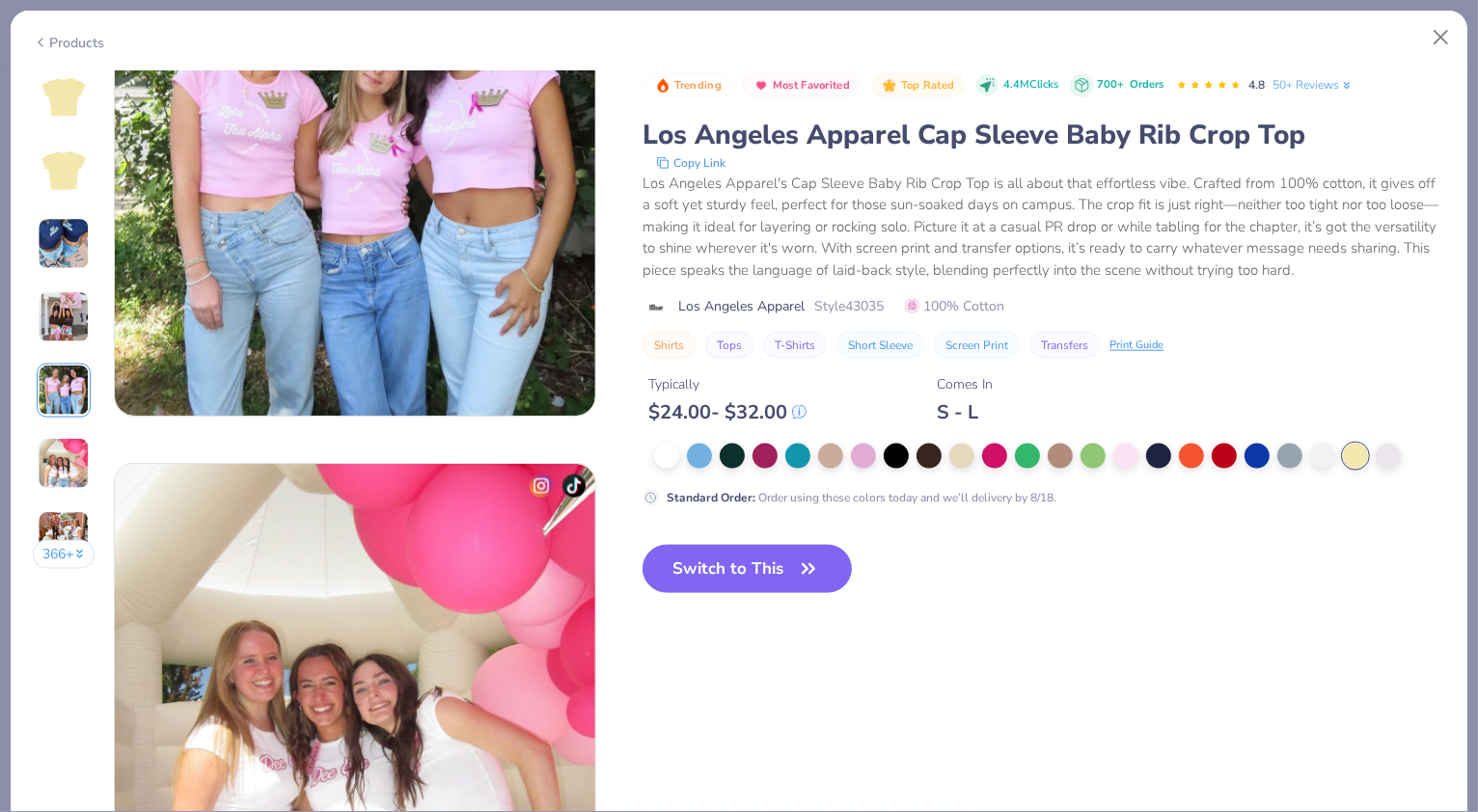 click at bounding box center (64, 391) 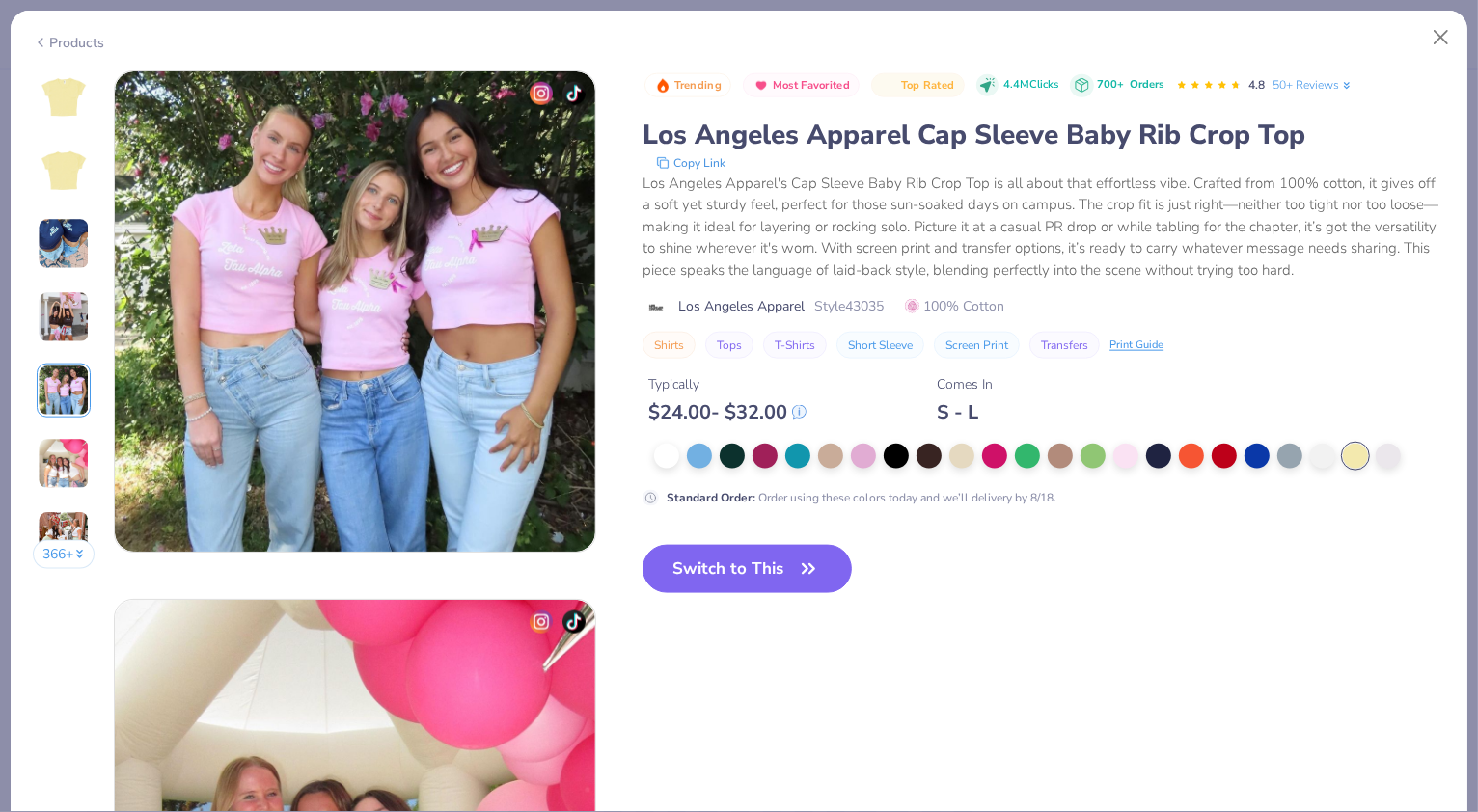 click at bounding box center [64, 464] 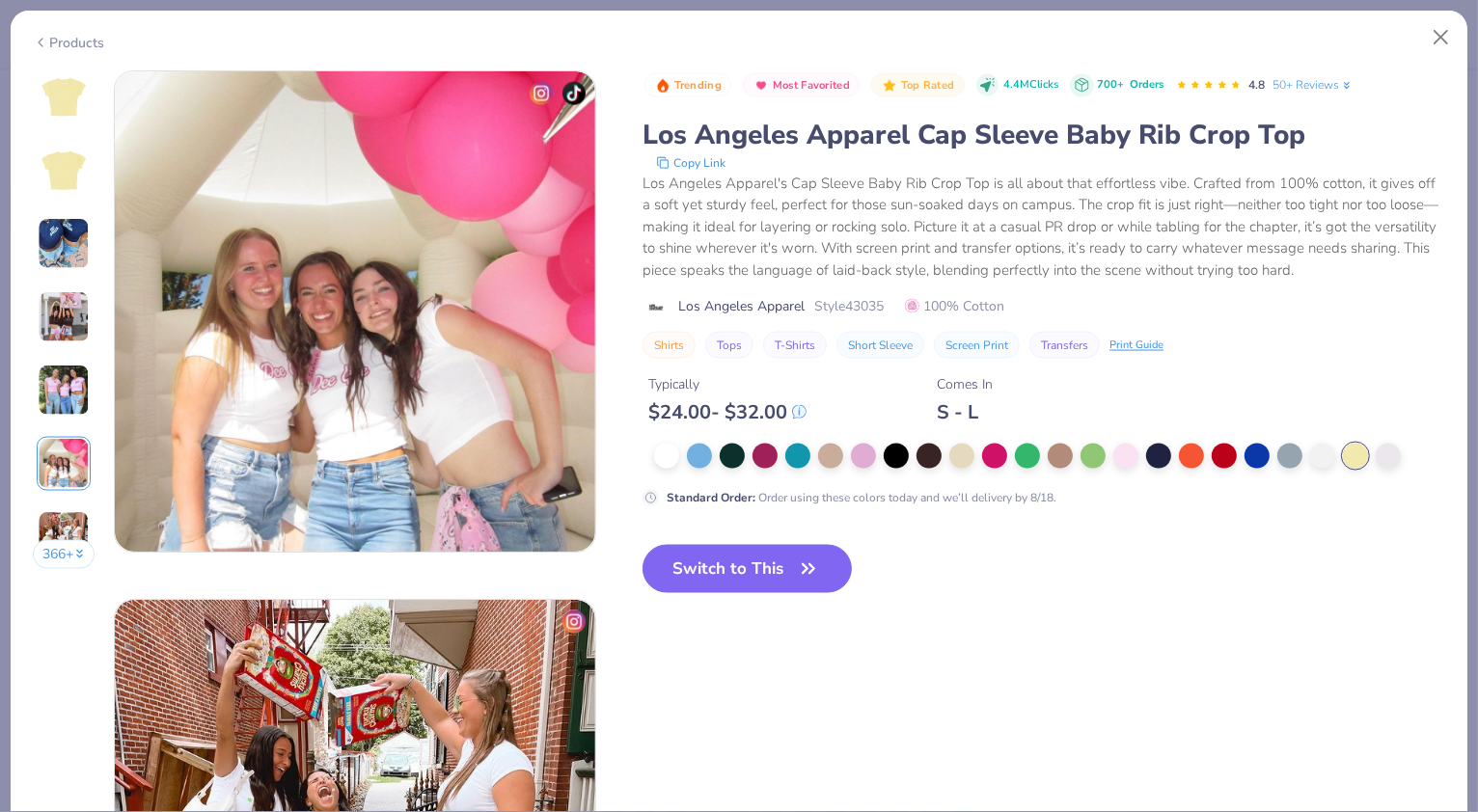 click on "366 +" at bounding box center [64, 555] 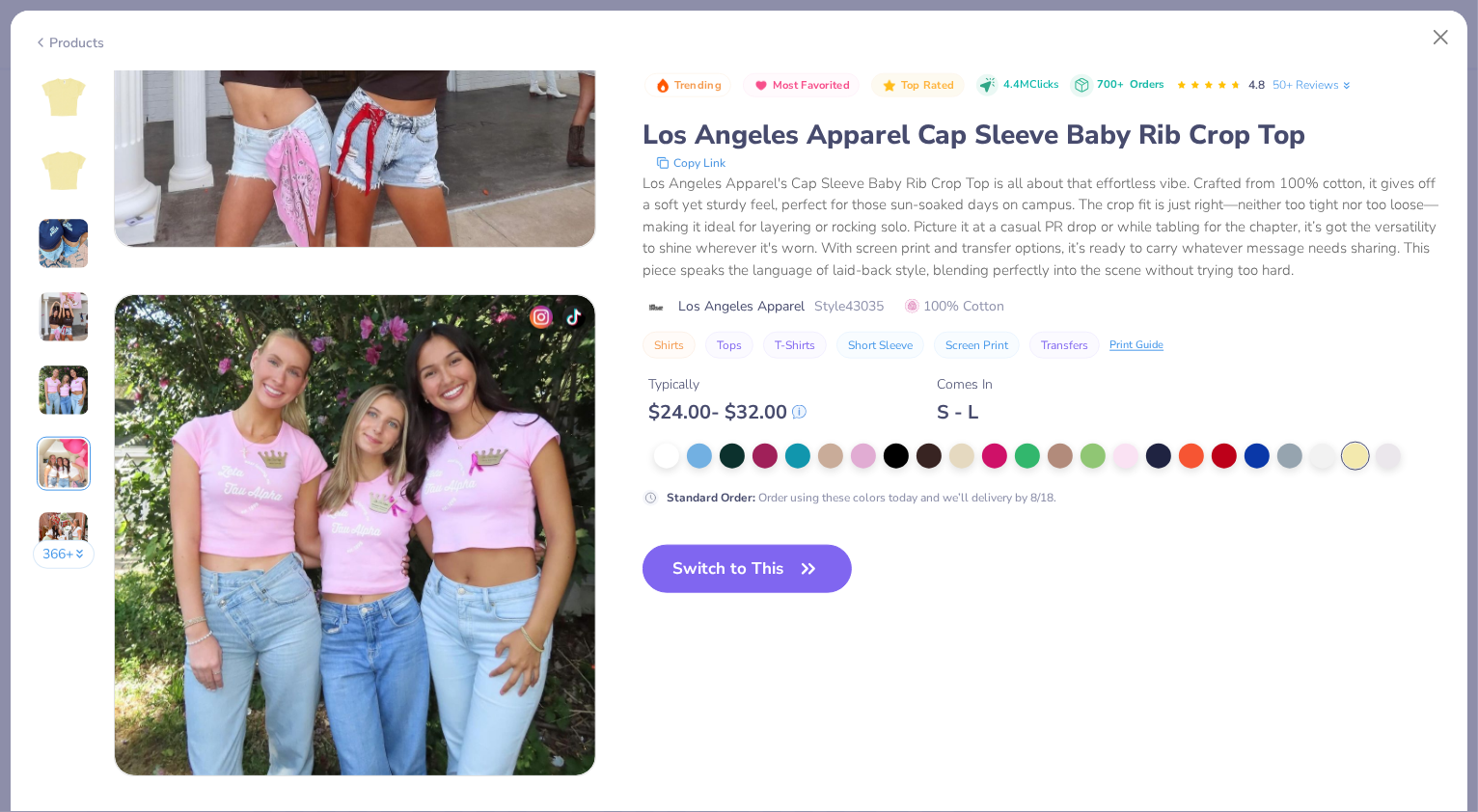scroll, scrollTop: 1761, scrollLeft: 0, axis: vertical 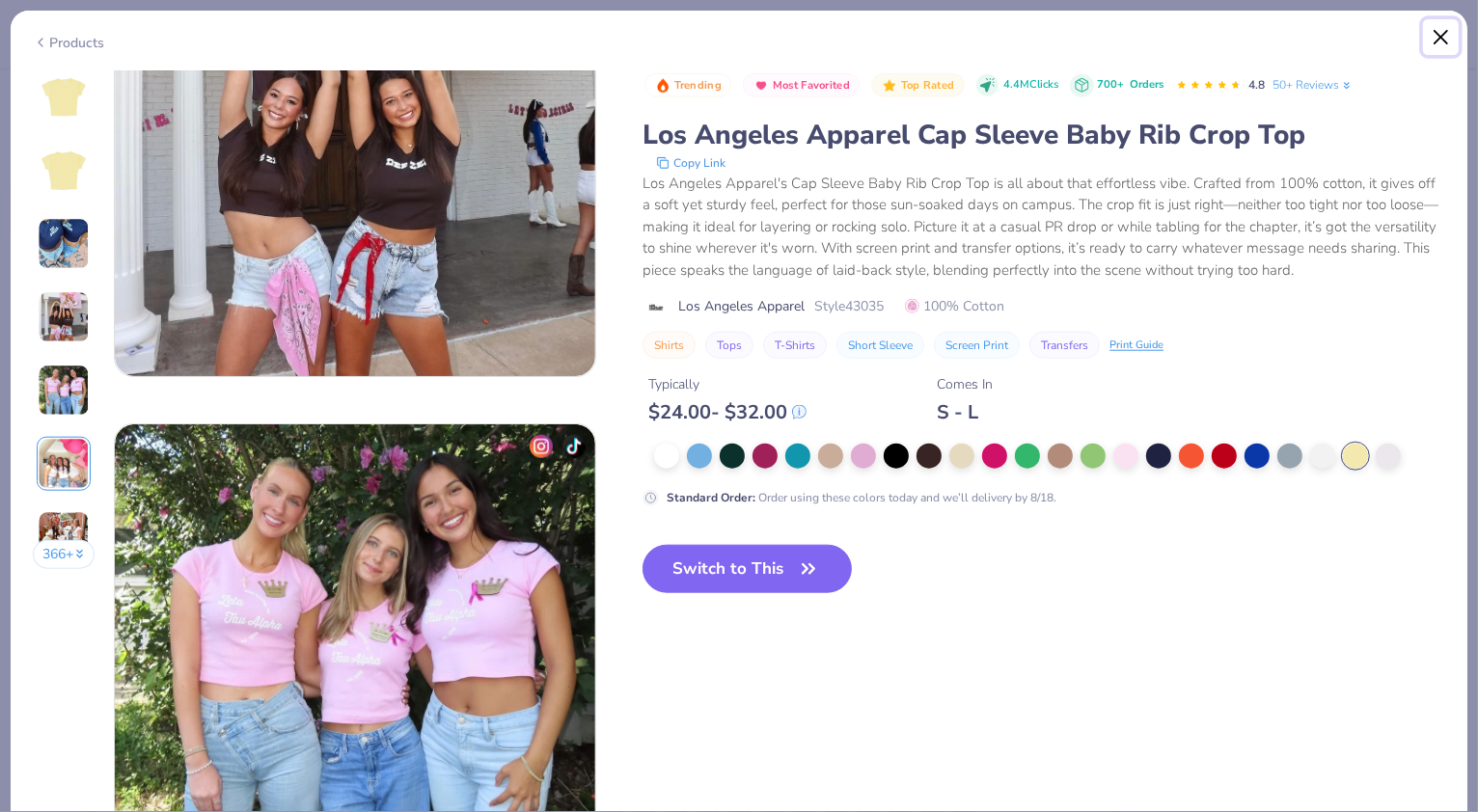 click at bounding box center [1441, 38] 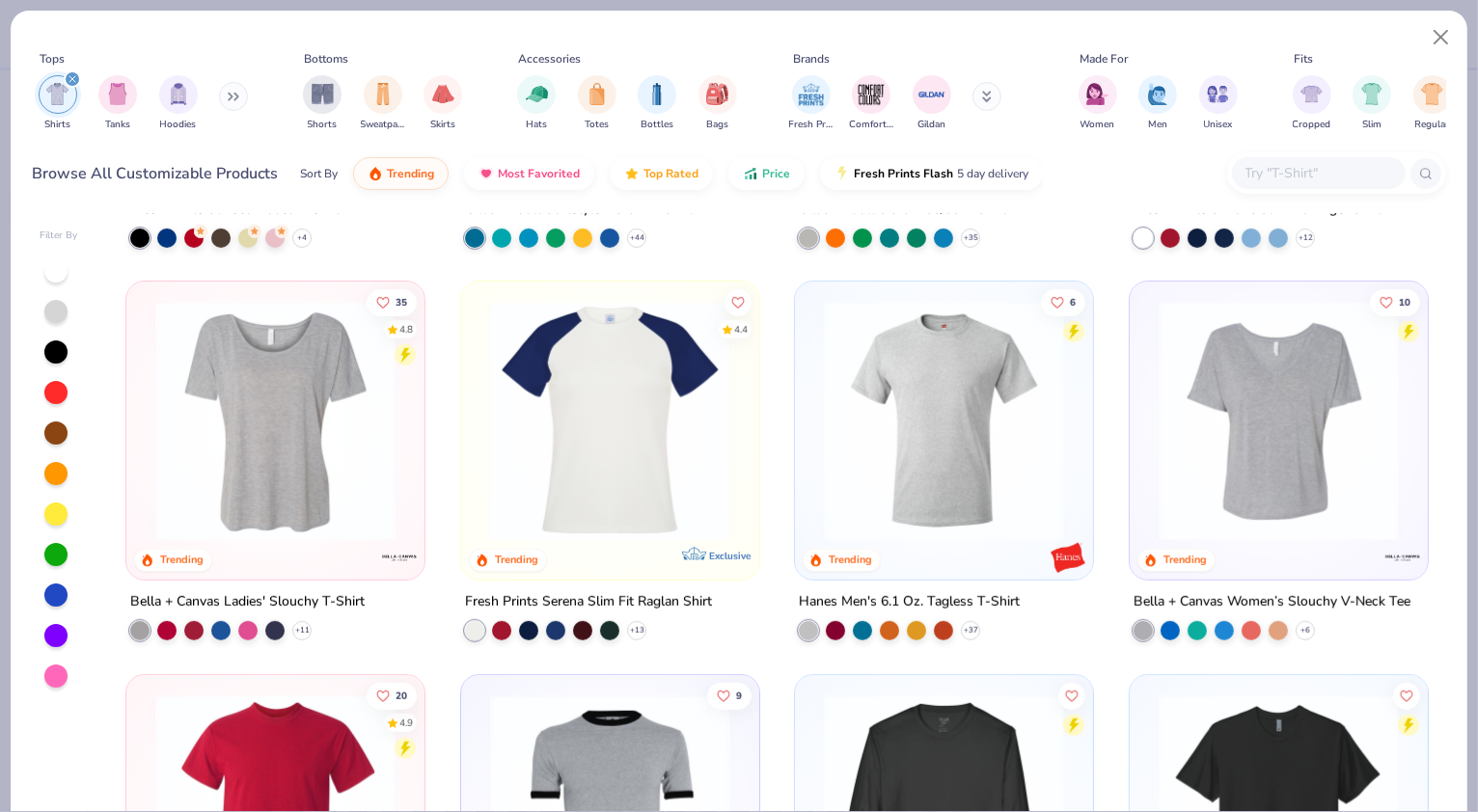 scroll, scrollTop: 1120, scrollLeft: 0, axis: vertical 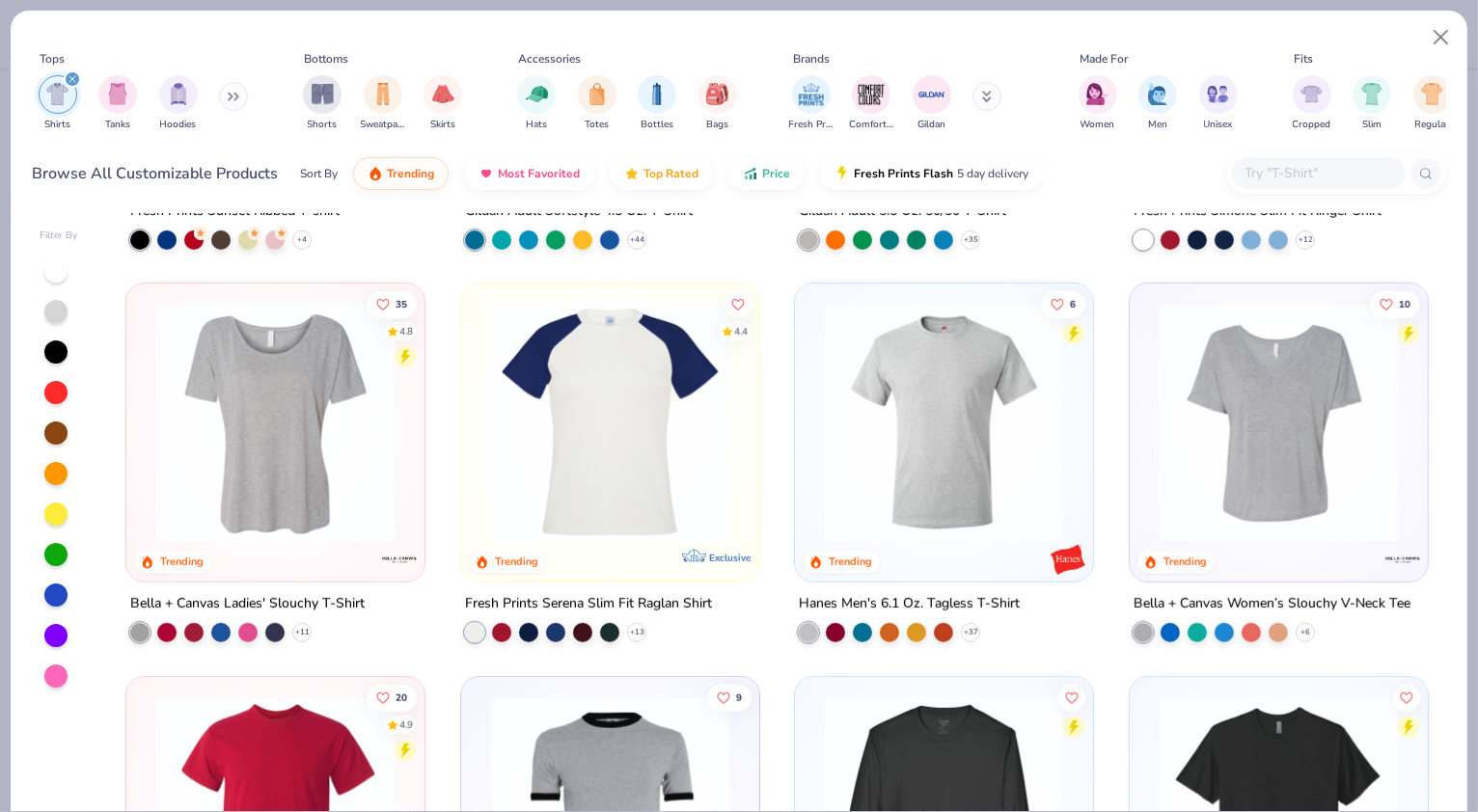 click on "Women Men Unisex" at bounding box center (1158, 103) 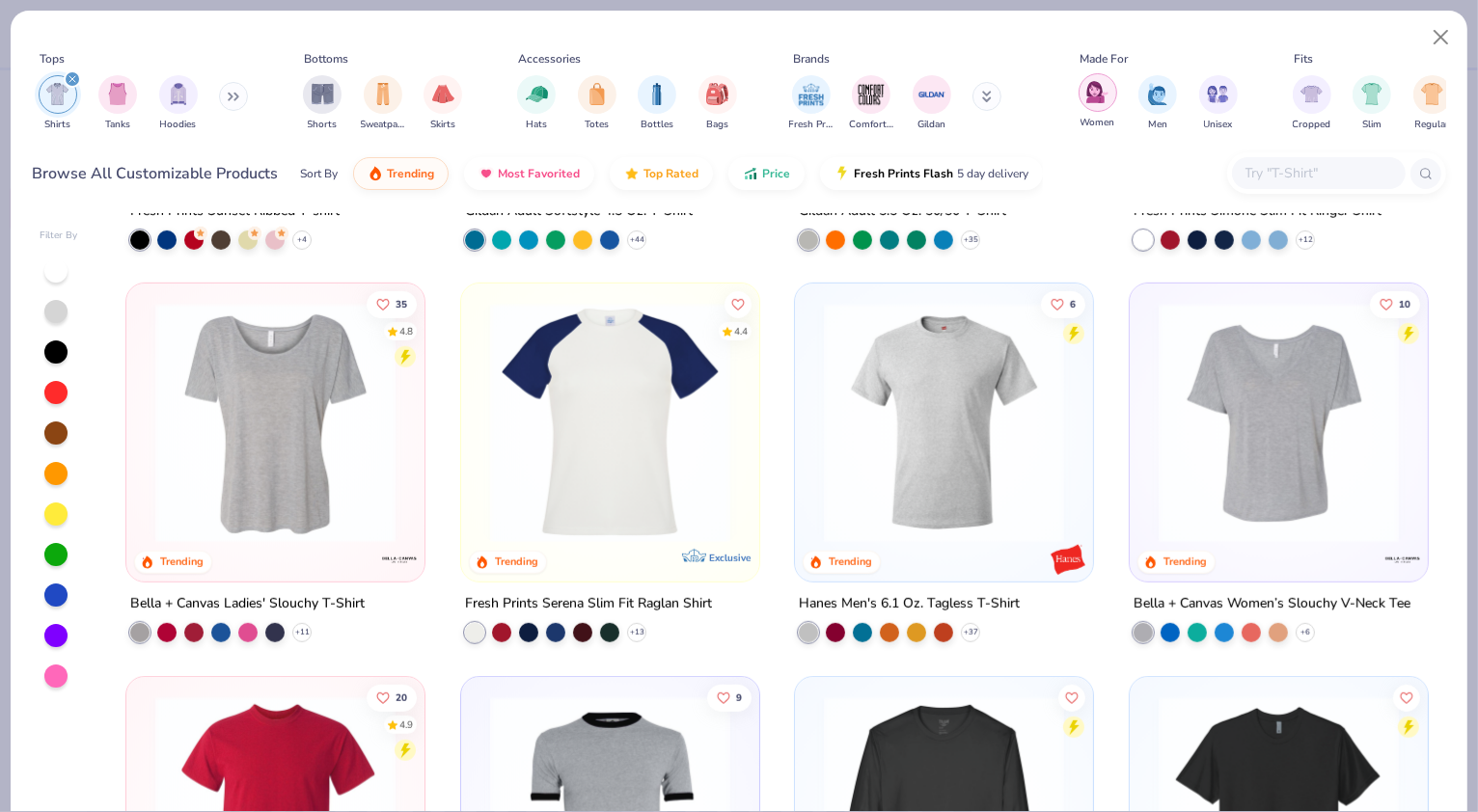 click at bounding box center (1097, 92) 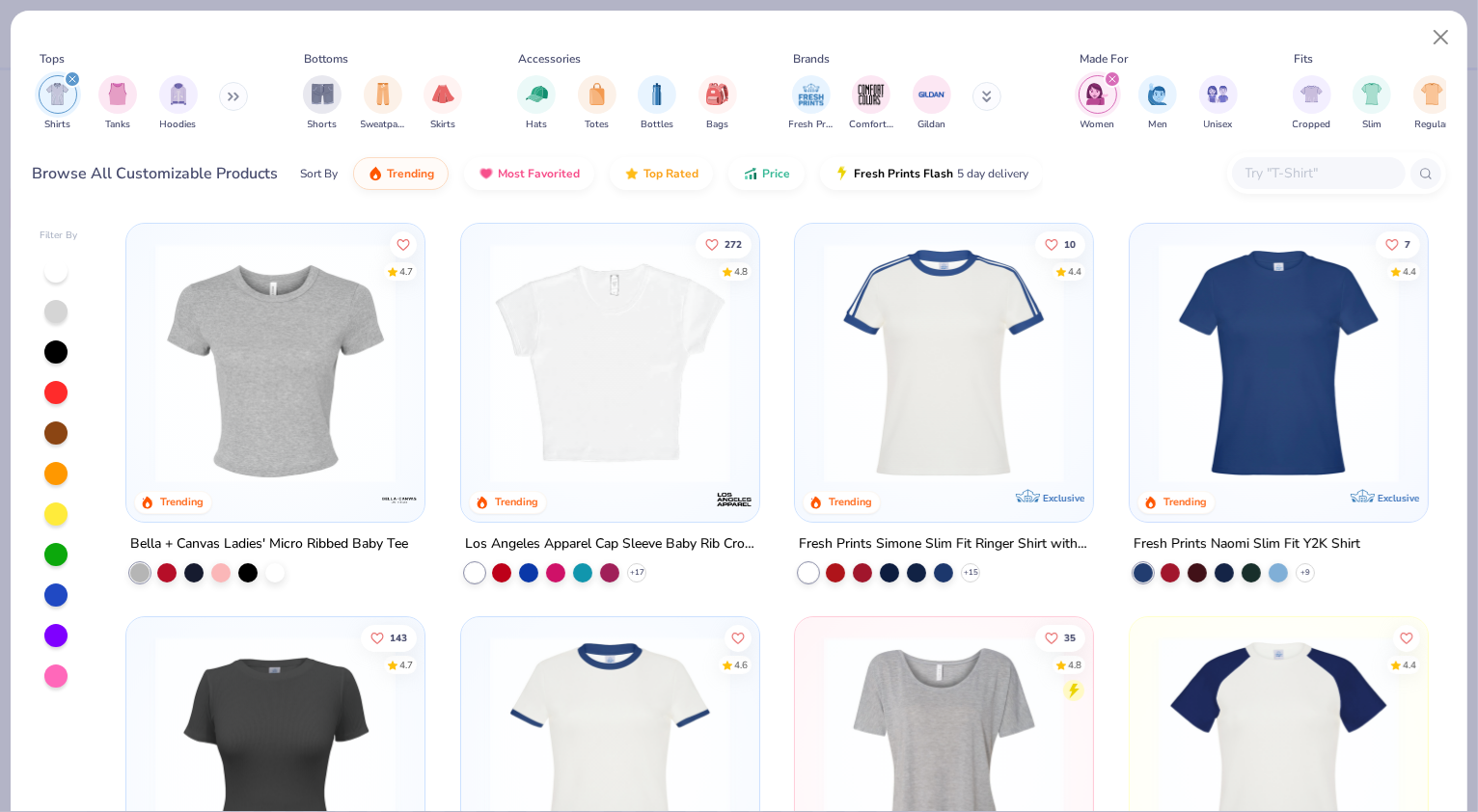 click at bounding box center (275, 363) 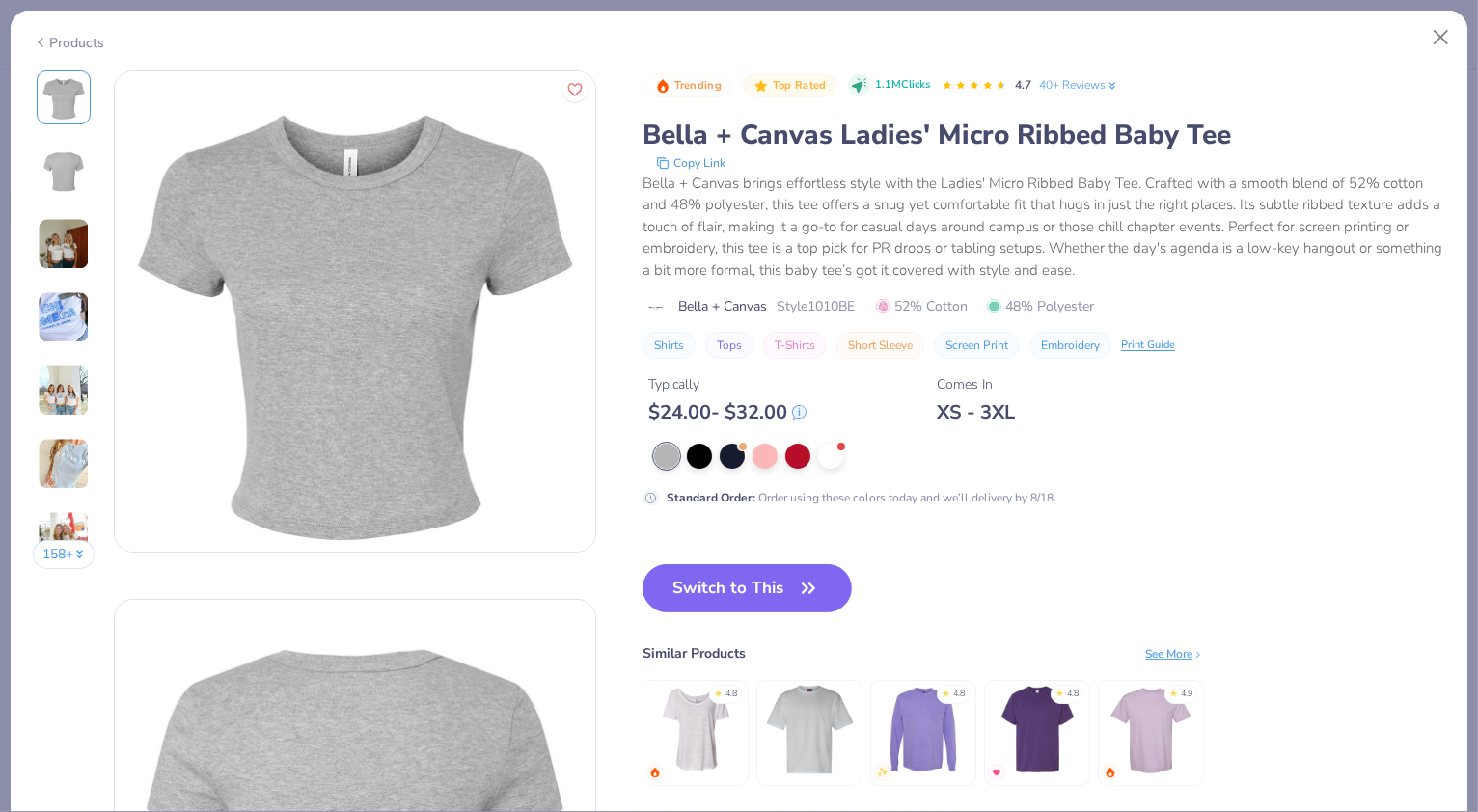click at bounding box center (64, 464) 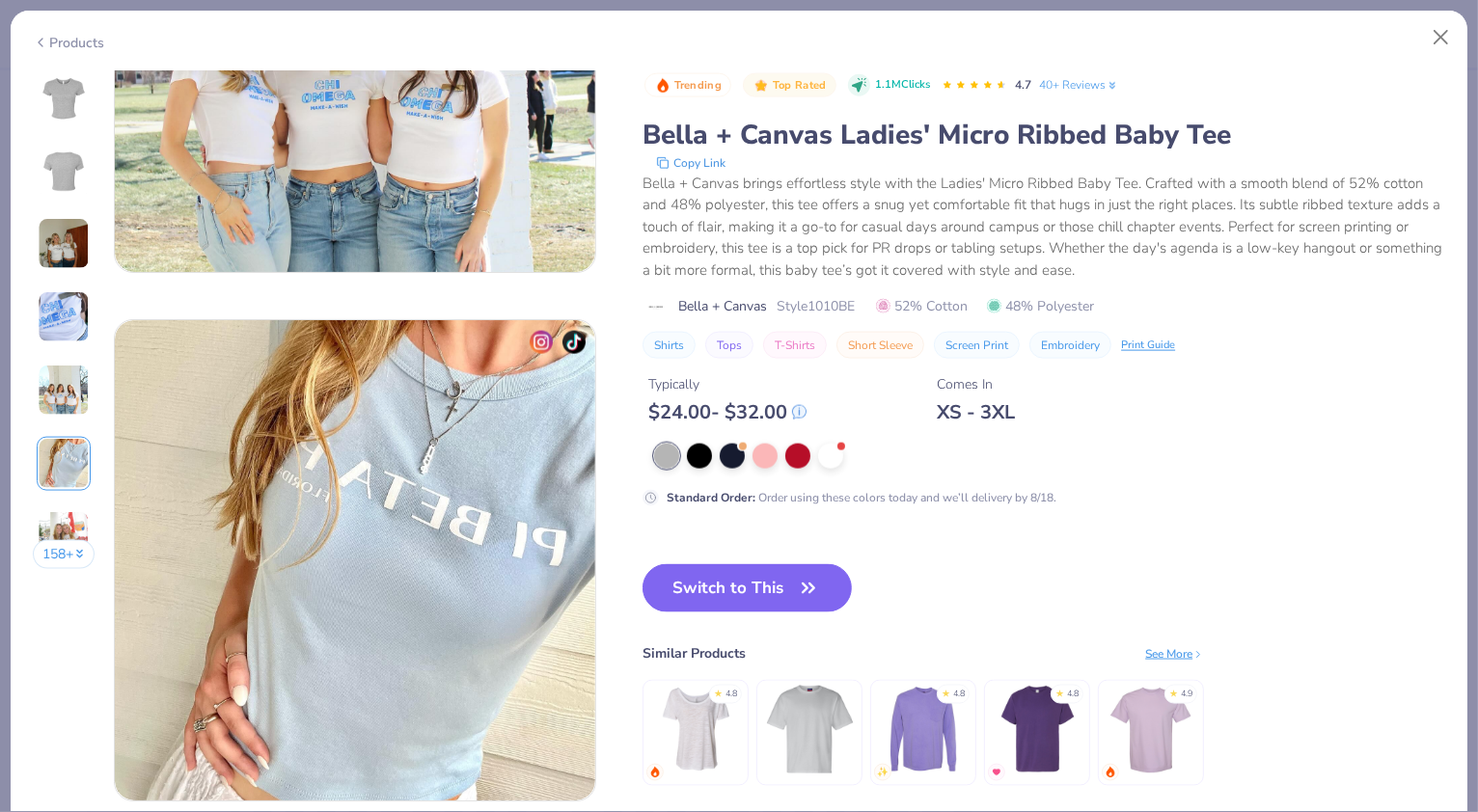 scroll, scrollTop: 2642, scrollLeft: 0, axis: vertical 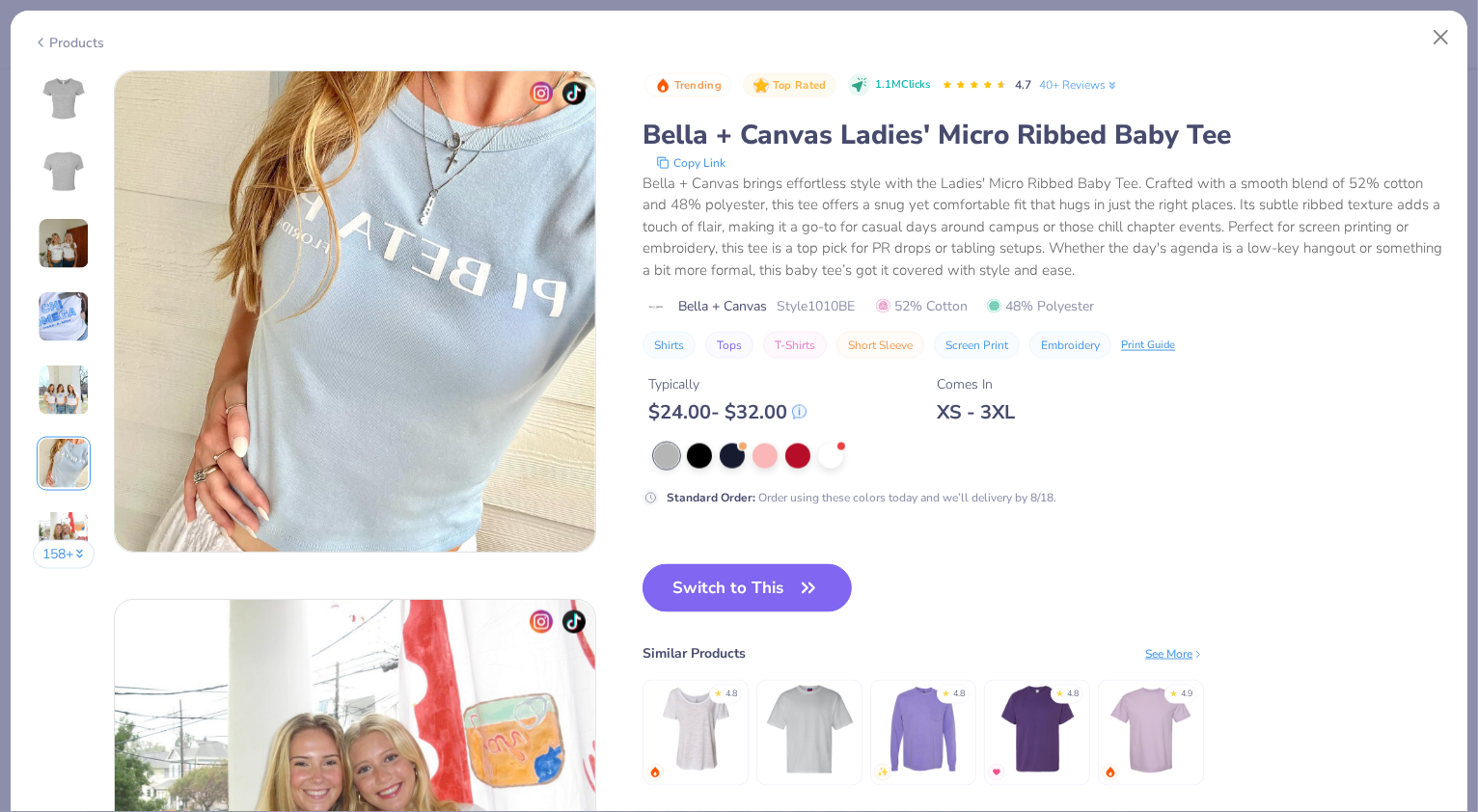 click at bounding box center (64, 317) 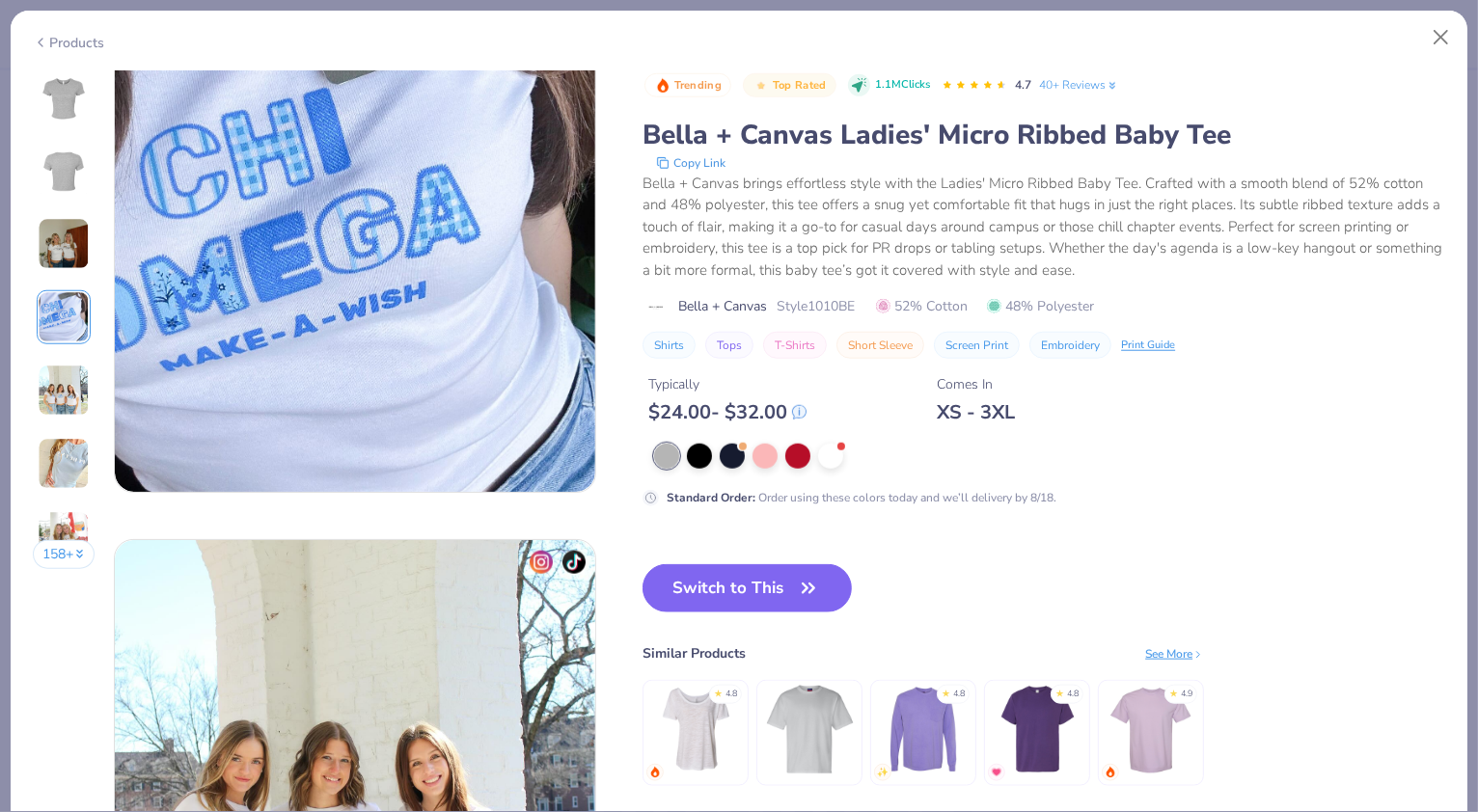 scroll, scrollTop: 1585, scrollLeft: 0, axis: vertical 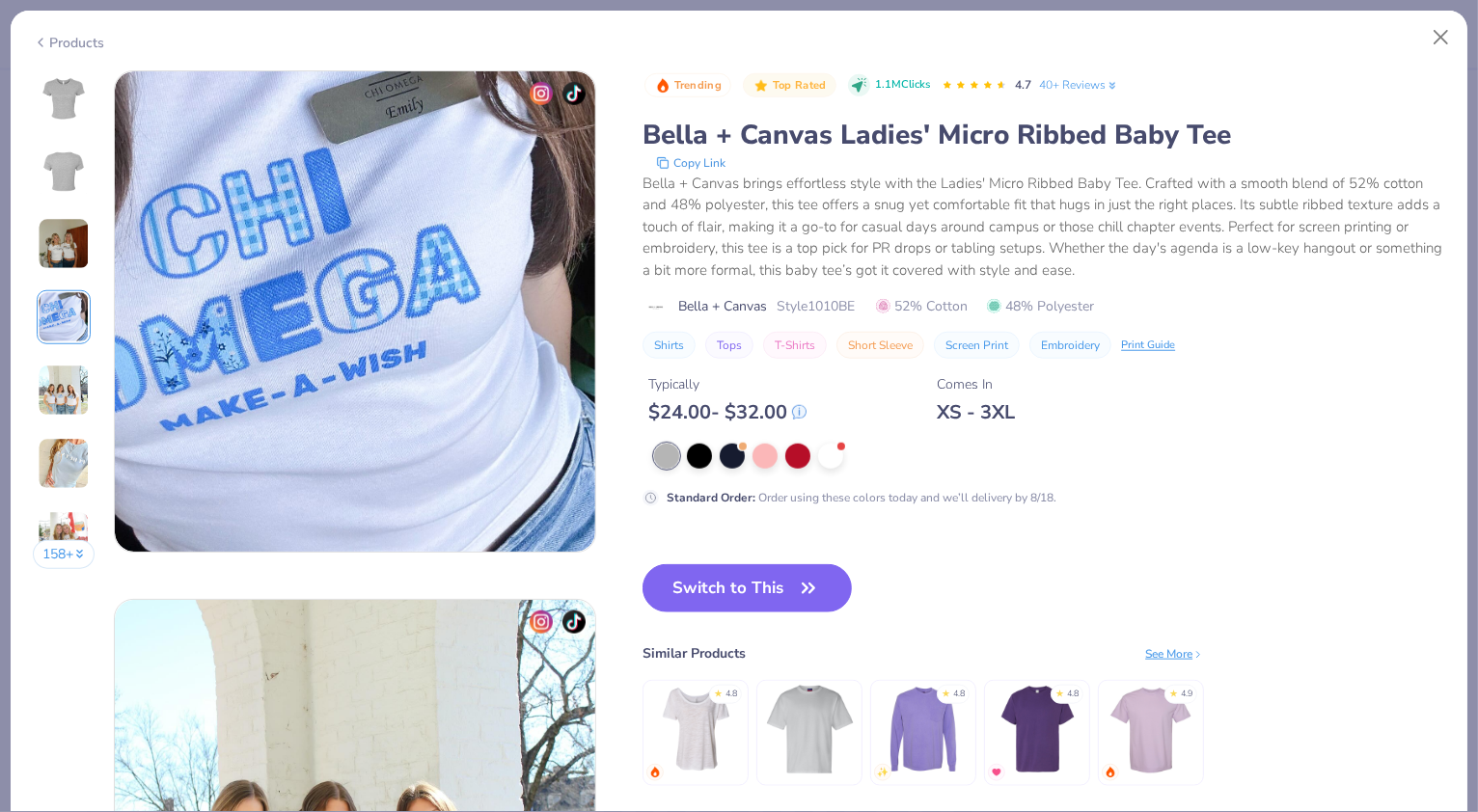 click on "158 +" at bounding box center (64, 327) 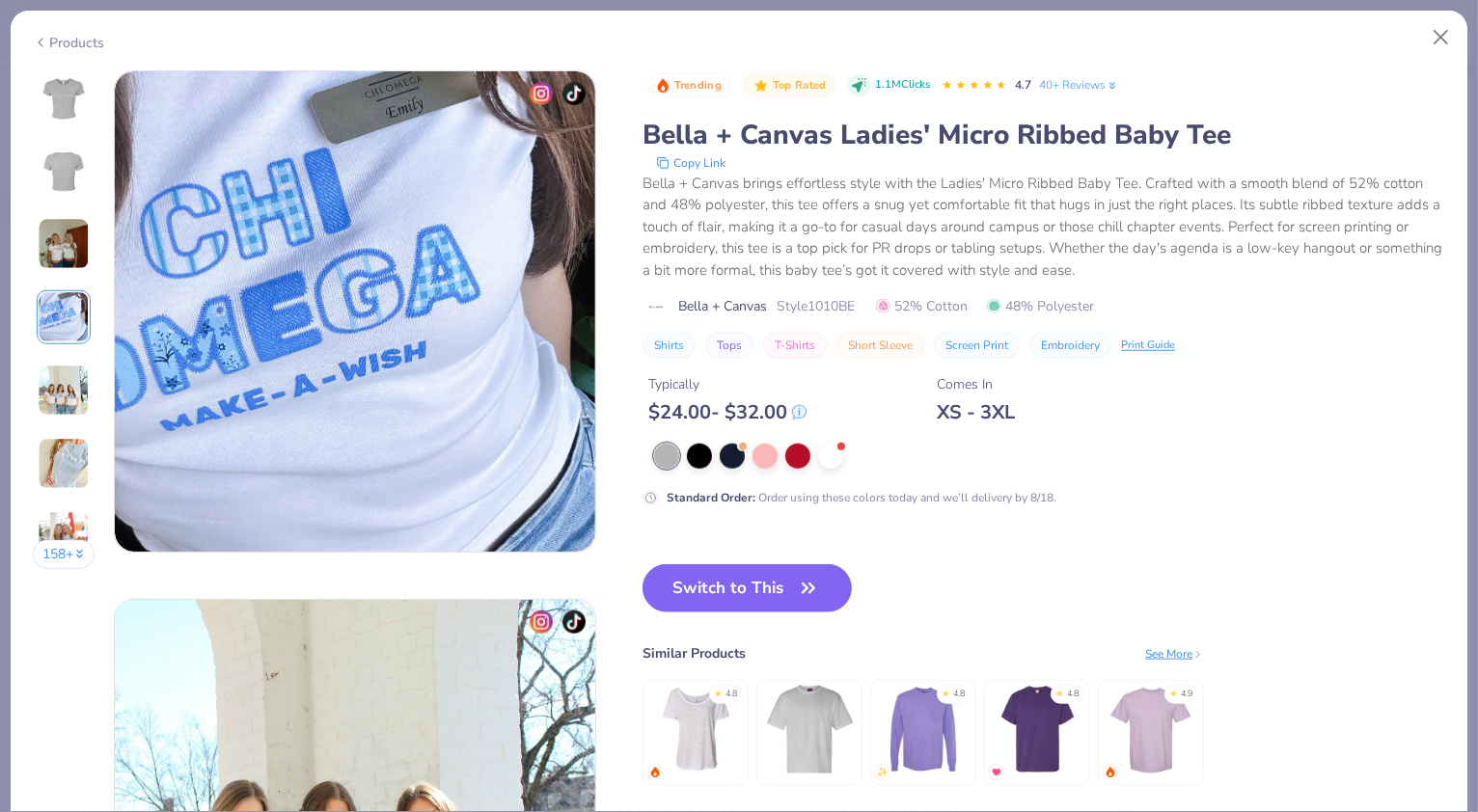 click at bounding box center [64, 537] 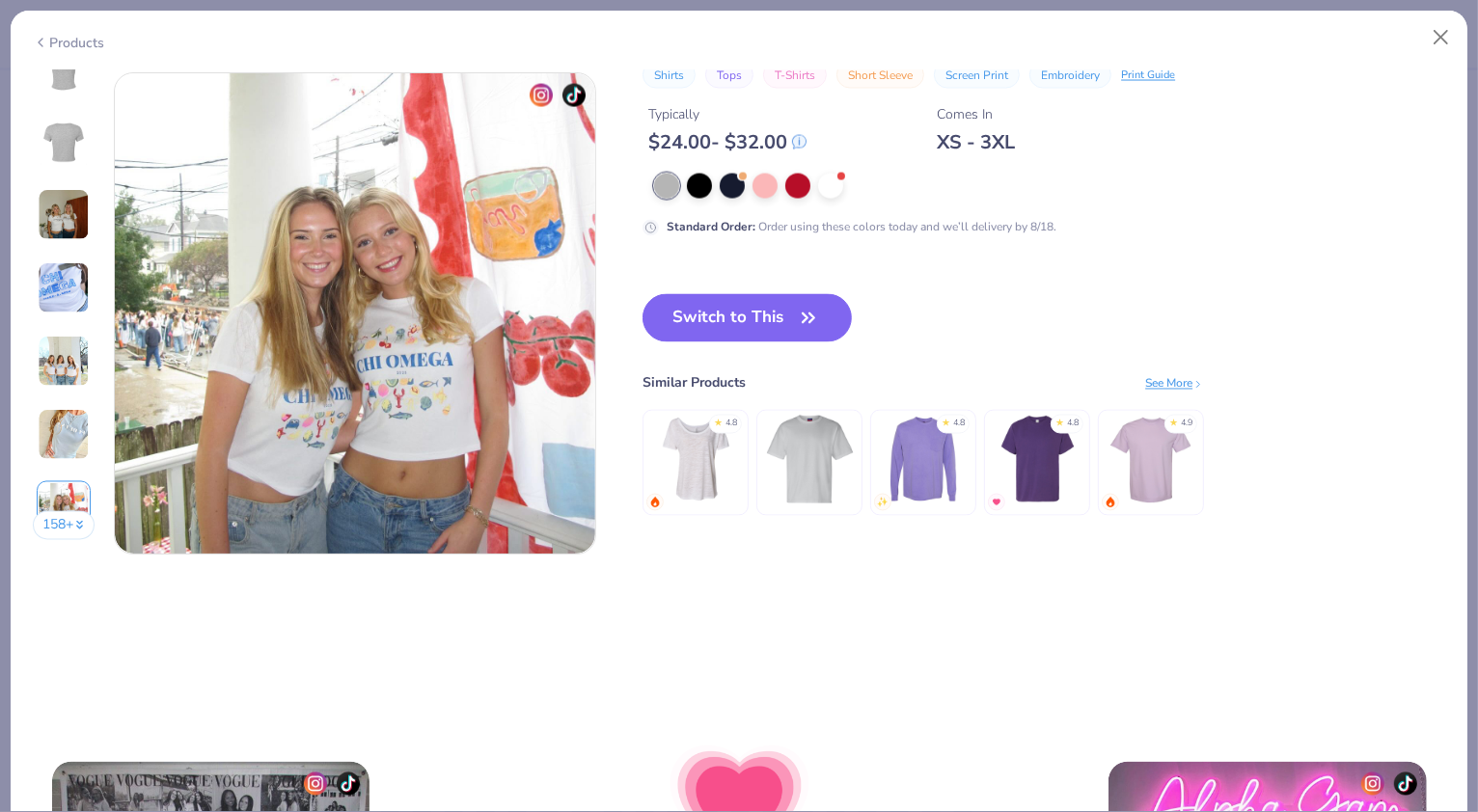 scroll, scrollTop: 3171, scrollLeft: 0, axis: vertical 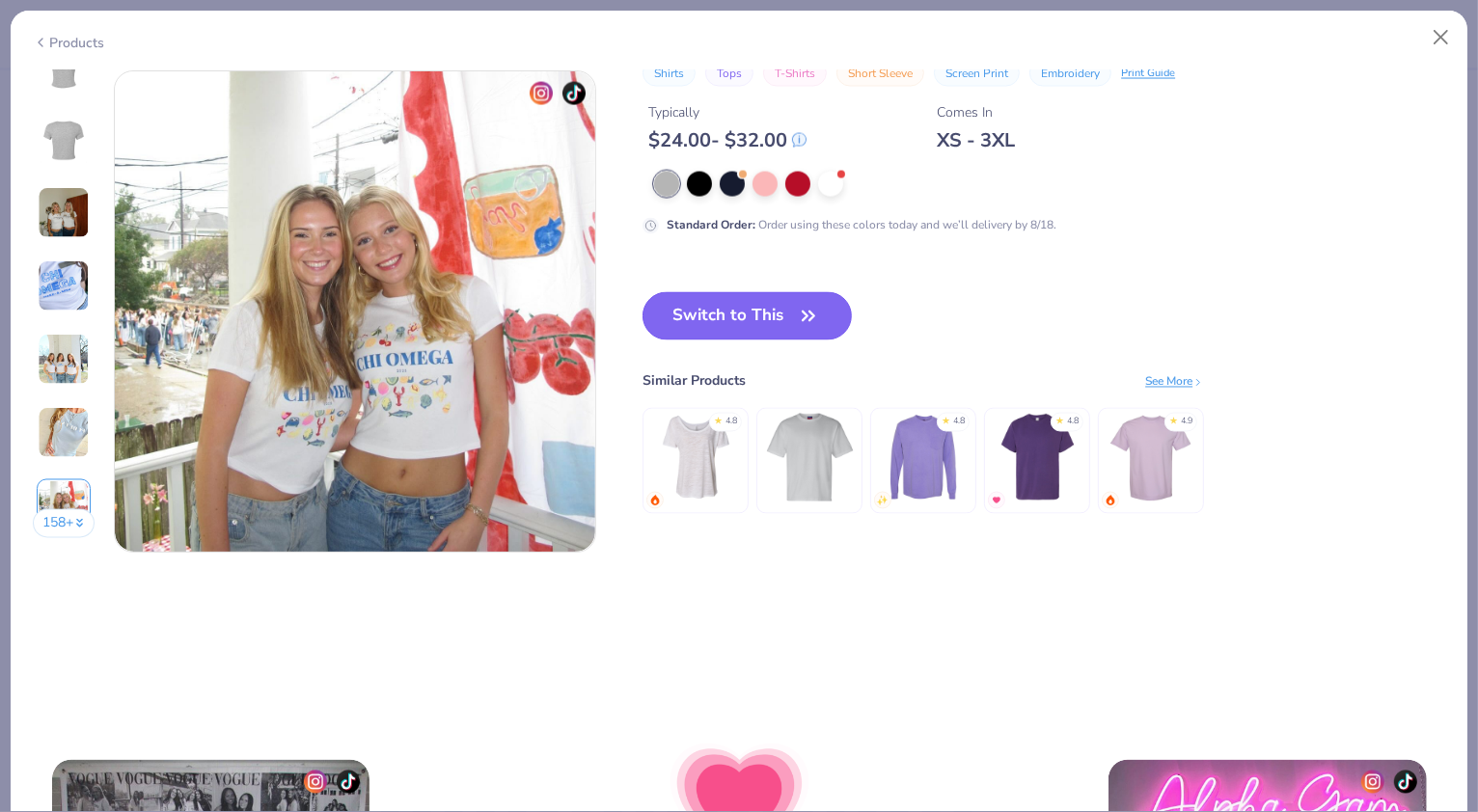 click on "Switch to This" at bounding box center [747, 316] 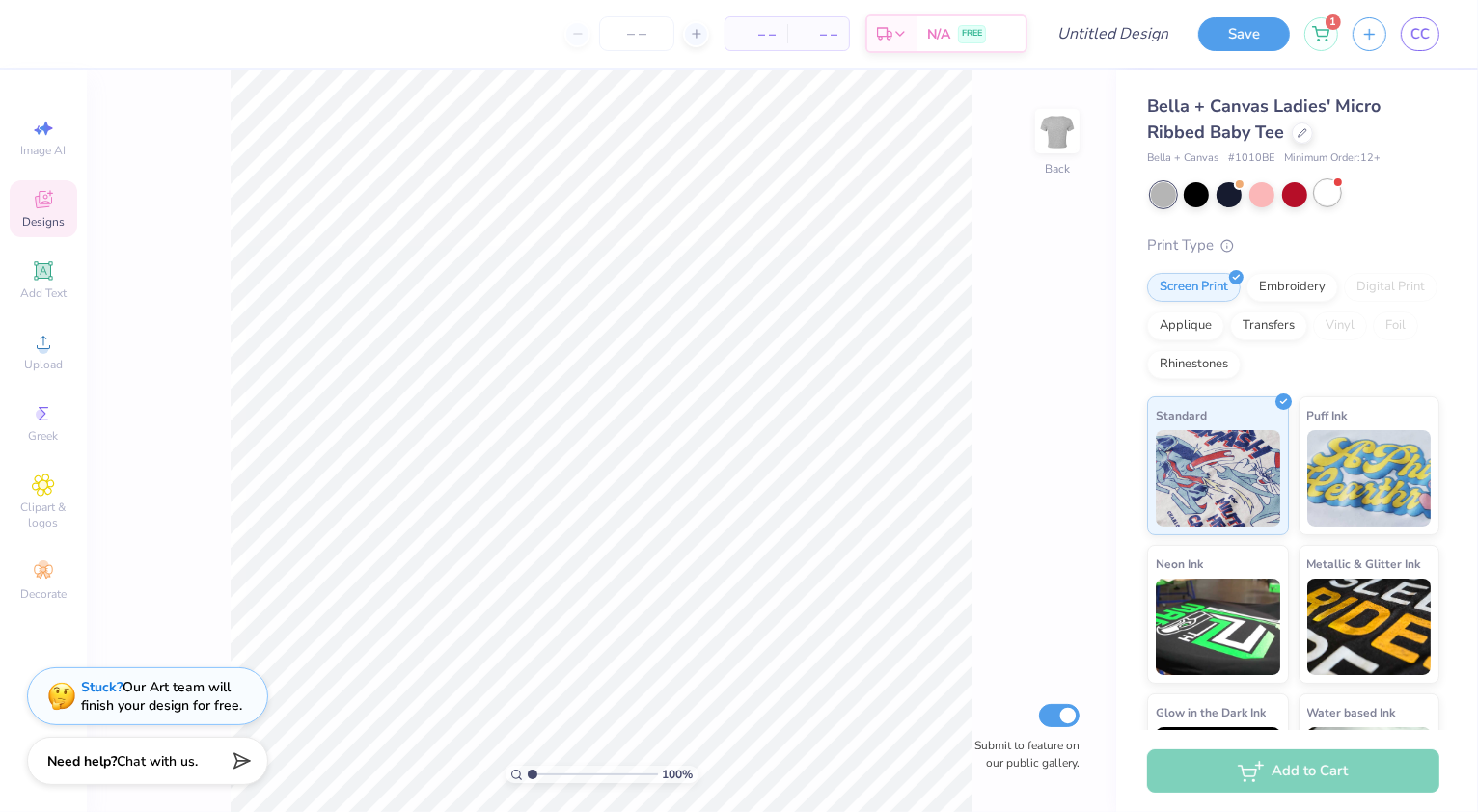 click at bounding box center (1327, 193) 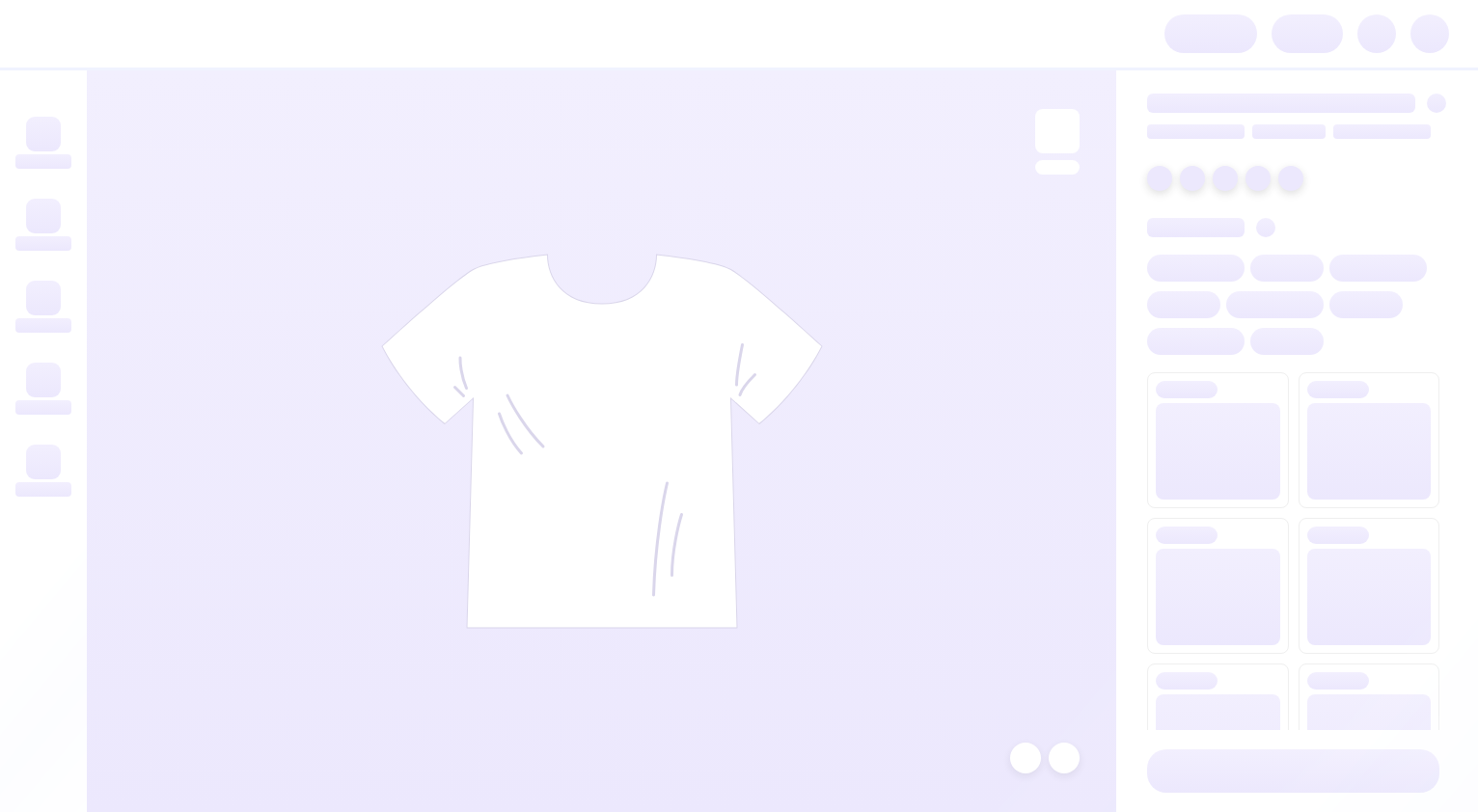 scroll, scrollTop: 0, scrollLeft: 0, axis: both 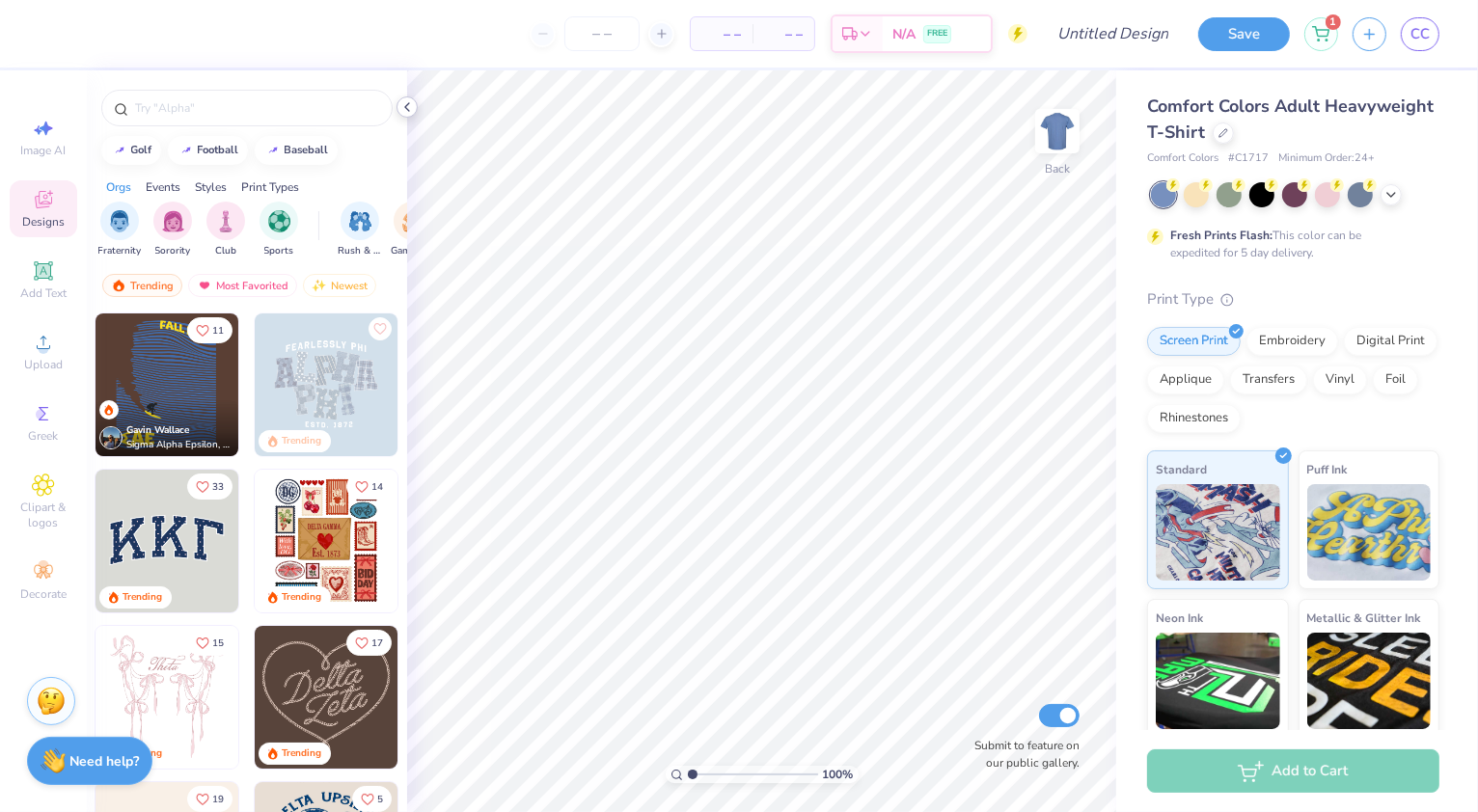 click 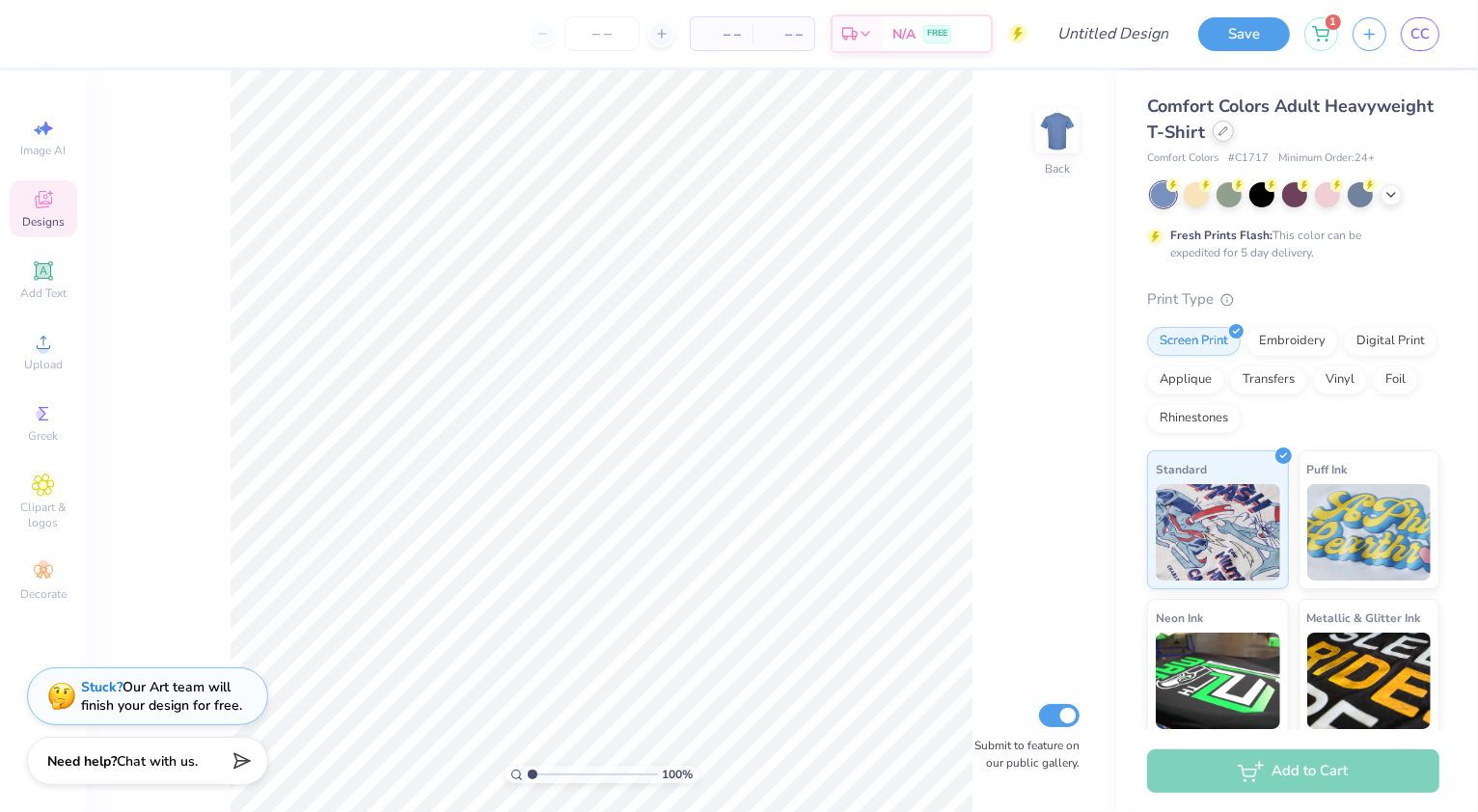 click at bounding box center (1223, 131) 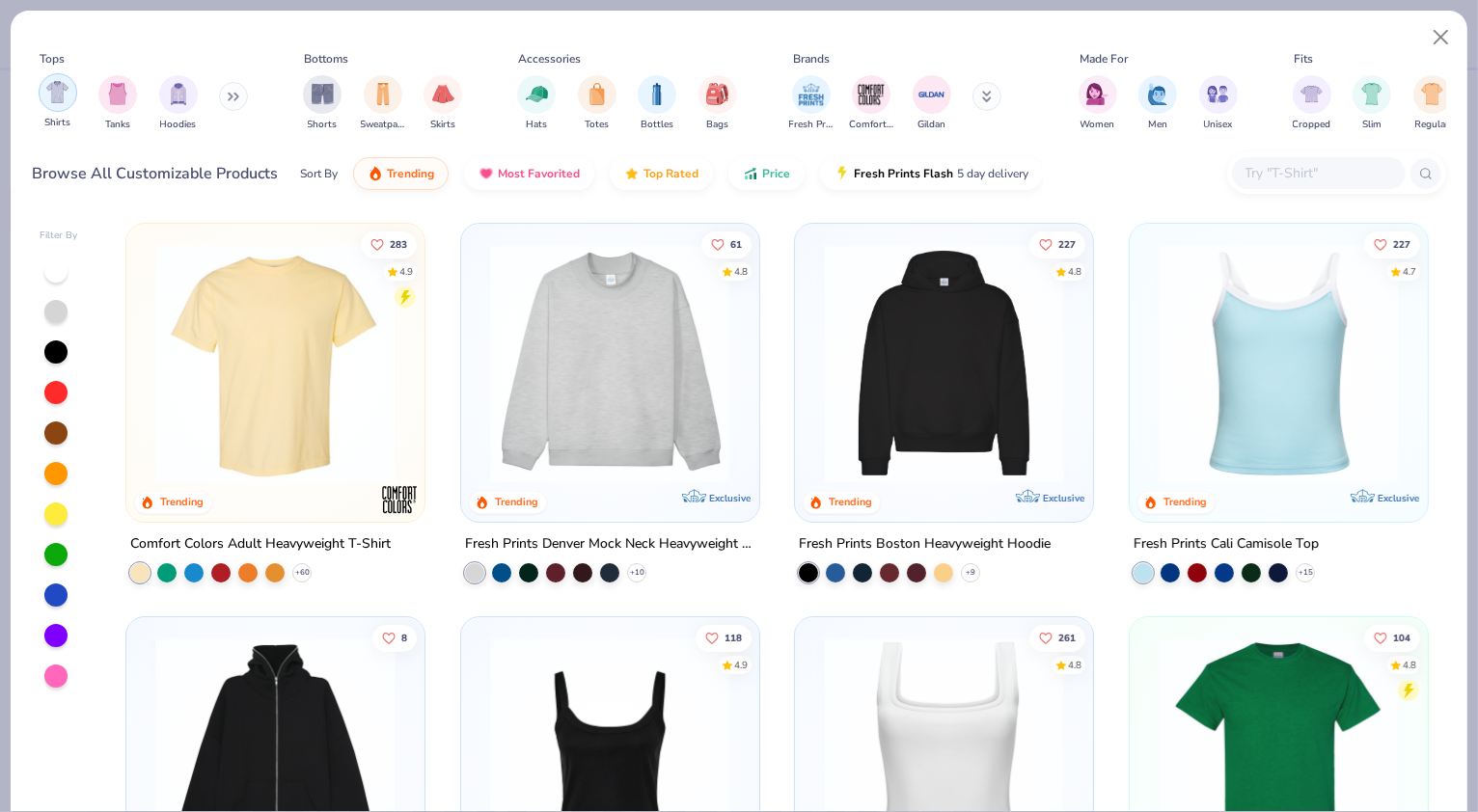 click at bounding box center [57, 92] 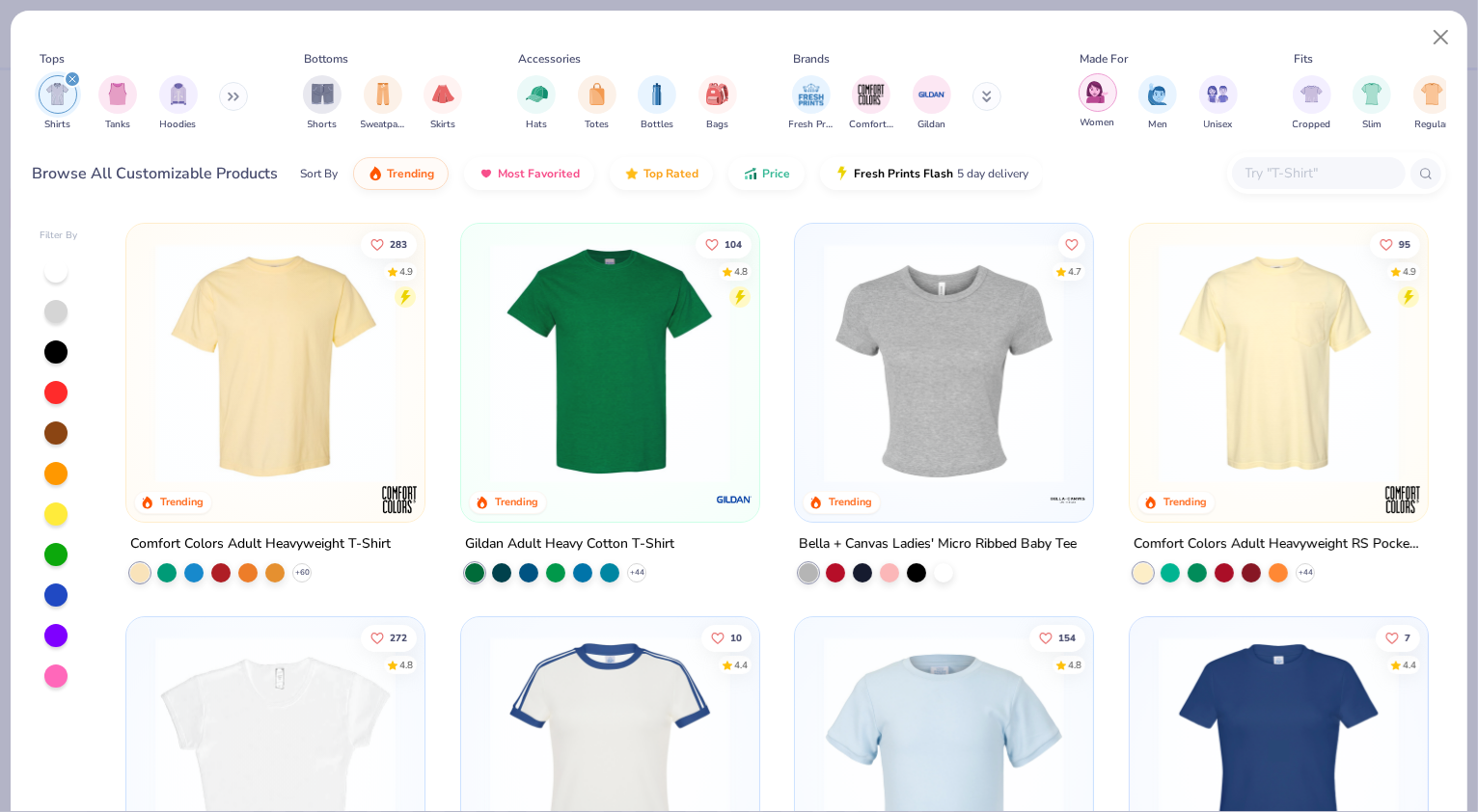 click at bounding box center [1097, 92] 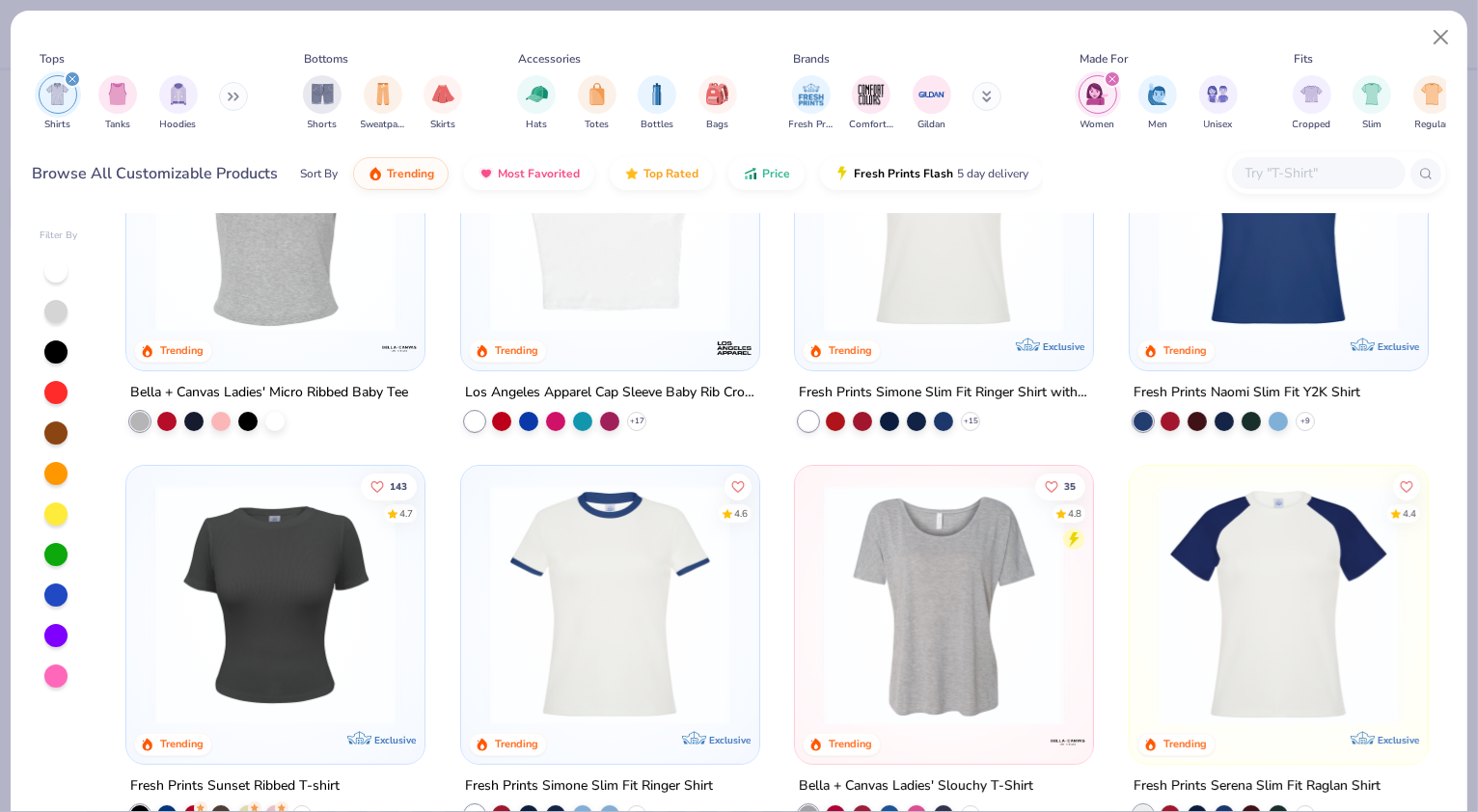 scroll, scrollTop: 0, scrollLeft: 0, axis: both 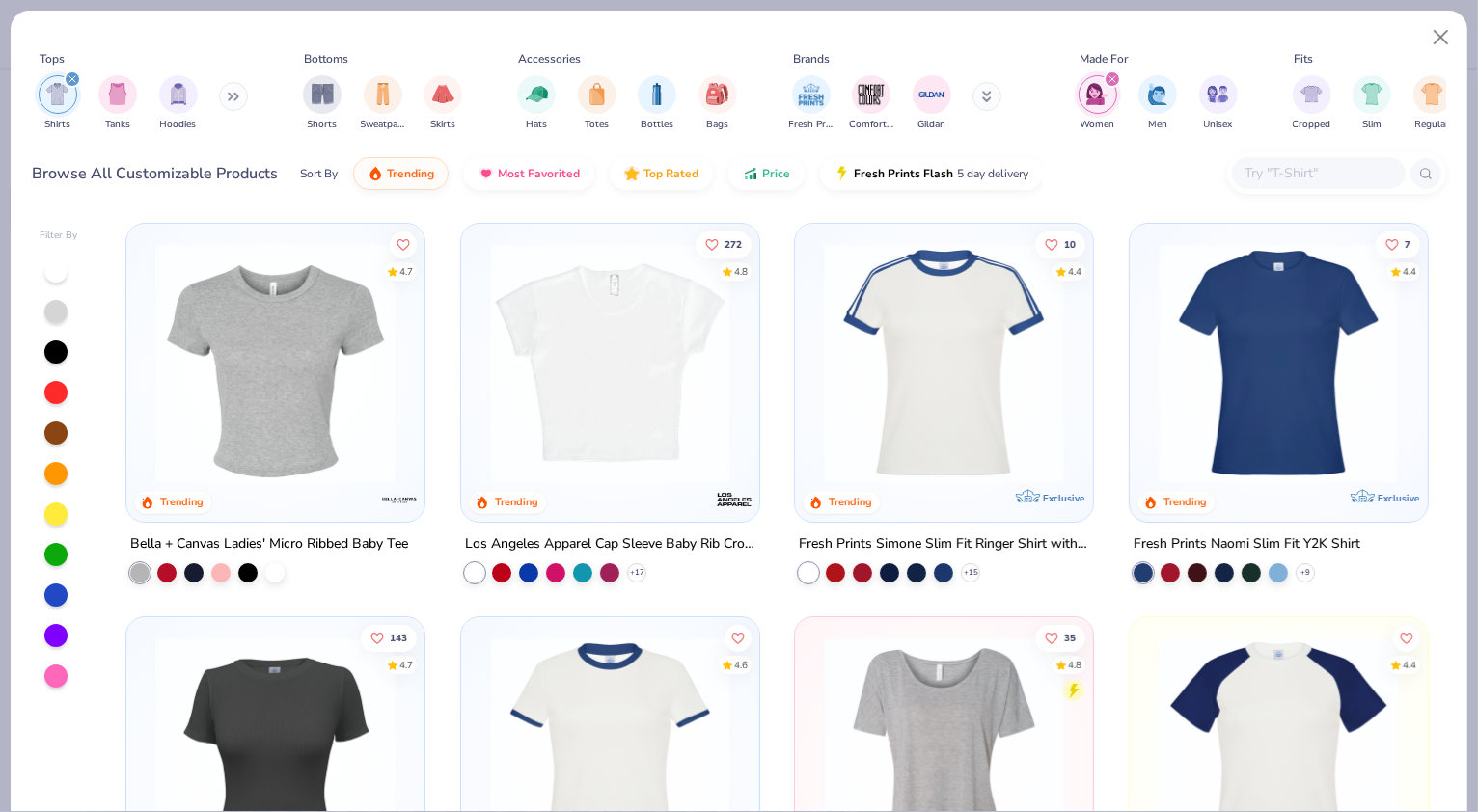 click at bounding box center [610, 363] 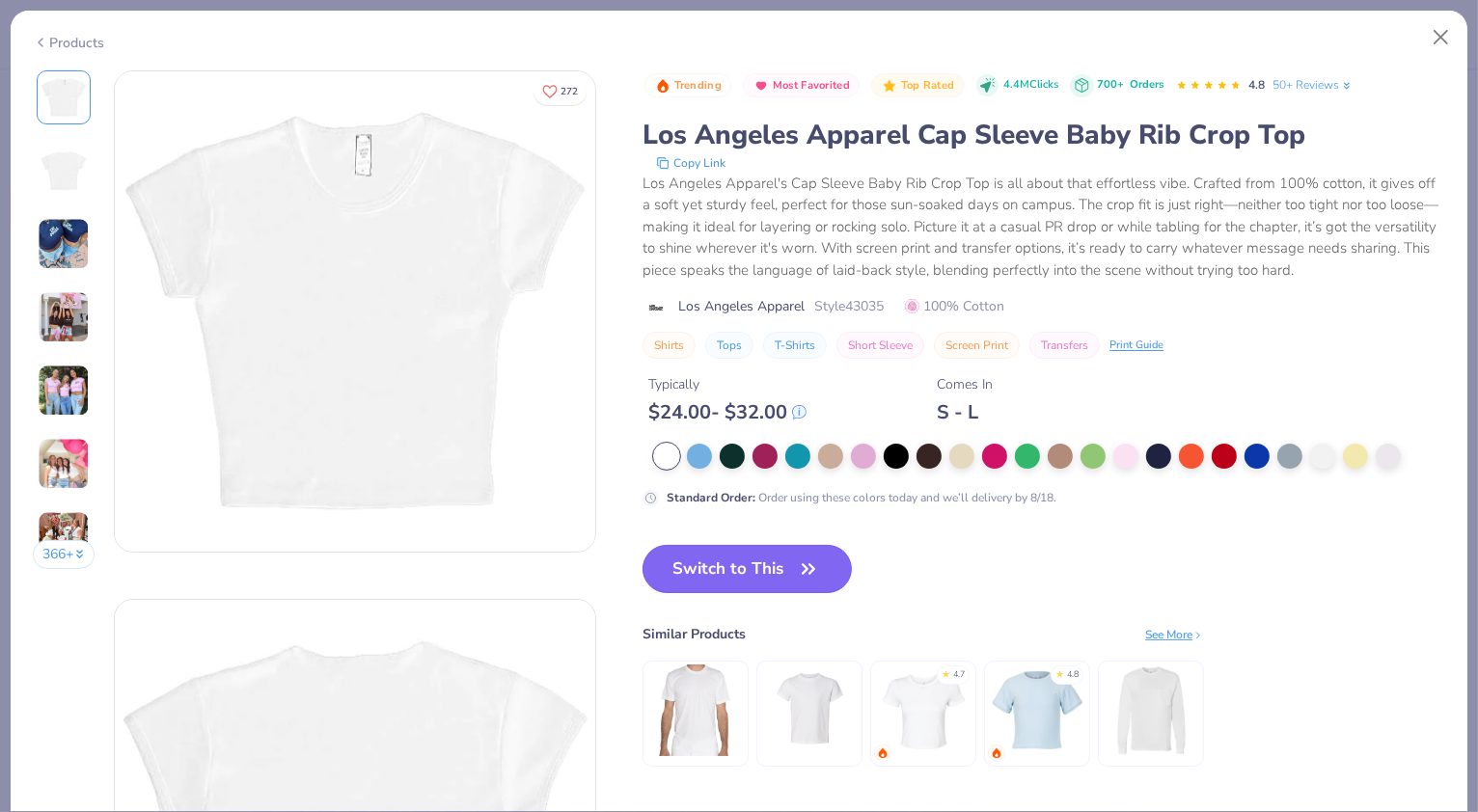 click on "Switch to This" at bounding box center [747, 569] 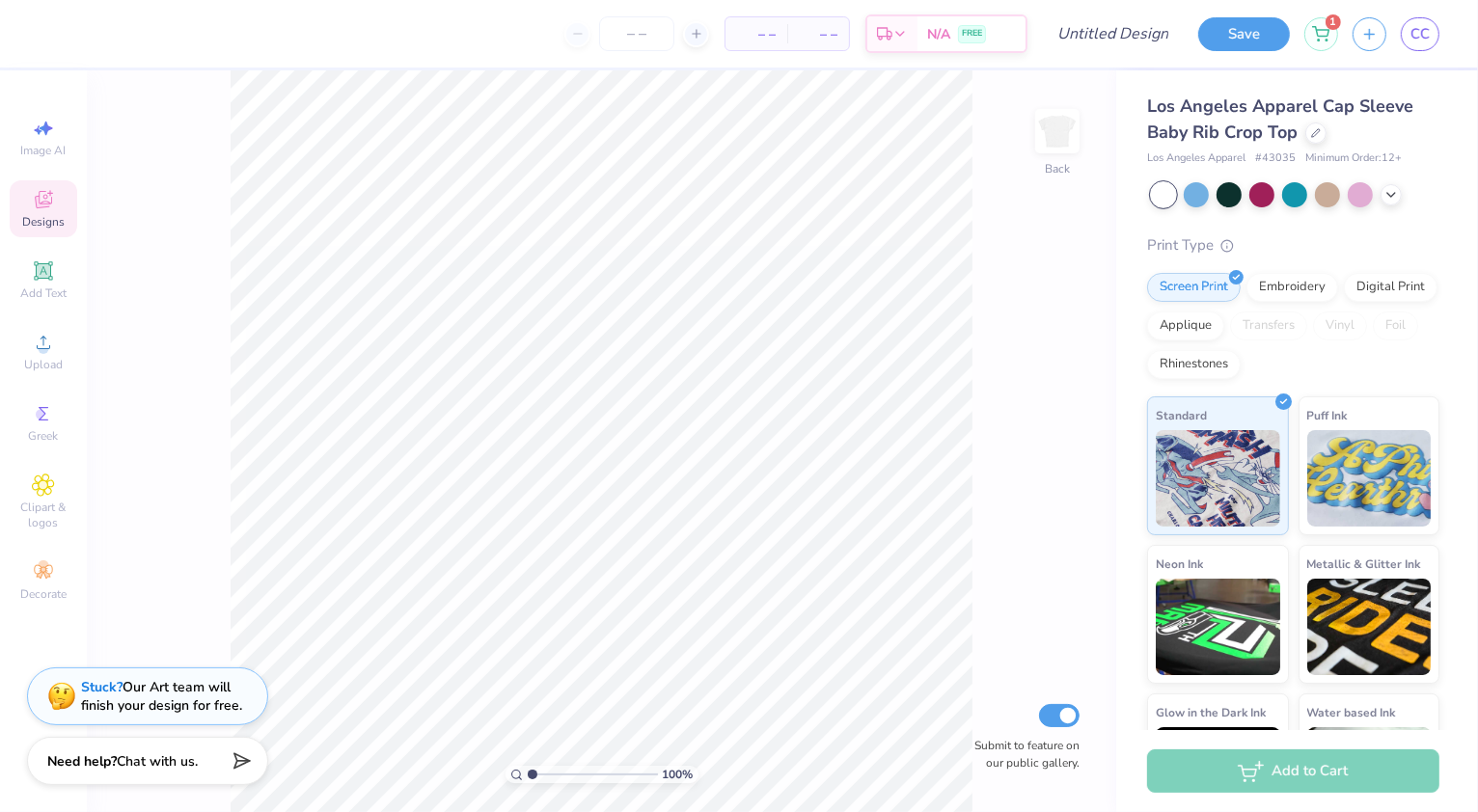 click at bounding box center (1295, 195) 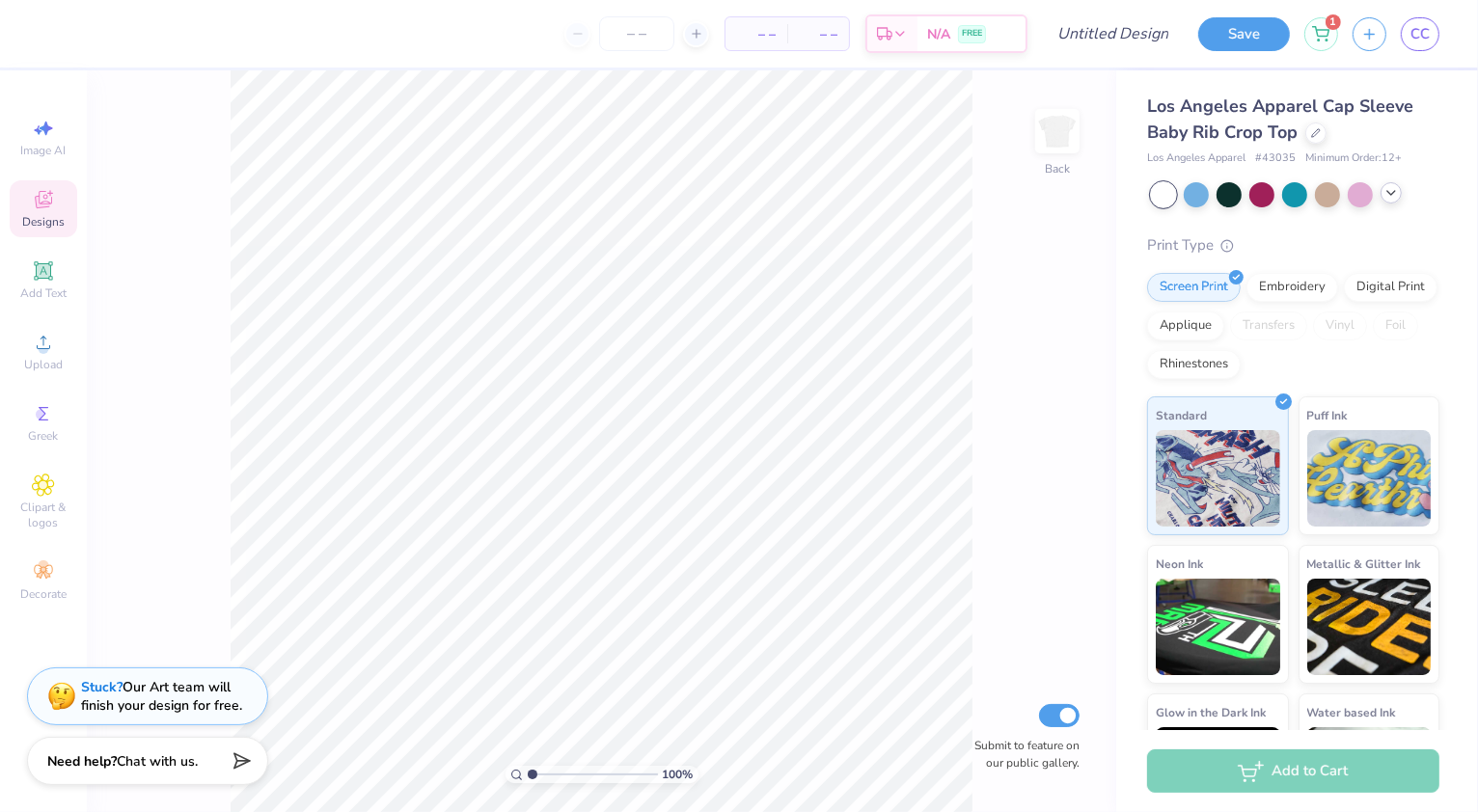 click 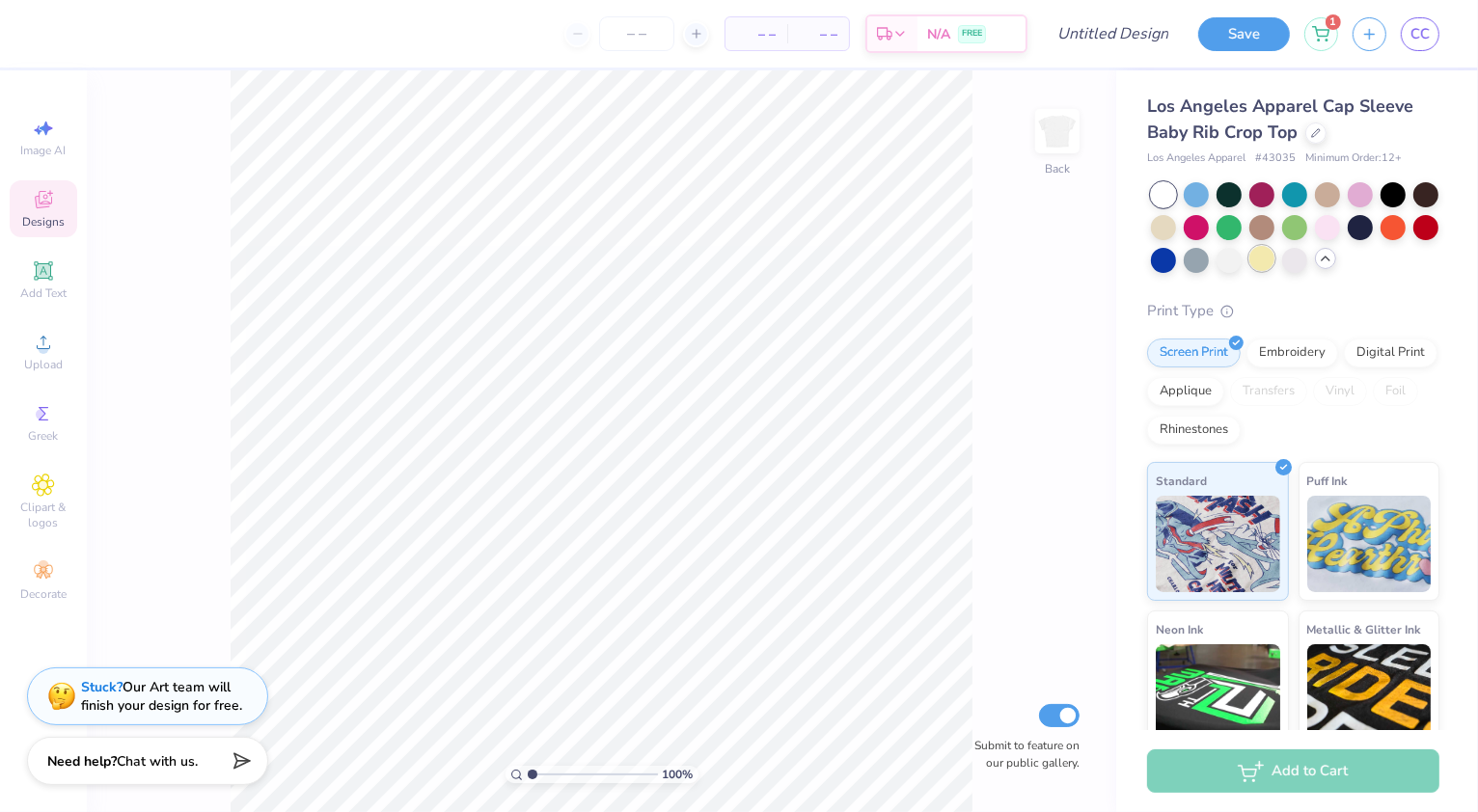 click at bounding box center [1262, 258] 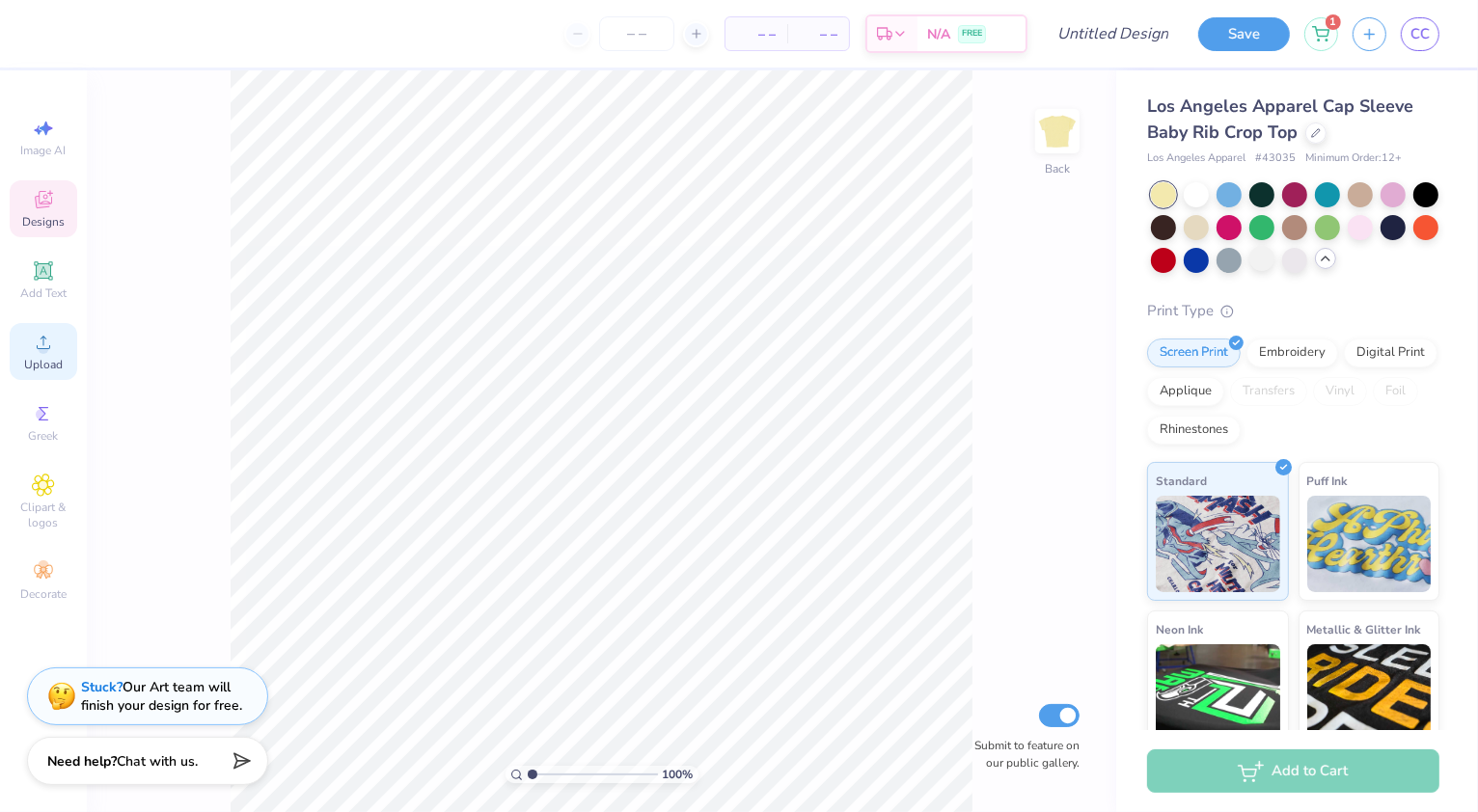 click on "Upload" at bounding box center (43, 351) 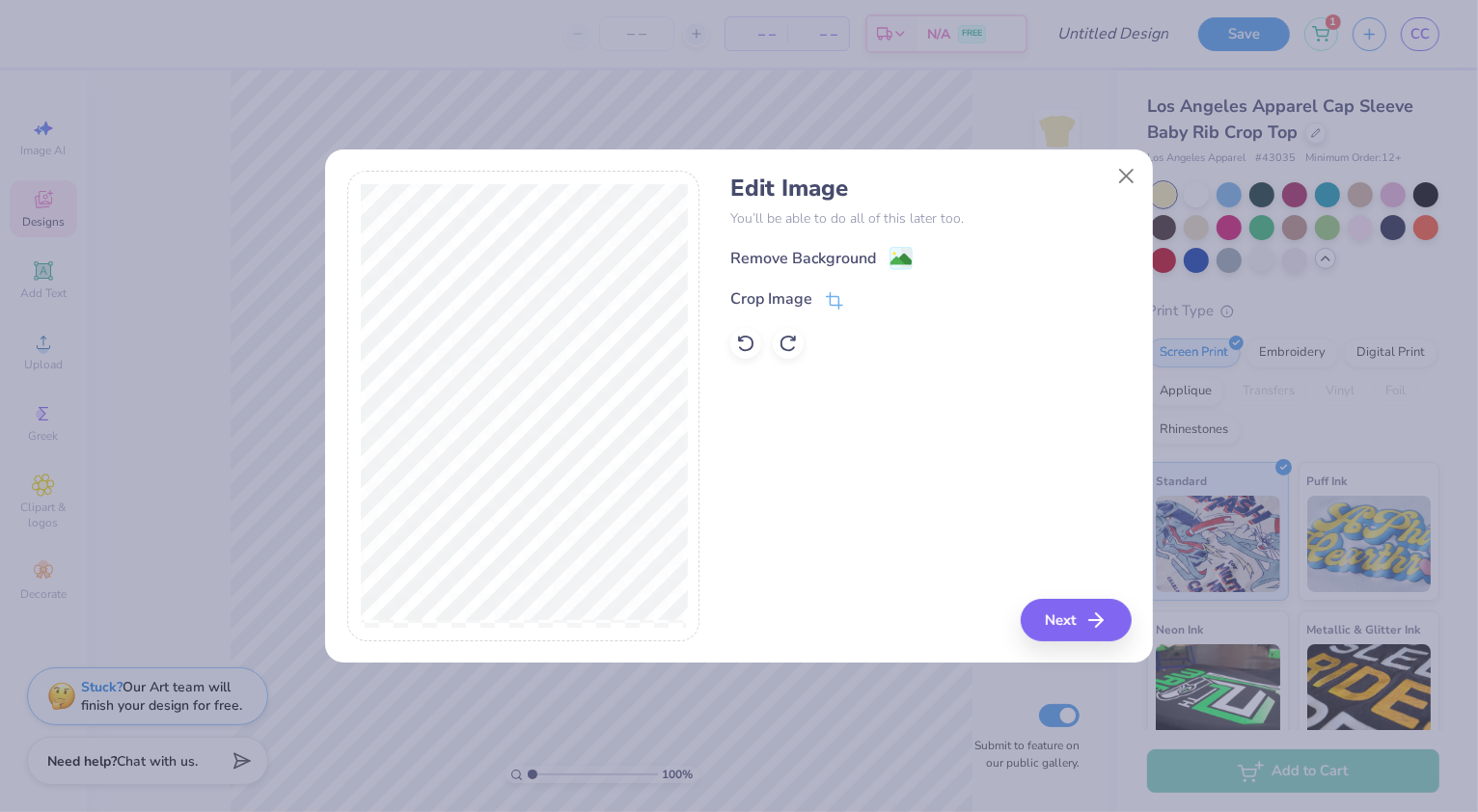 click on "Edit Image You’ll be able to do all of this later too. Remove Background Crop Image" at bounding box center [930, 266] 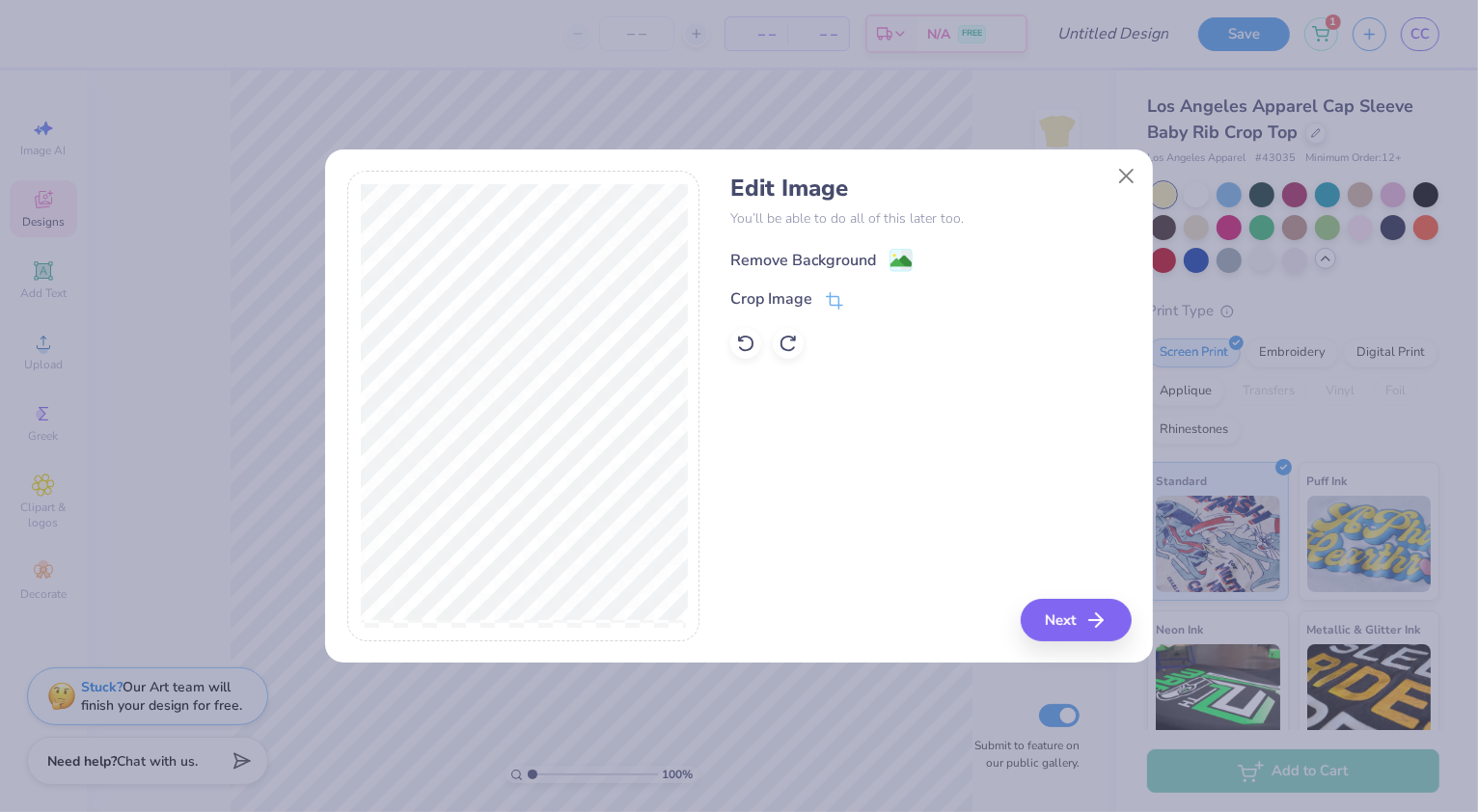 click on "Remove Background" at bounding box center (803, 260) 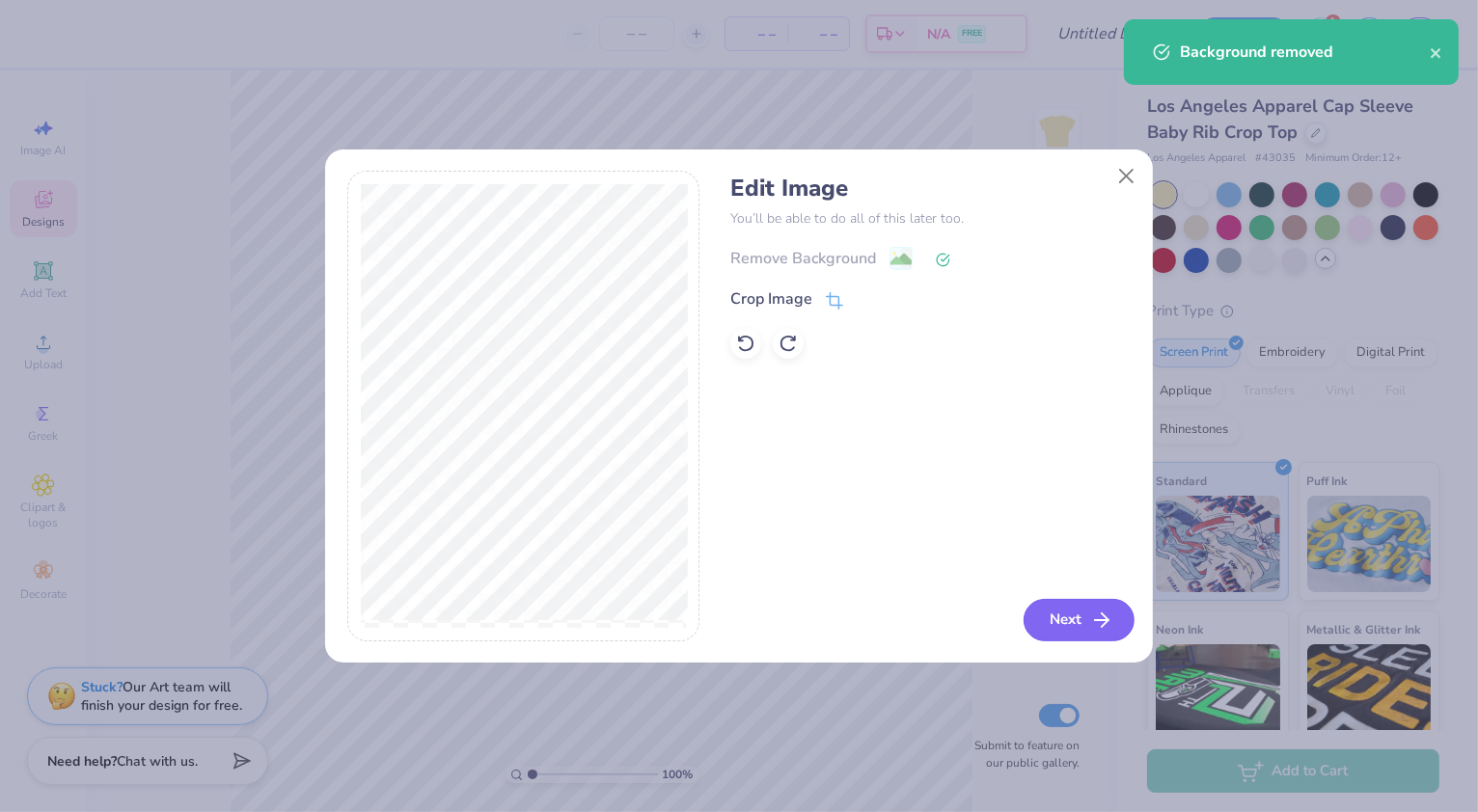 click on "Next" at bounding box center (1079, 620) 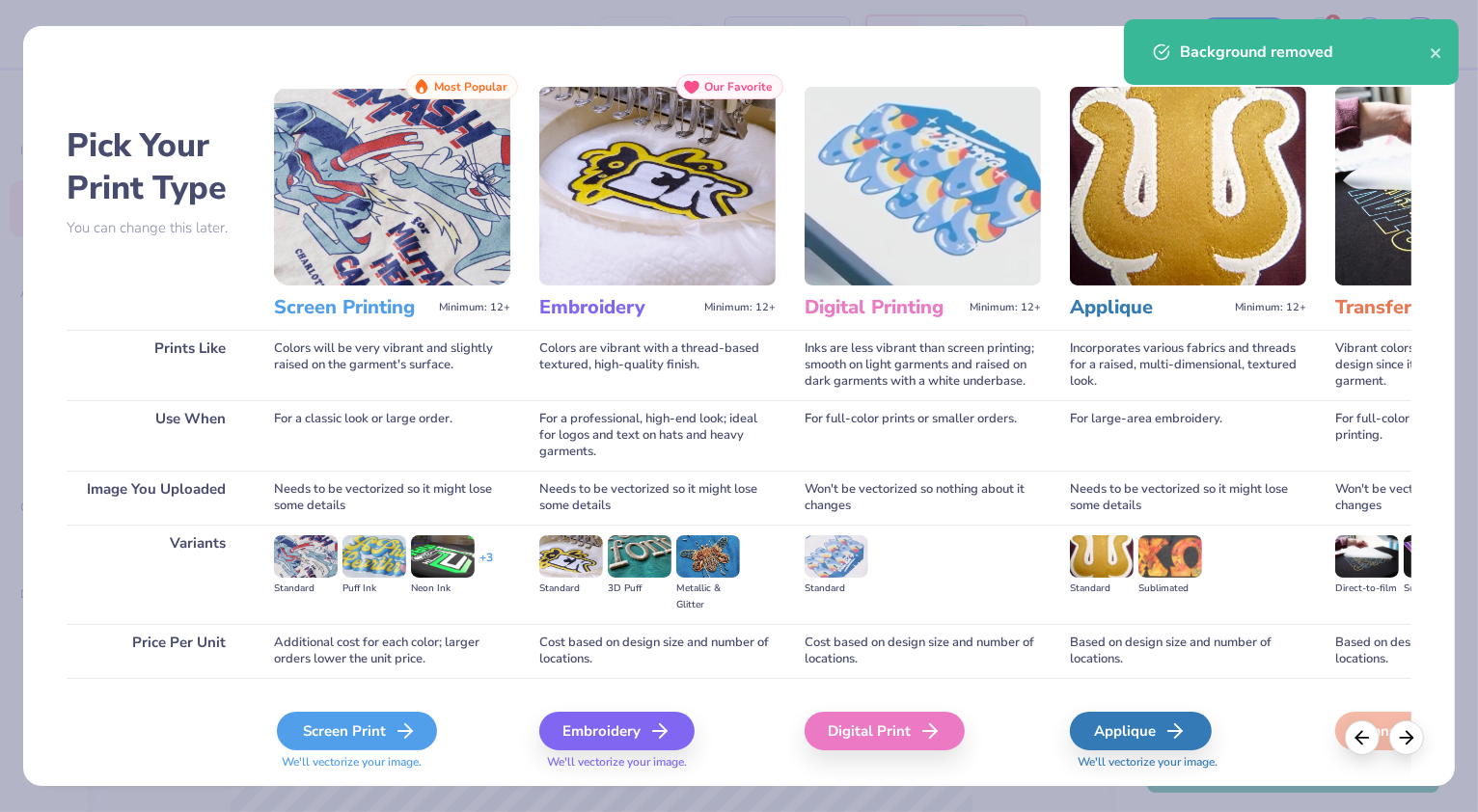 click on "Screen Print" at bounding box center [357, 731] 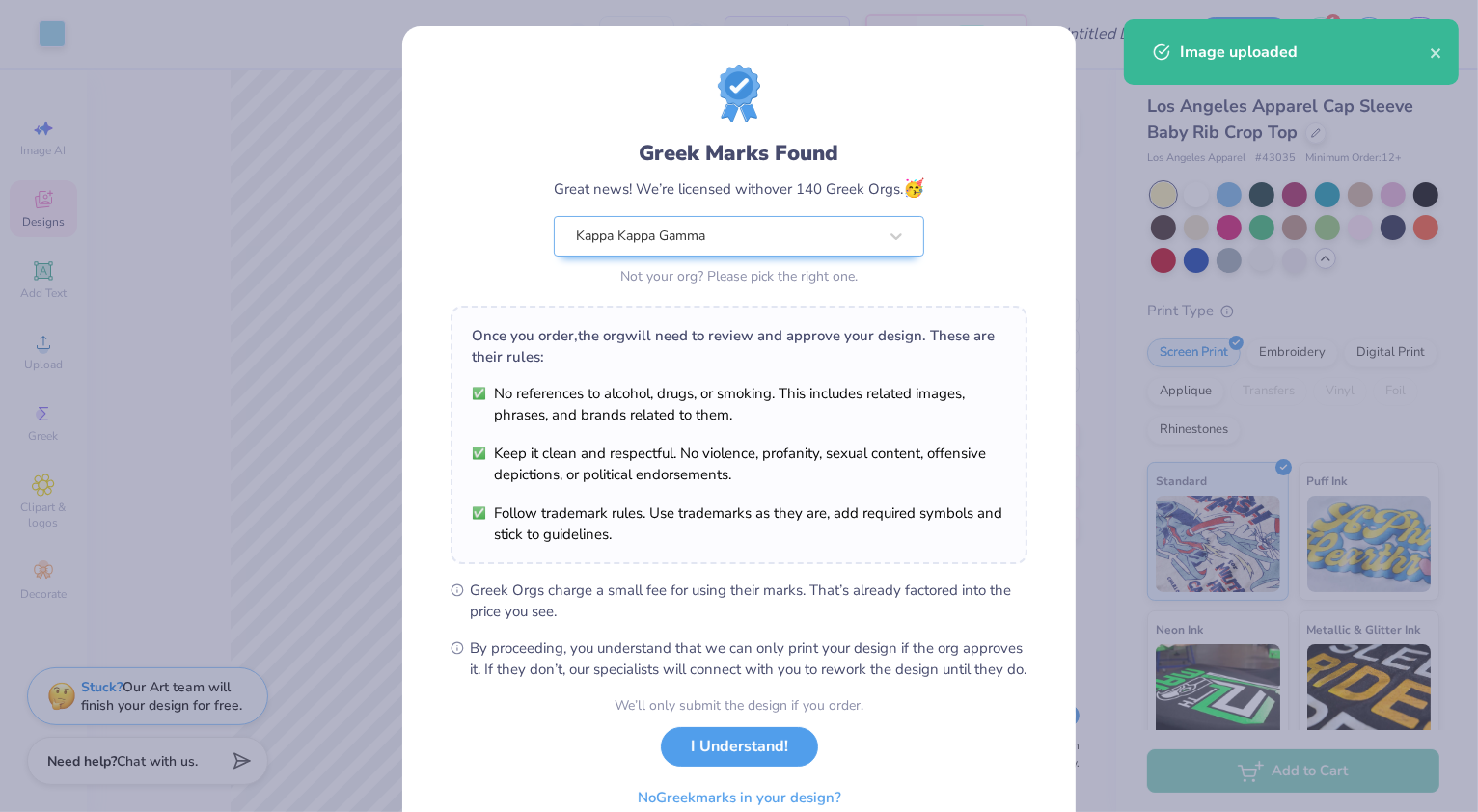 click on "Art colors – – Per Item – – Total Est.  Delivery N/A FREE Design Title Save 1 CC Image AI Designs Add Text Upload Greek Clipart & logos Decorate golf football baseball Orgs Events Styles Print Types Fraternity Sorority Club Sports Rush & Bid Game Day Parent's Weekend PR & General Big Little Reveal Philanthropy Date Parties & Socials Retreat Spring Break Holidays Greek Week Formal & Semi Graduation Founder’s Day Classic Minimalist Varsity Y2K Typography Handdrawn Cartoons Grunge 80s & 90s 60s & 70s Embroidery Screen Print Patches Digital Print Vinyl Transfers Applique Trending Most Favorited Newest 100  % Back W 6.97 6.97 " H 2.25 2.25 " Y 5.63 5.63 " Center Middle Top Bottom Submit to feature on our public gallery. Los Angeles Apparel Cap Sleeve Baby Rib Crop Top Los Angeles Apparel # 43035 Minimum Order:  12 +   Print Type Screen Print Embroidery Digital Print Applique Transfers Vinyl Foil Rhinestones Standard Puff Ink Neon Ink Metallic & Glitter Ink Glow in the Dark Ink" at bounding box center (739, 406) 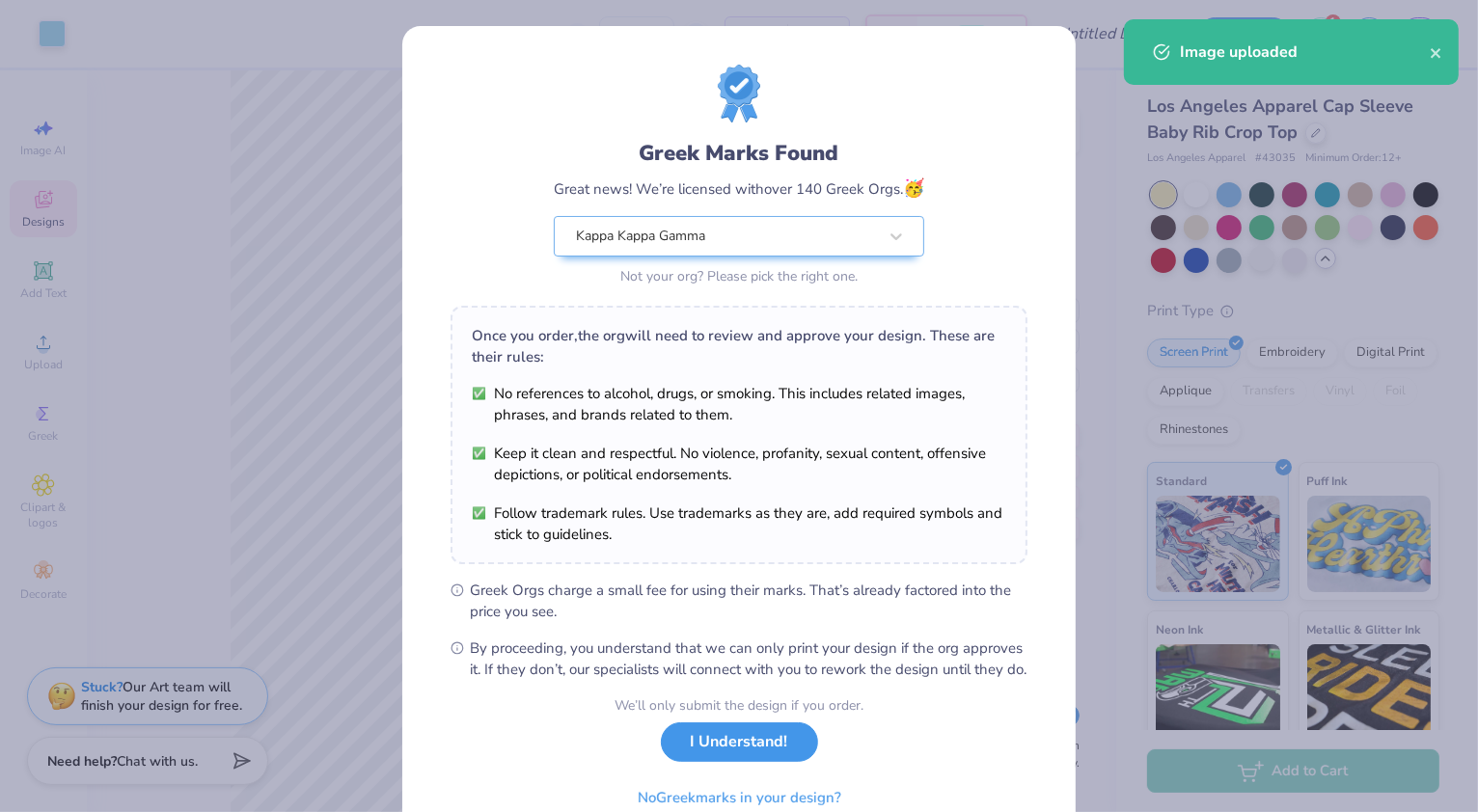 click on "I Understand!" at bounding box center (739, 742) 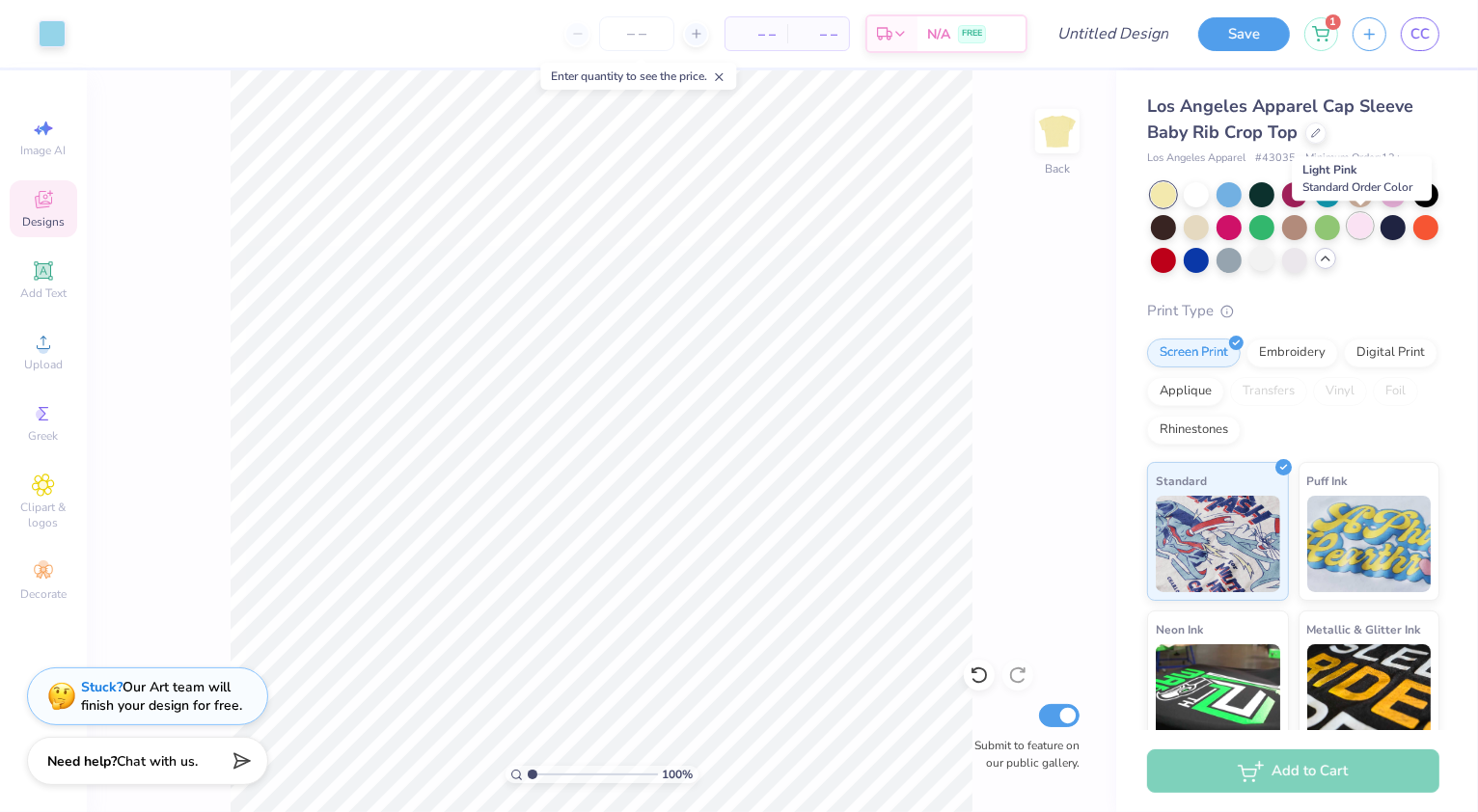 click at bounding box center [1360, 226] 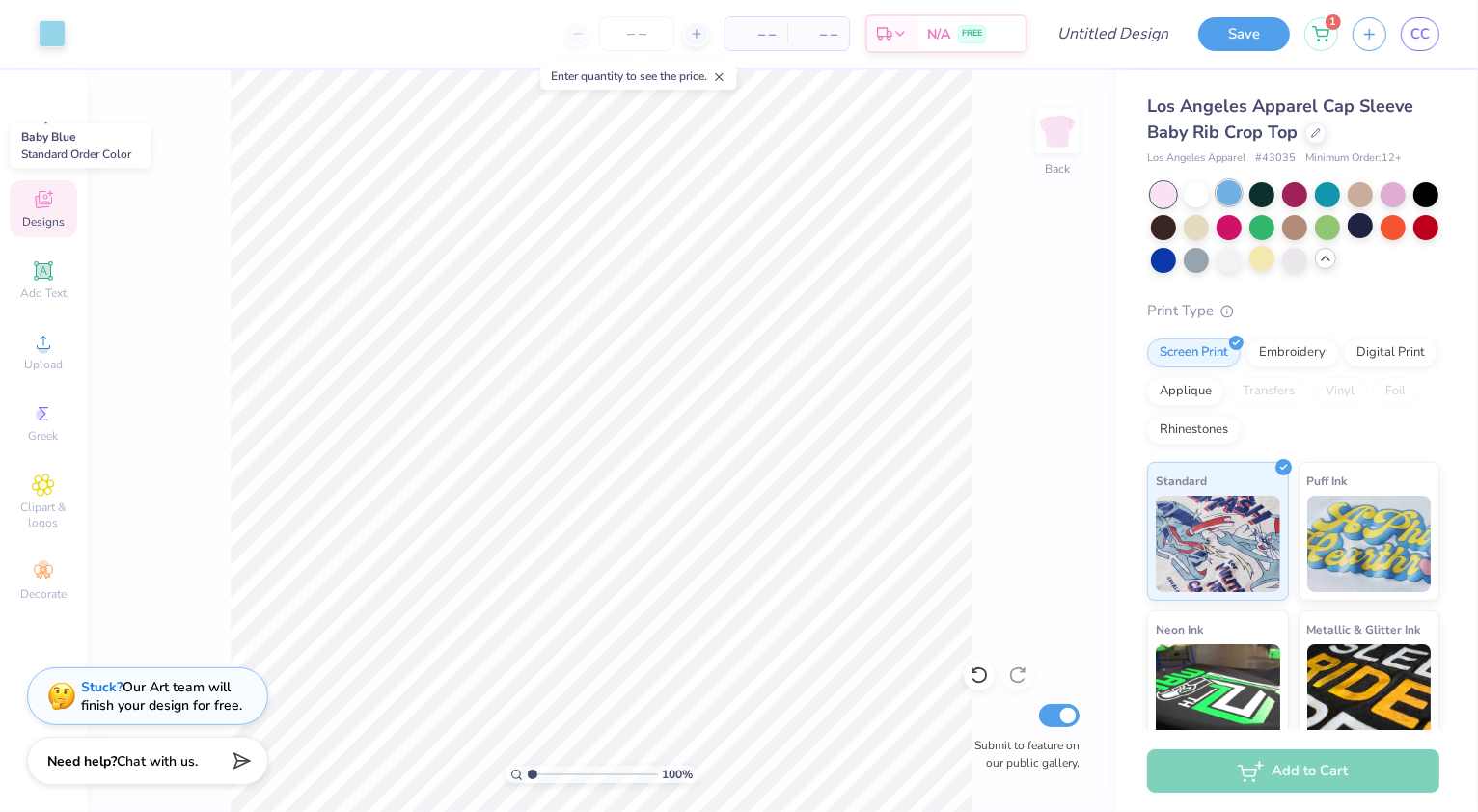 click at bounding box center [1229, 193] 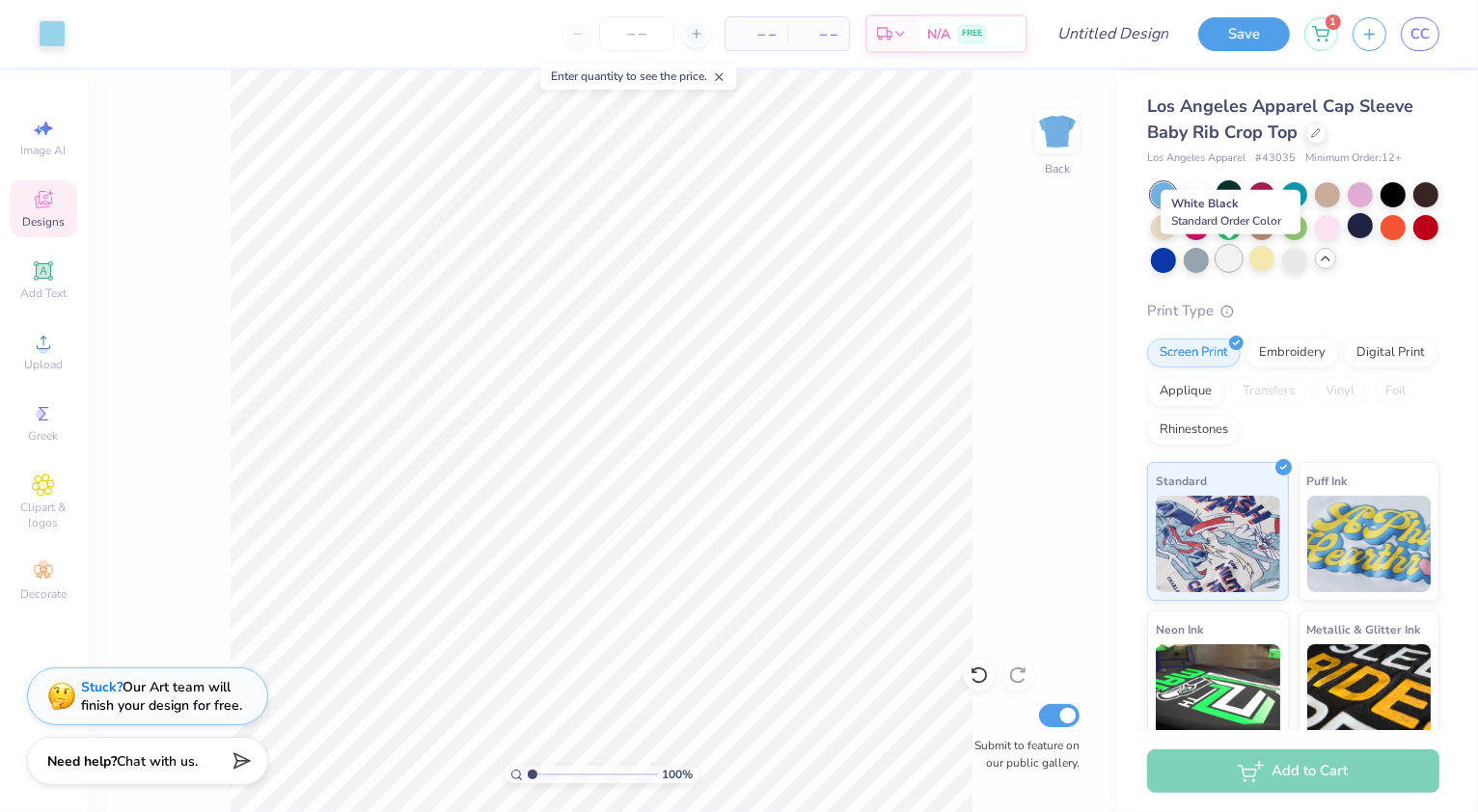 click at bounding box center [1229, 258] 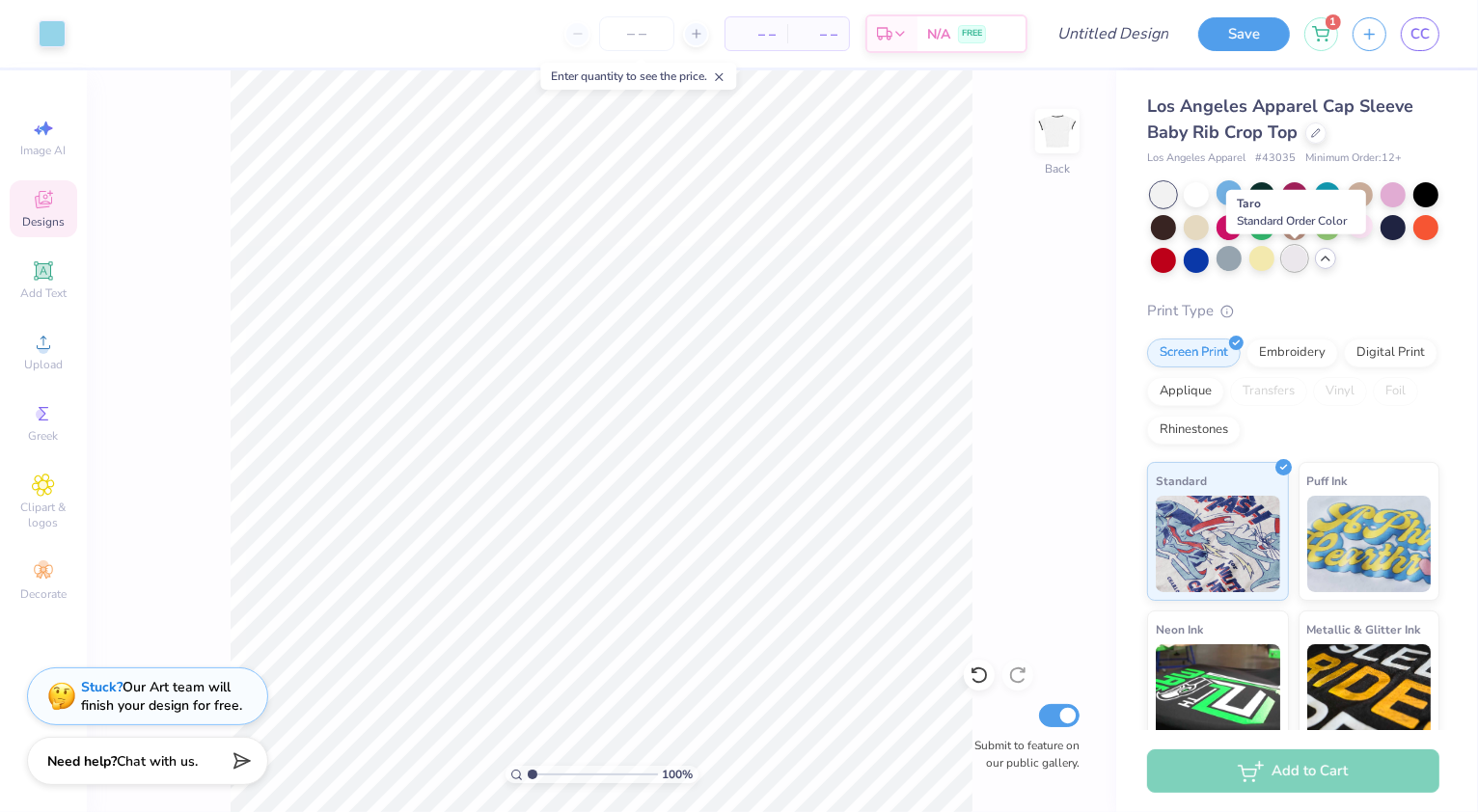 click at bounding box center (1295, 258) 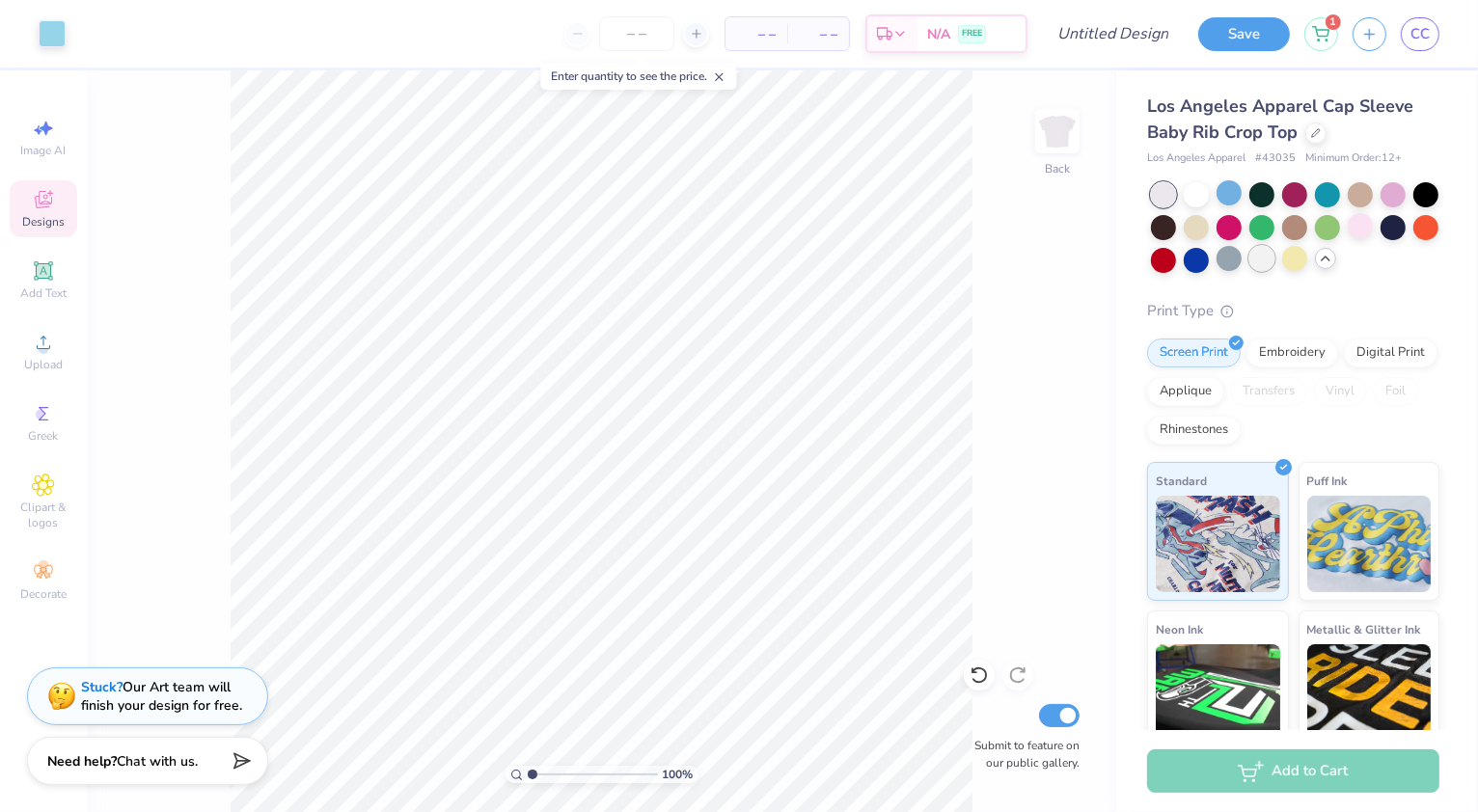 click at bounding box center [1262, 258] 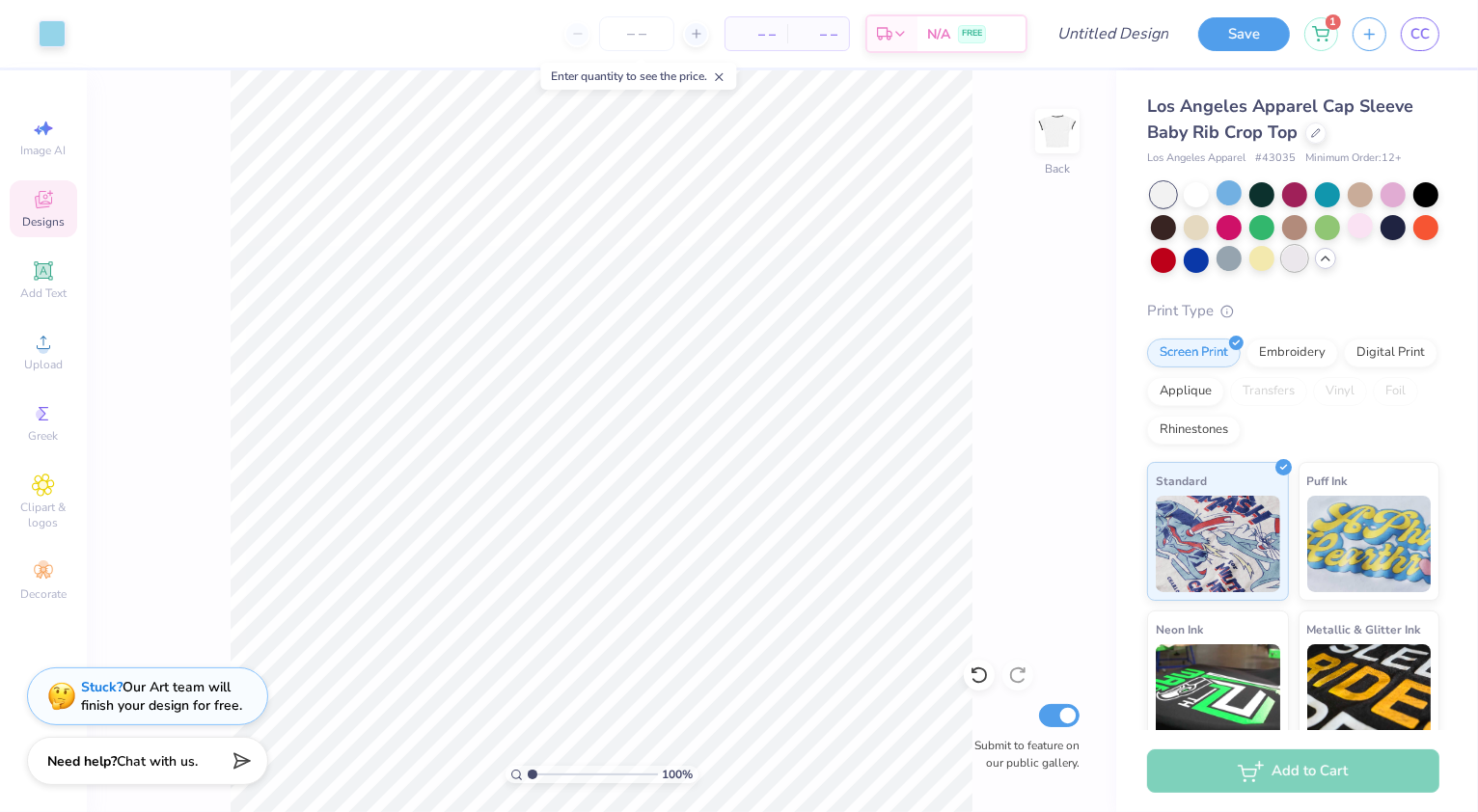 click at bounding box center (1295, 258) 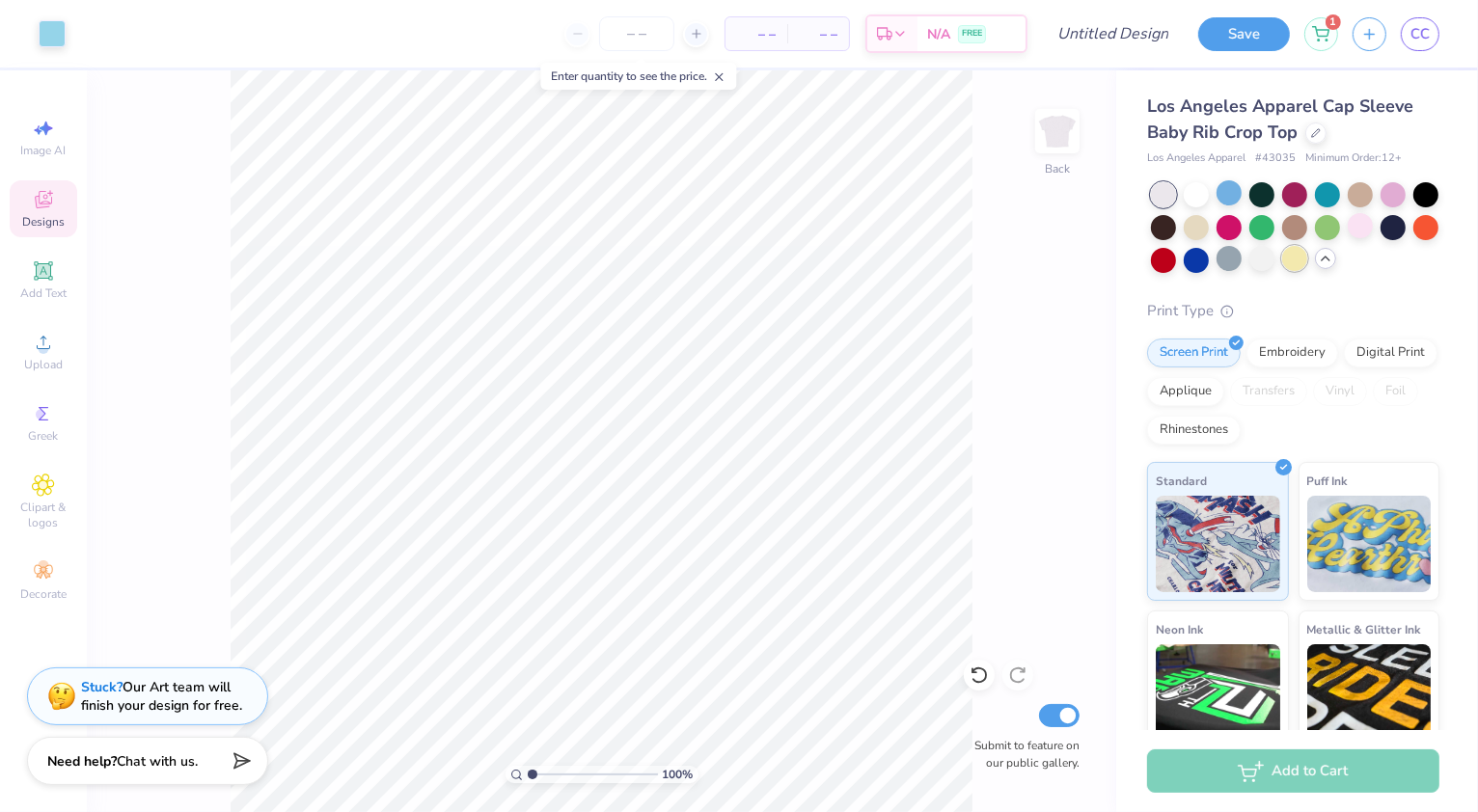 click at bounding box center [1295, 258] 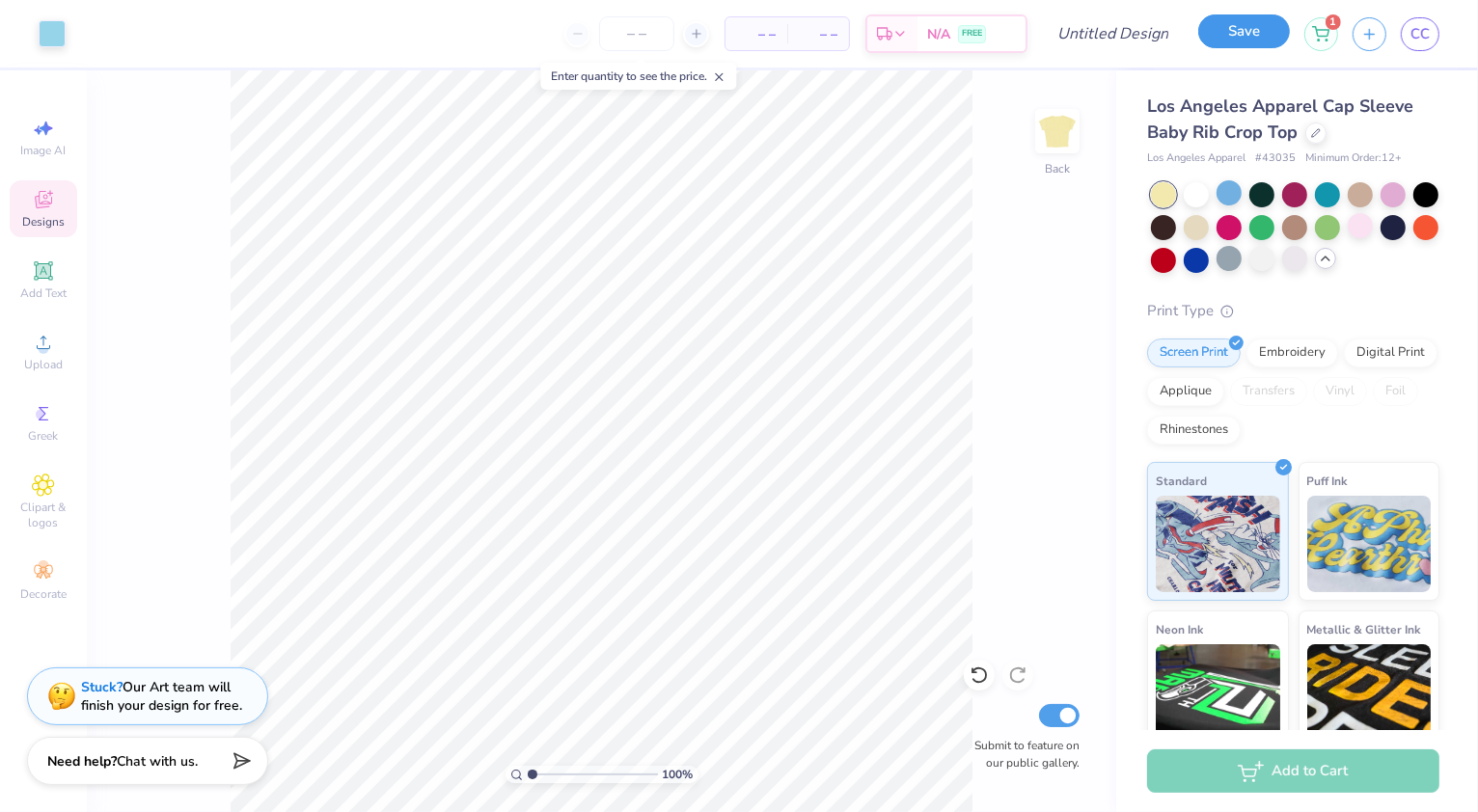 click on "Save" at bounding box center [1244, 31] 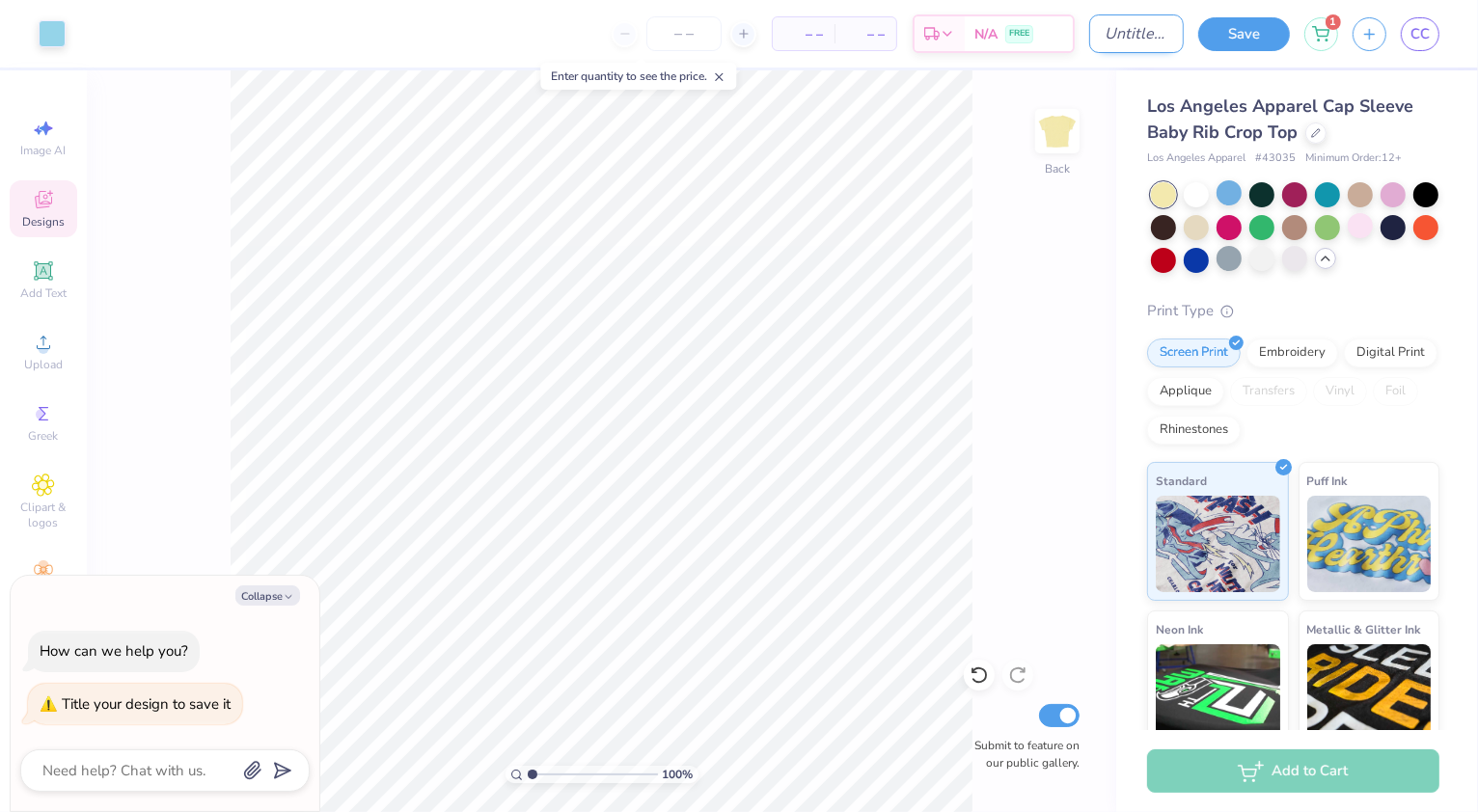 type on "x" 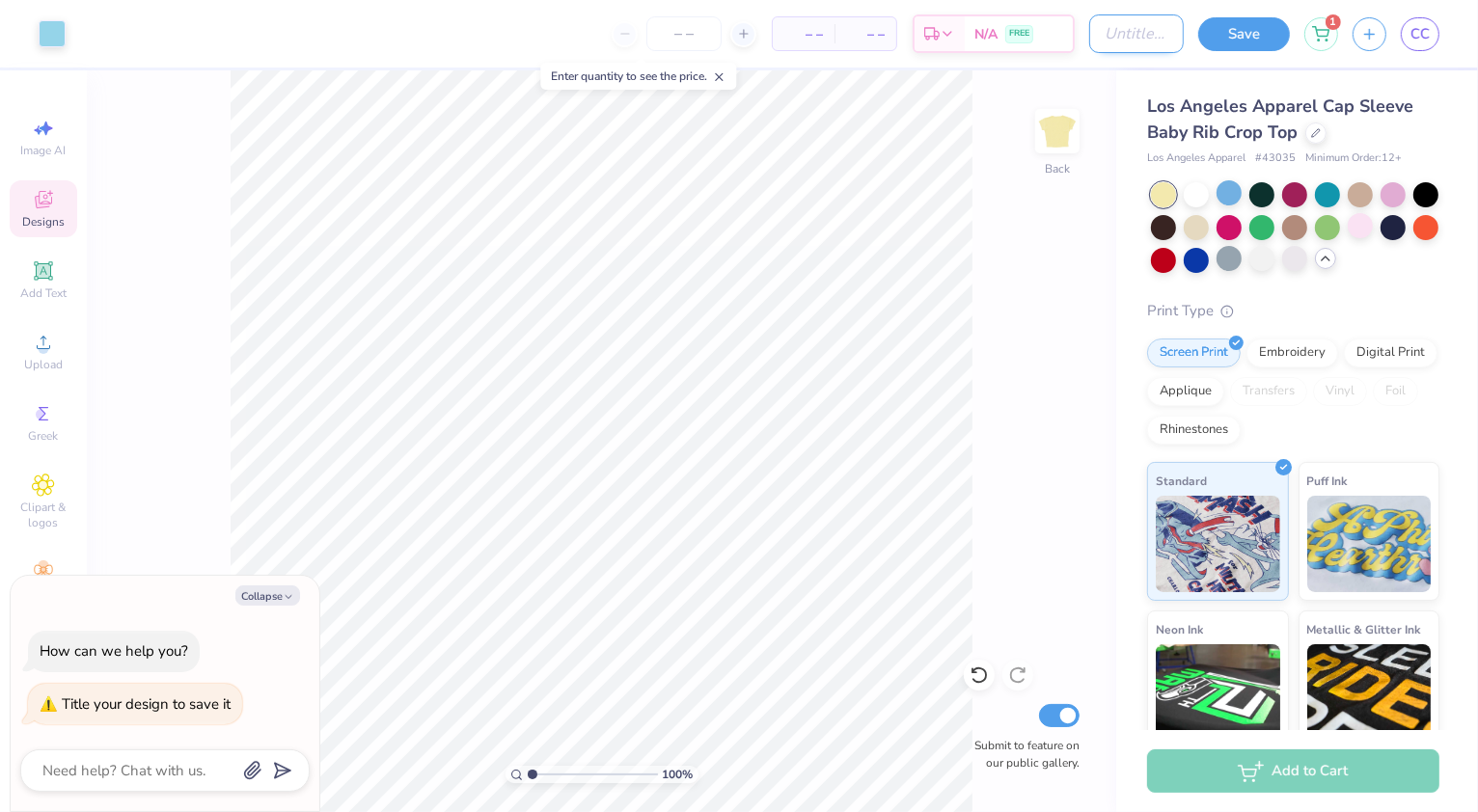click on "Design Title" at bounding box center (1136, 34) 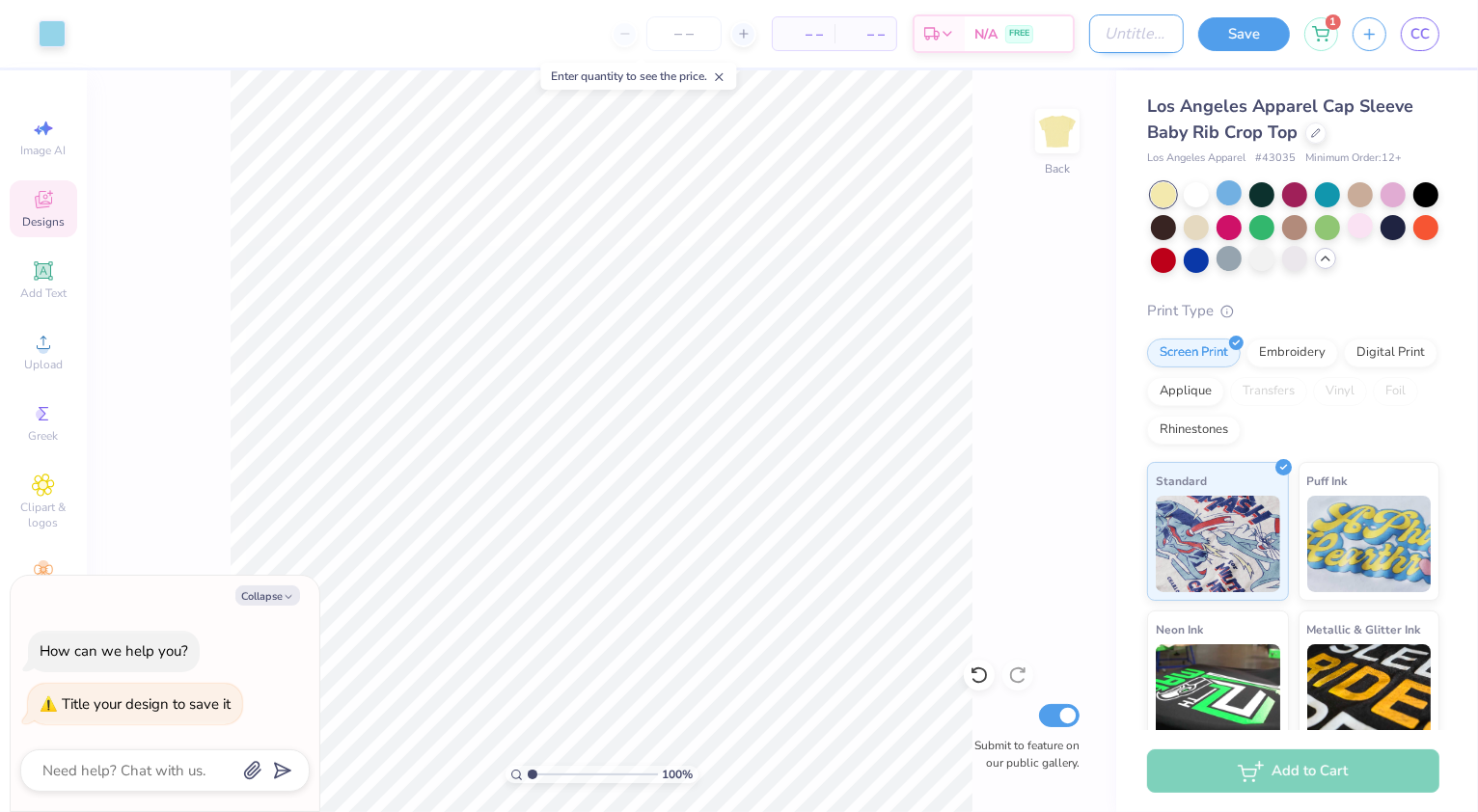 type on "K" 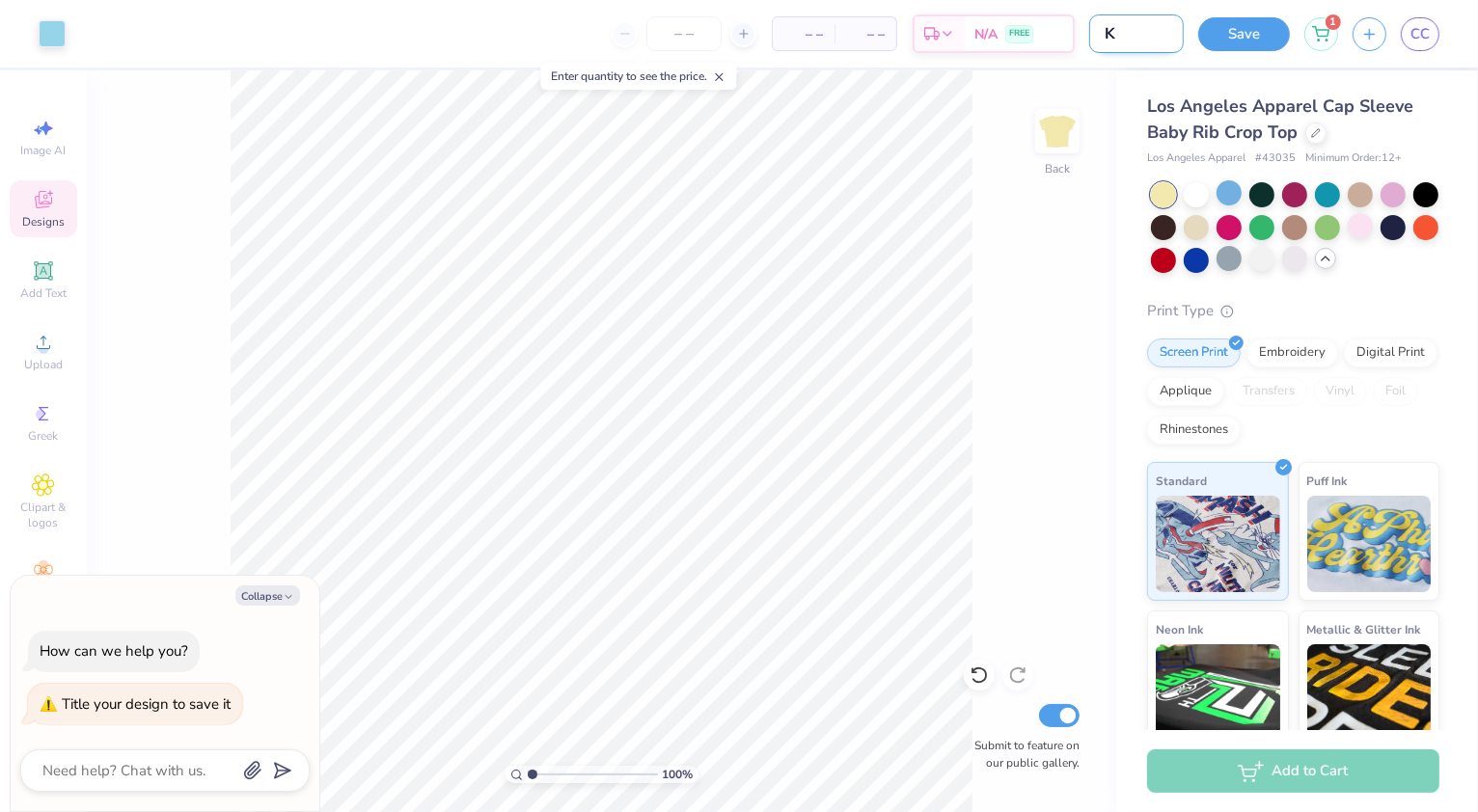 type 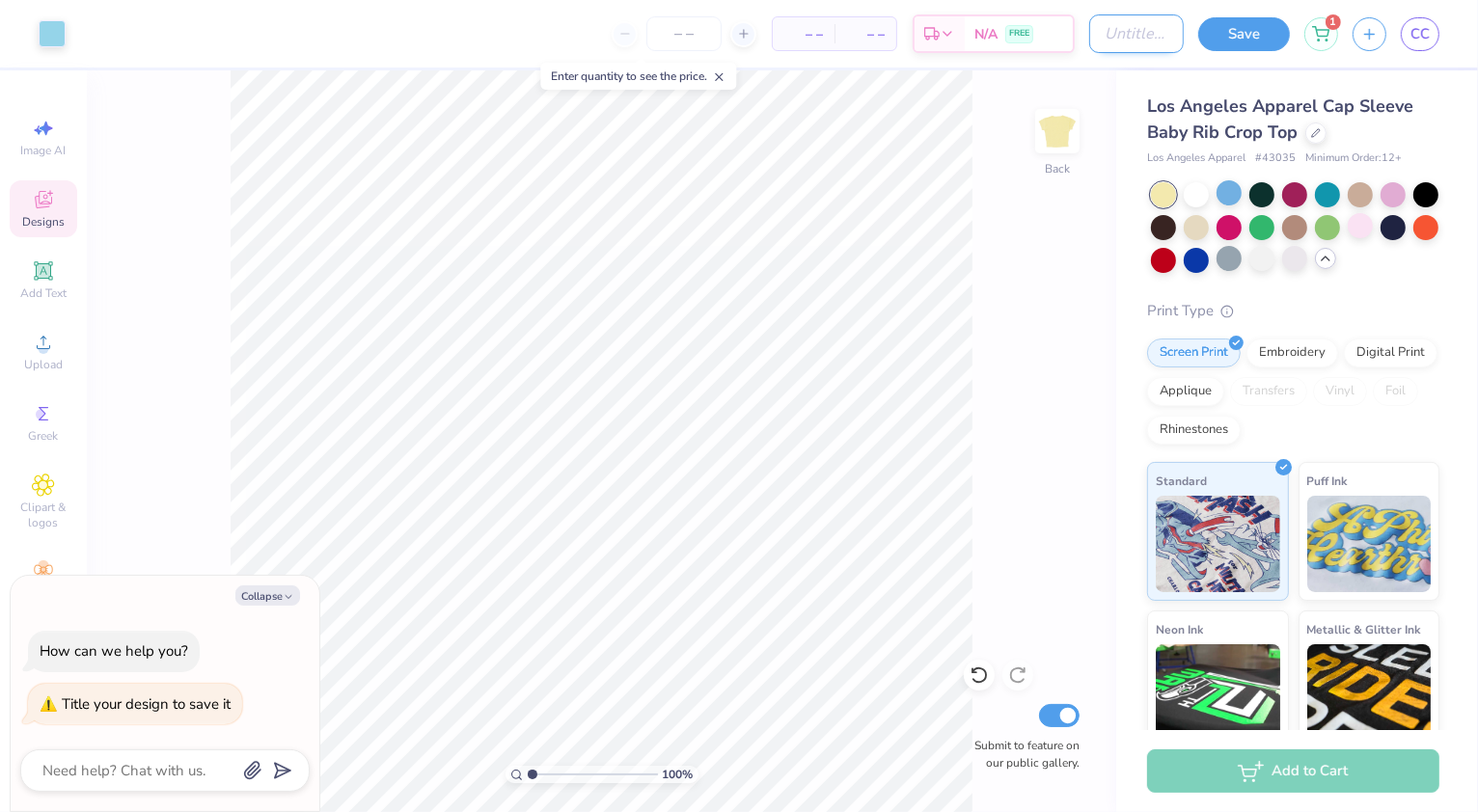 type on "K" 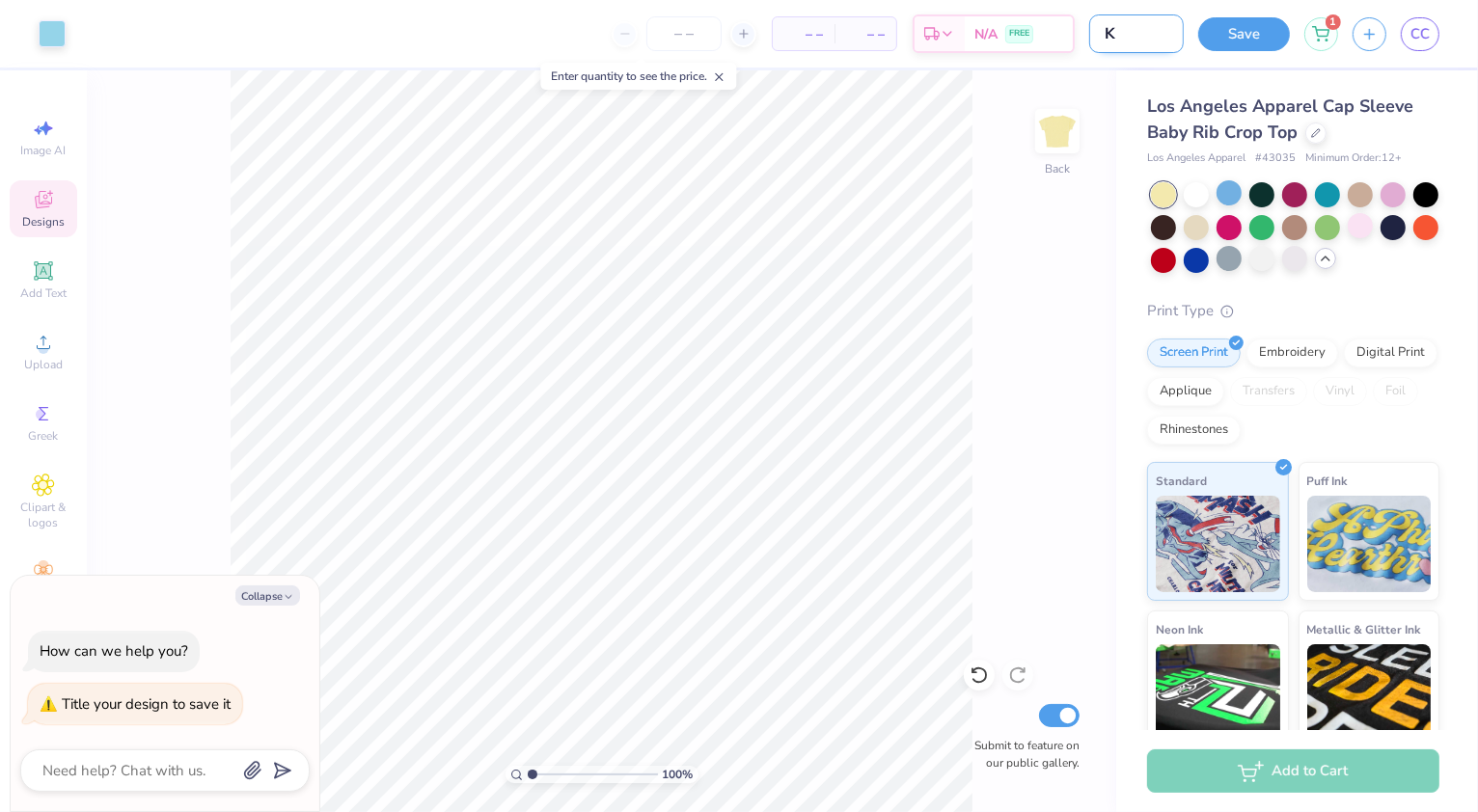 type on "KK" 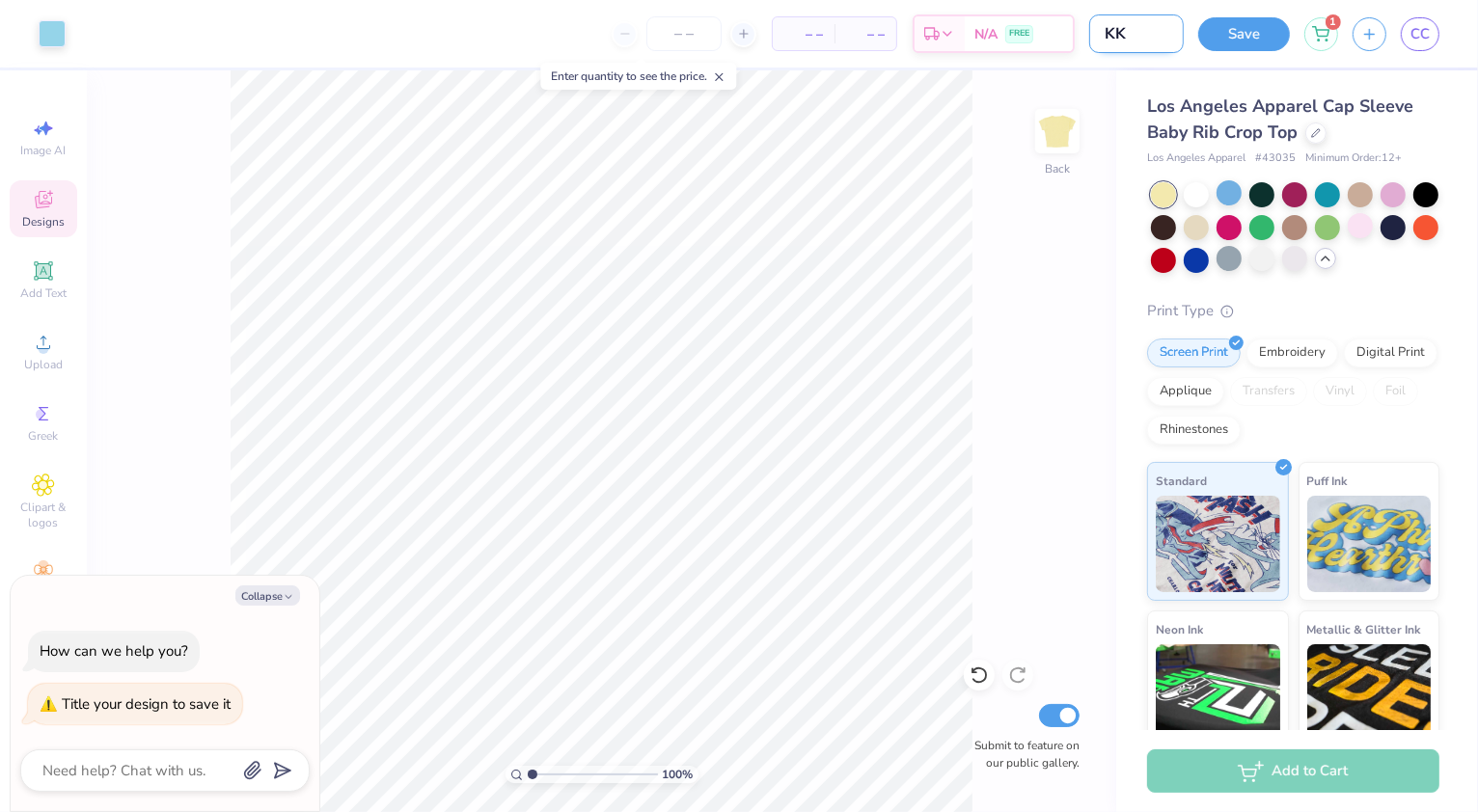 type on "KKG" 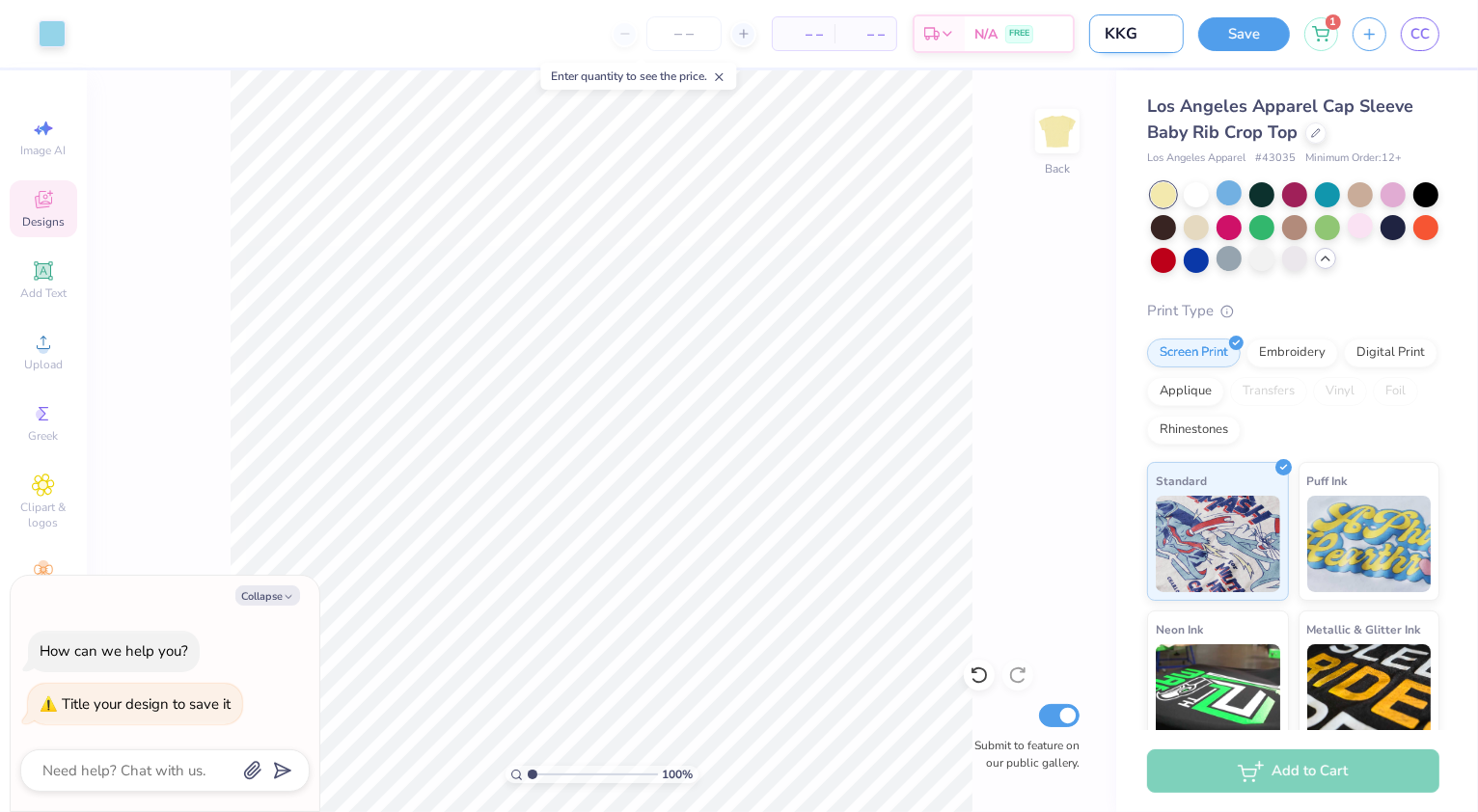 type on "KKGr" 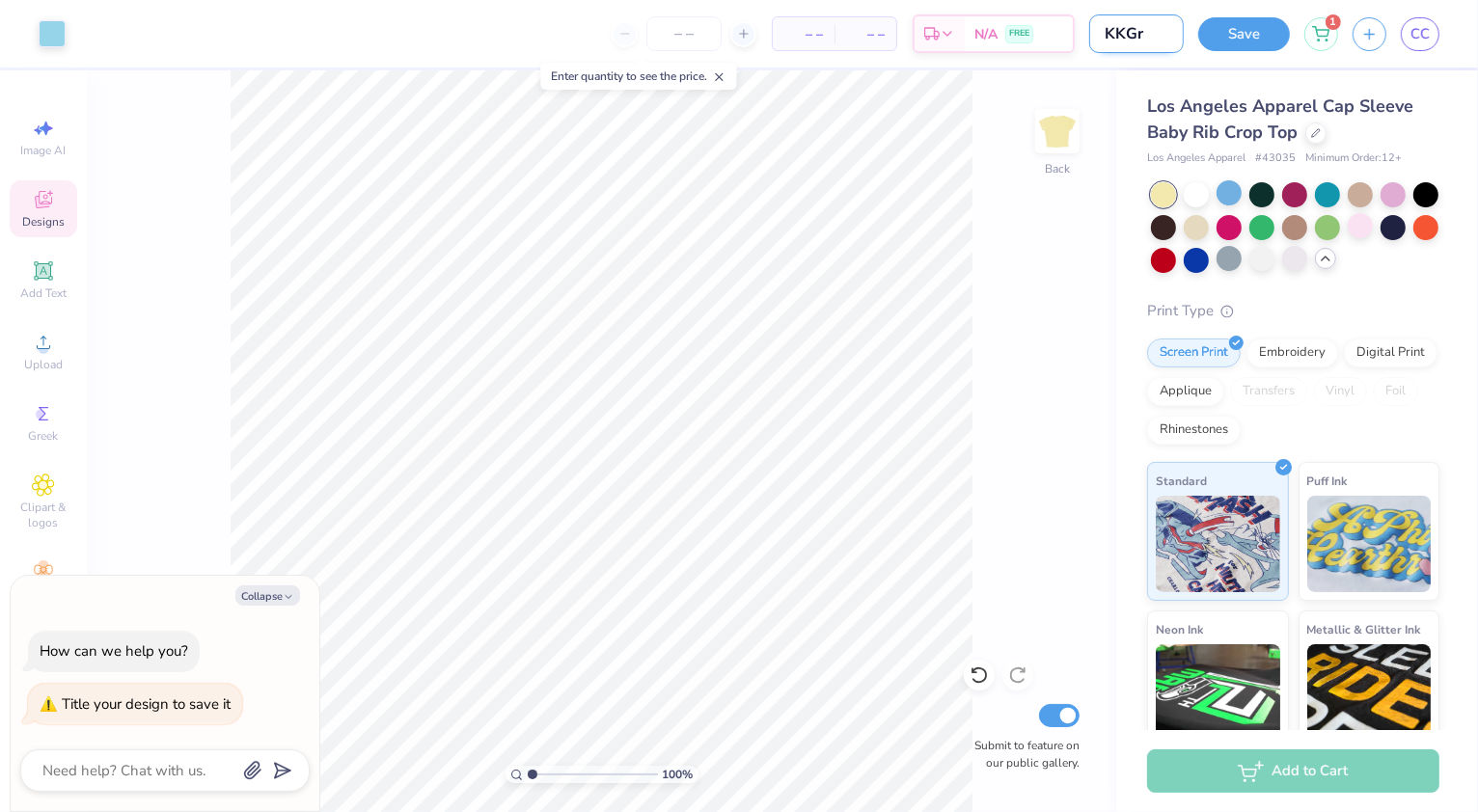type on "KKGre" 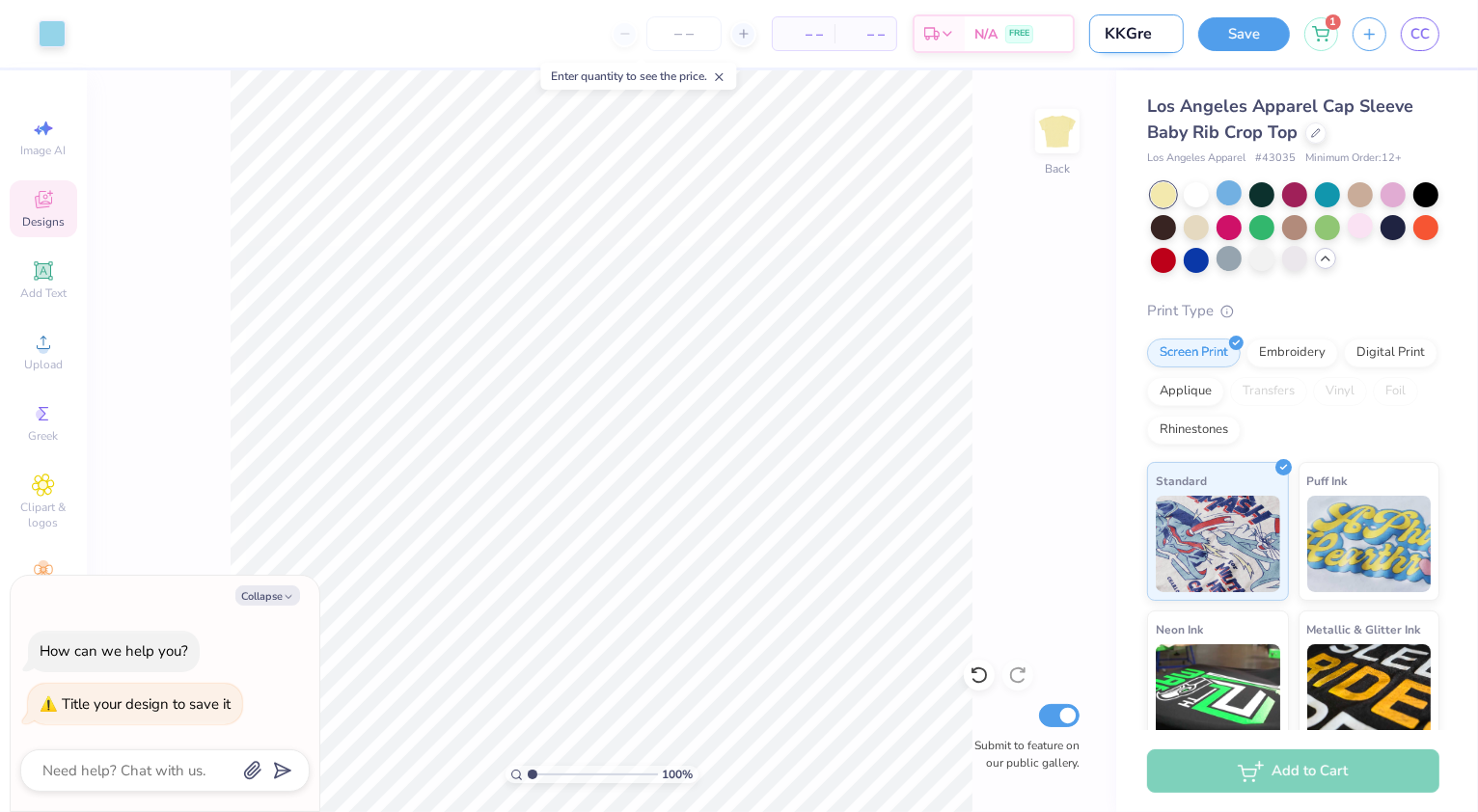 type on "KKGr" 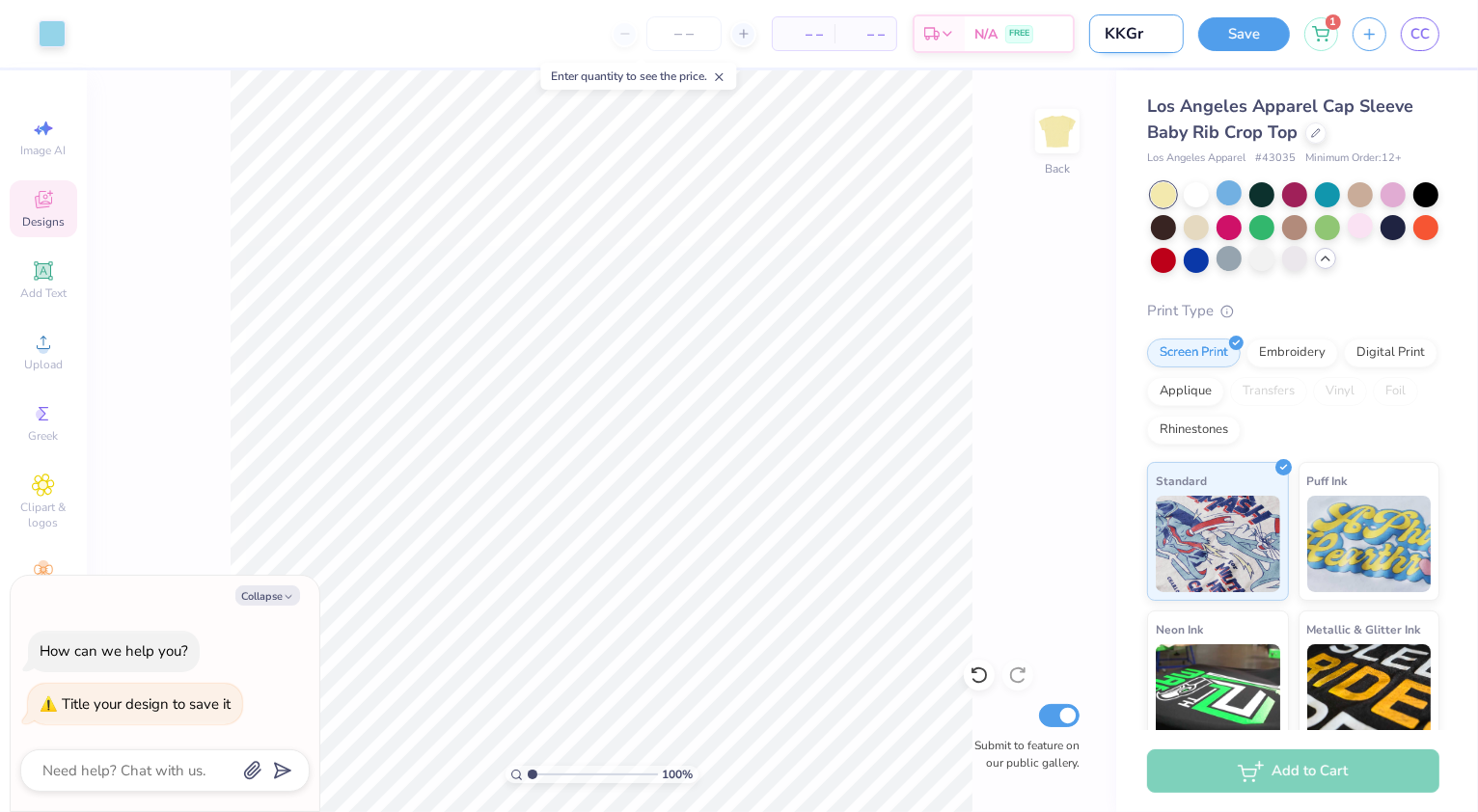 type on "KKG" 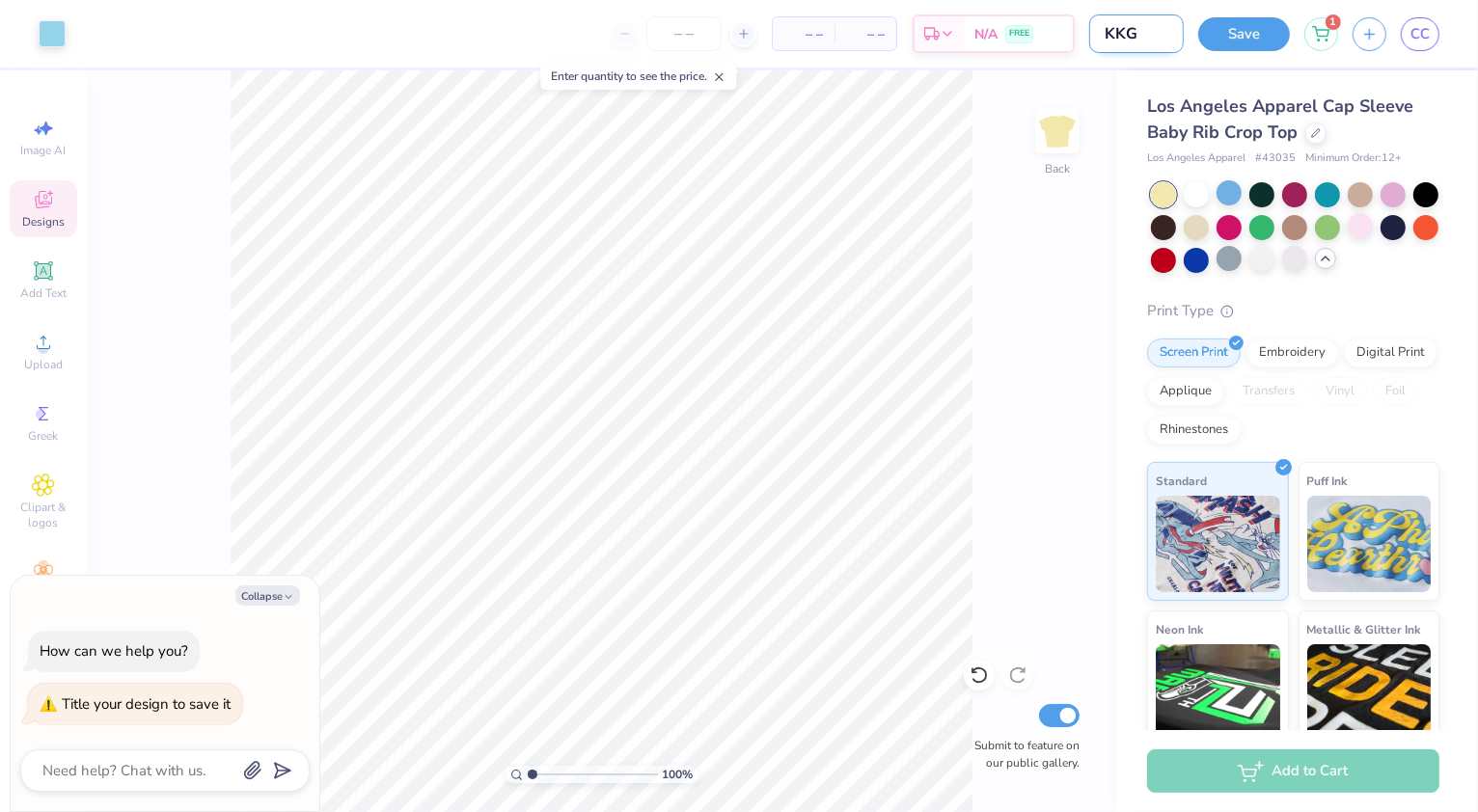 type on "KKG" 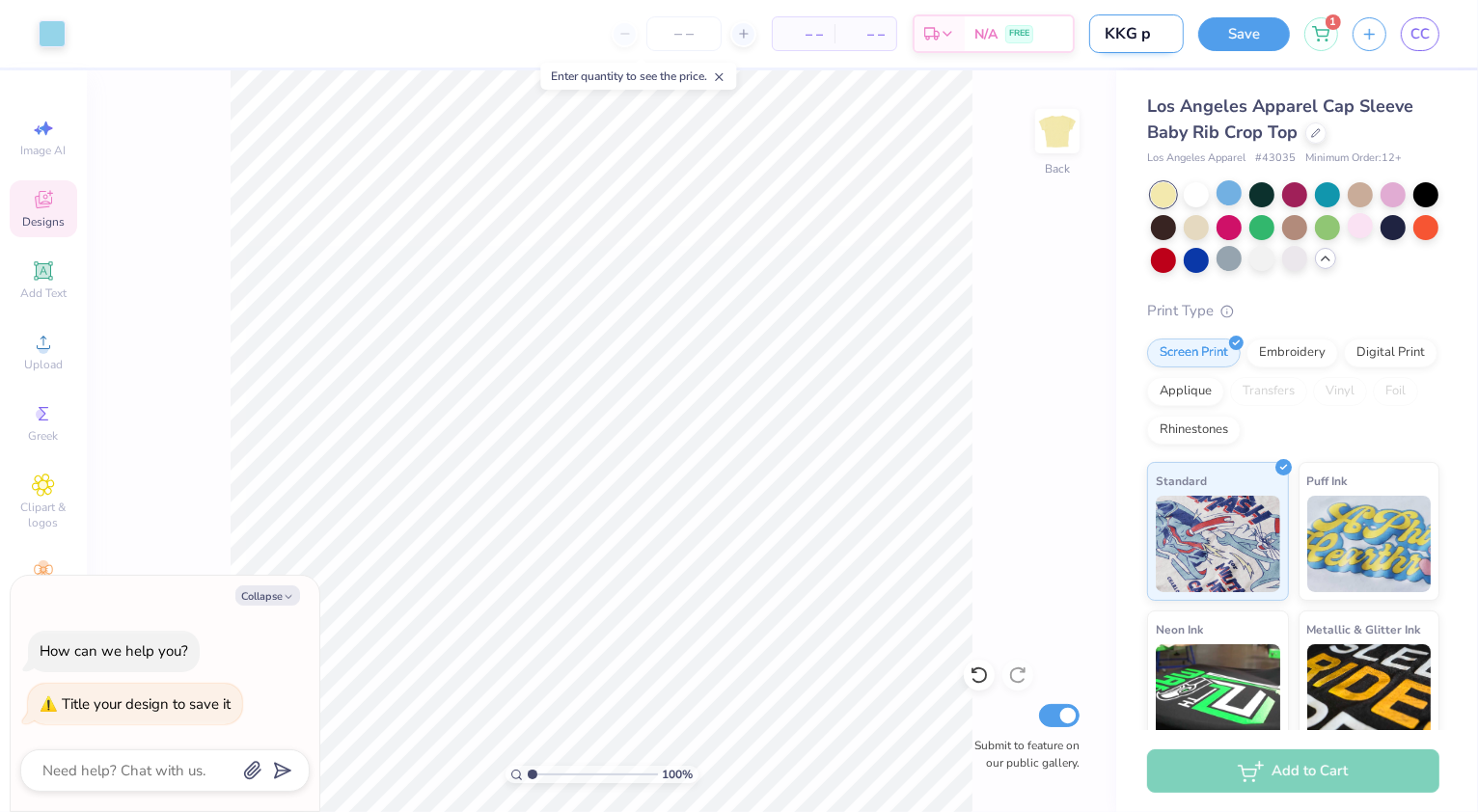 type on "KKG pr" 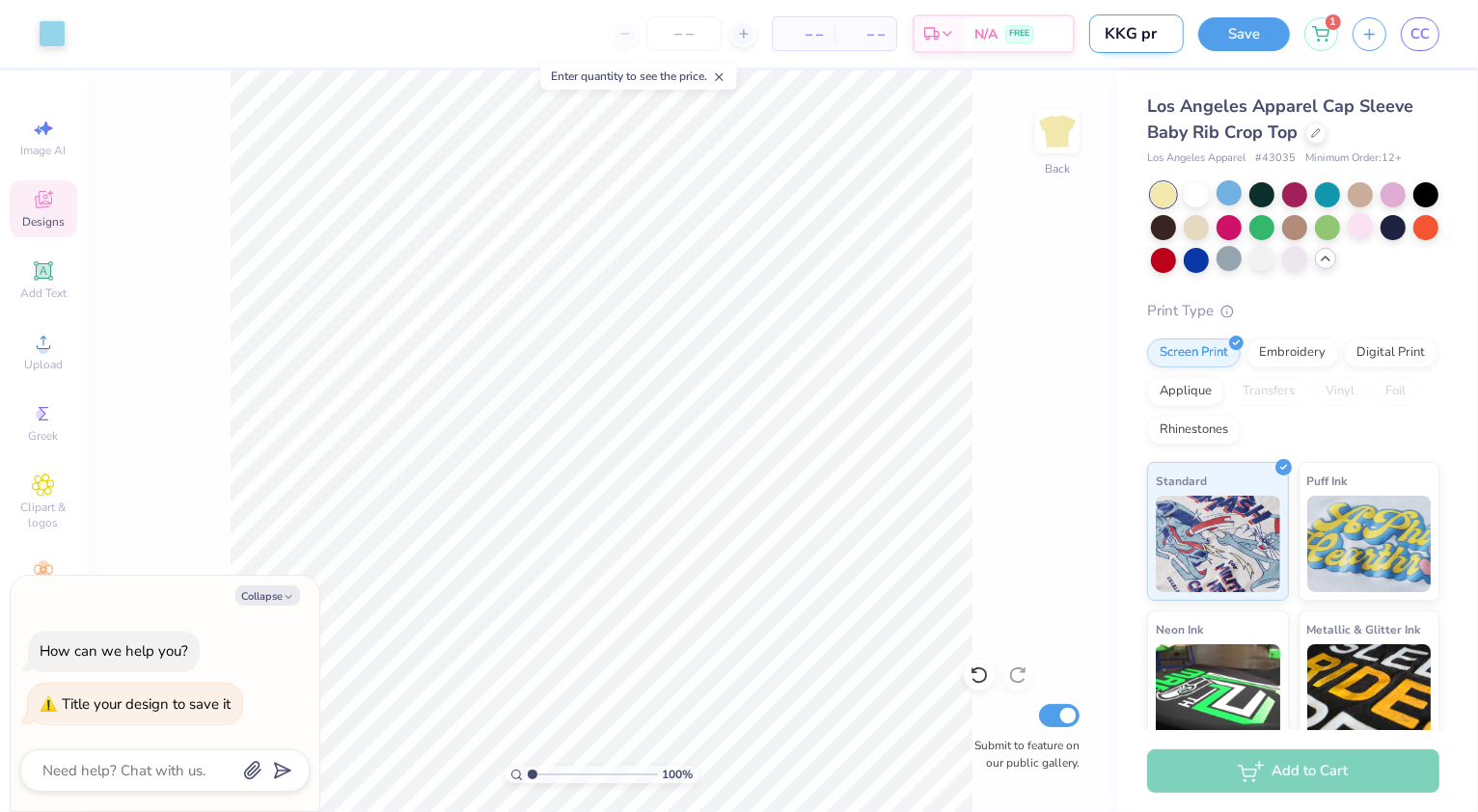 type on "KKG pre" 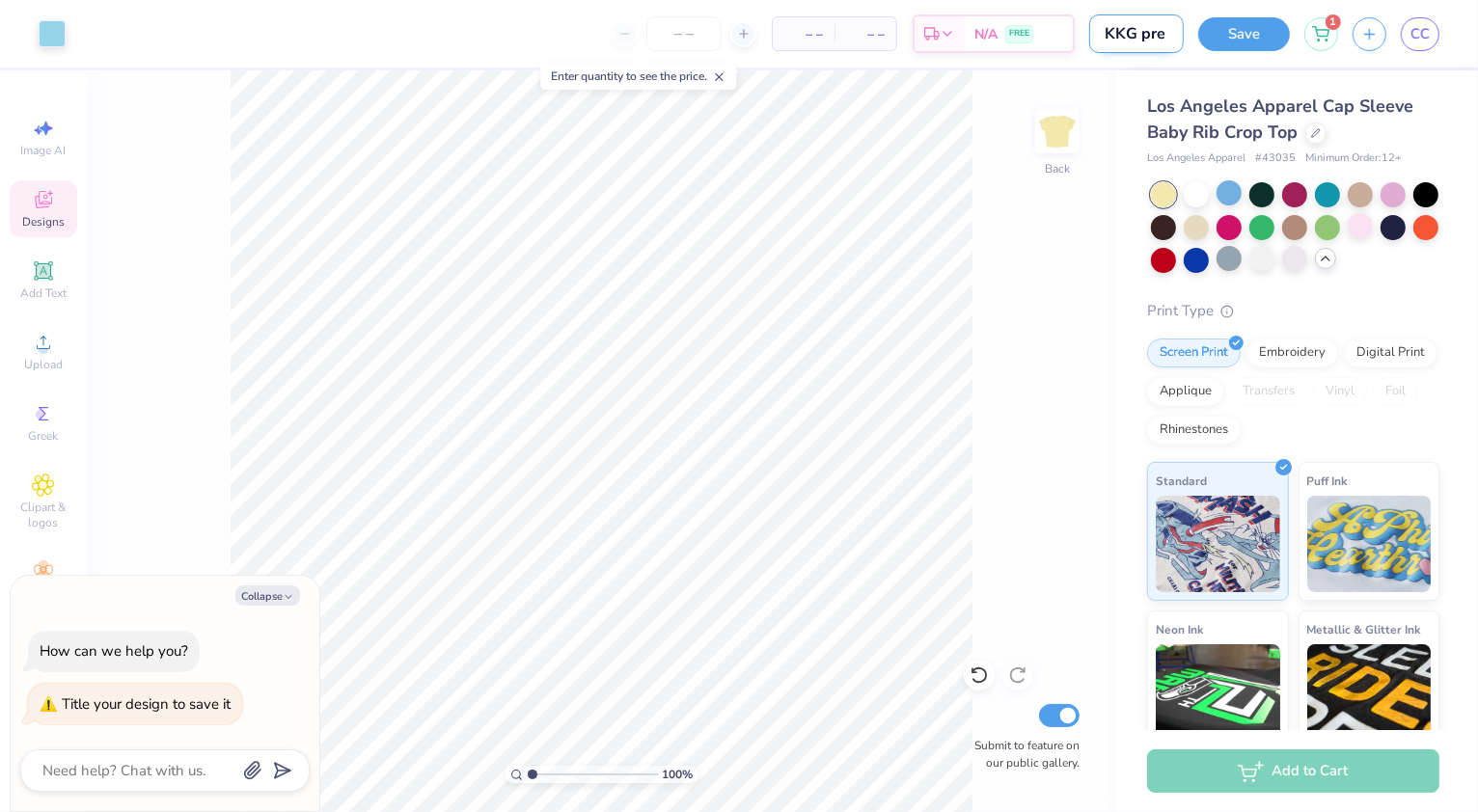 type on "KKG pre" 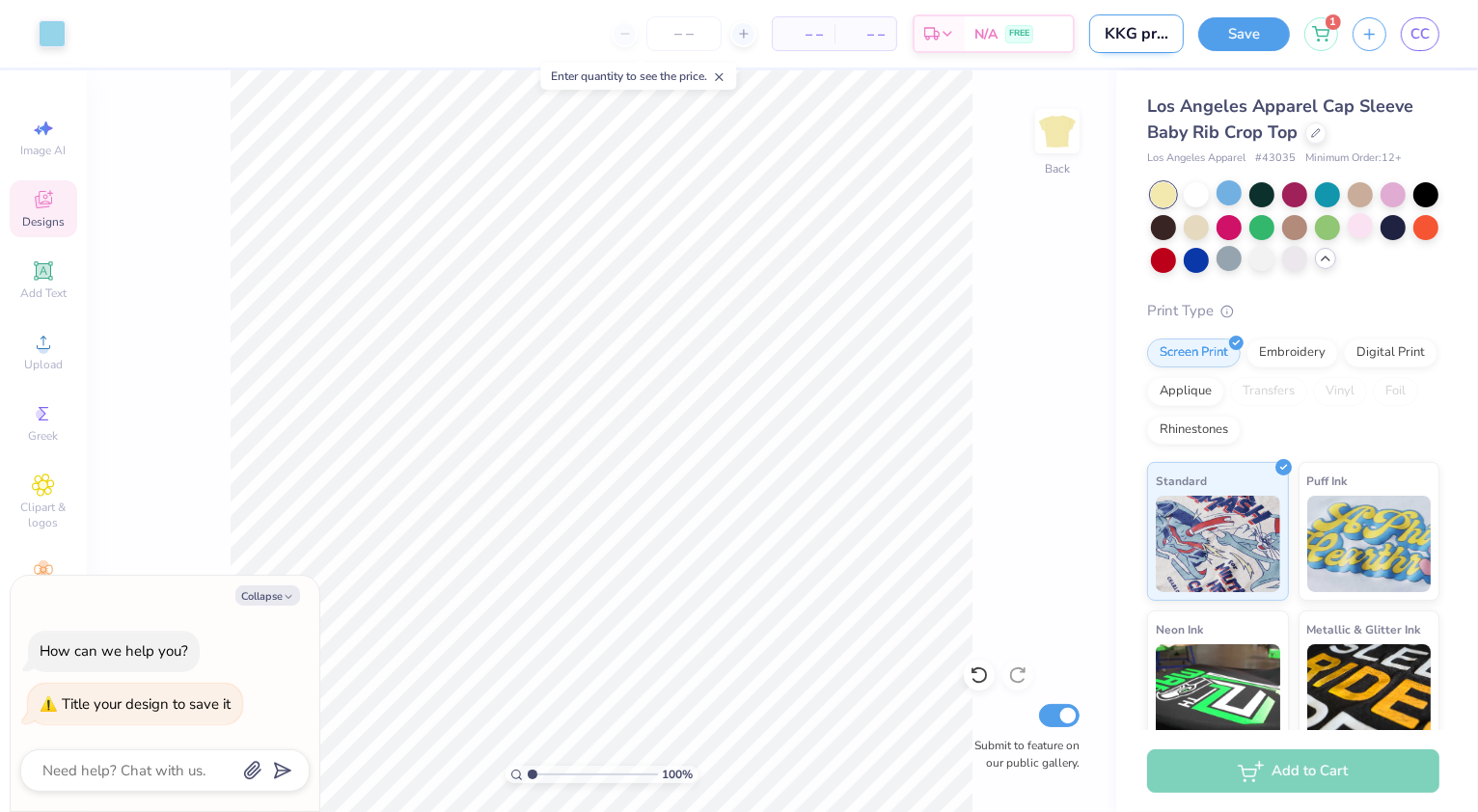 type on "KKG pre re" 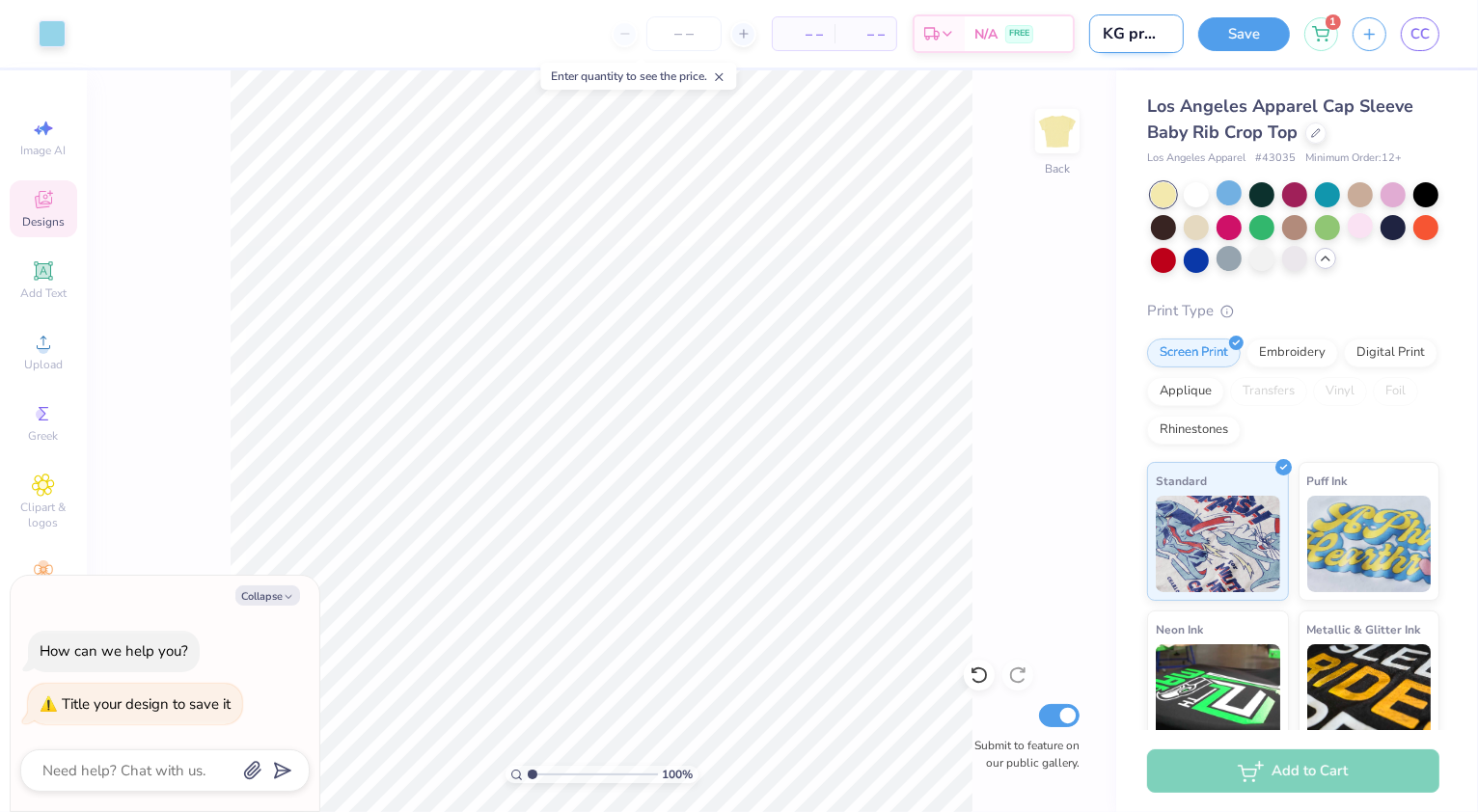 type on "KKG pre rec" 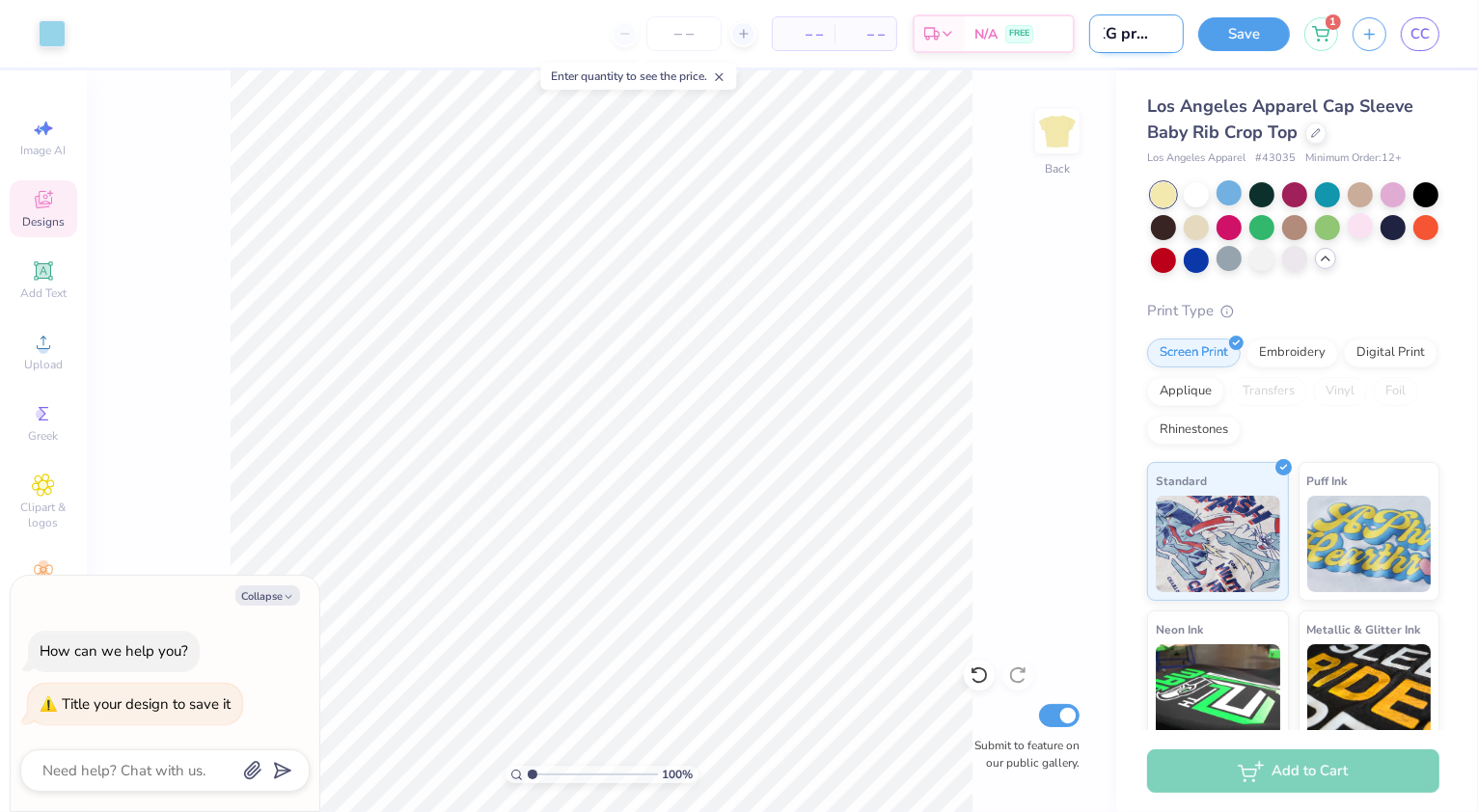 type on "KKG pre recr" 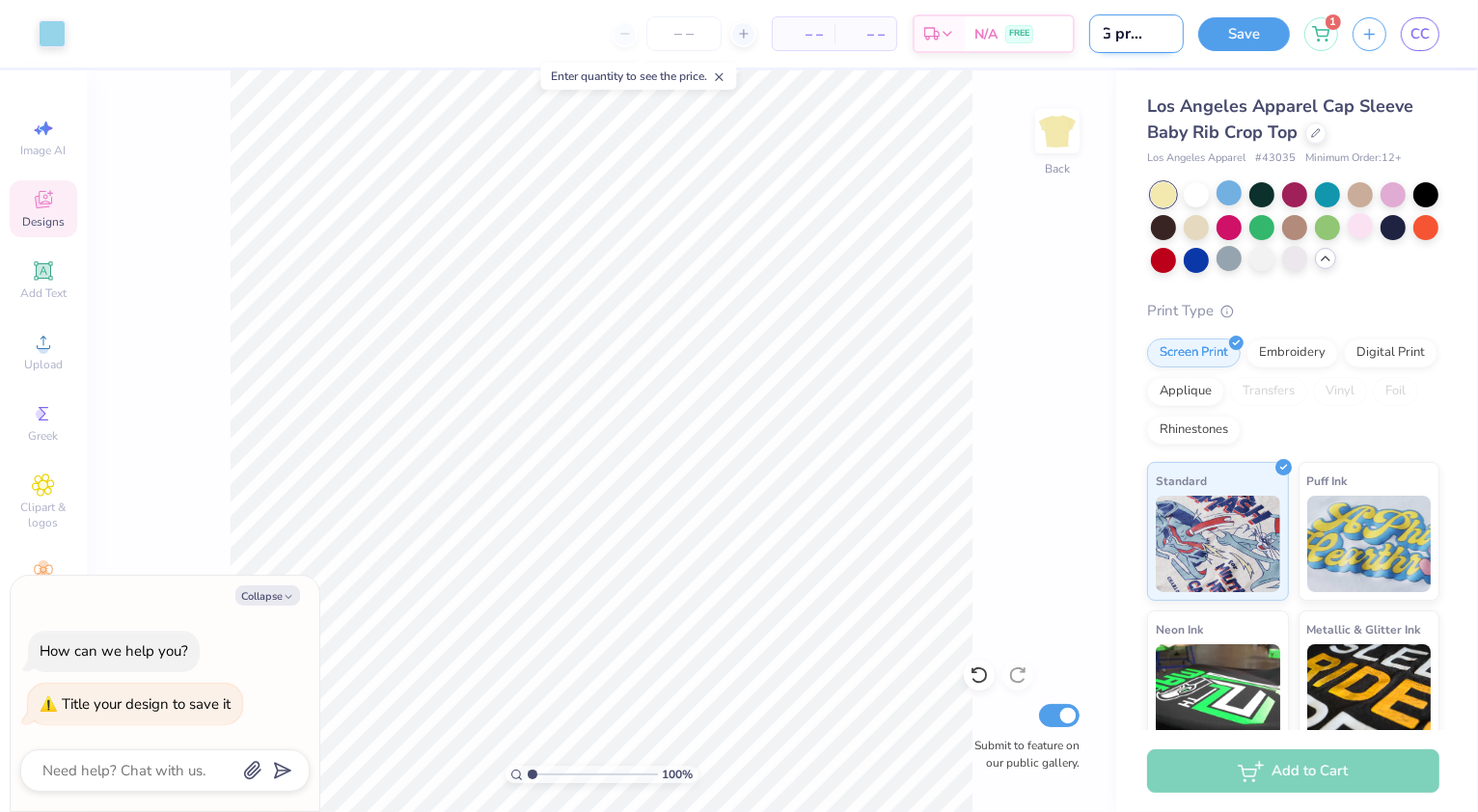 type on "KKG pre recru" 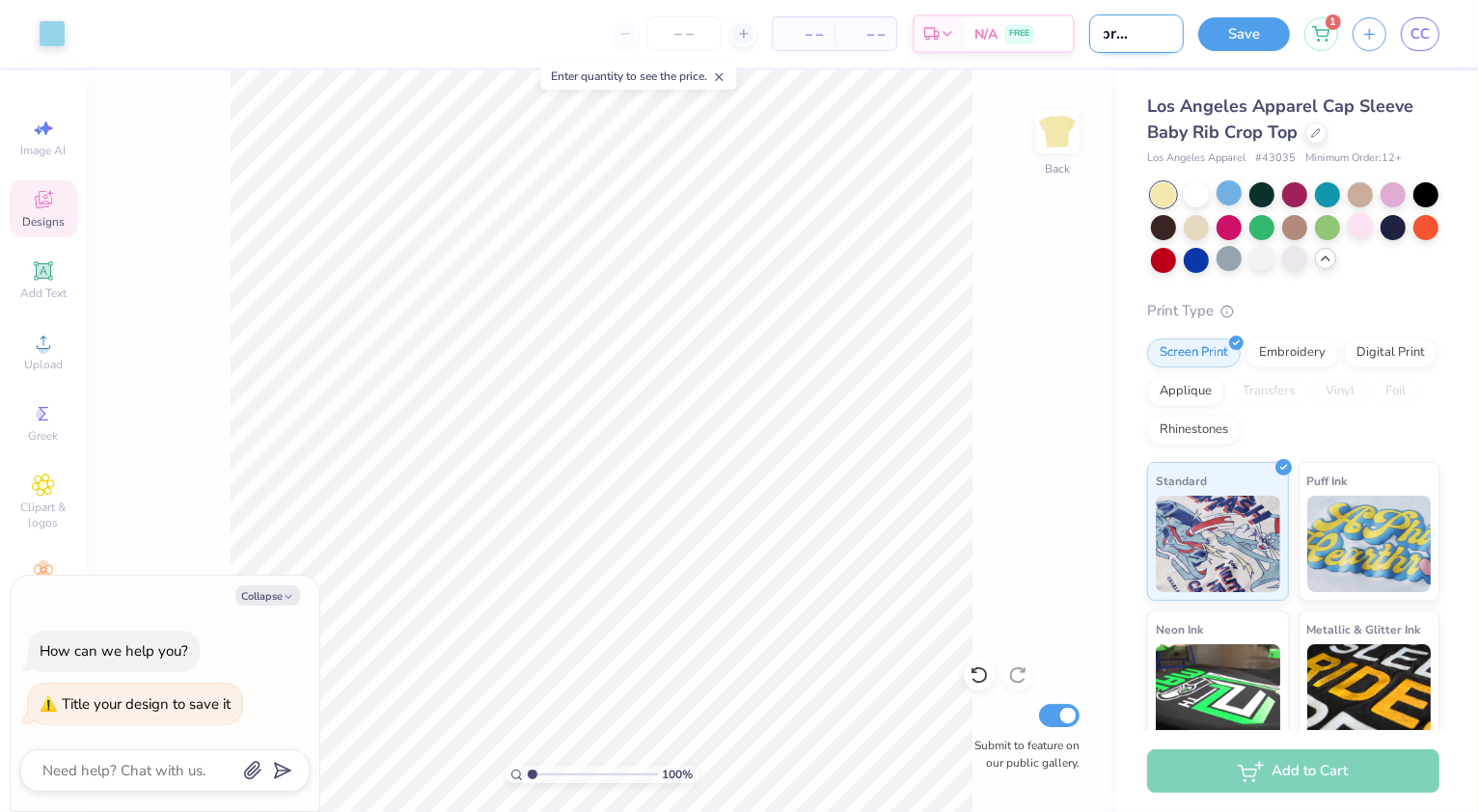 type on "KKG pre recruit" 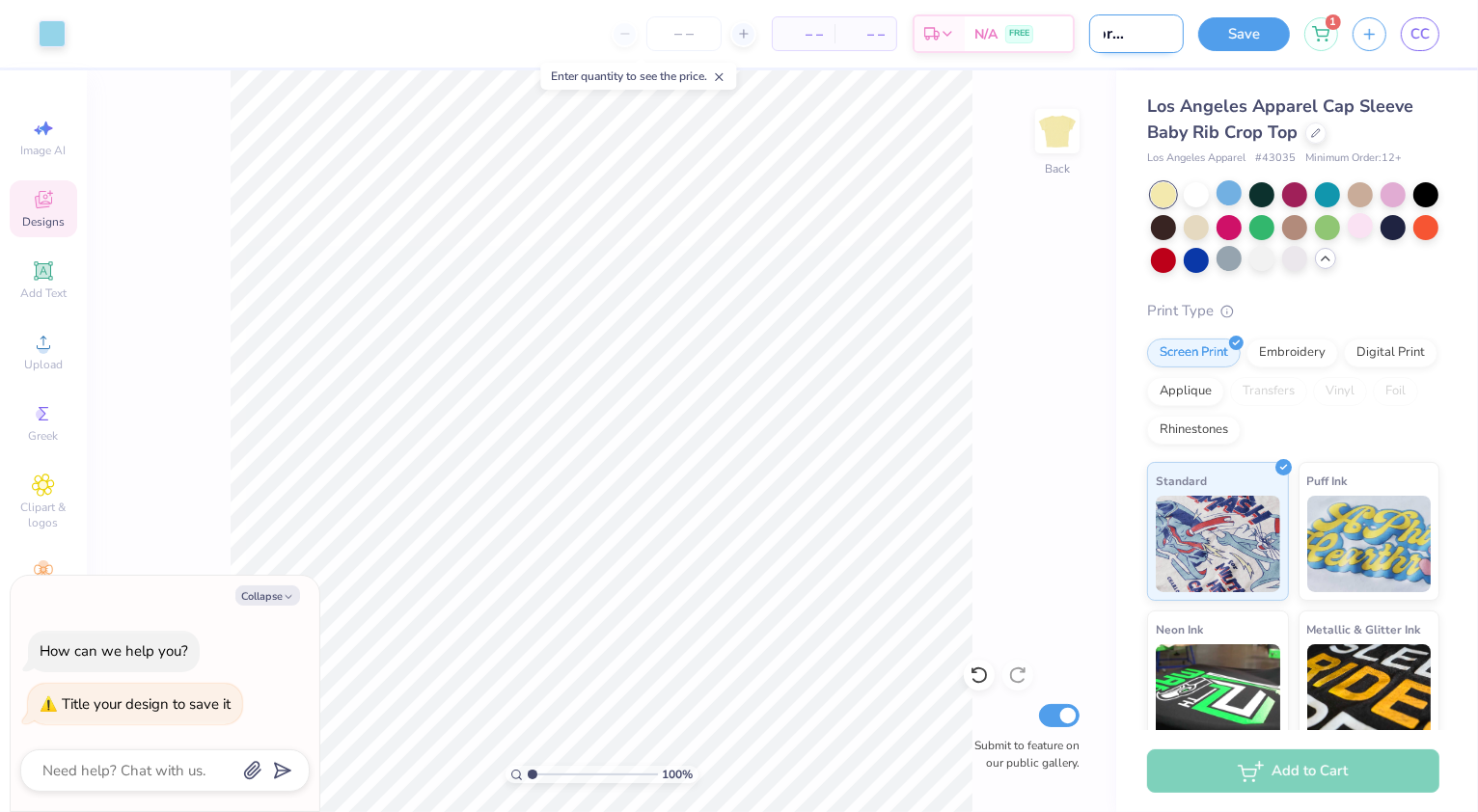 type on "KKG pre recruitm" 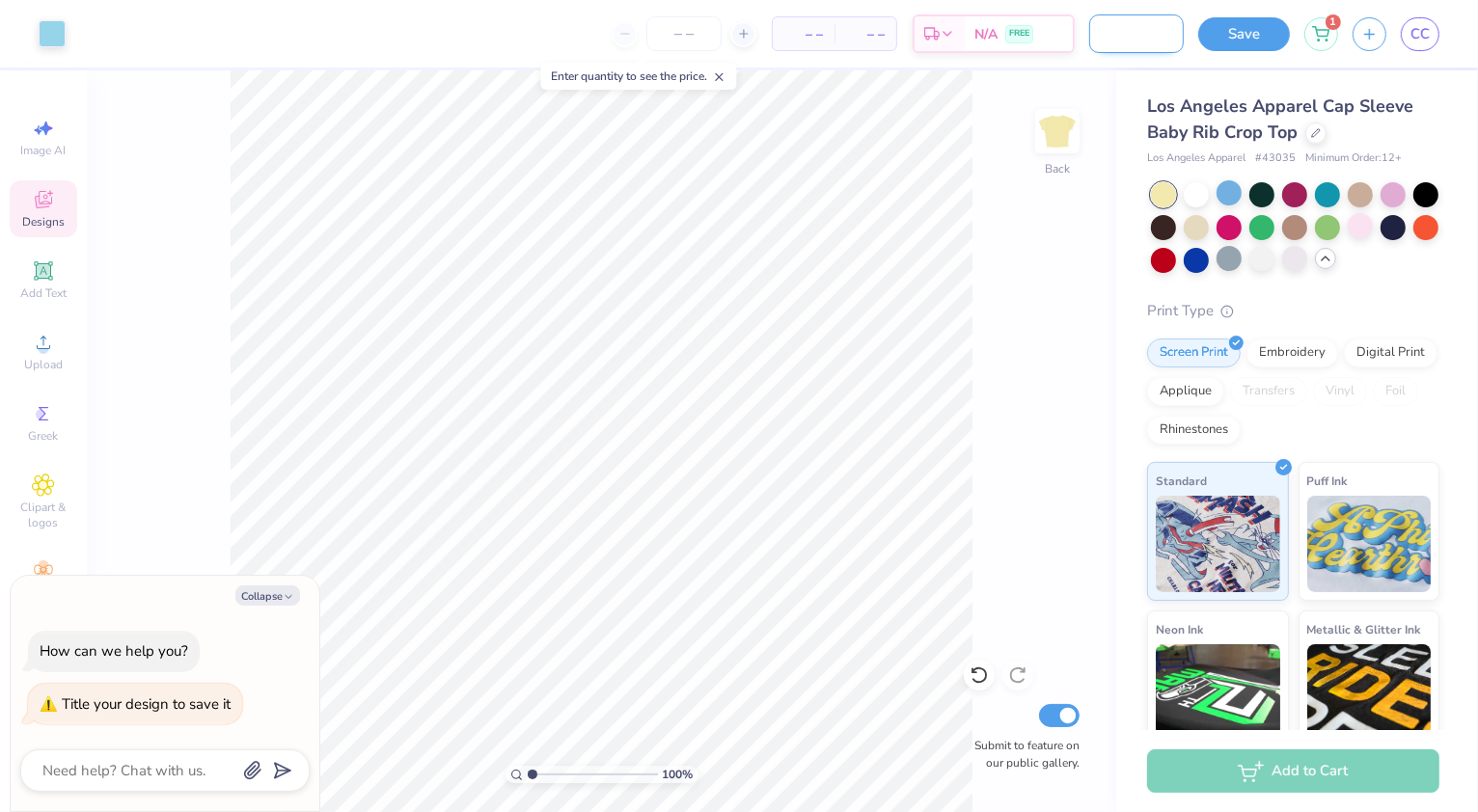 type on "KKG pre recruitmen" 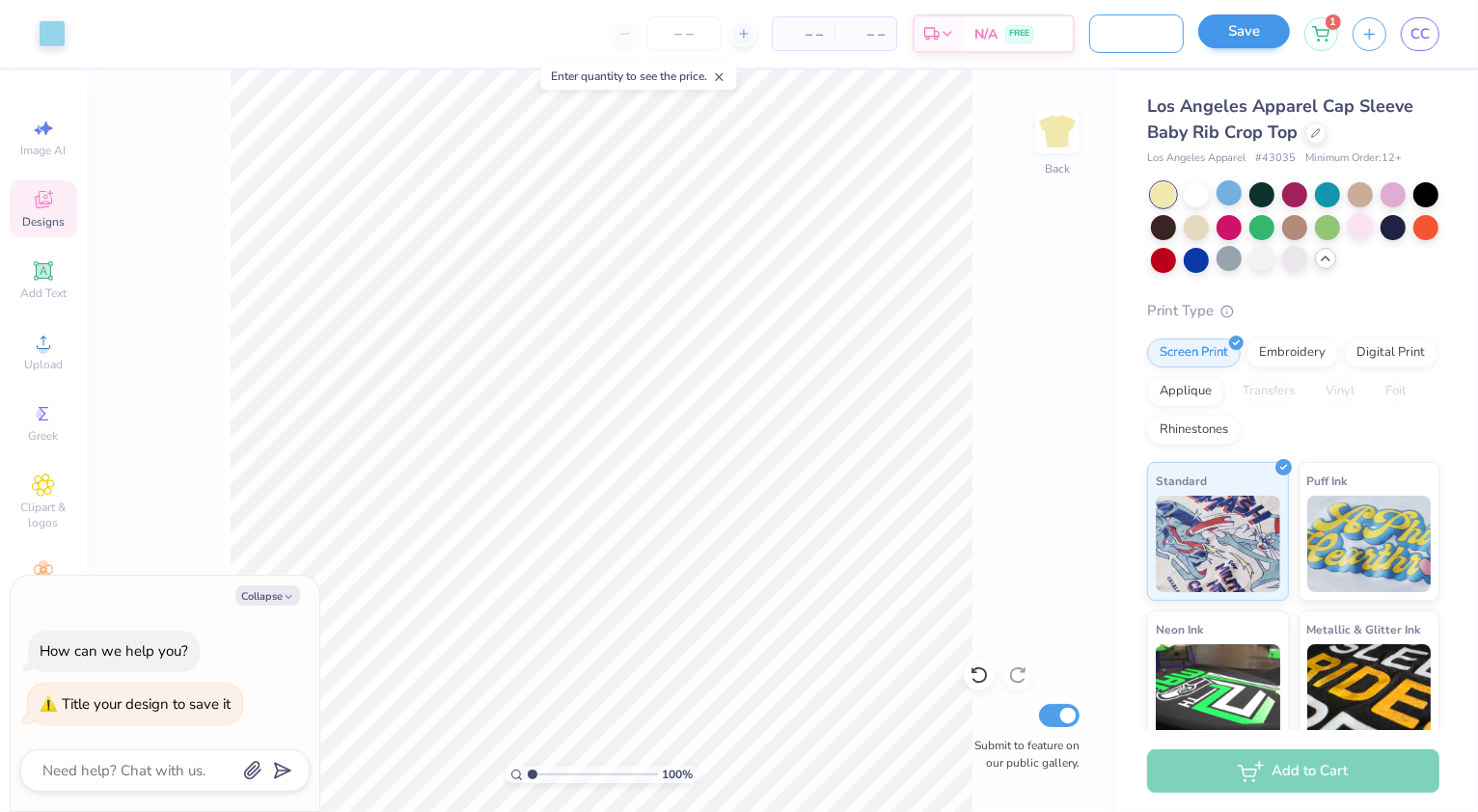 type on "KKG pre recruitment shirt - yellow" 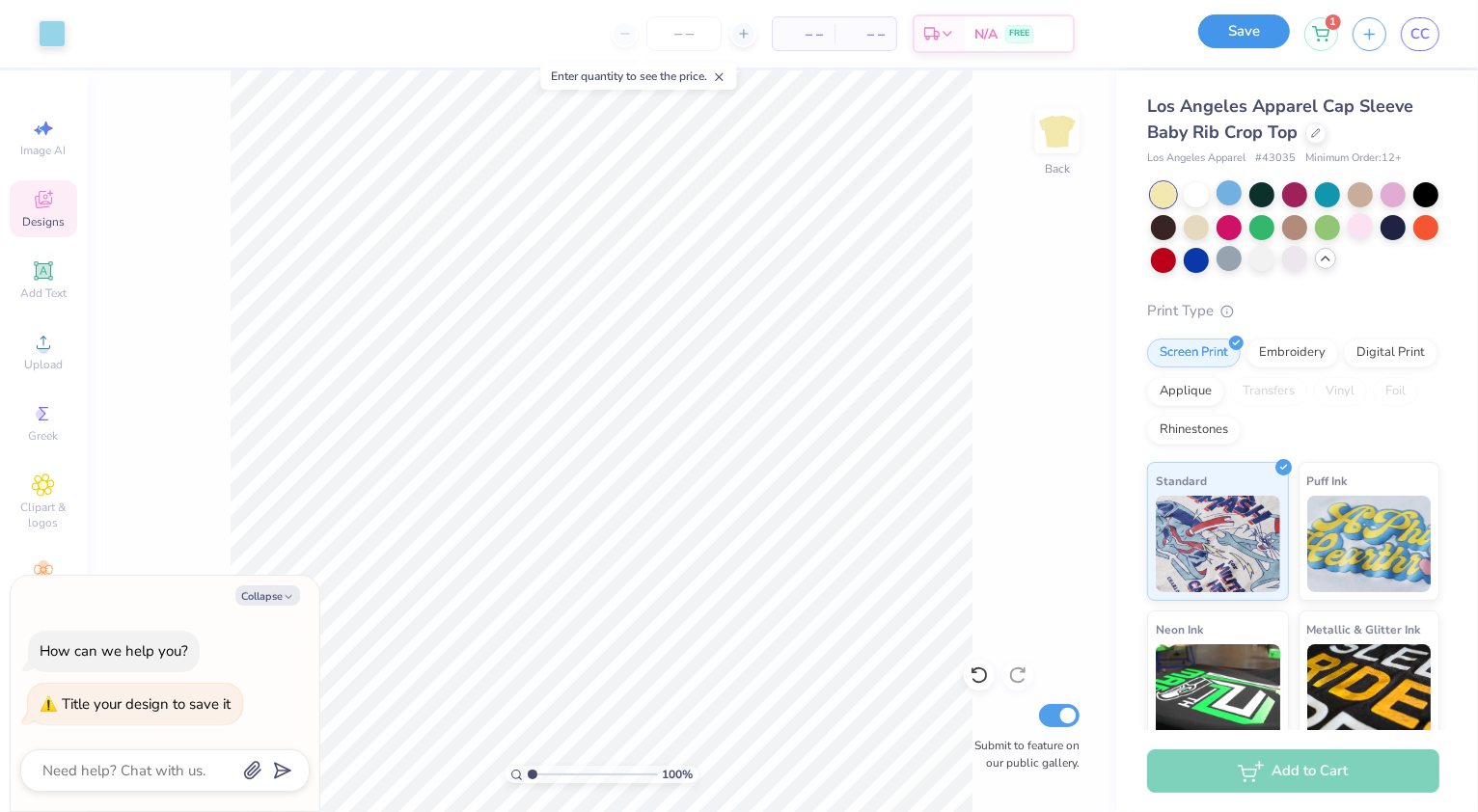 click on "Save" at bounding box center (1244, 31) 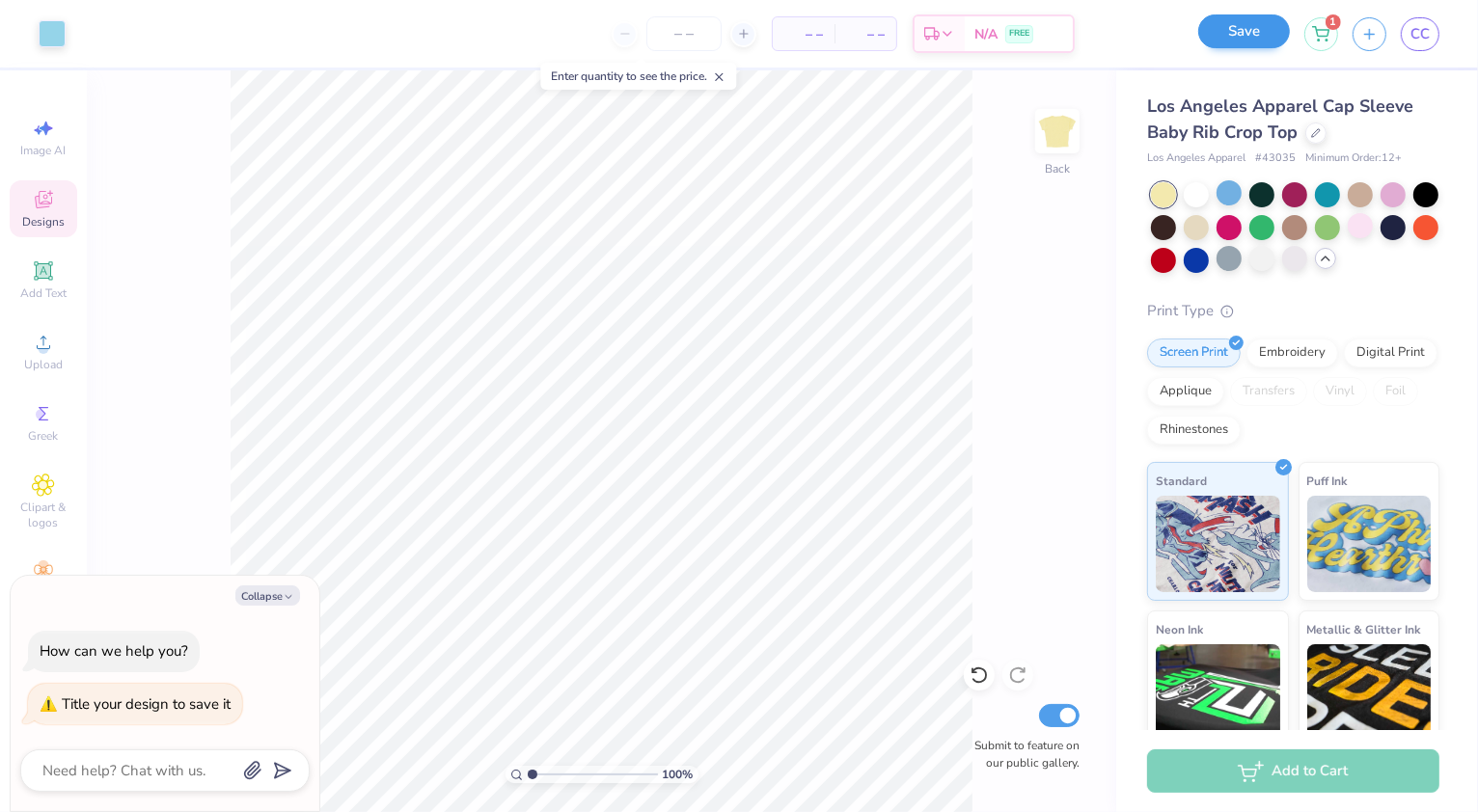 scroll, scrollTop: 0, scrollLeft: 0, axis: both 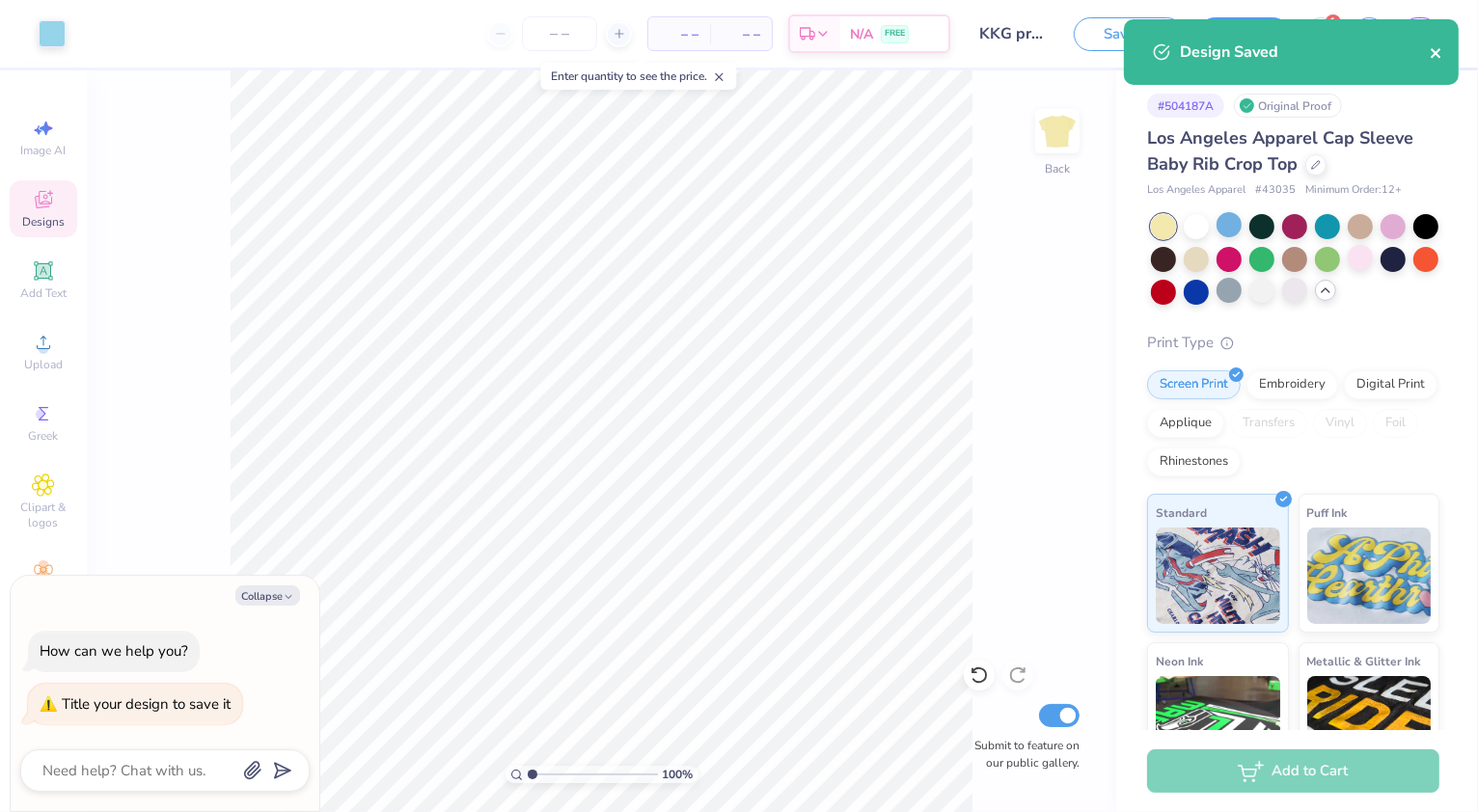 click 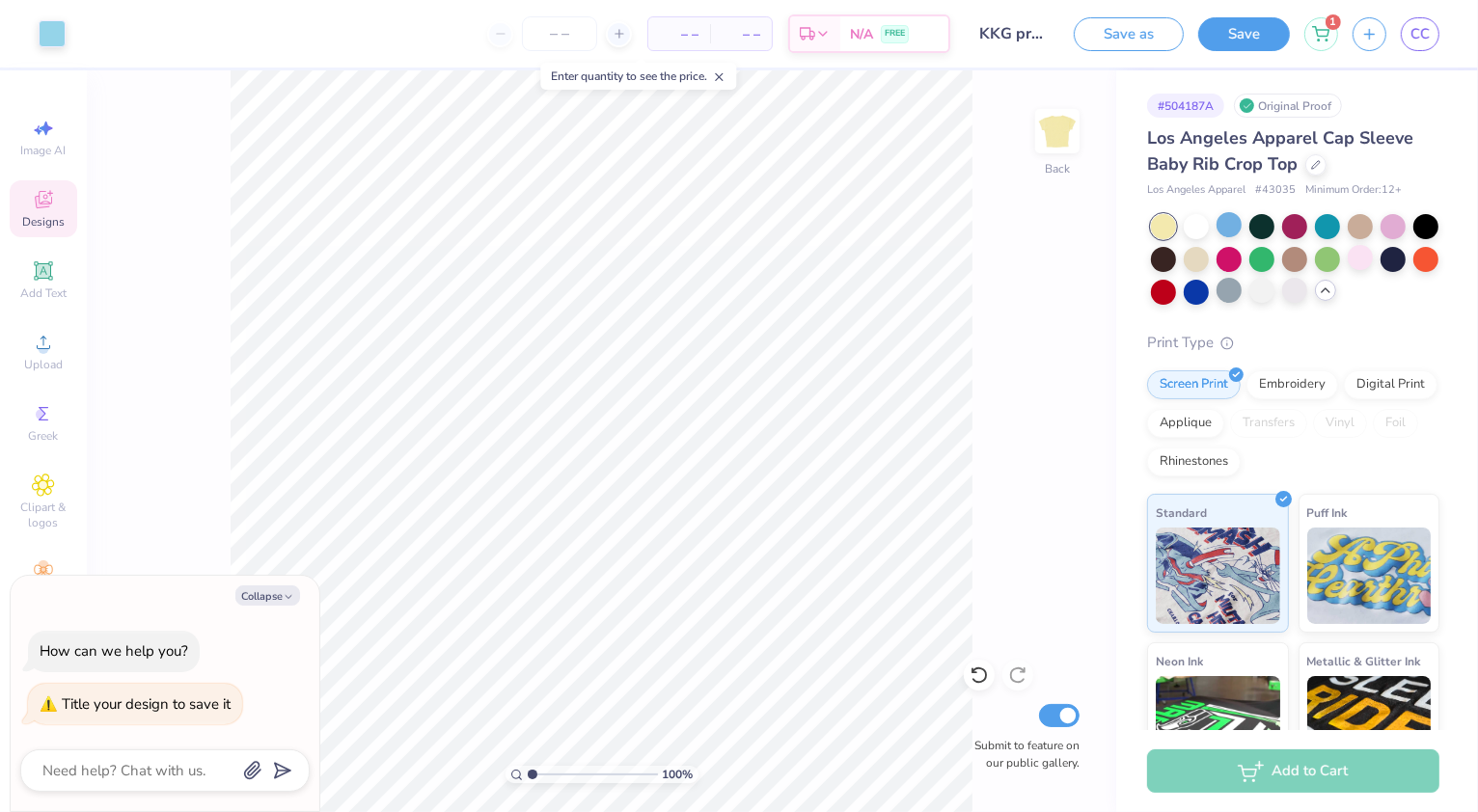 click on "Design Saved" at bounding box center (1291, 59) 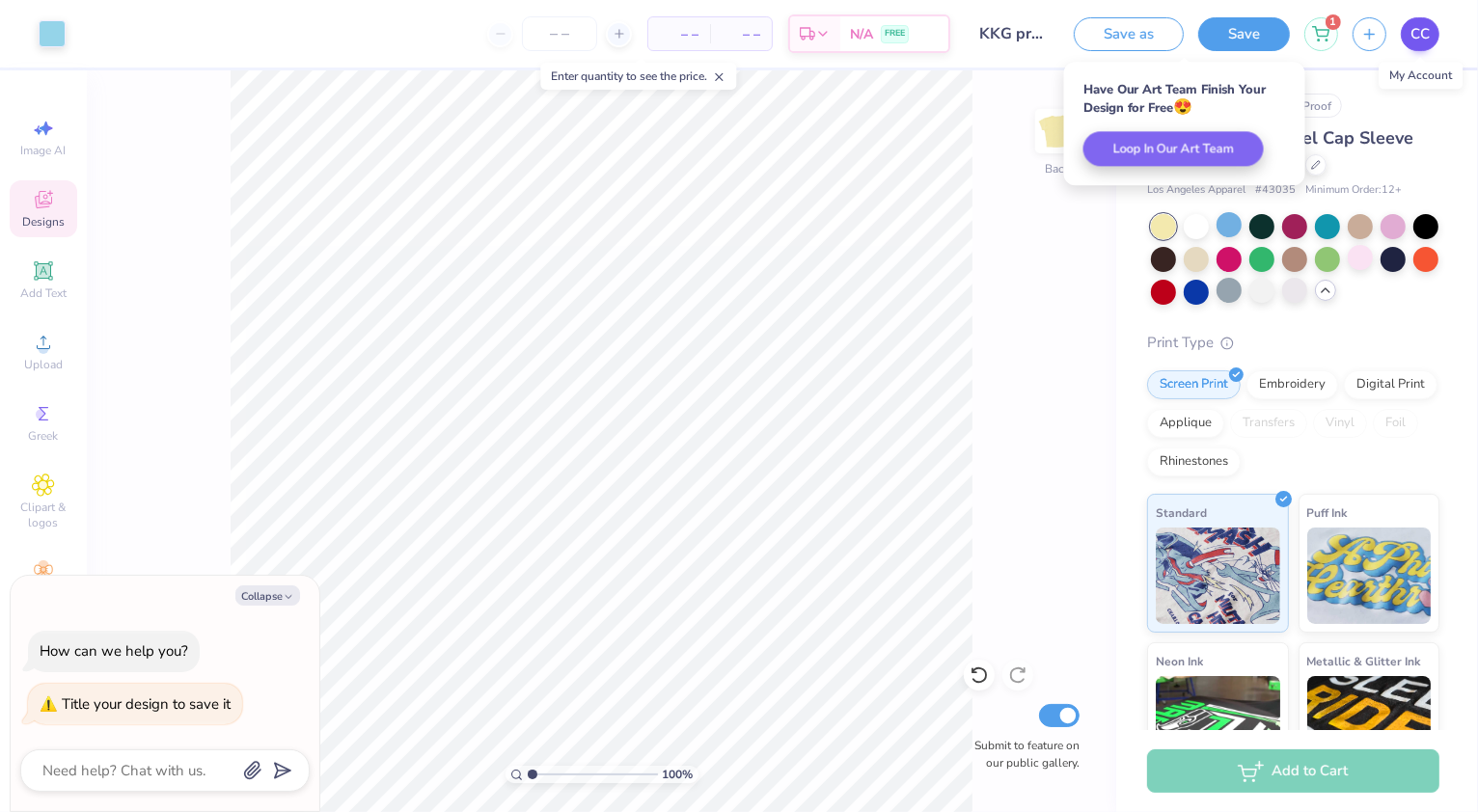 type on "x" 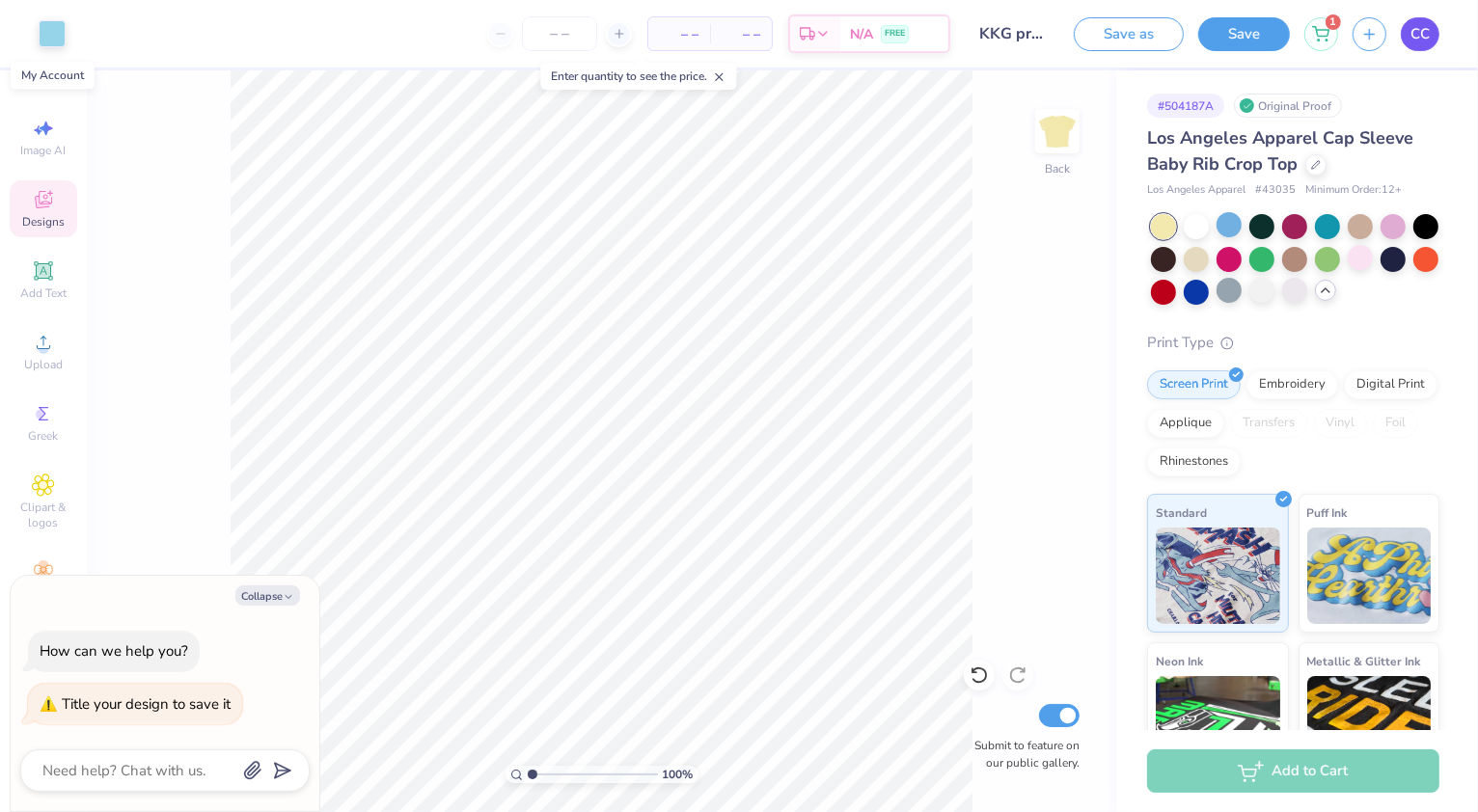 click on "CC" at bounding box center (1420, 34) 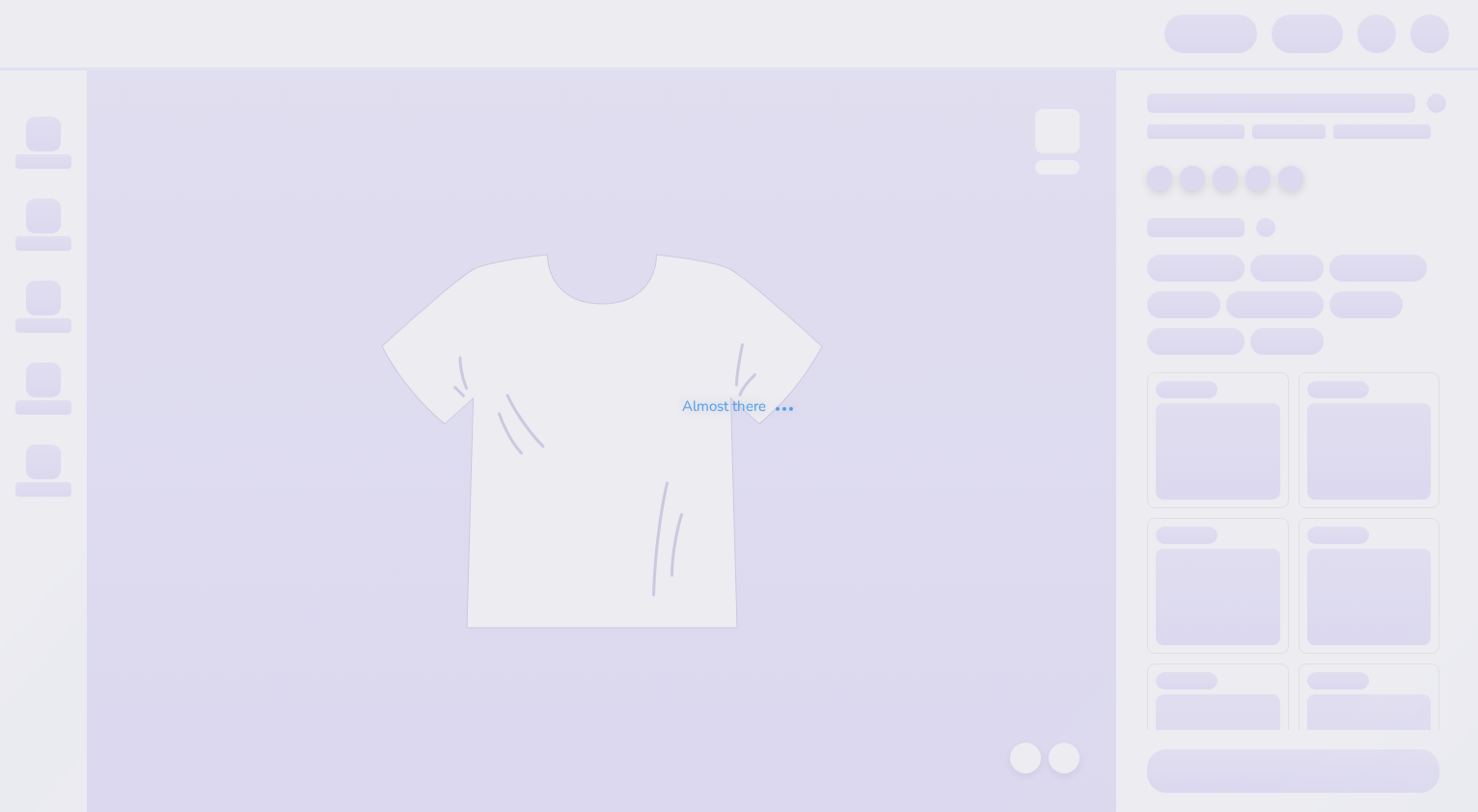 scroll, scrollTop: 0, scrollLeft: 0, axis: both 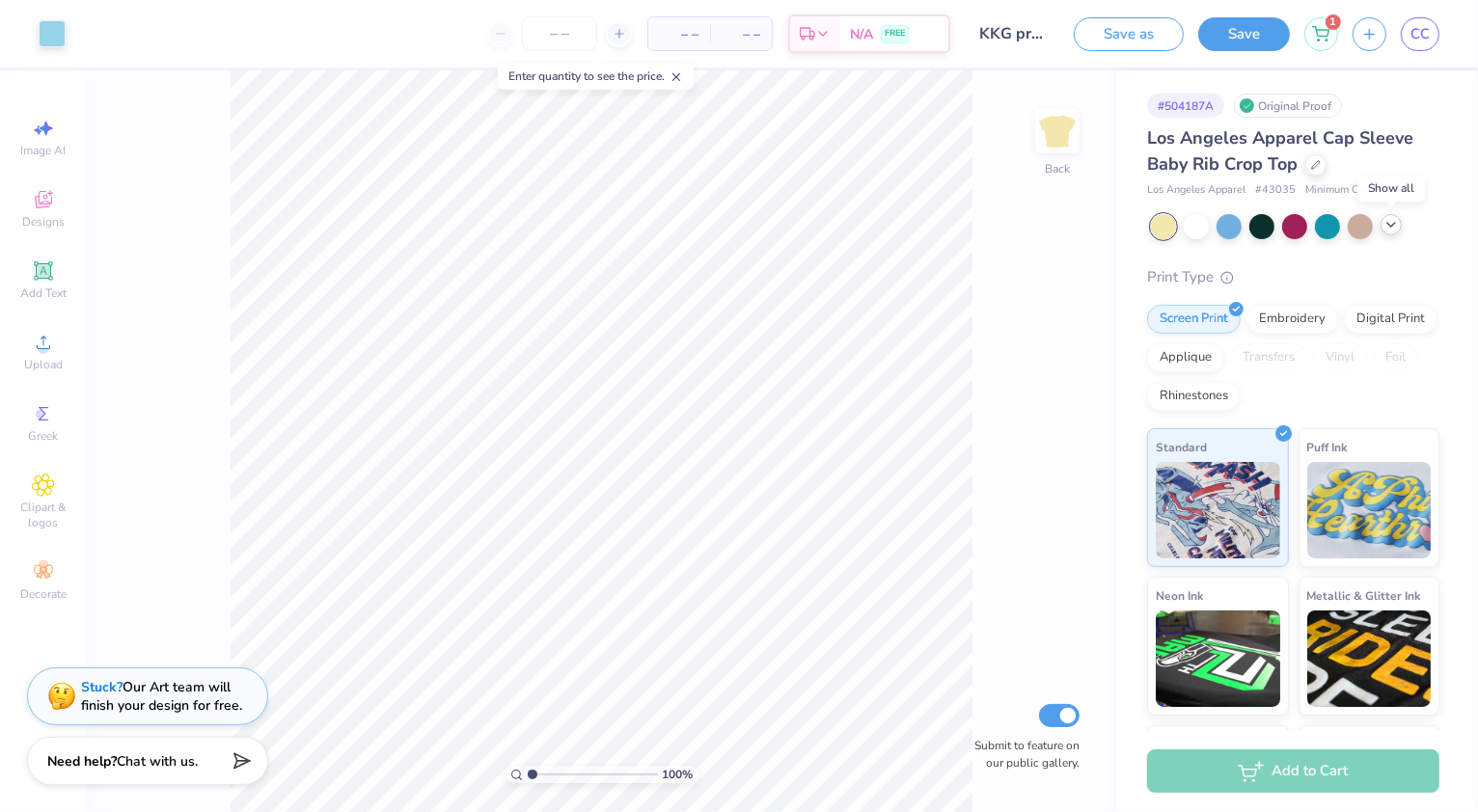 click 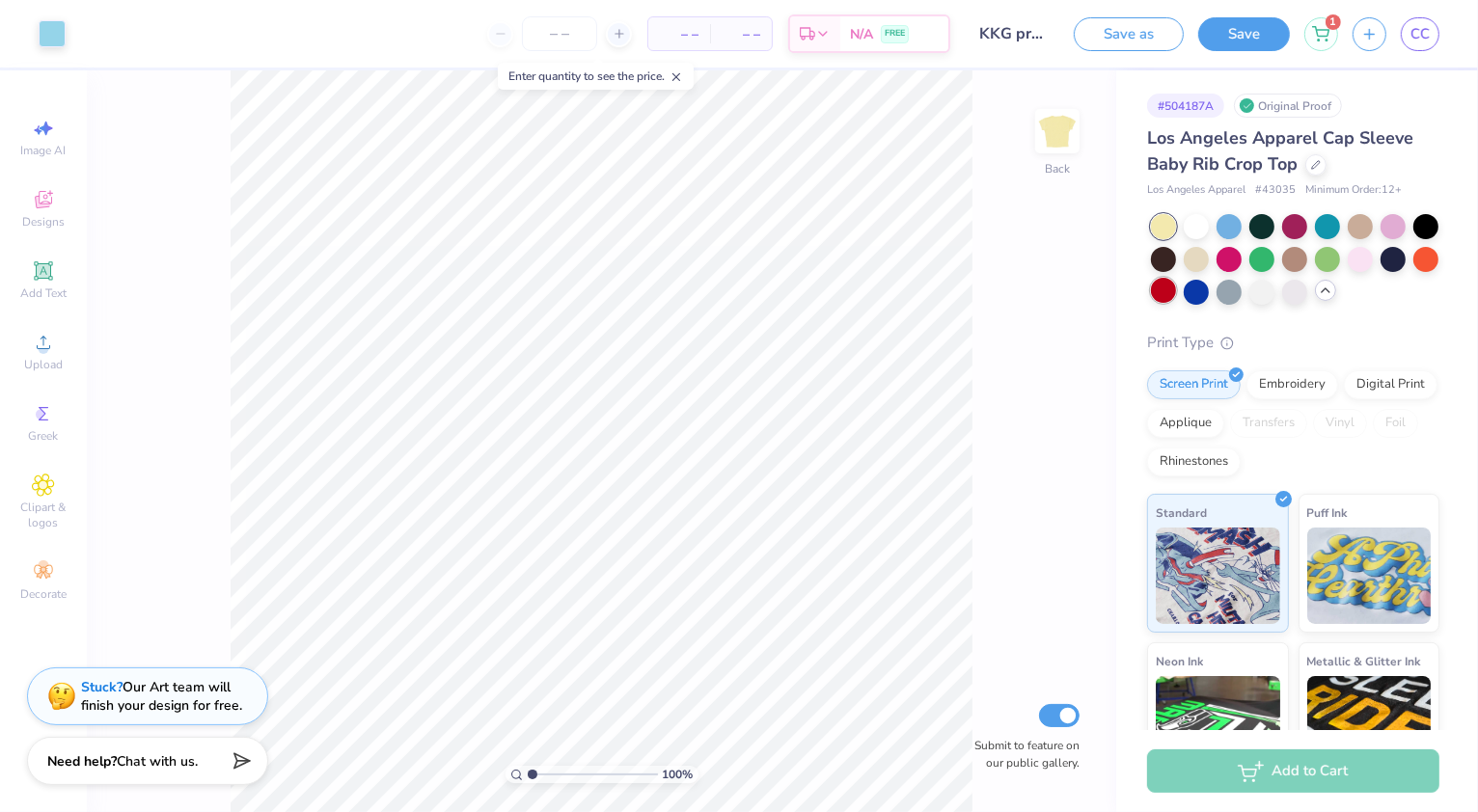click at bounding box center [1163, 290] 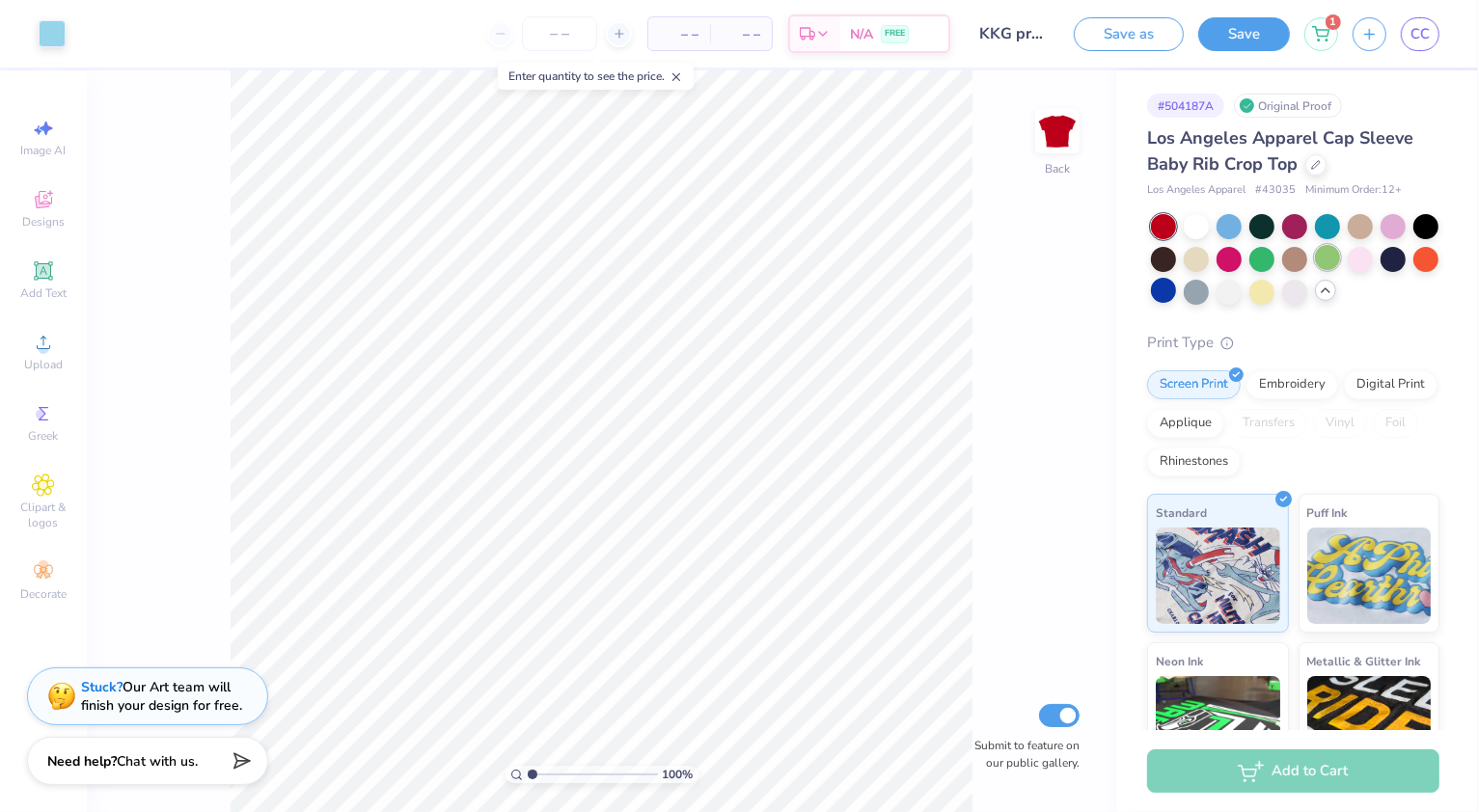 click at bounding box center (1327, 257) 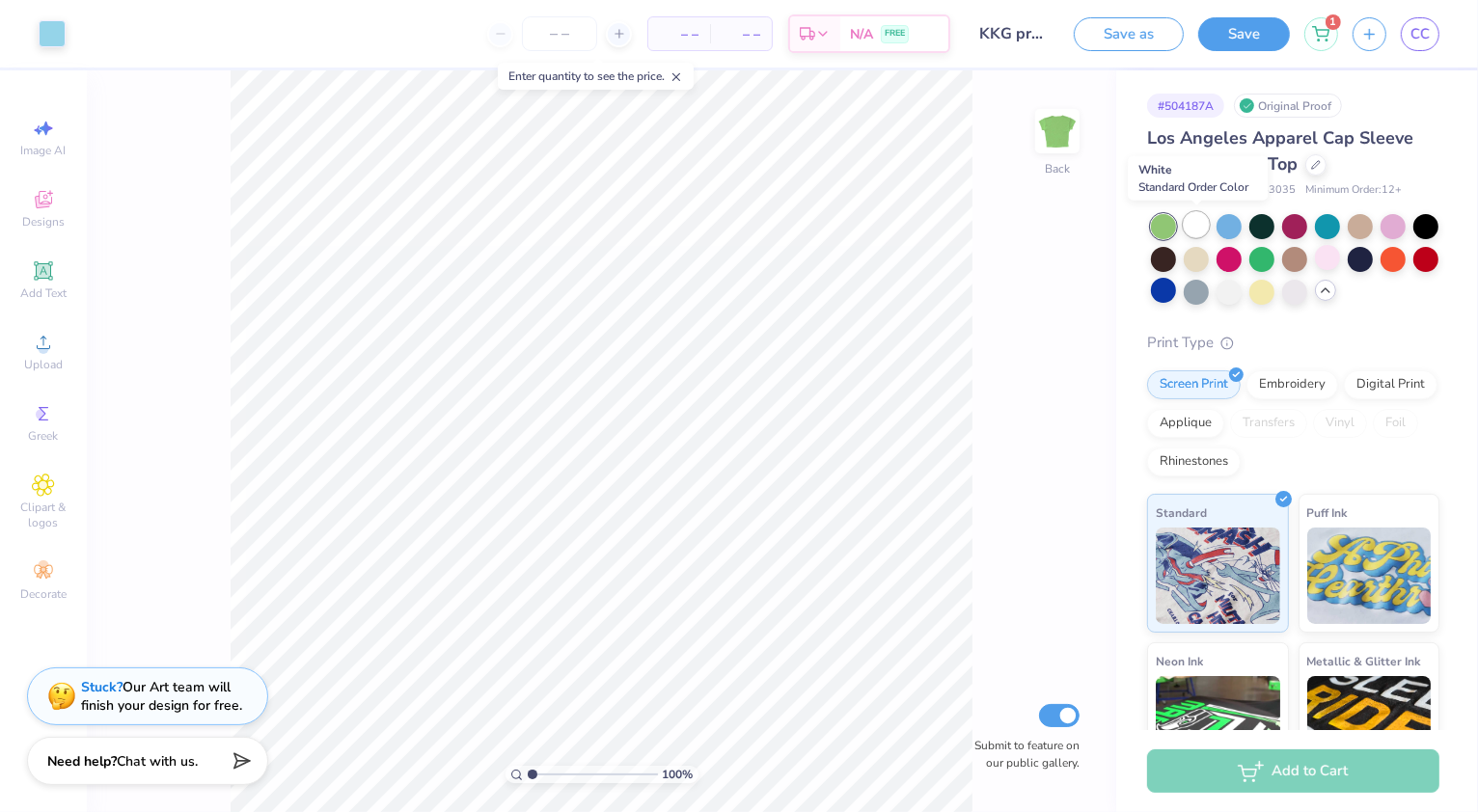 click at bounding box center [1196, 225] 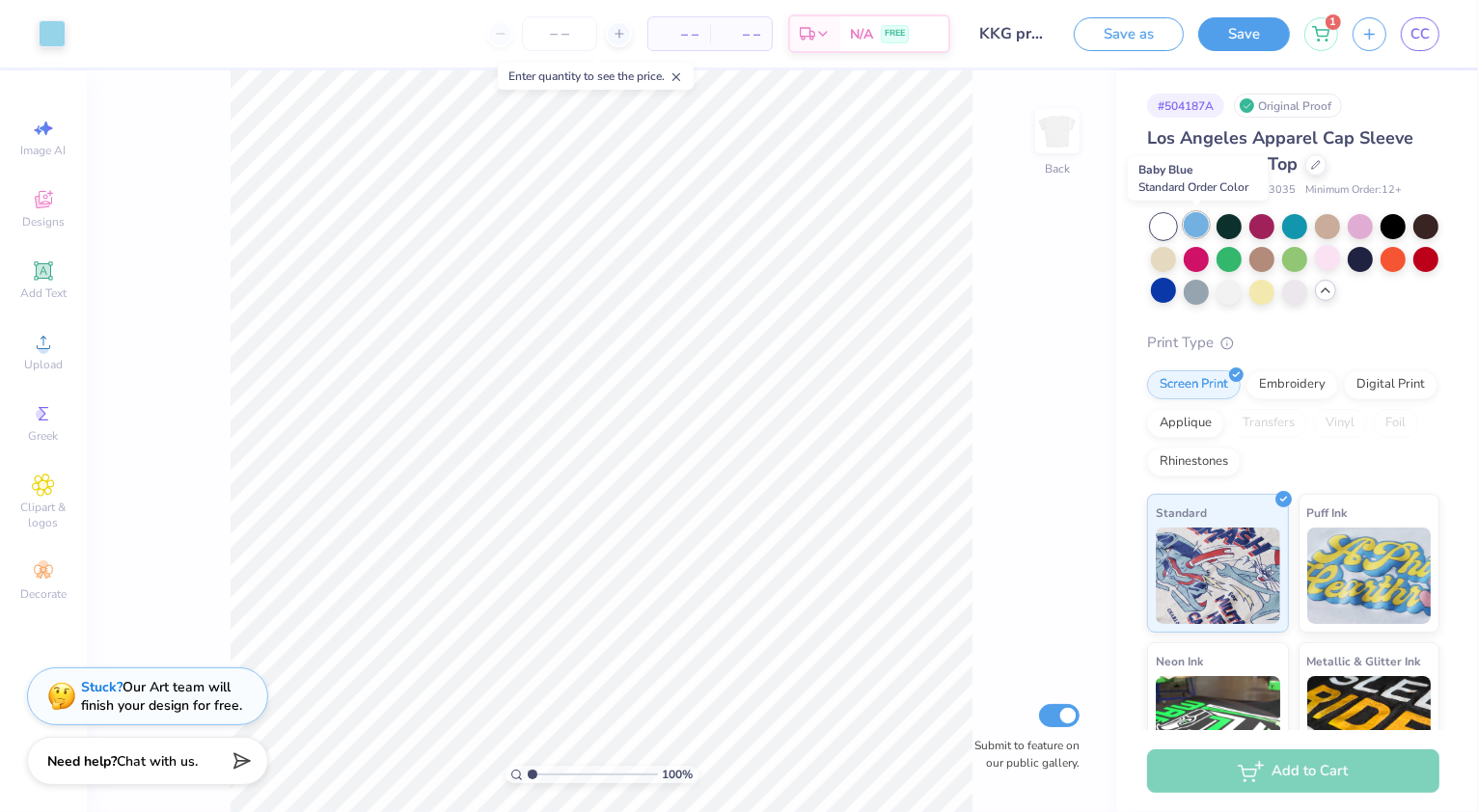 click at bounding box center (1196, 225) 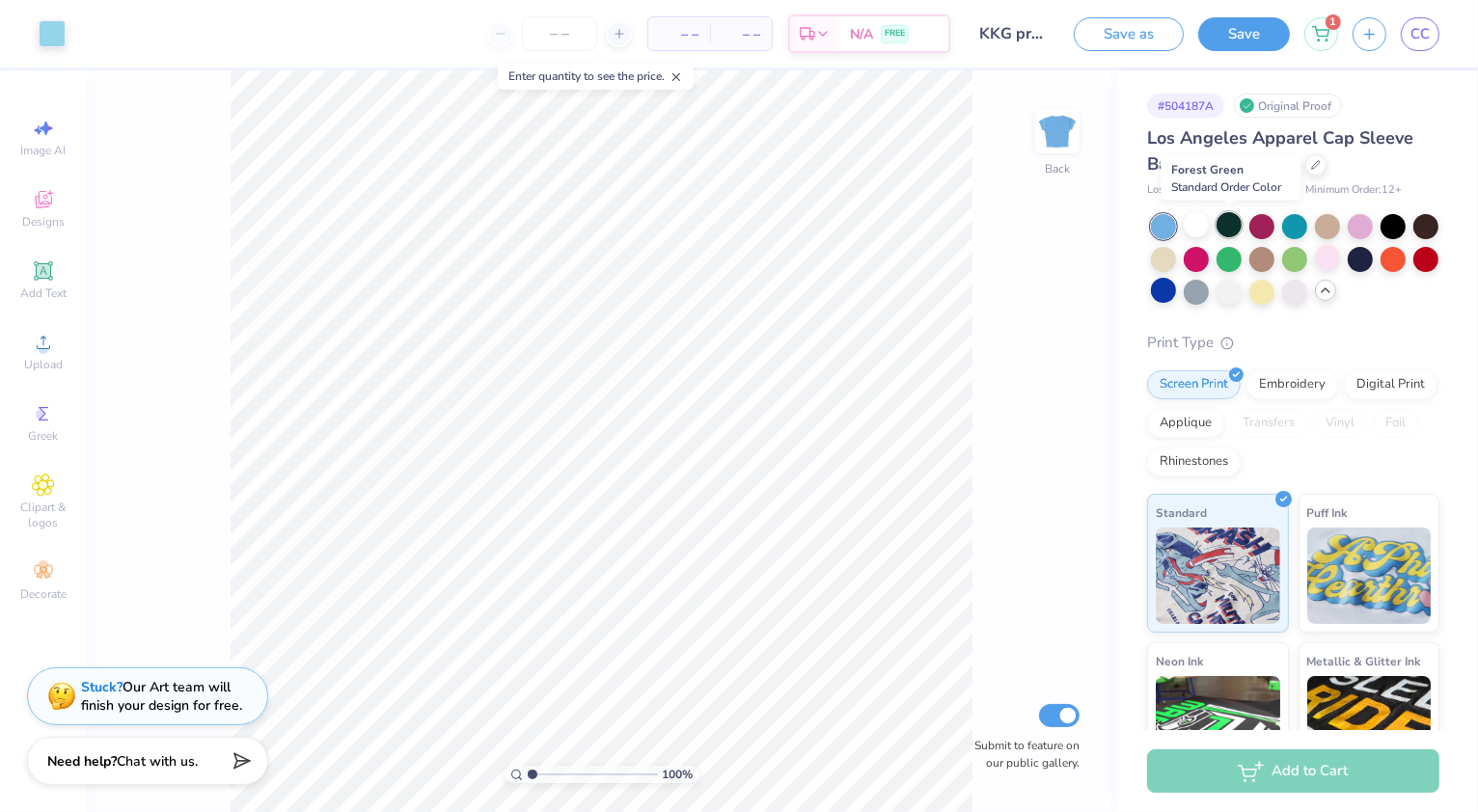 click at bounding box center (1229, 225) 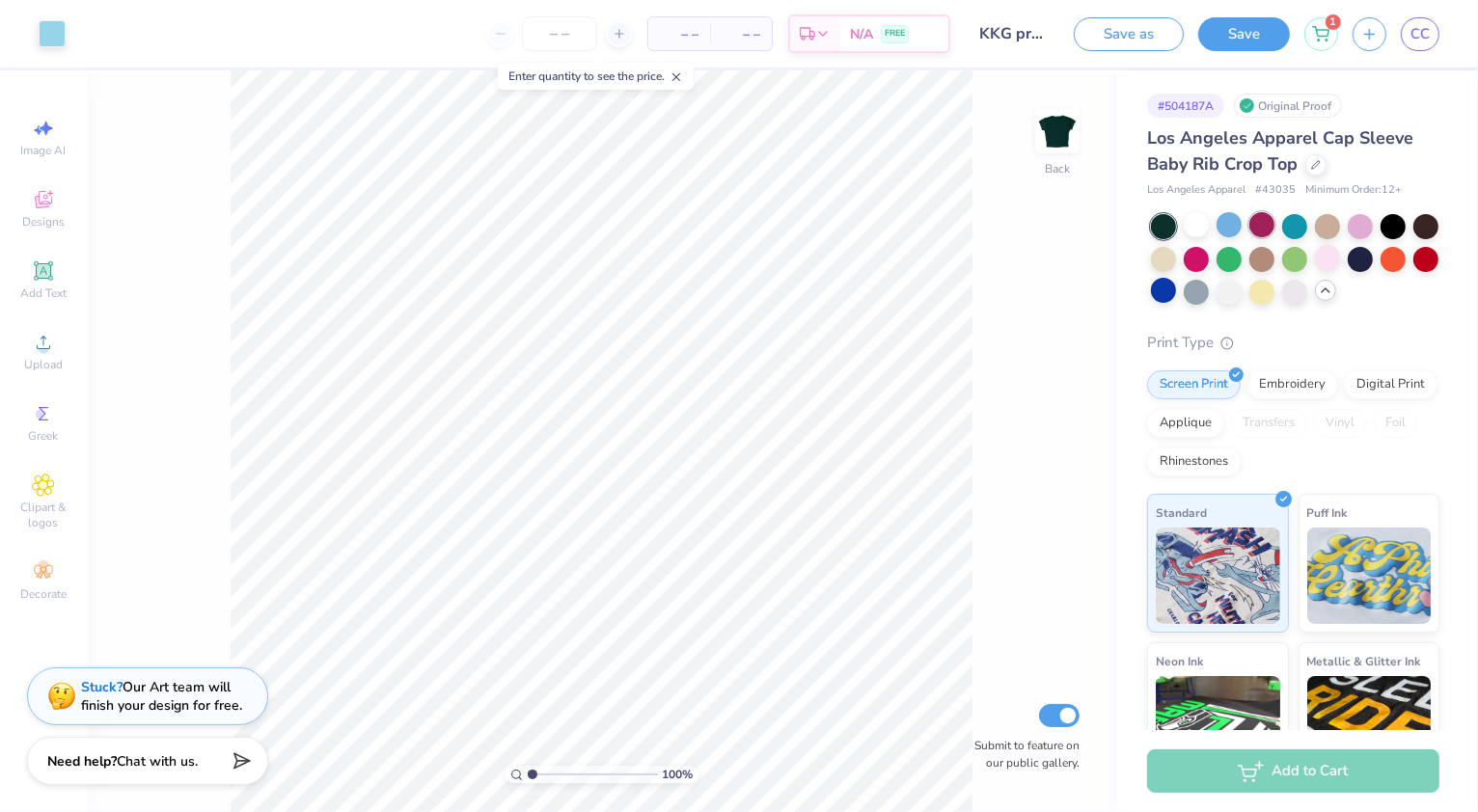 click at bounding box center (1262, 225) 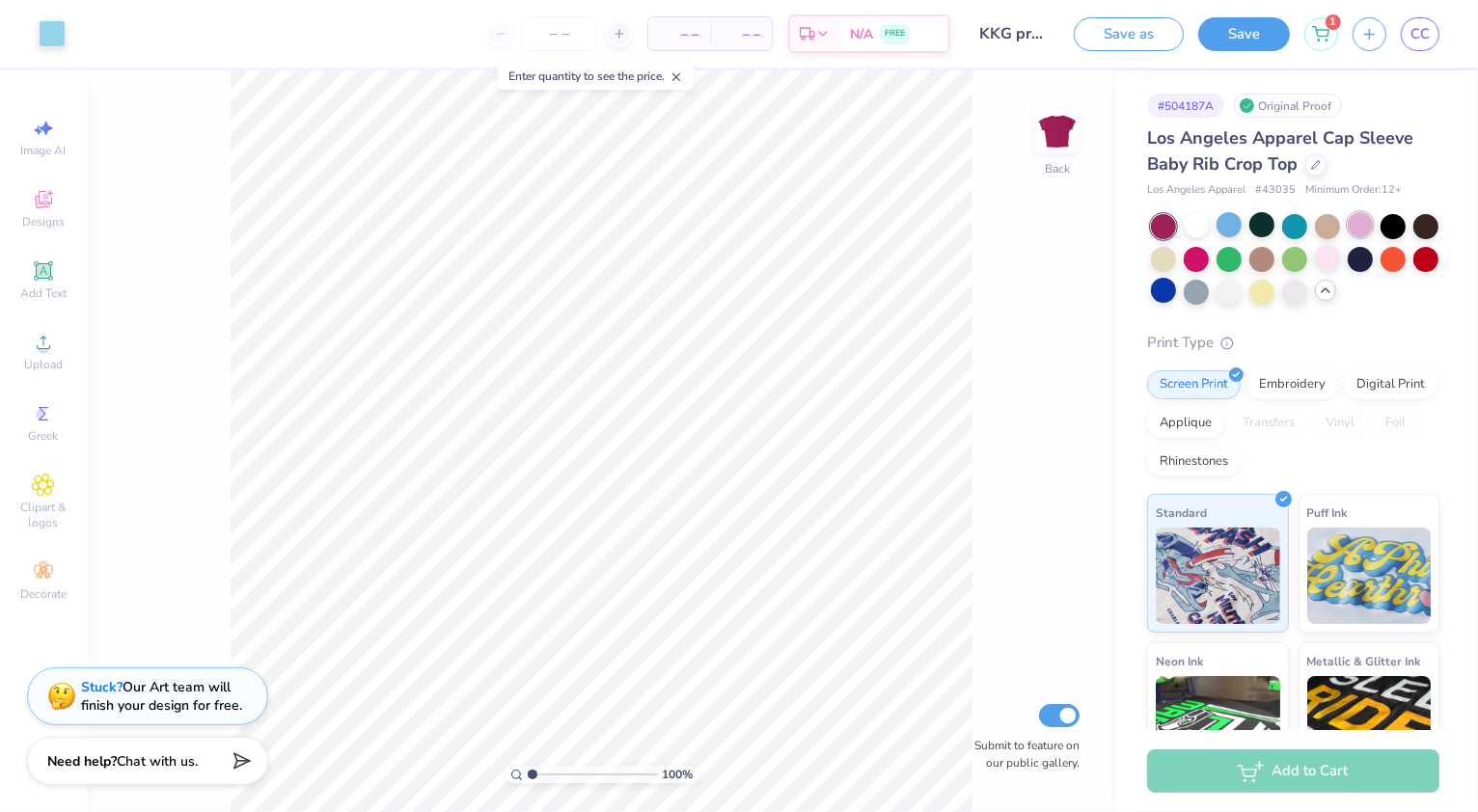 click at bounding box center (1360, 225) 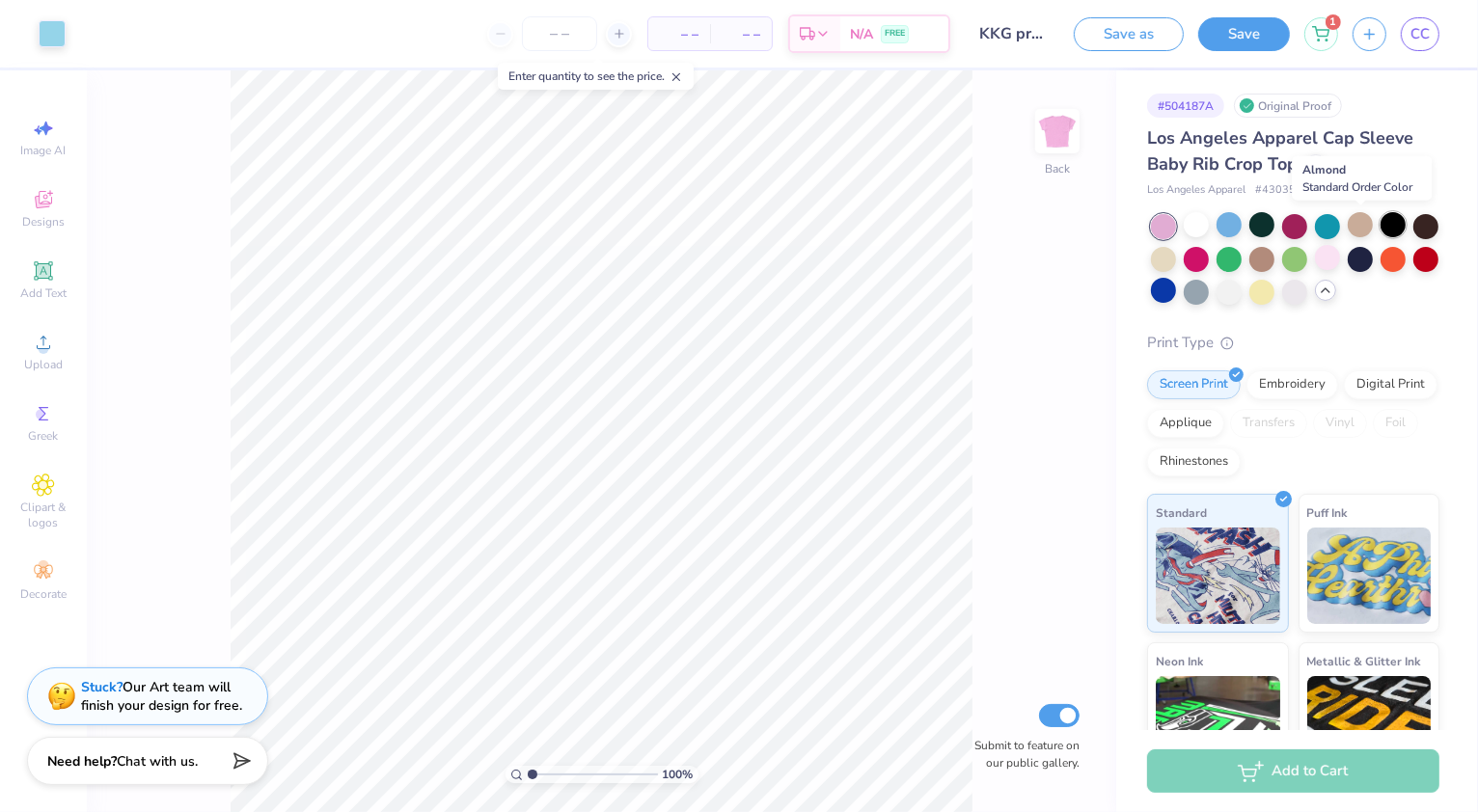 click at bounding box center [1393, 225] 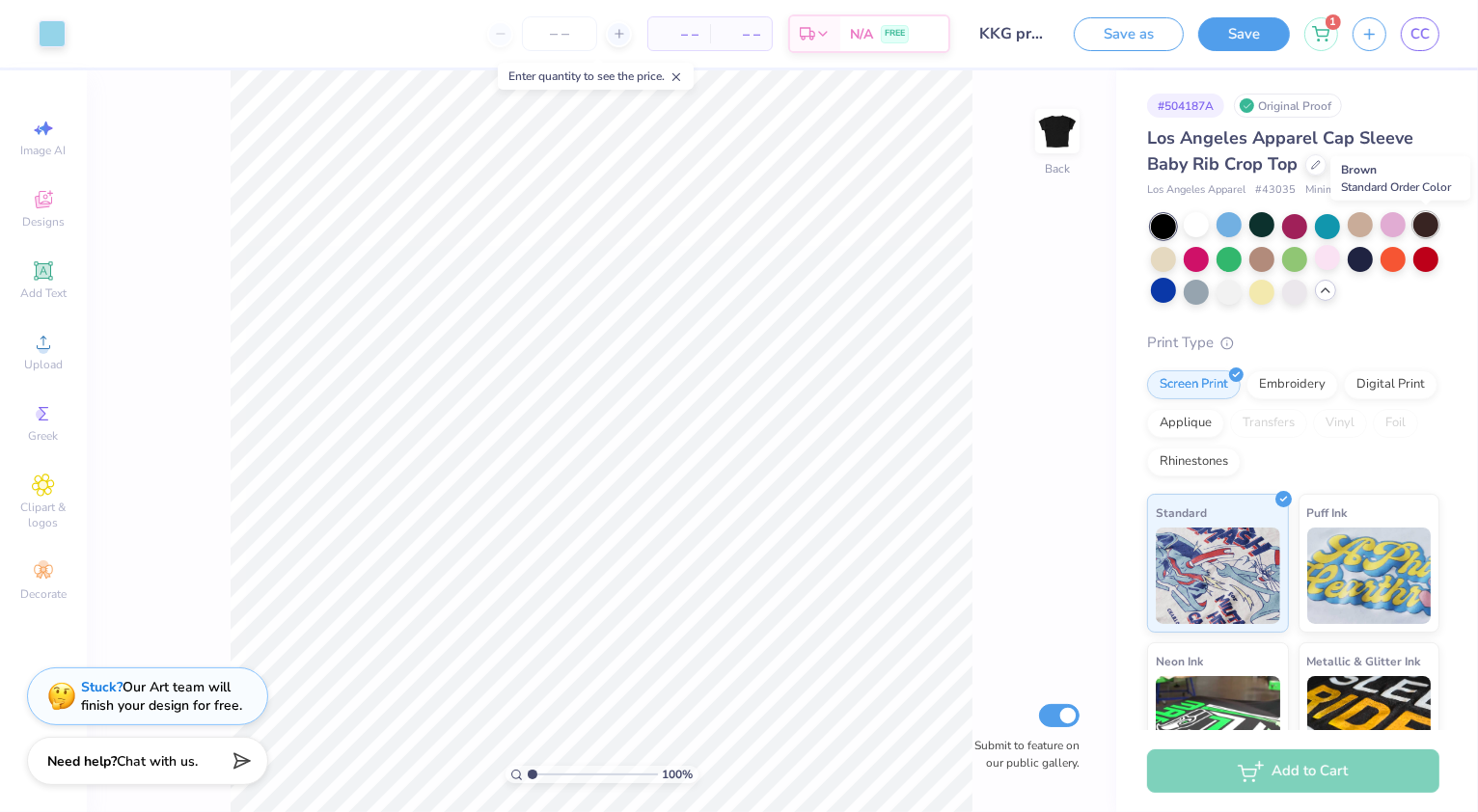 click at bounding box center [1426, 225] 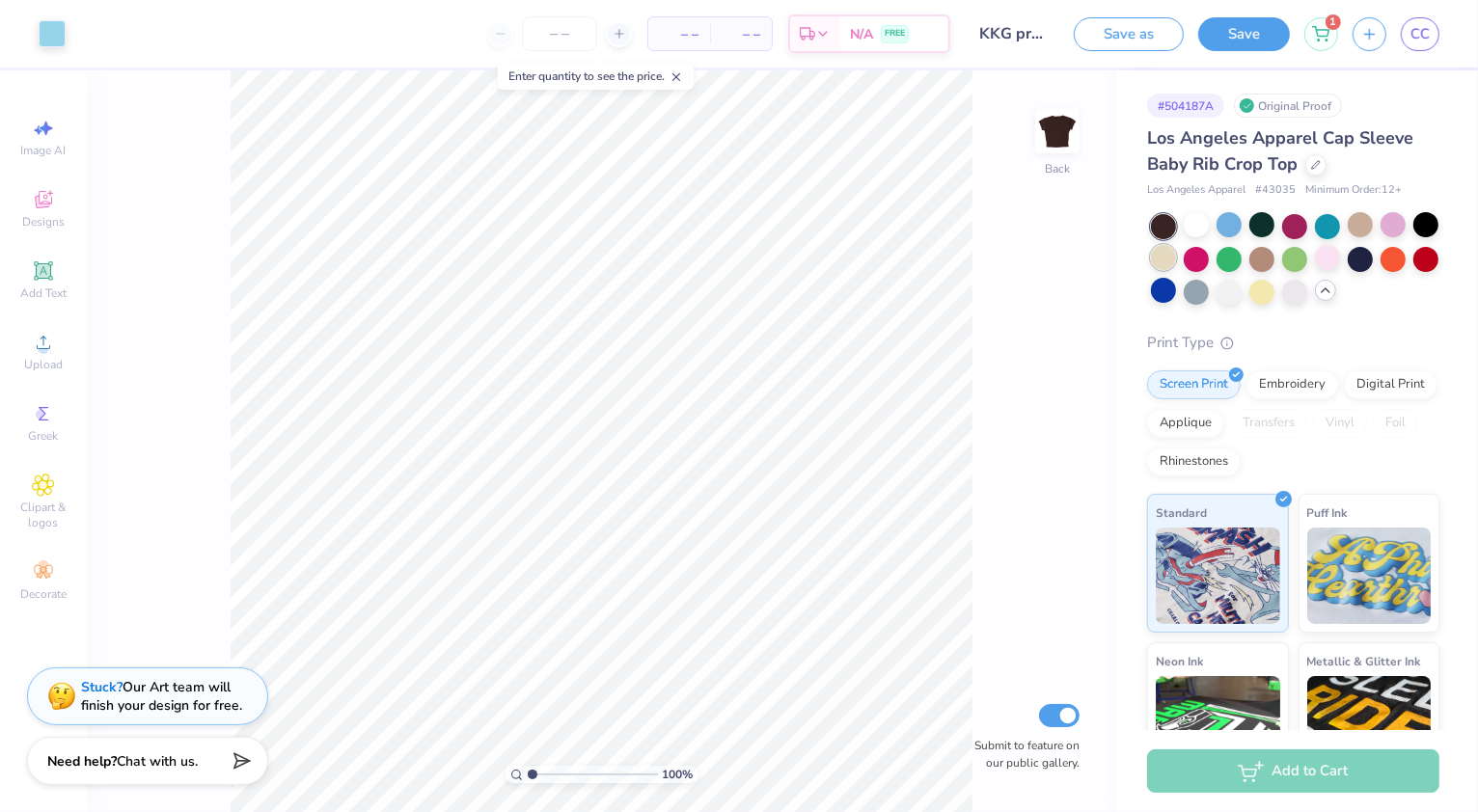 click at bounding box center [1163, 257] 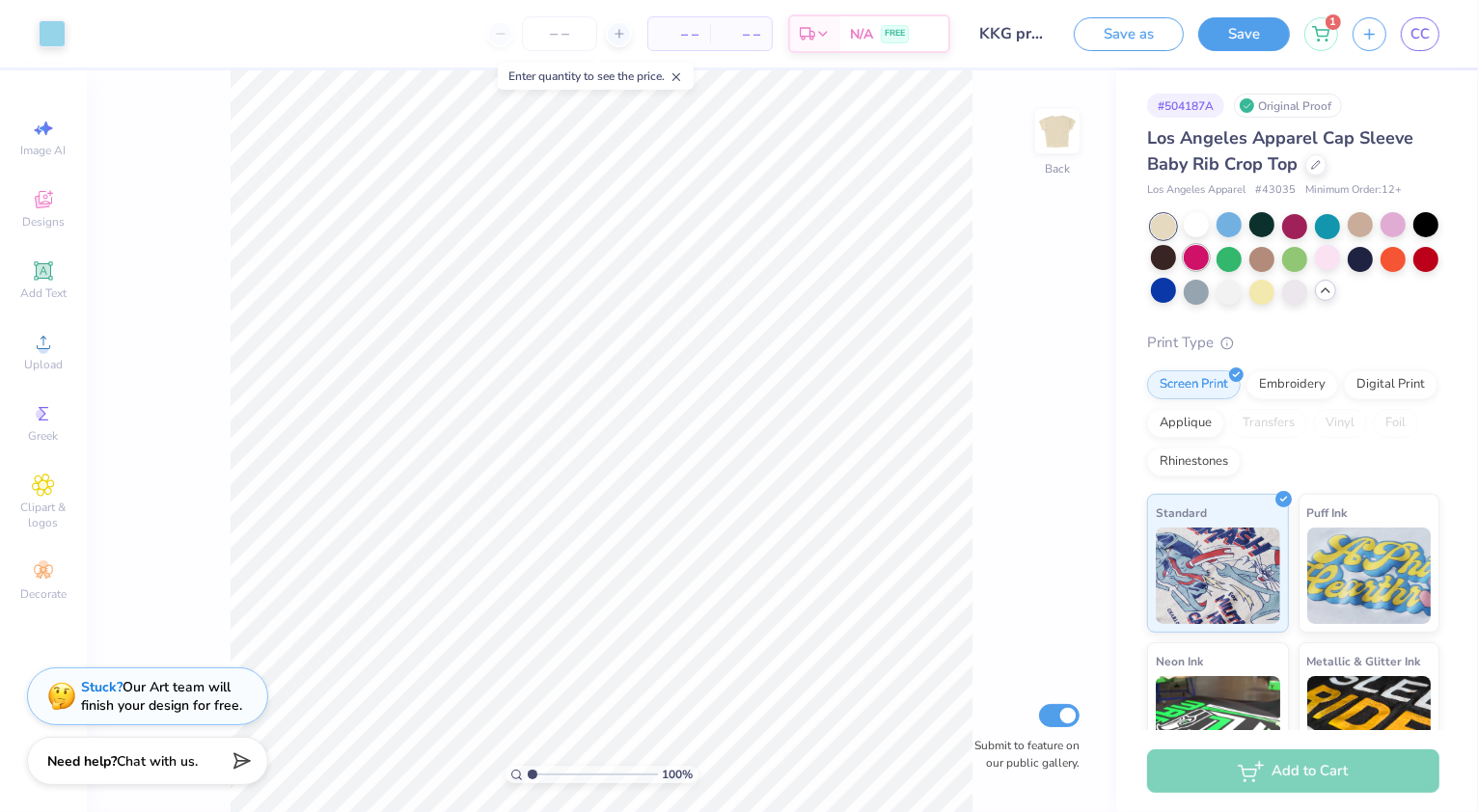click at bounding box center [1196, 257] 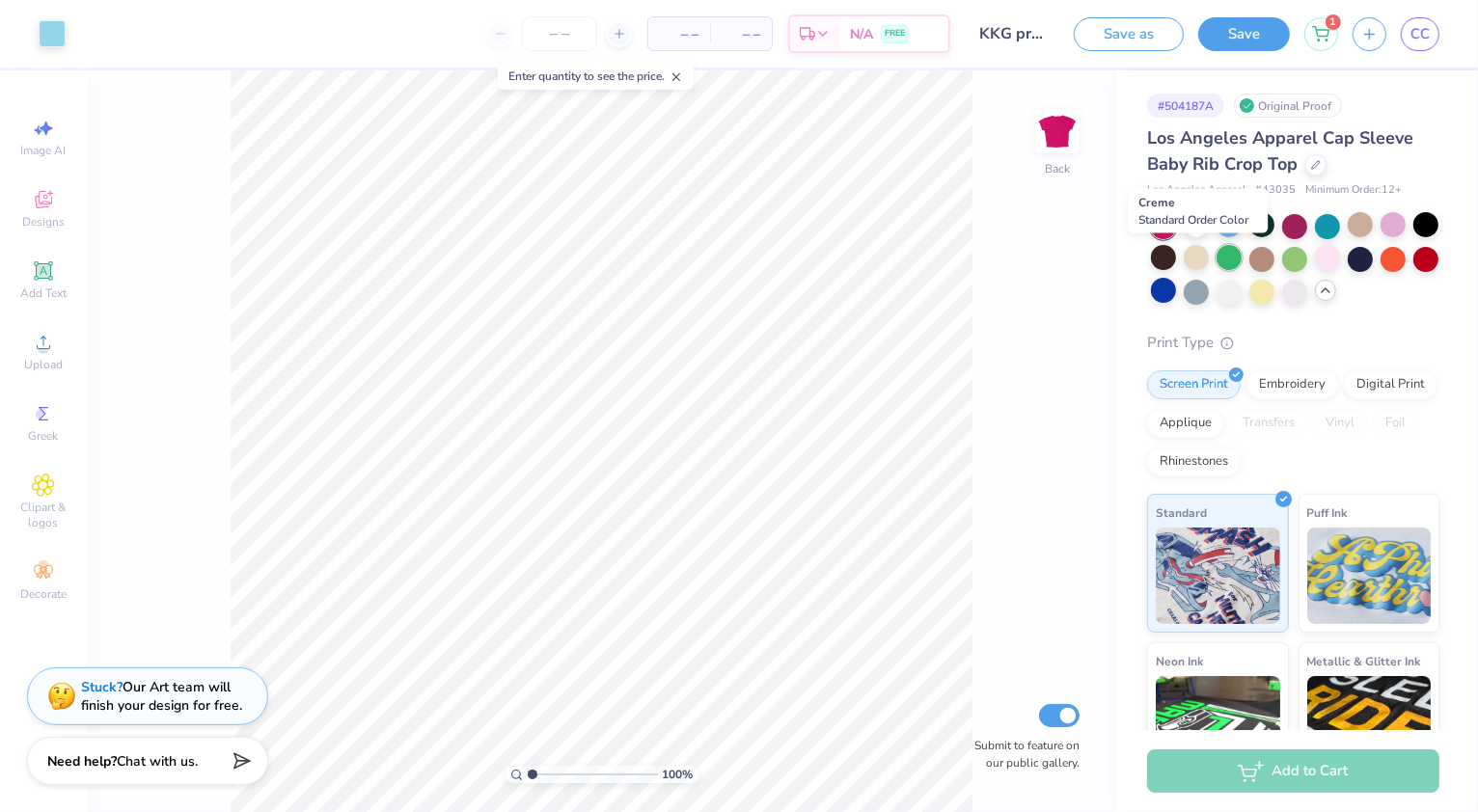 click at bounding box center (1229, 257) 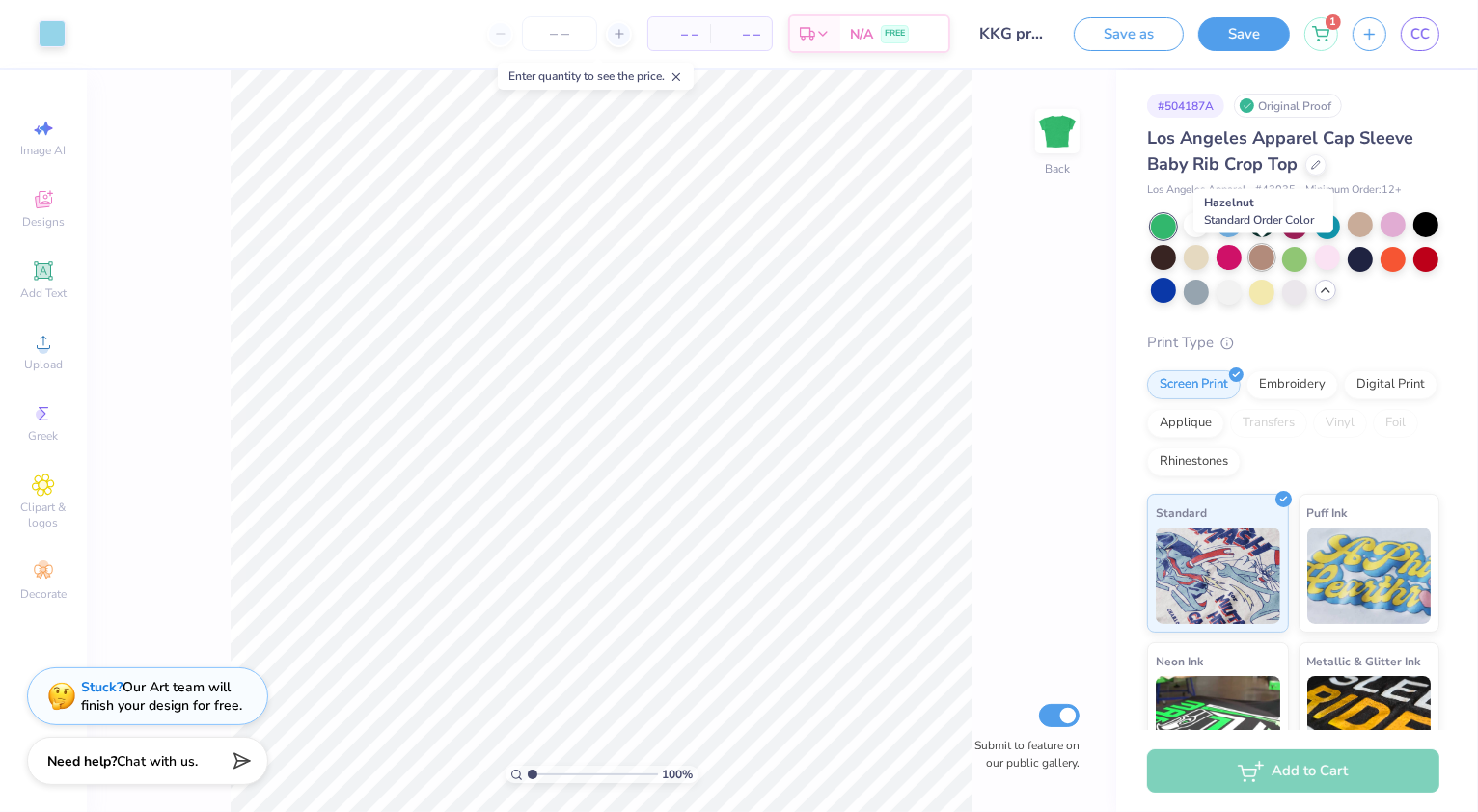 click at bounding box center [1262, 257] 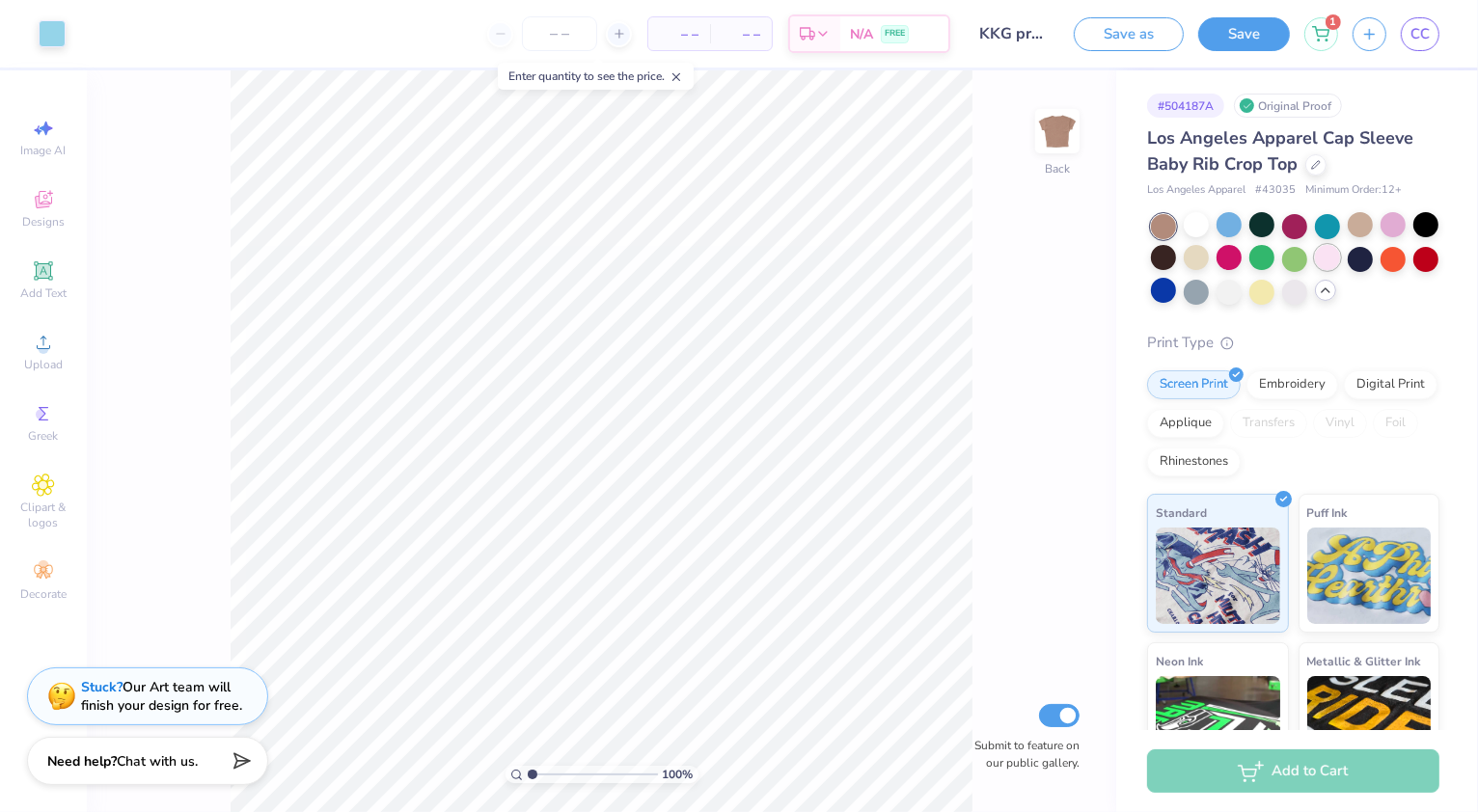 click at bounding box center [1327, 257] 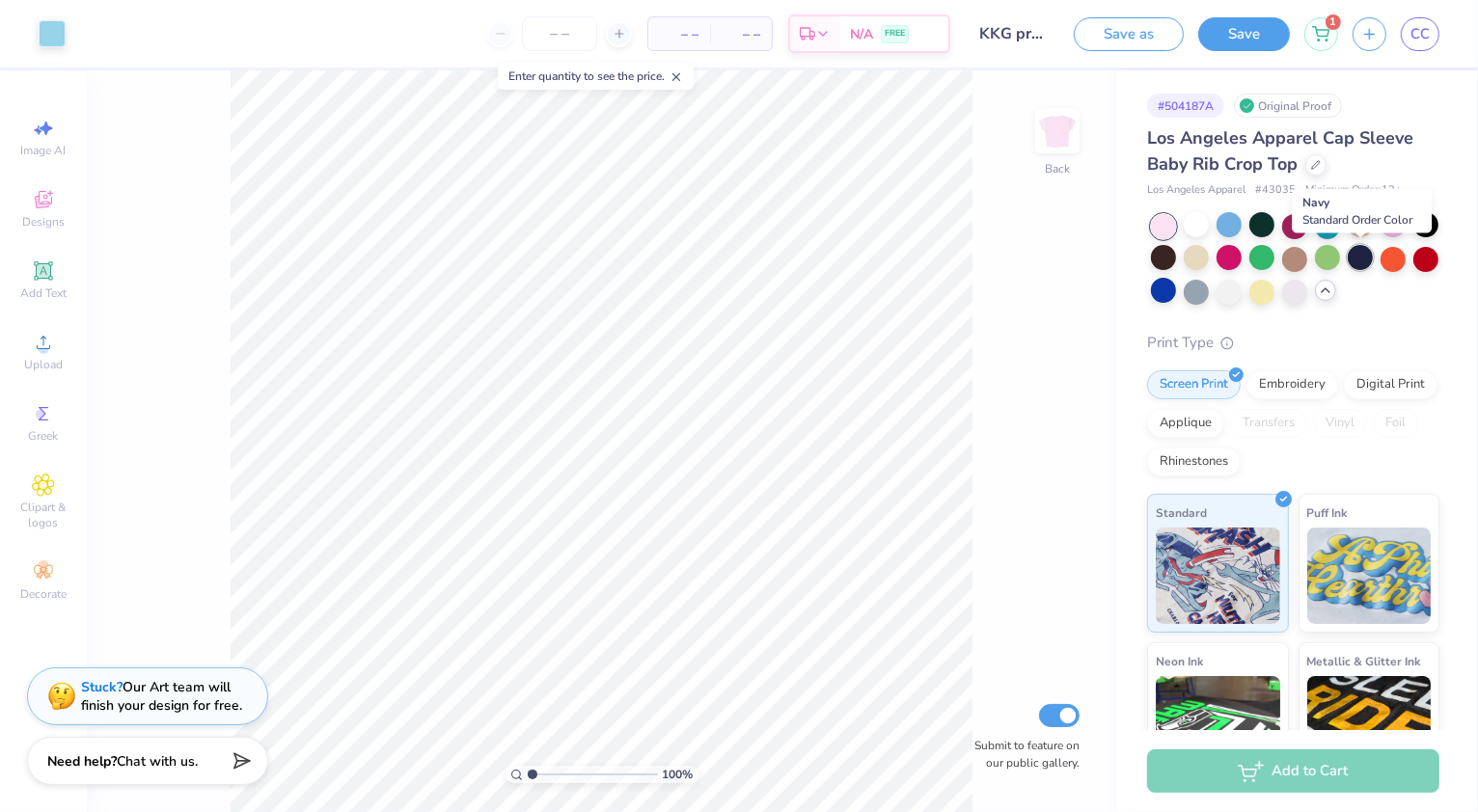 click at bounding box center [1360, 257] 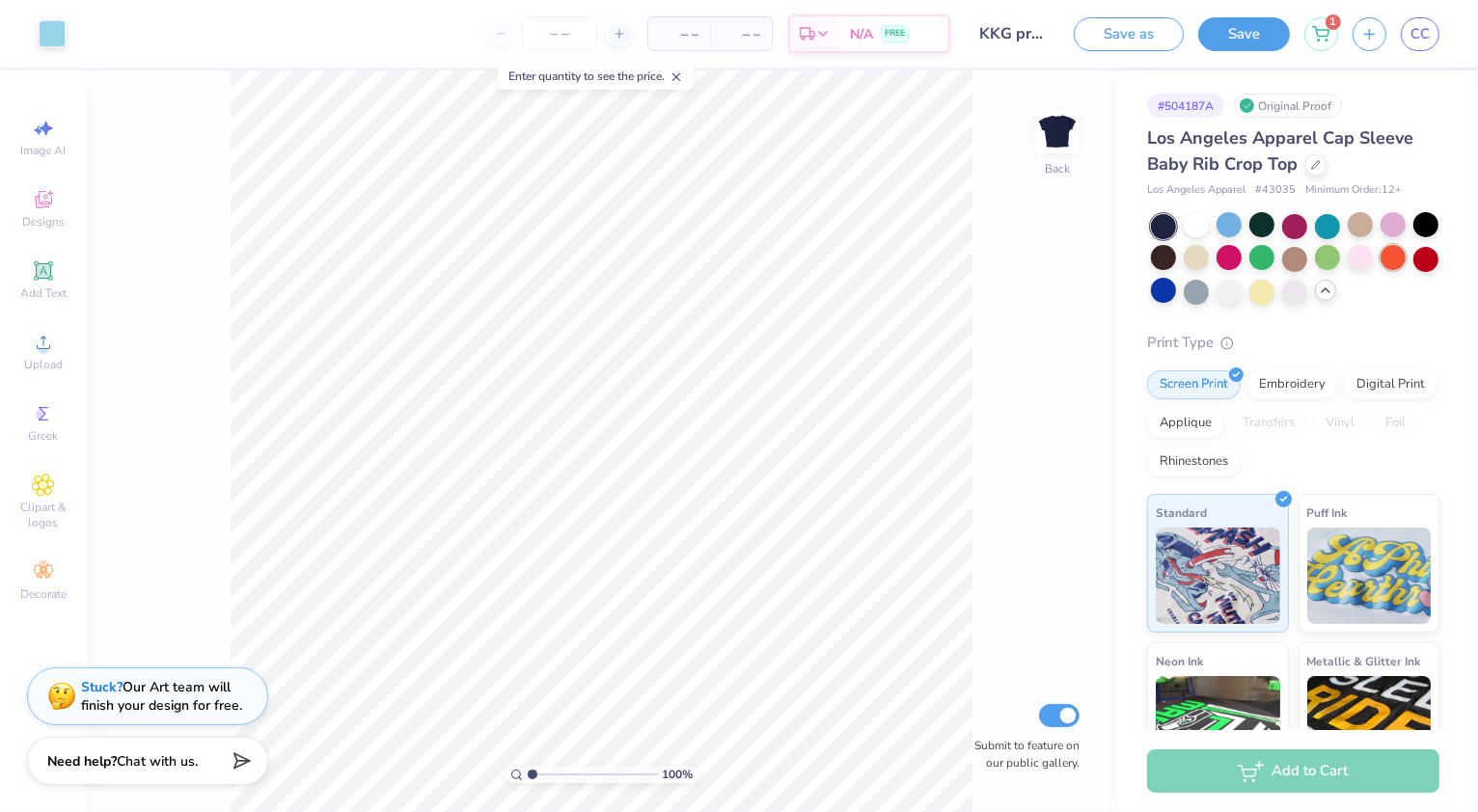 click at bounding box center [1393, 257] 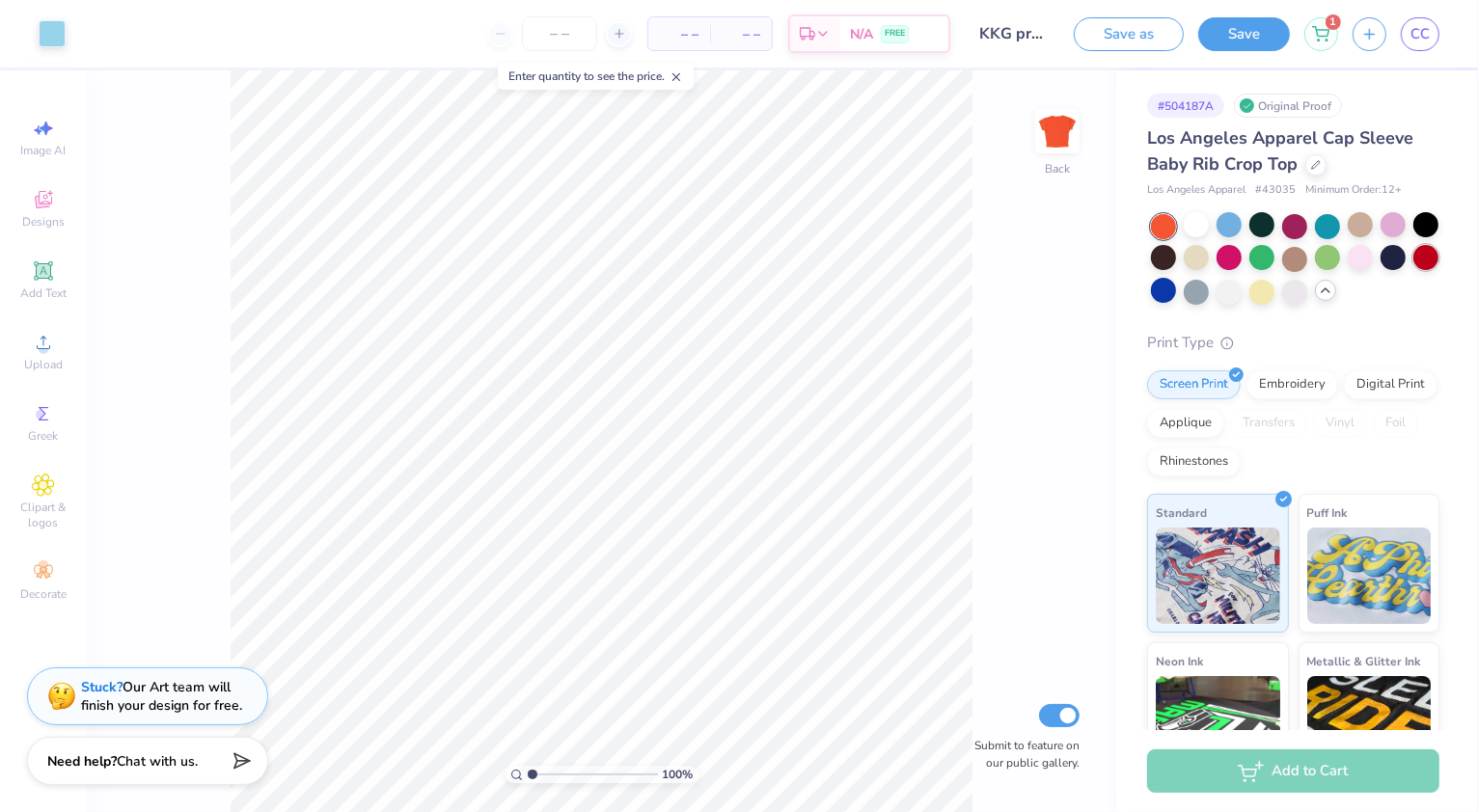 click at bounding box center [1426, 257] 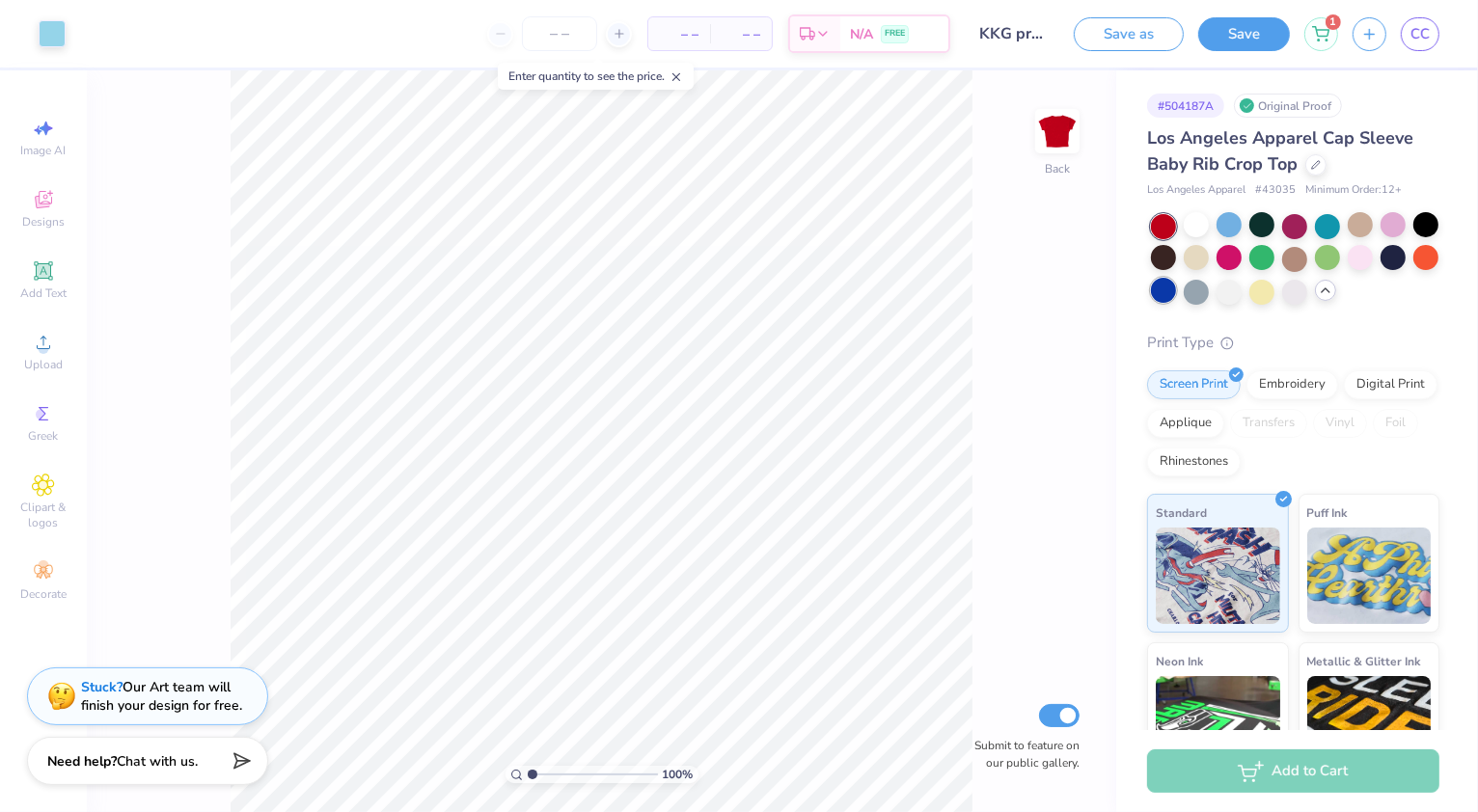 click at bounding box center [1163, 290] 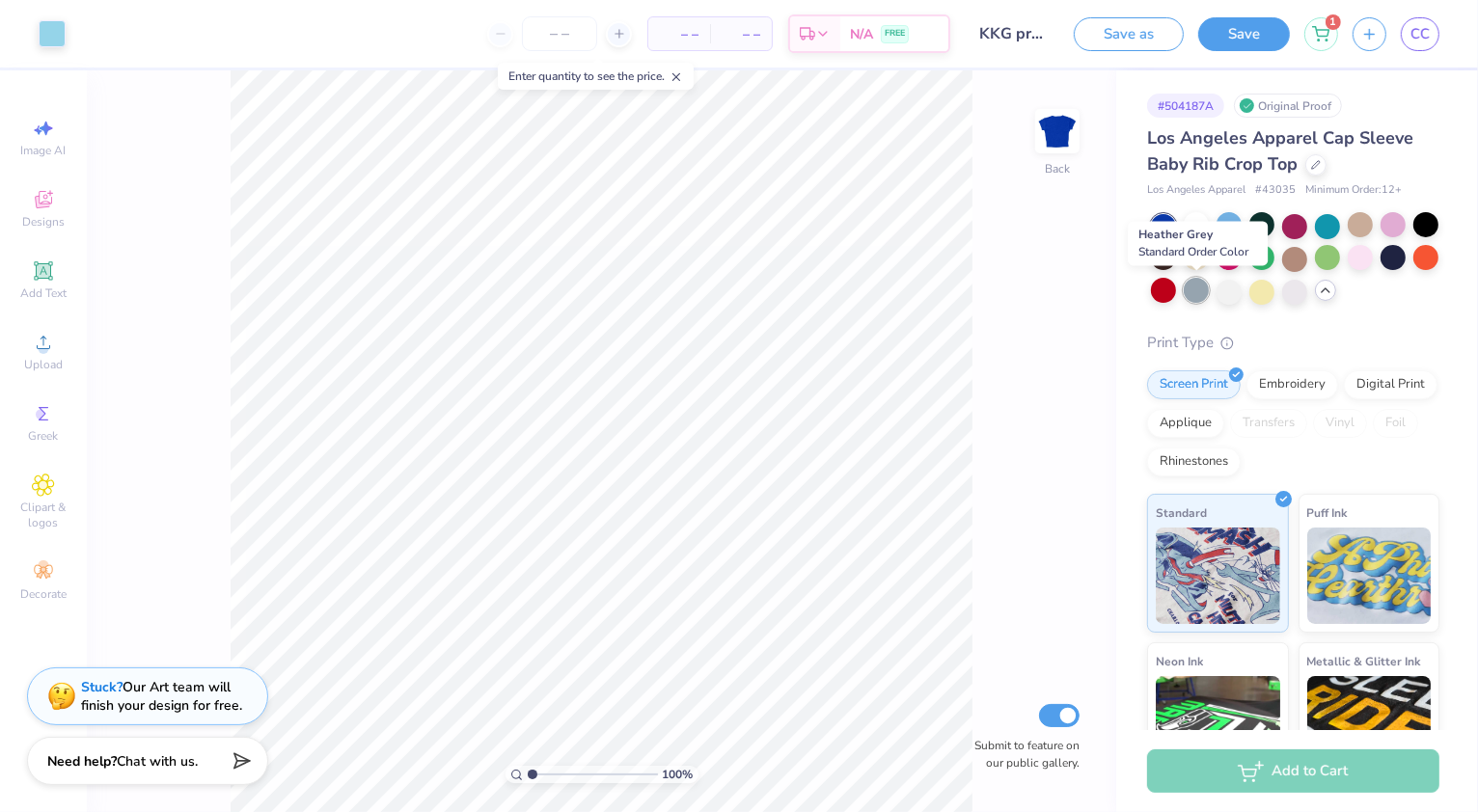 click at bounding box center [1196, 290] 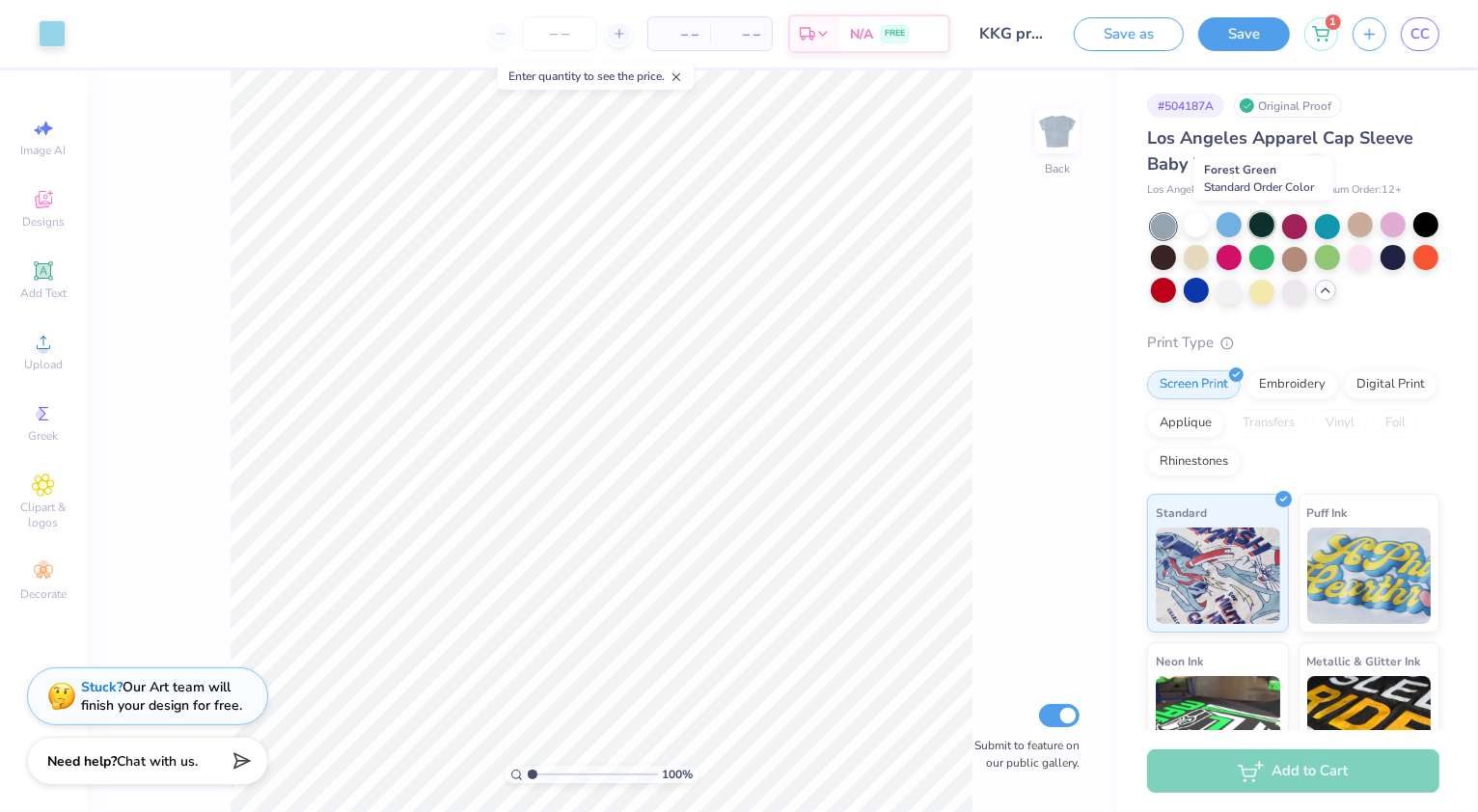 click at bounding box center [1262, 225] 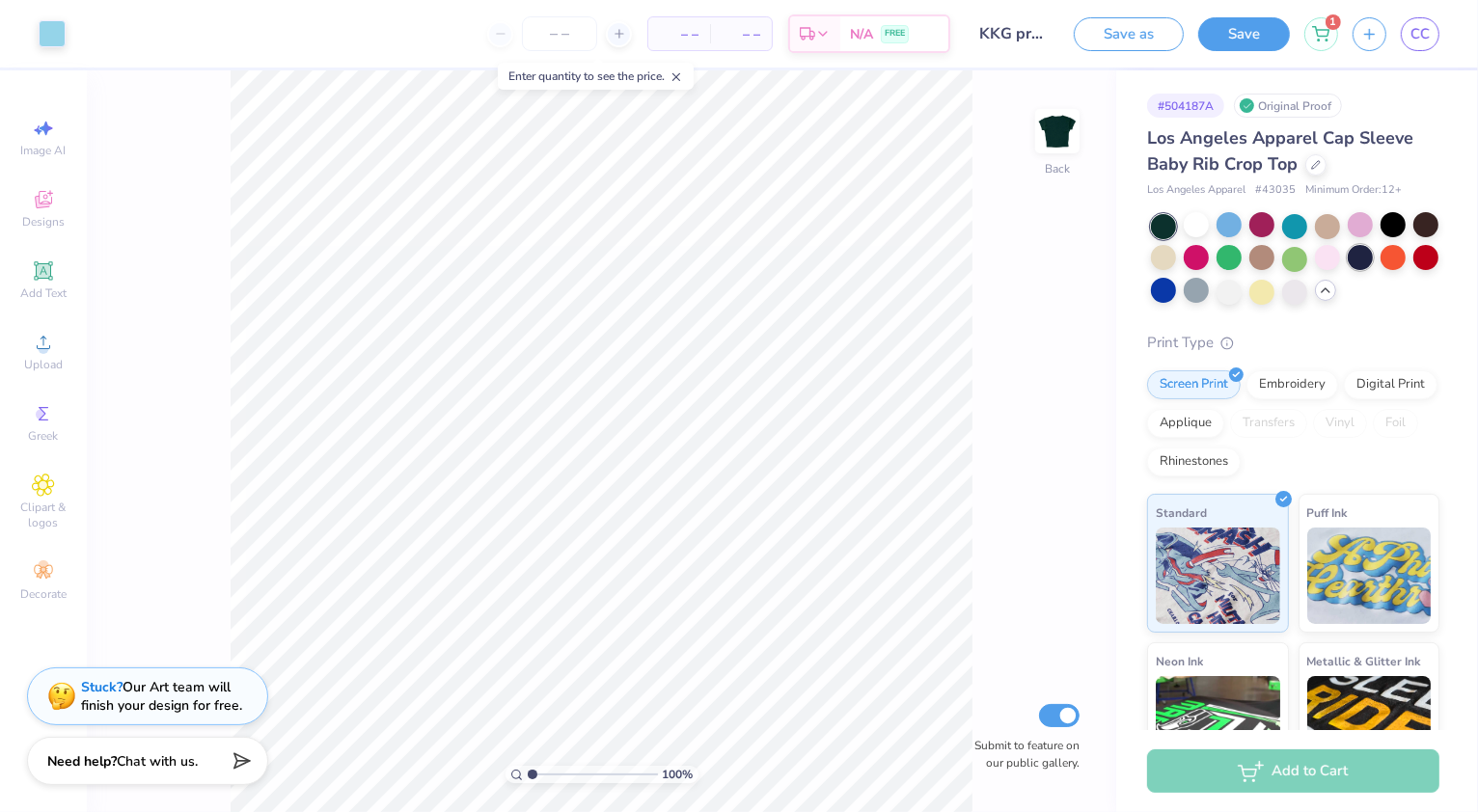 click at bounding box center [1360, 257] 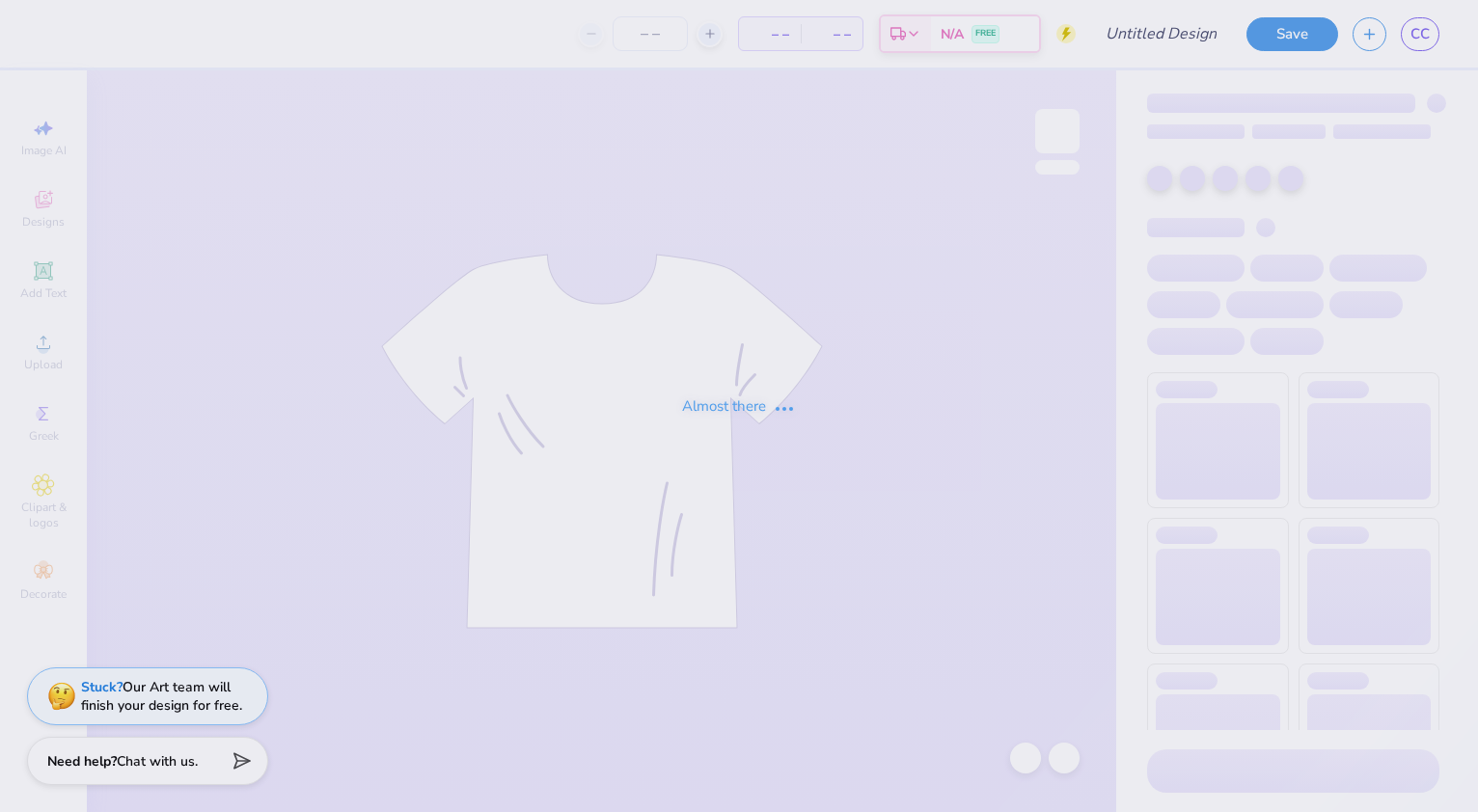 scroll, scrollTop: 0, scrollLeft: 0, axis: both 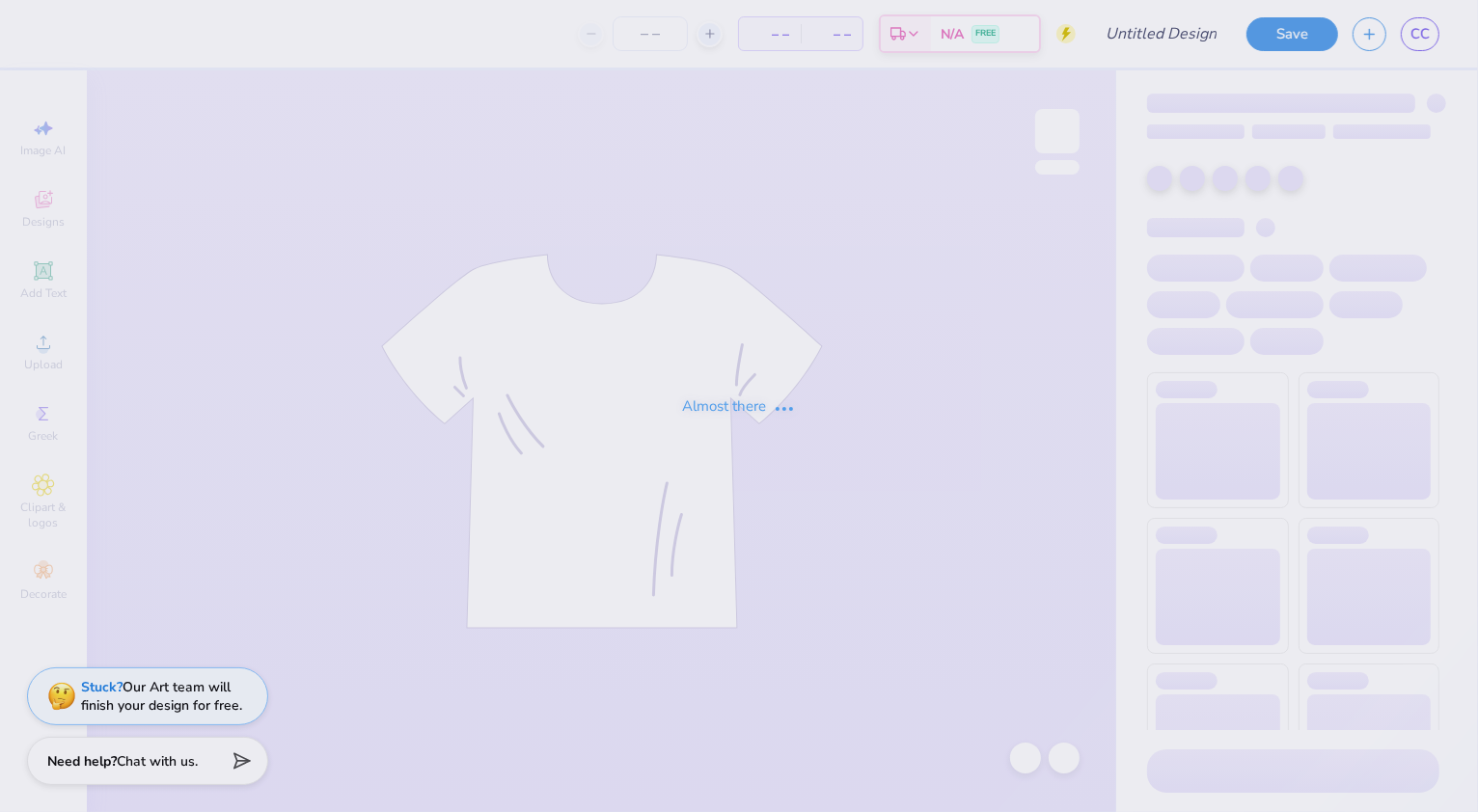 type on "Bucknell University : [FIRST] [LAST]" 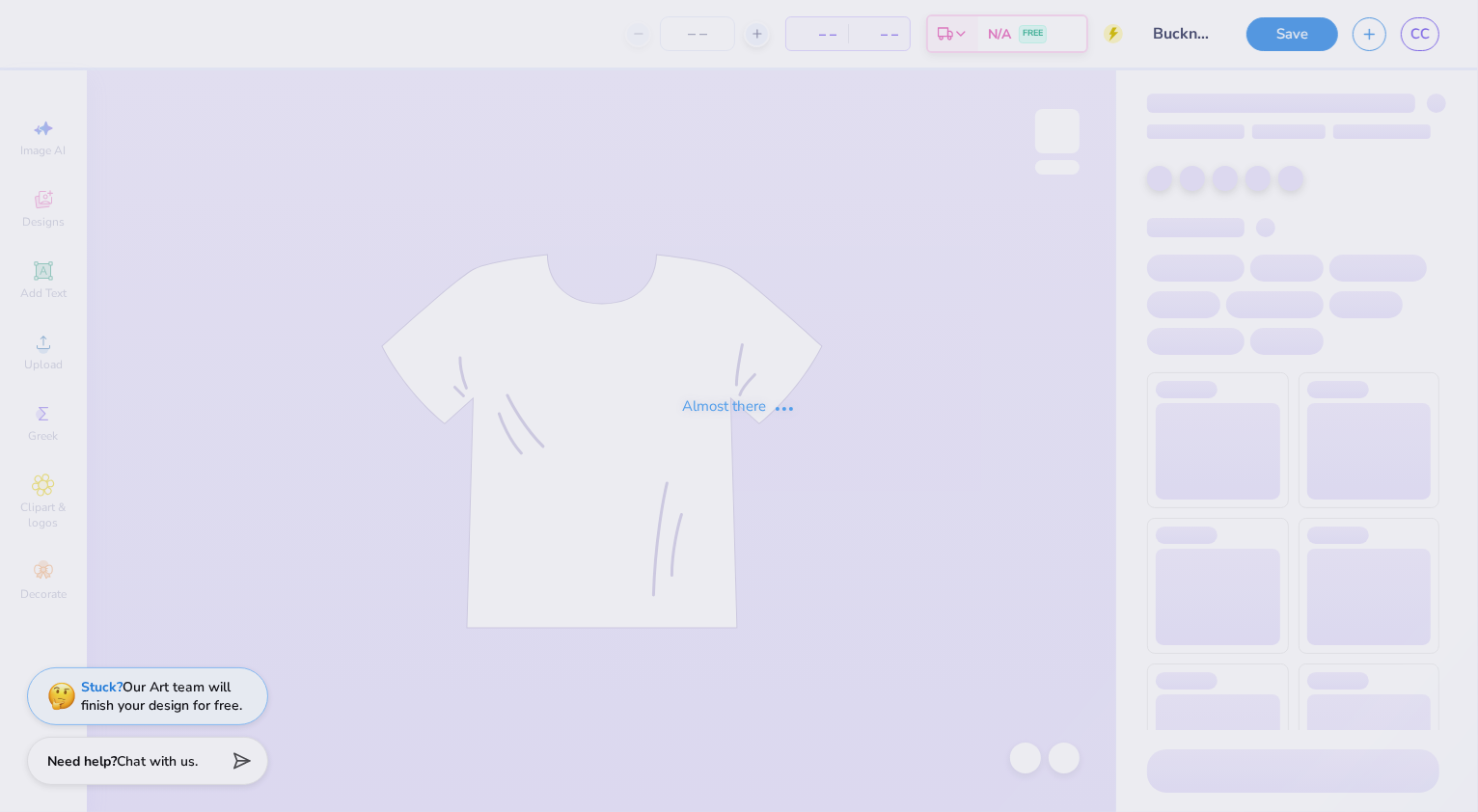 type on "24" 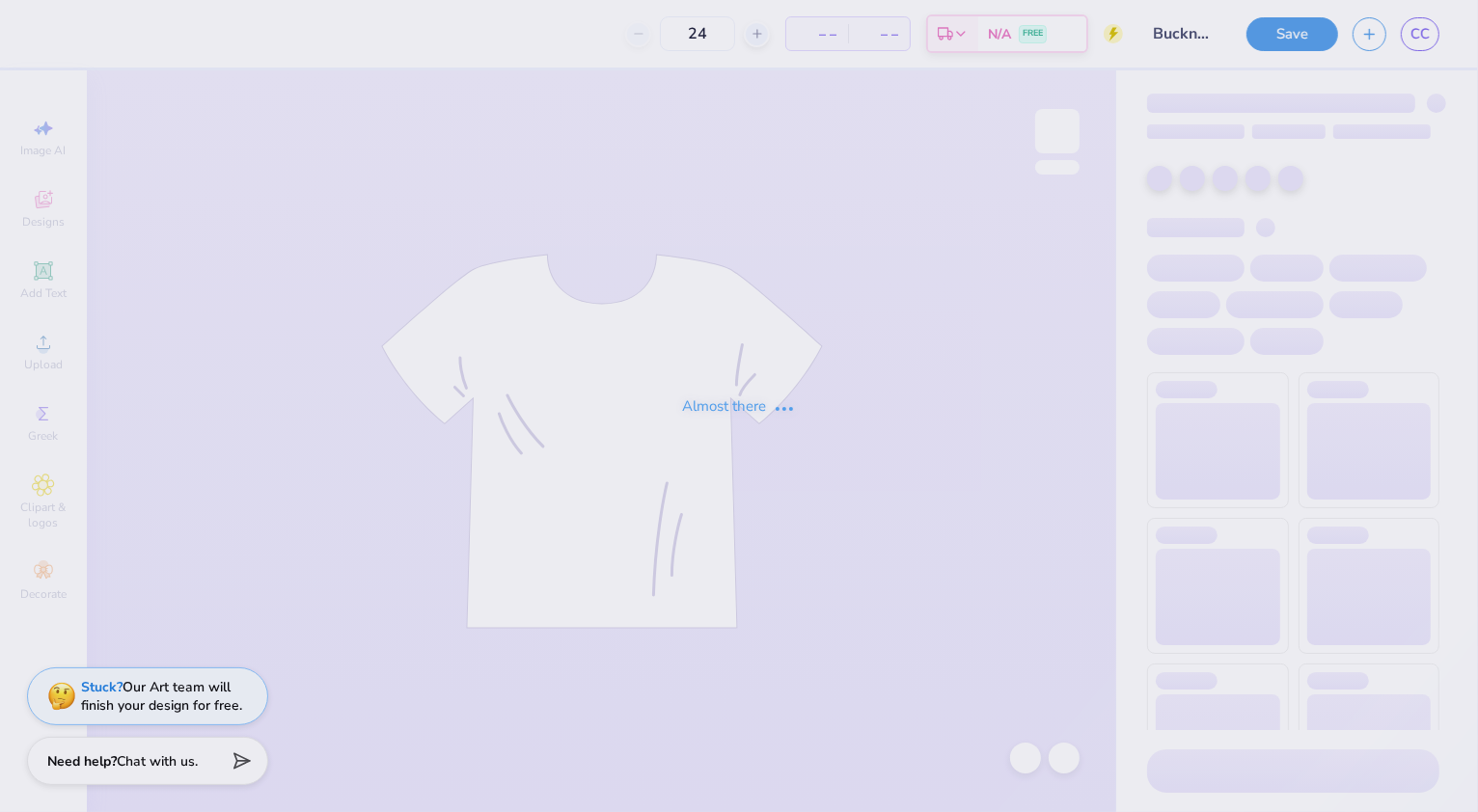 scroll, scrollTop: 0, scrollLeft: 0, axis: both 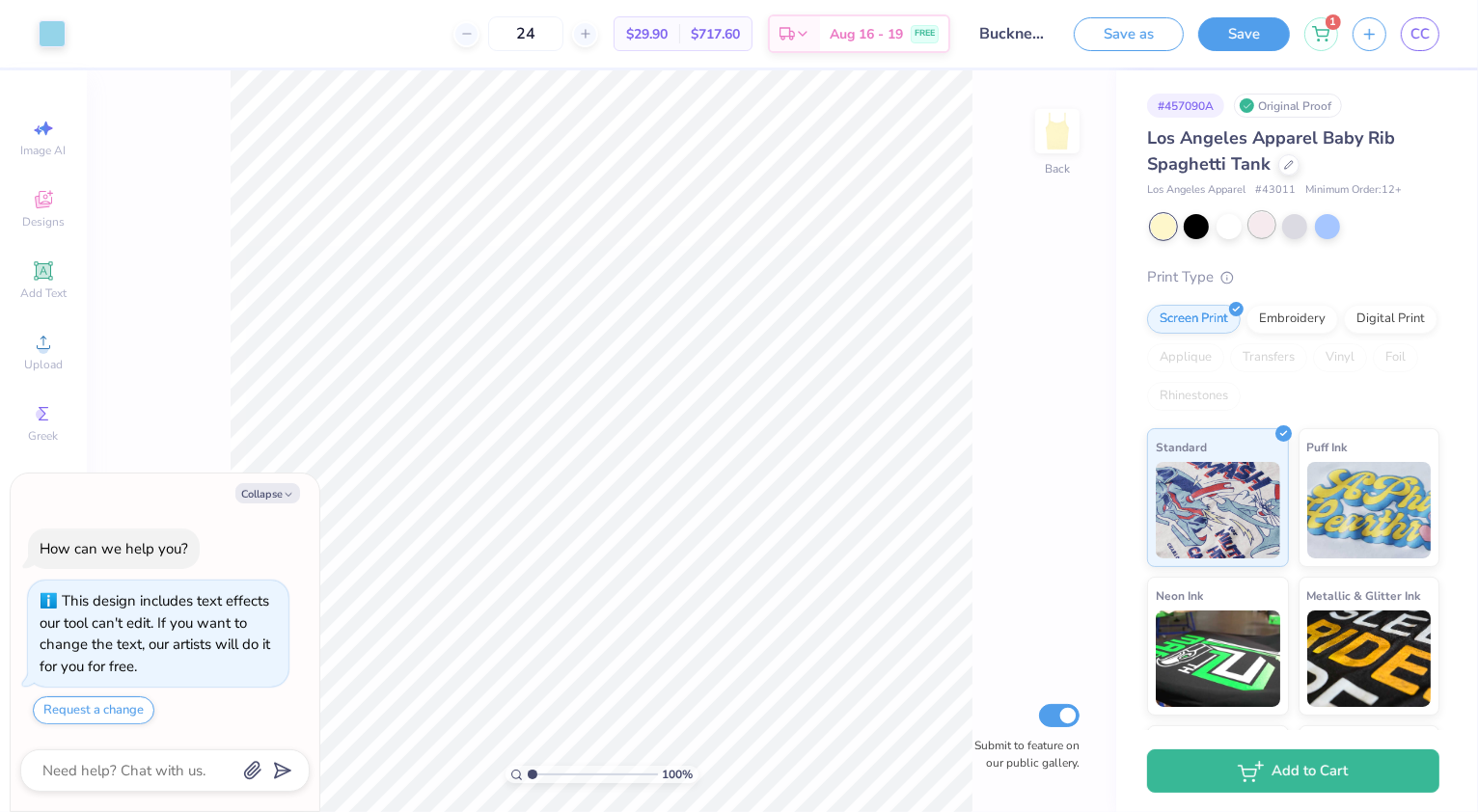 click at bounding box center [1262, 225] 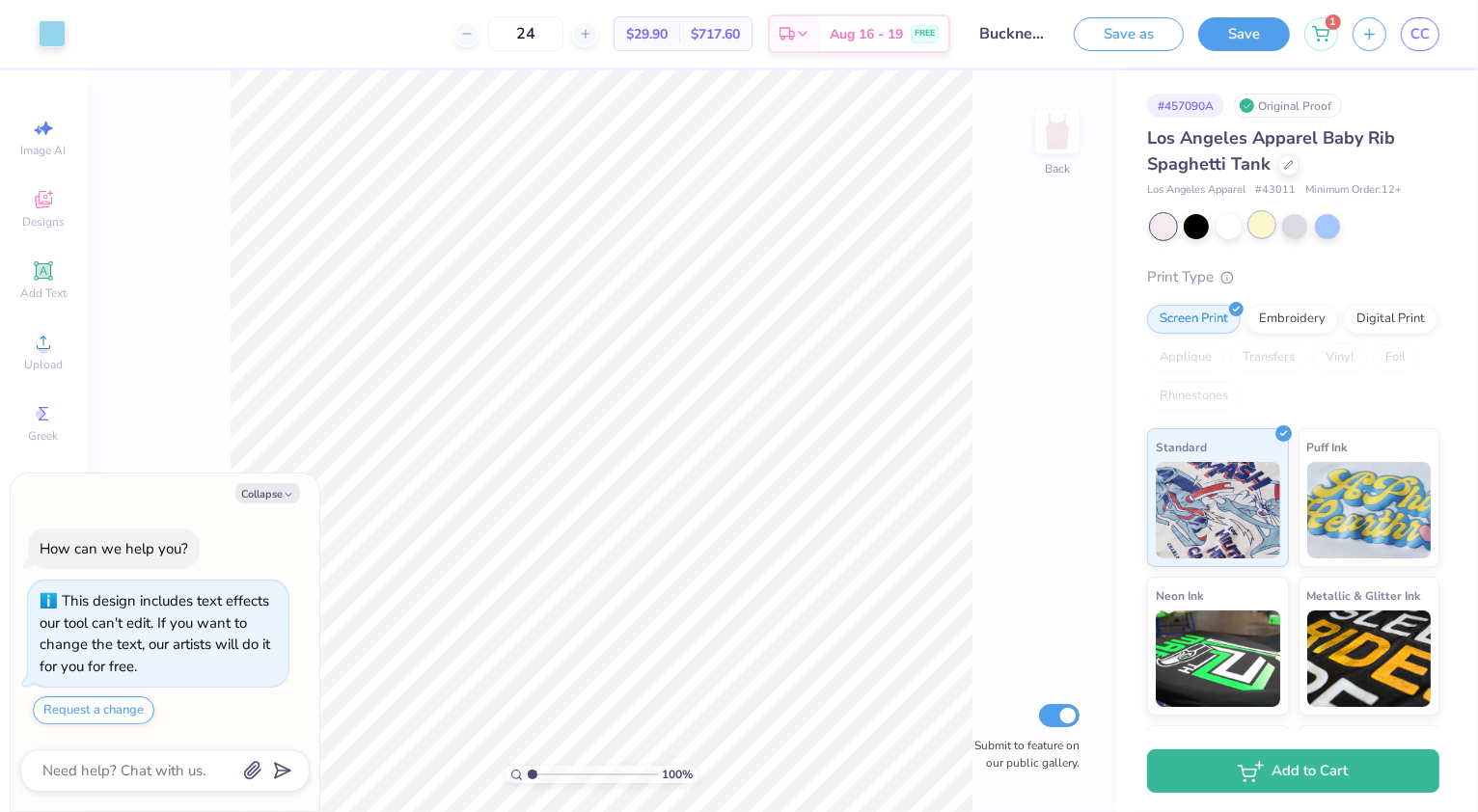 click at bounding box center (1262, 225) 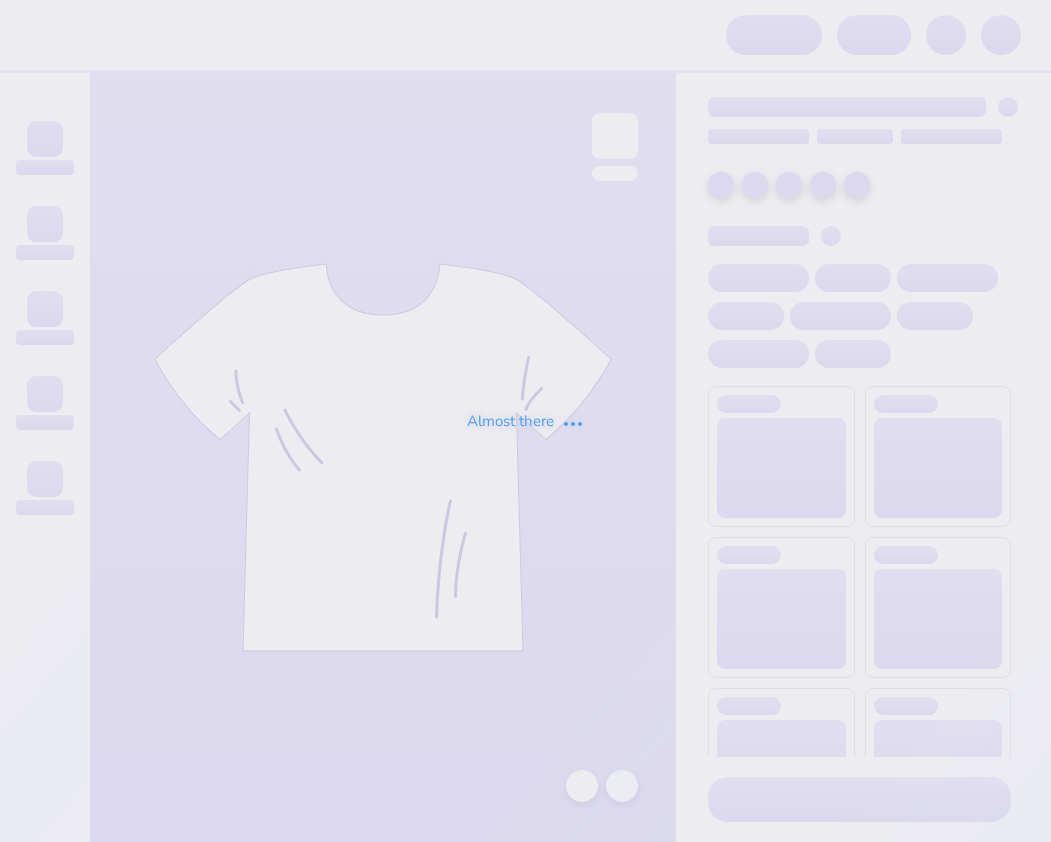 scroll, scrollTop: 0, scrollLeft: 0, axis: both 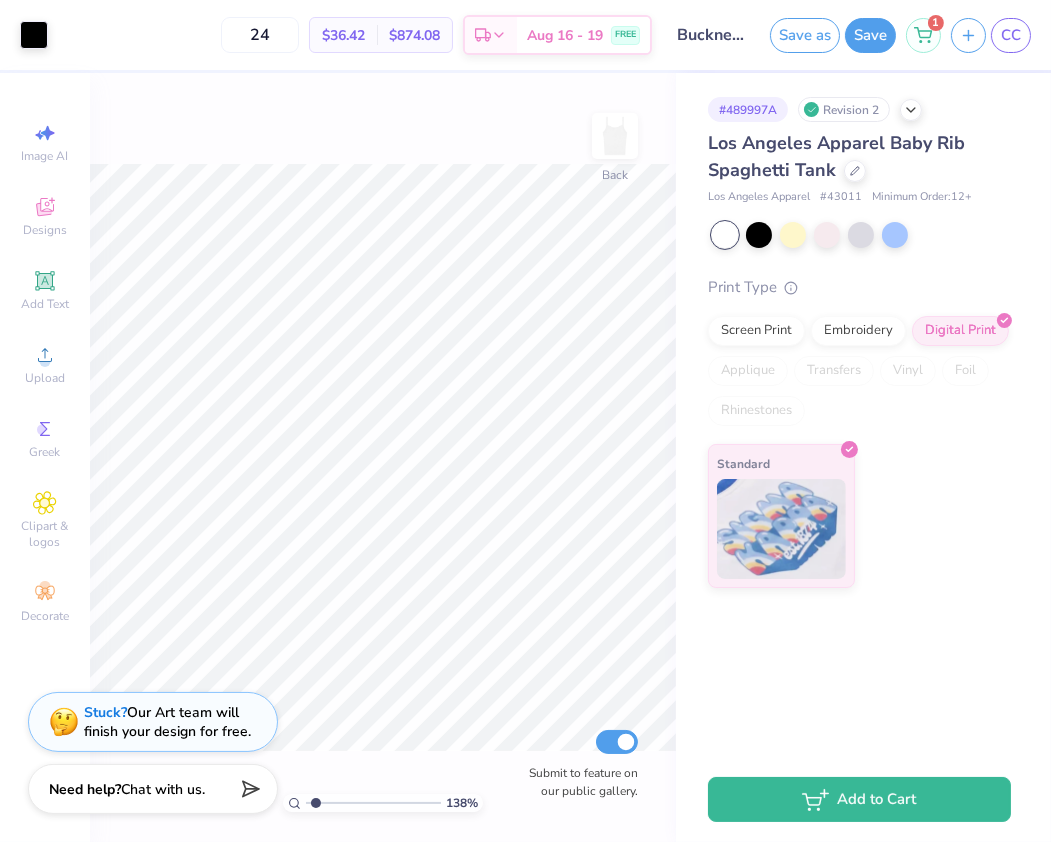 click at bounding box center (373, 803) 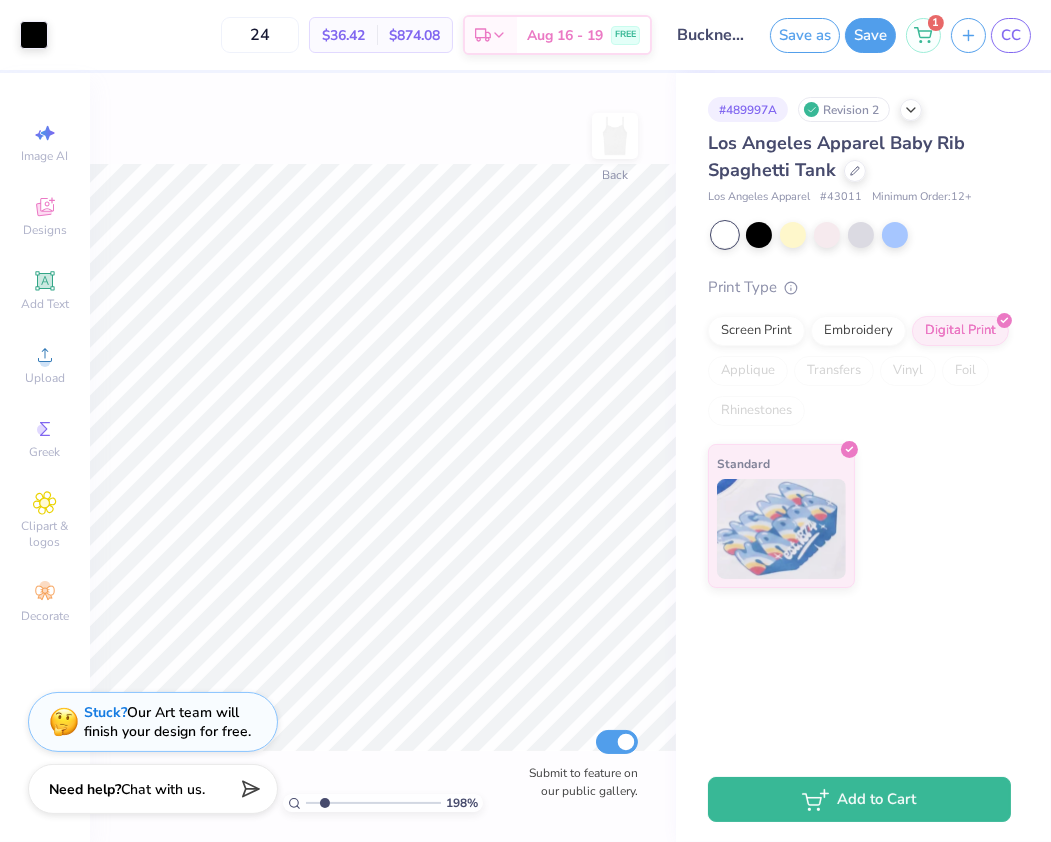 type on "1.98" 